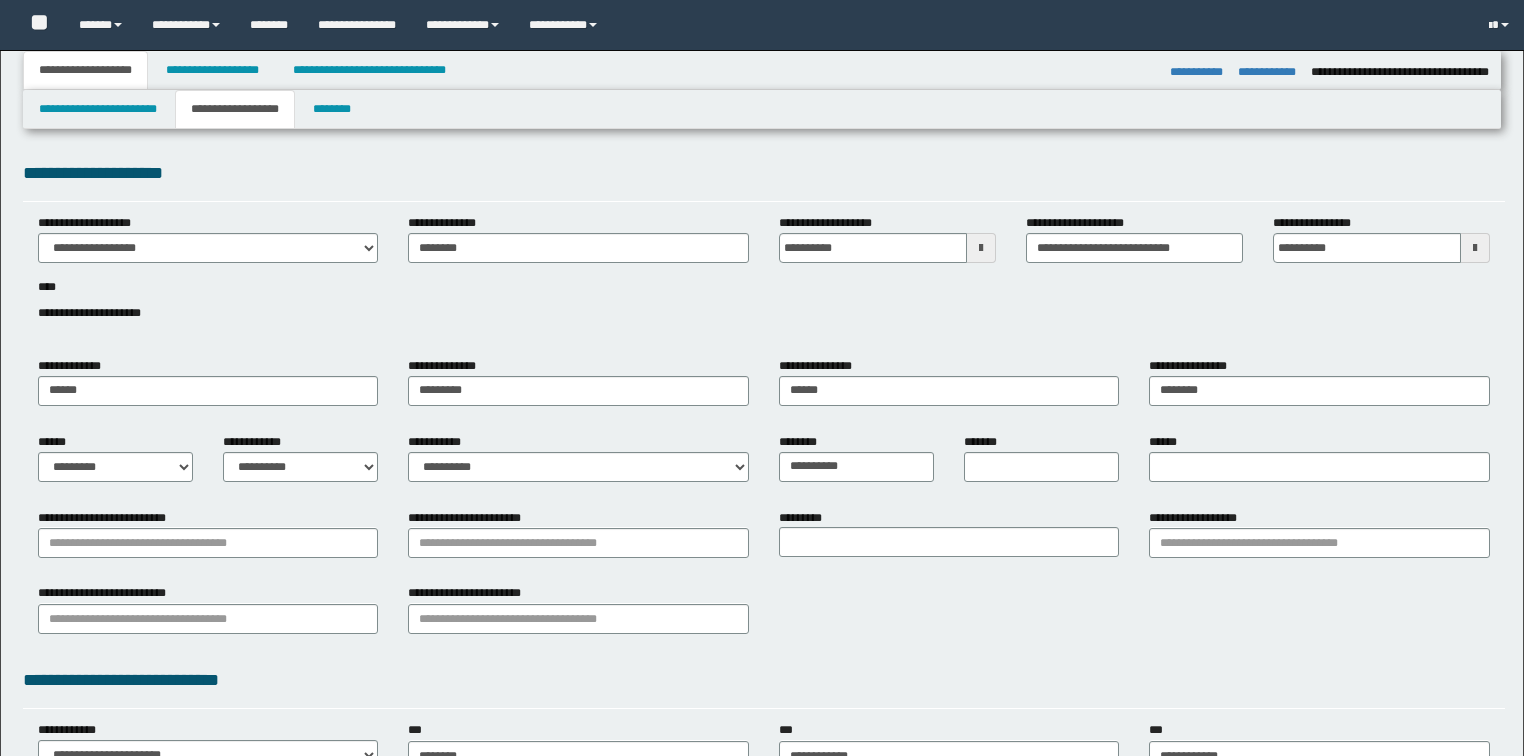 select on "*" 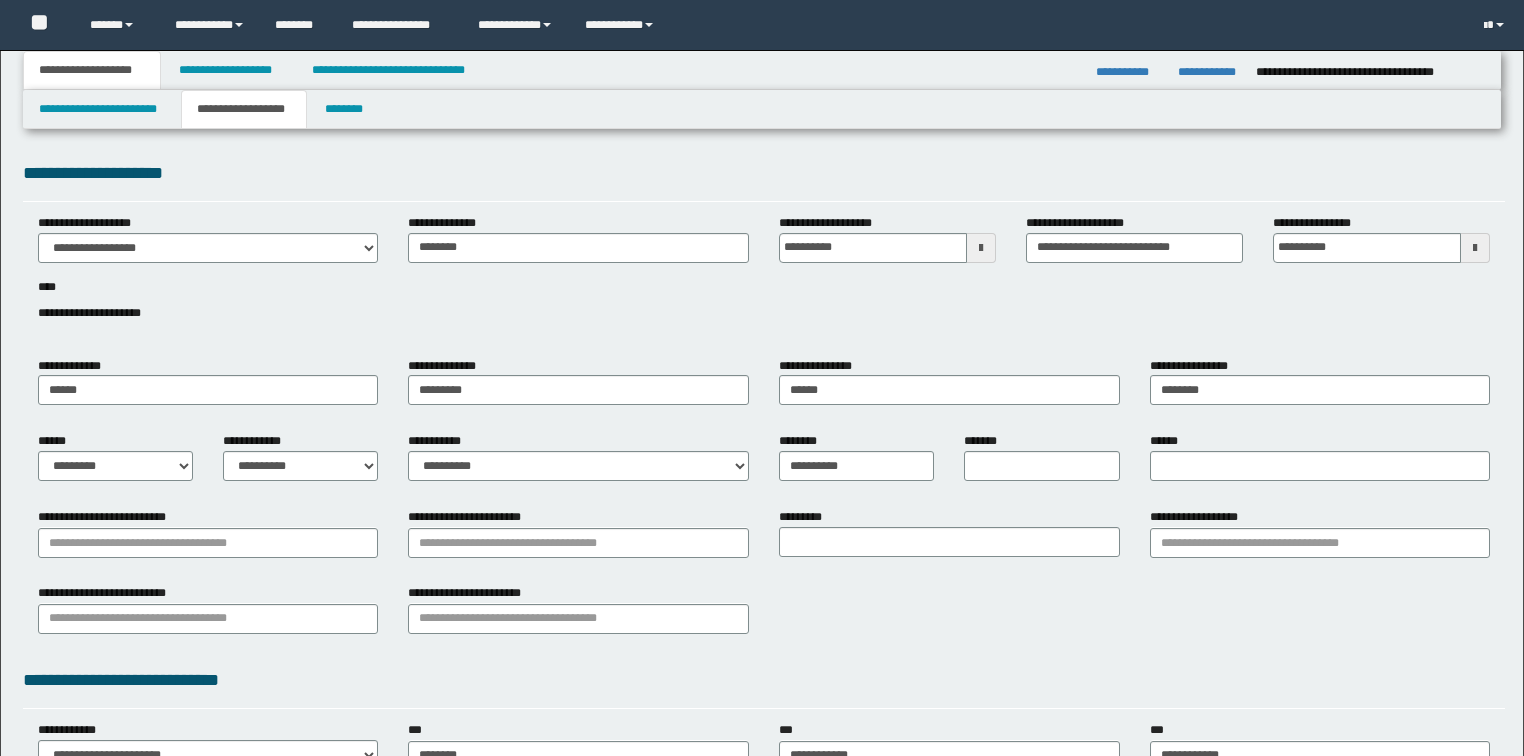 scroll, scrollTop: 0, scrollLeft: 0, axis: both 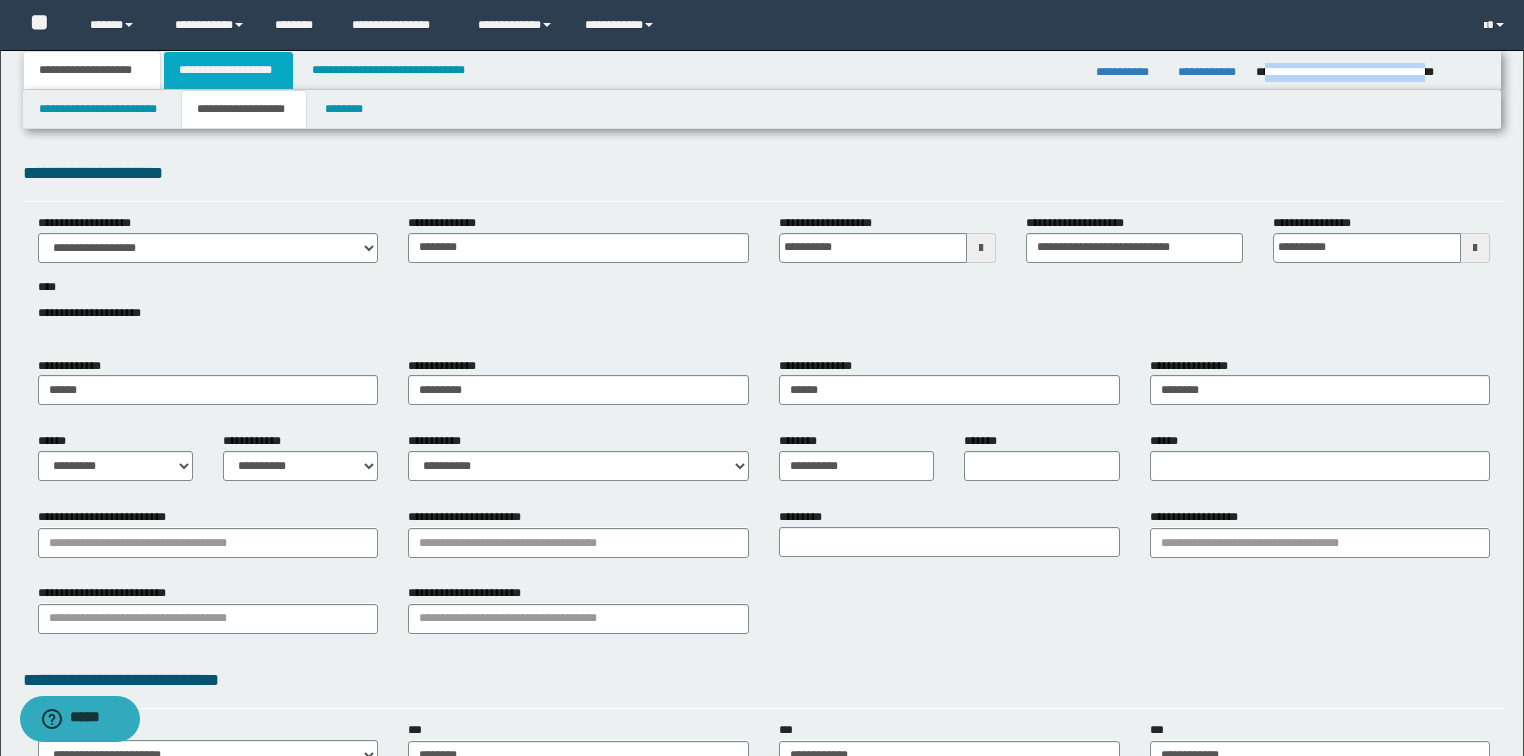 click on "**********" at bounding box center [228, 70] 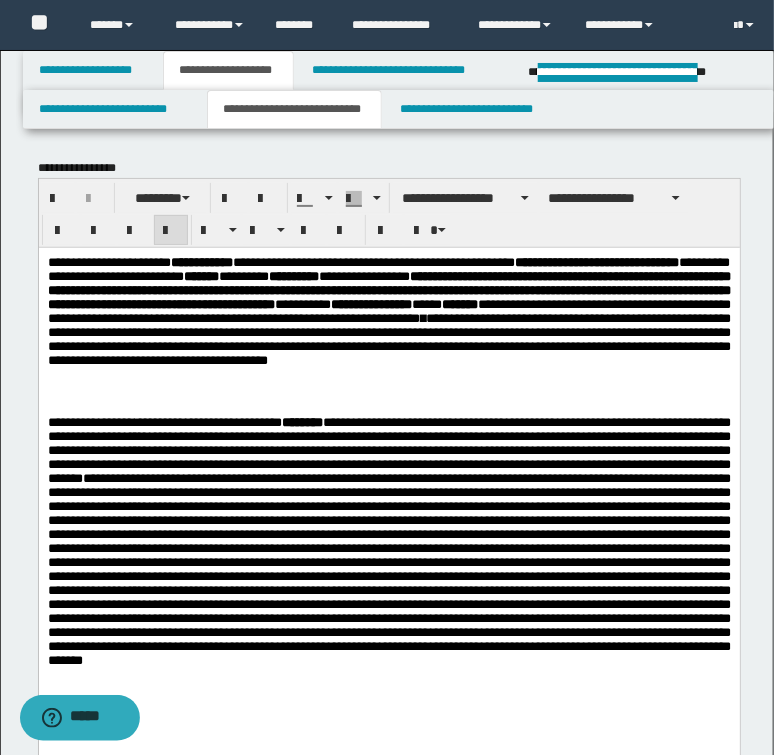 click on "********" at bounding box center [302, 421] 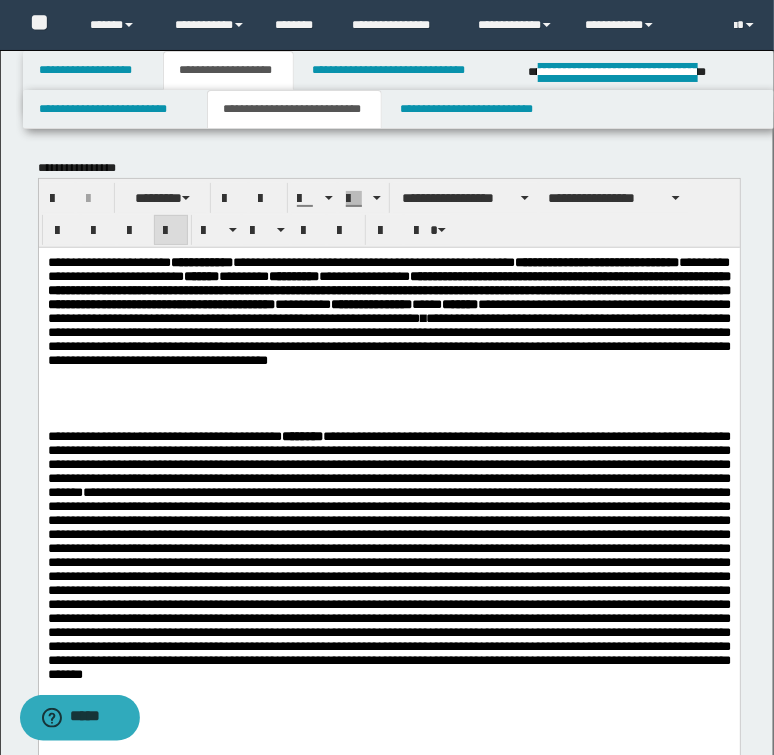 click on "**********" at bounding box center (389, 463) 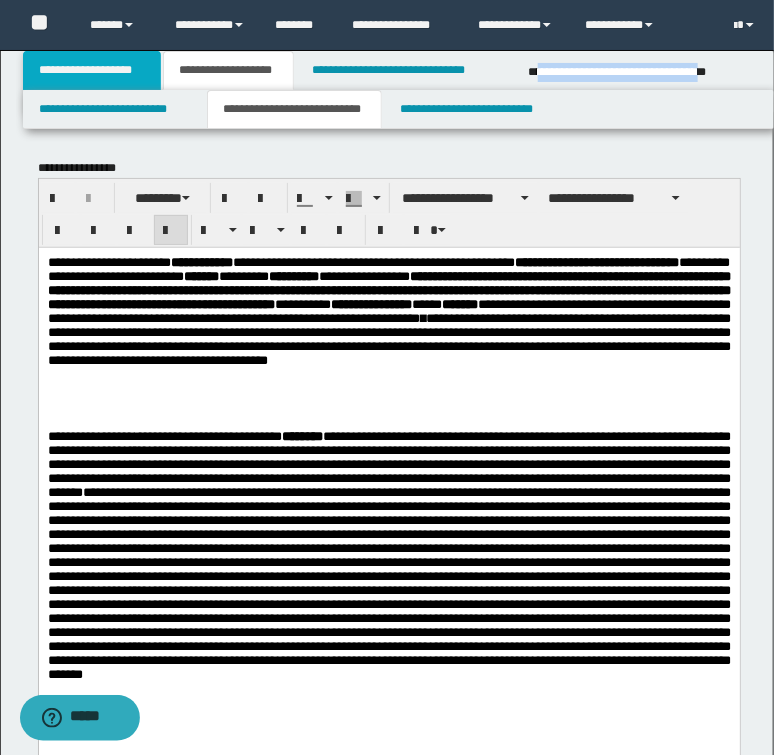 drag, startPoint x: 125, startPoint y: 72, endPoint x: 214, endPoint y: 93, distance: 91.44397 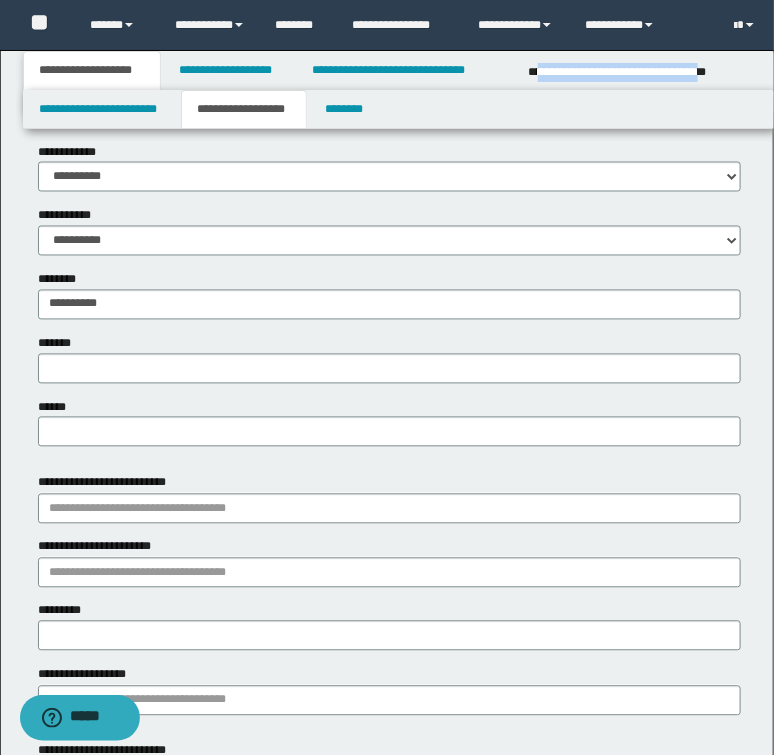scroll, scrollTop: 800, scrollLeft: 0, axis: vertical 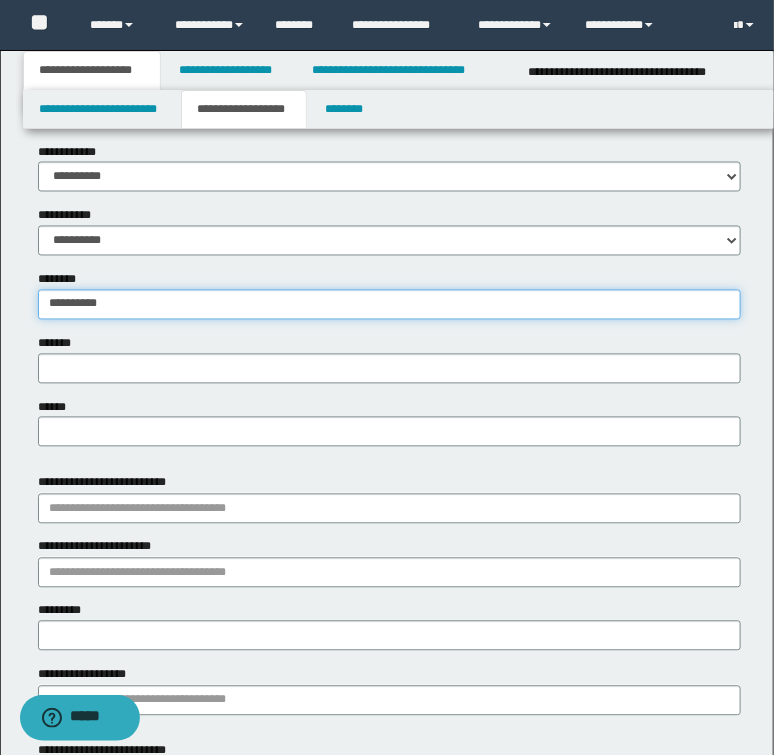 click on "**********" at bounding box center [389, 305] 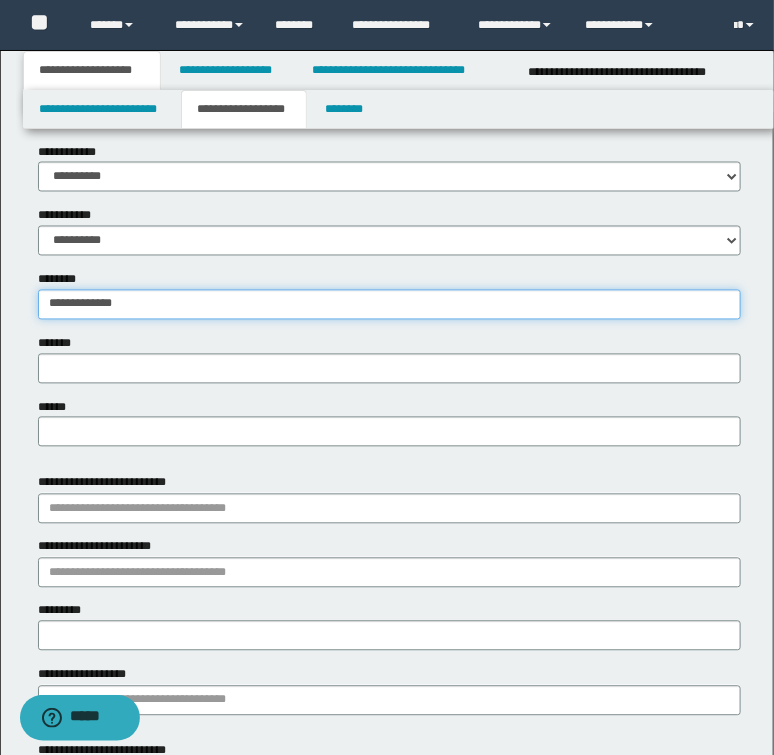 type on "**********" 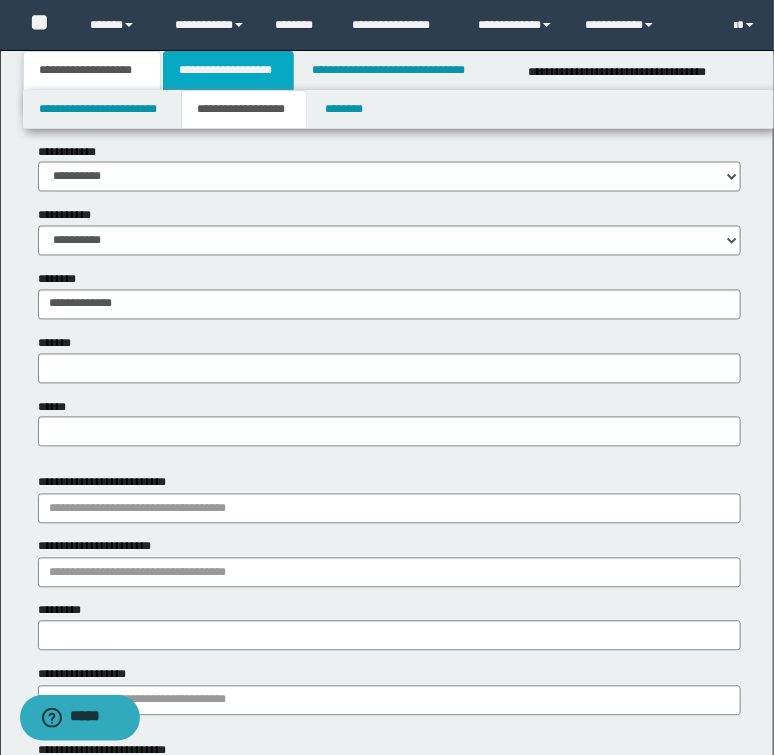 drag, startPoint x: 259, startPoint y: 73, endPoint x: 268, endPoint y: 100, distance: 28.460499 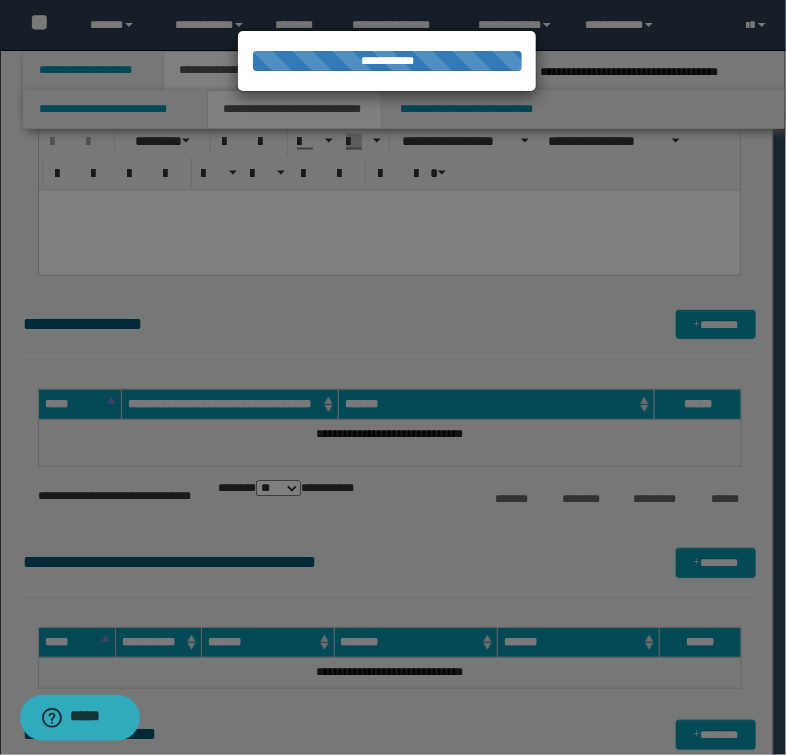 click on "**********" at bounding box center (294, 109) 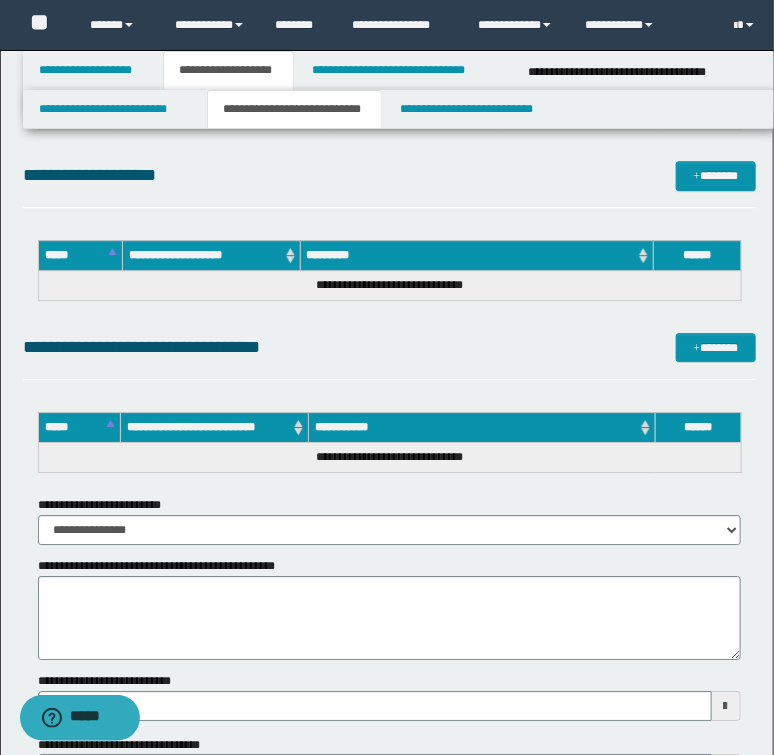 scroll, scrollTop: 1360, scrollLeft: 0, axis: vertical 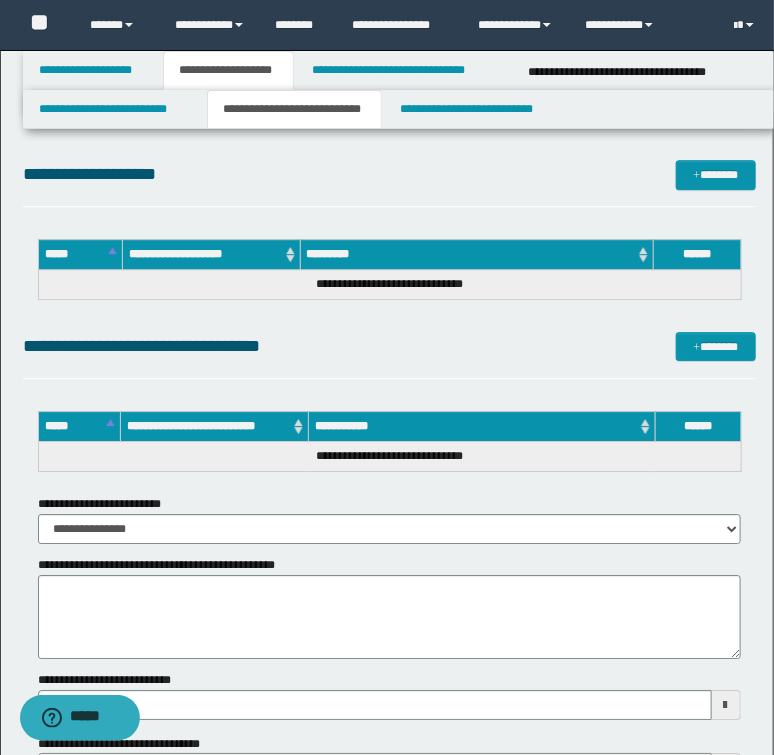 click on "**********" at bounding box center (389, -170) 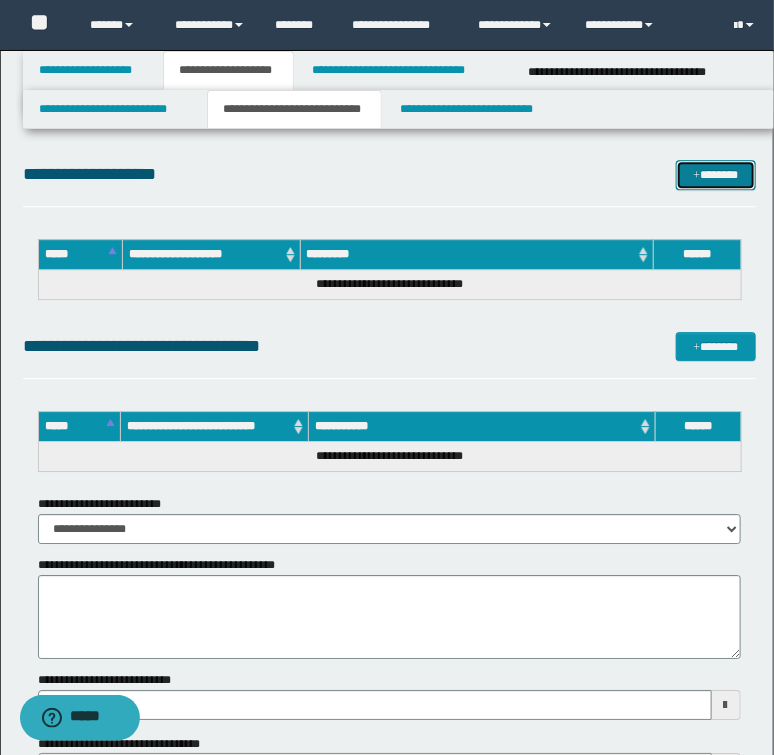 click on "*******" at bounding box center [715, 175] 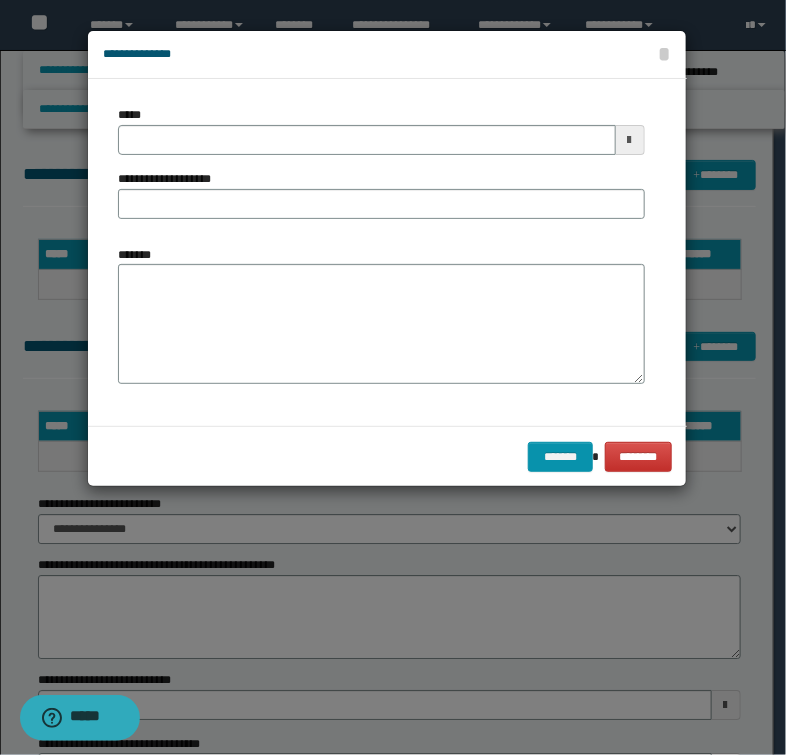 click on "*****" at bounding box center [133, 115] 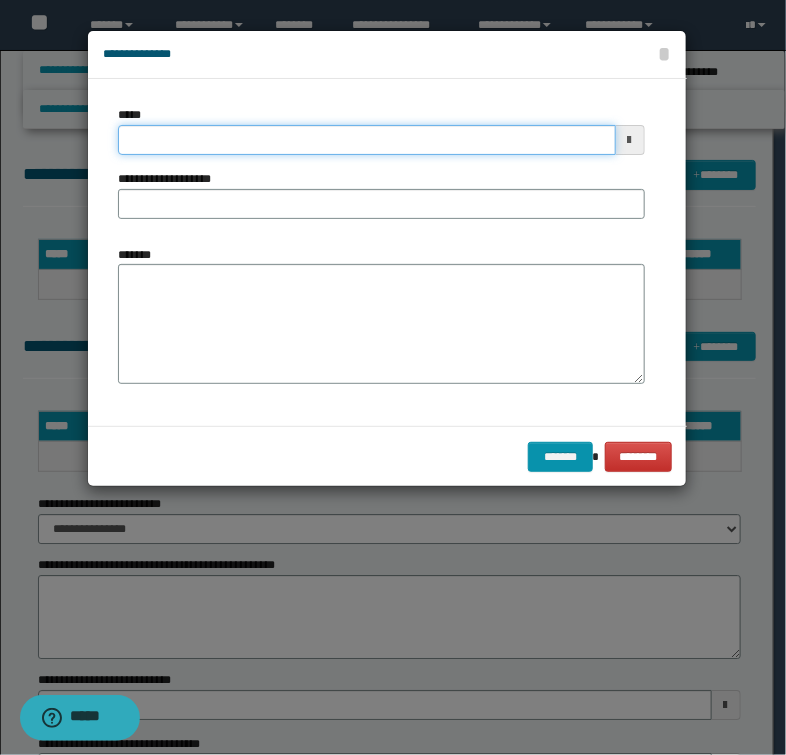 click on "*****" at bounding box center (366, 140) 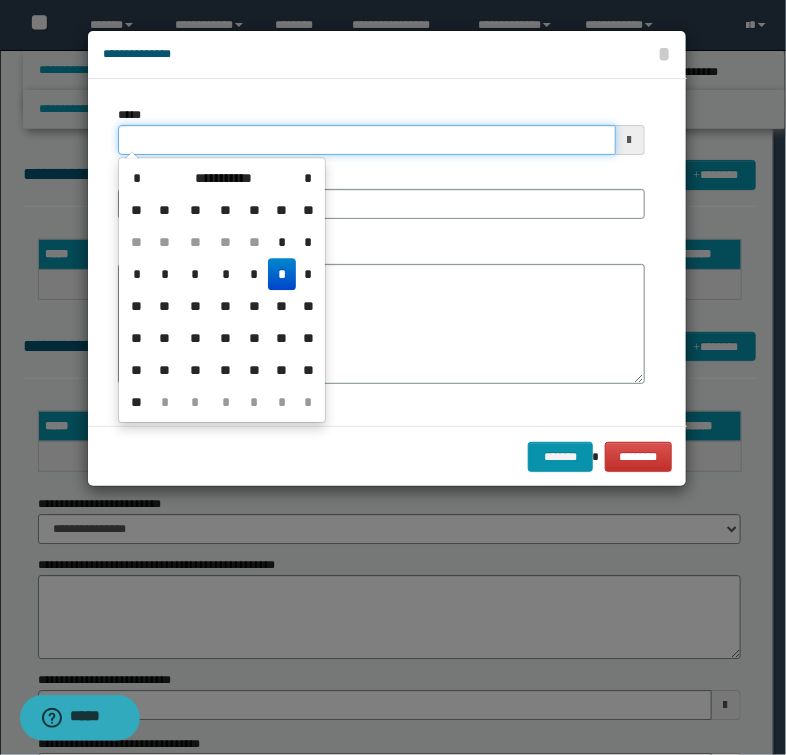 click on "*****" at bounding box center (366, 140) 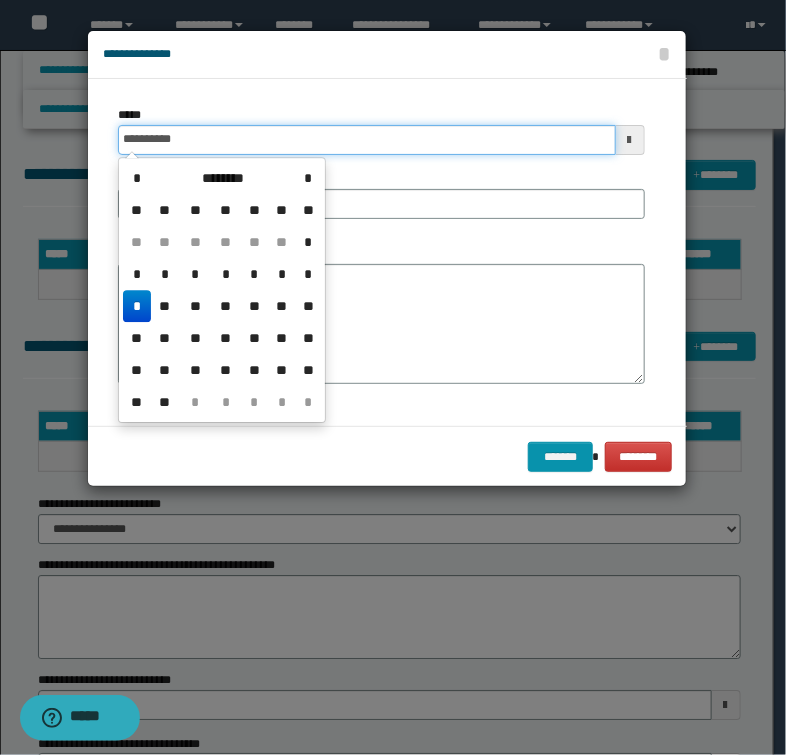 type on "**********" 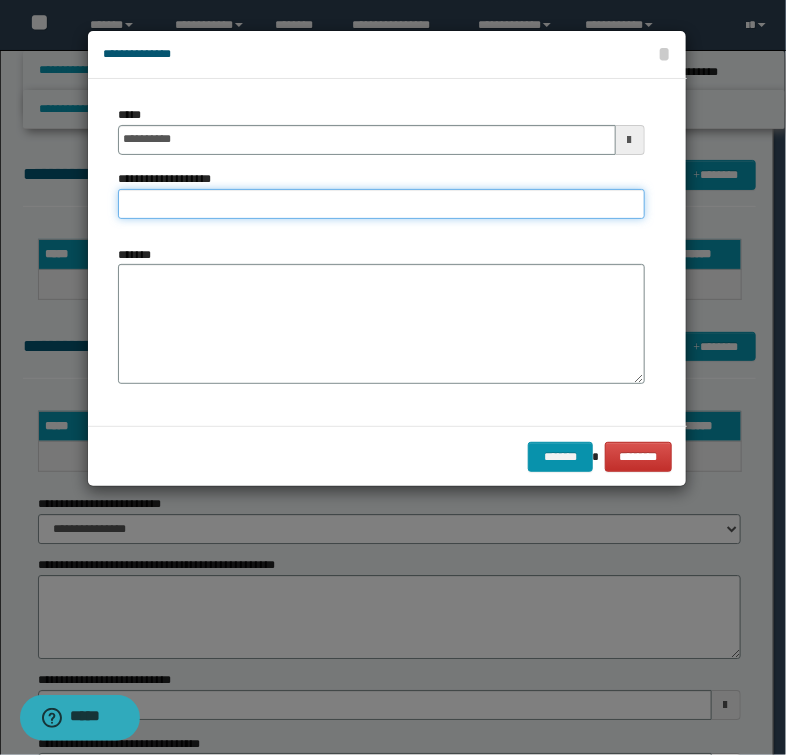 drag, startPoint x: 398, startPoint y: 202, endPoint x: 388, endPoint y: 198, distance: 10.770329 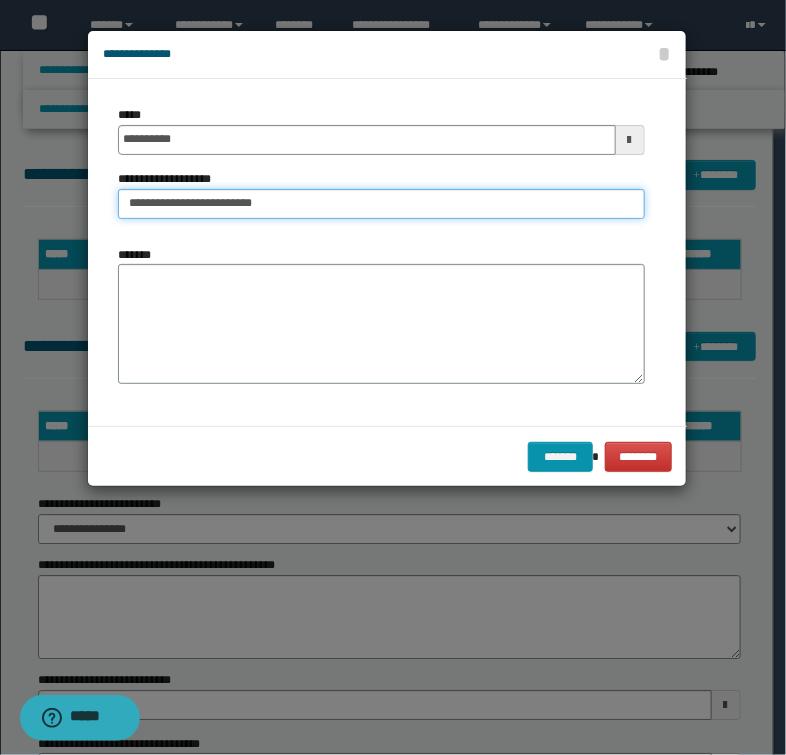 type on "**********" 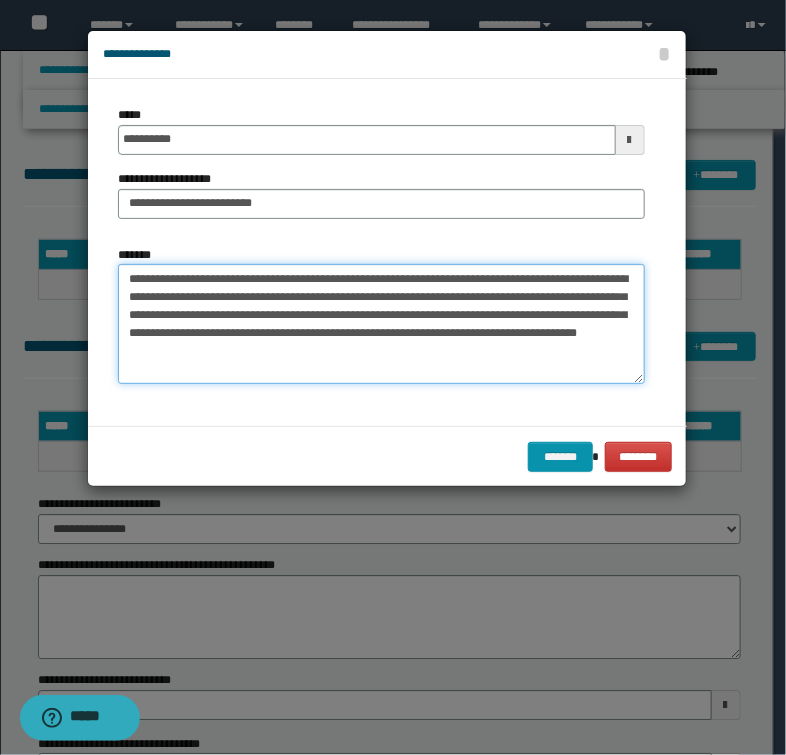 type on "**********" 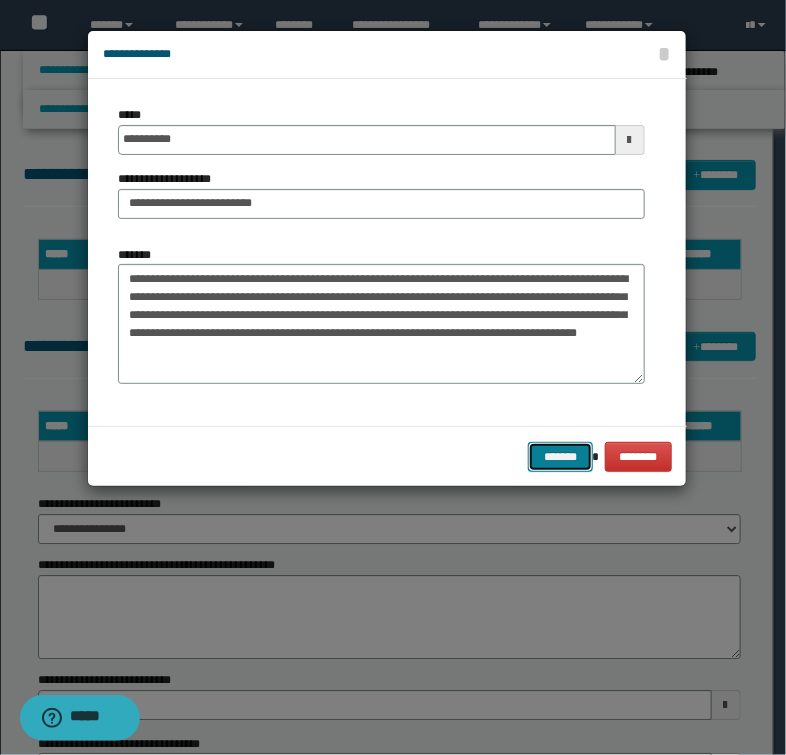 click on "*******" at bounding box center [560, 457] 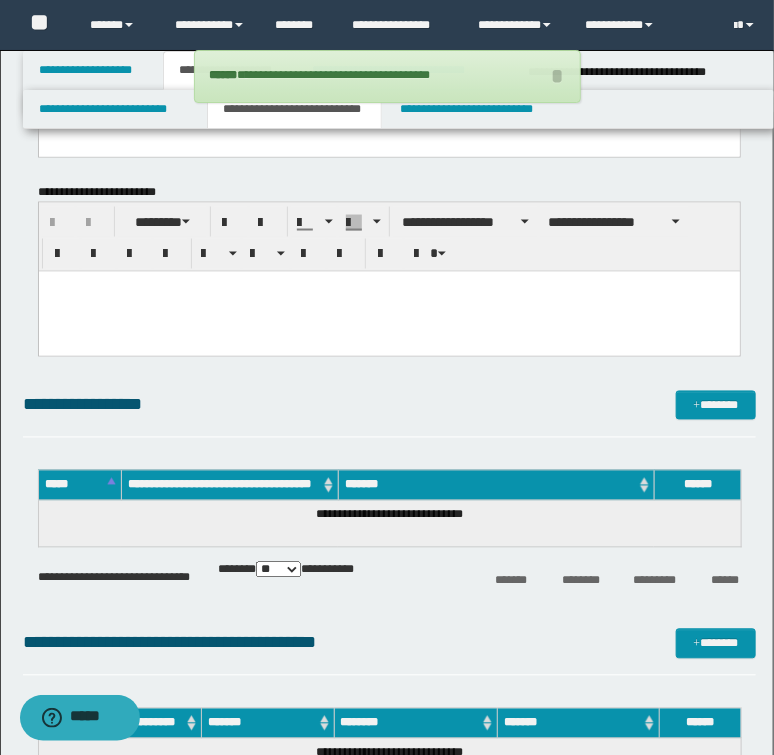 scroll, scrollTop: 720, scrollLeft: 0, axis: vertical 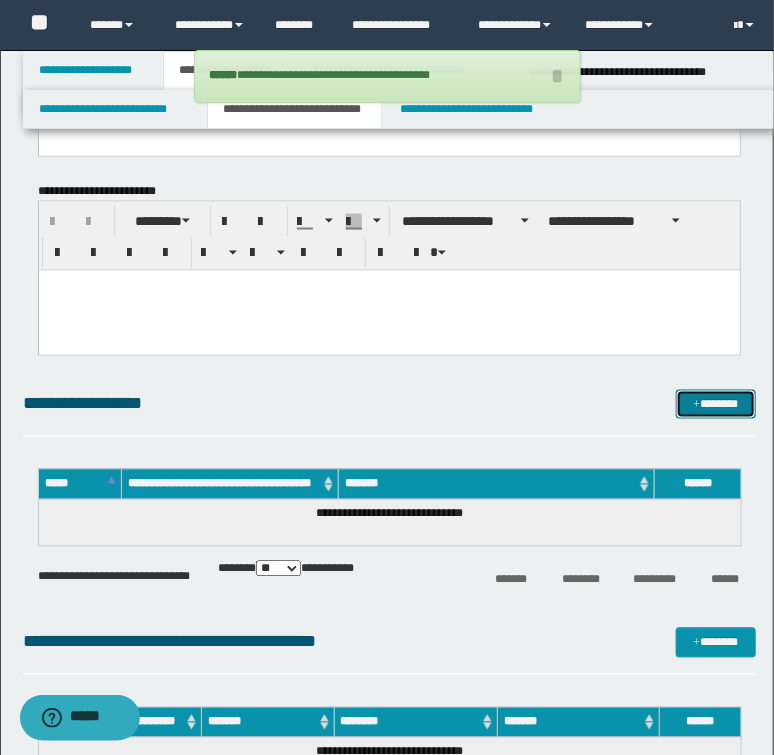 click on "*******" at bounding box center [715, 405] 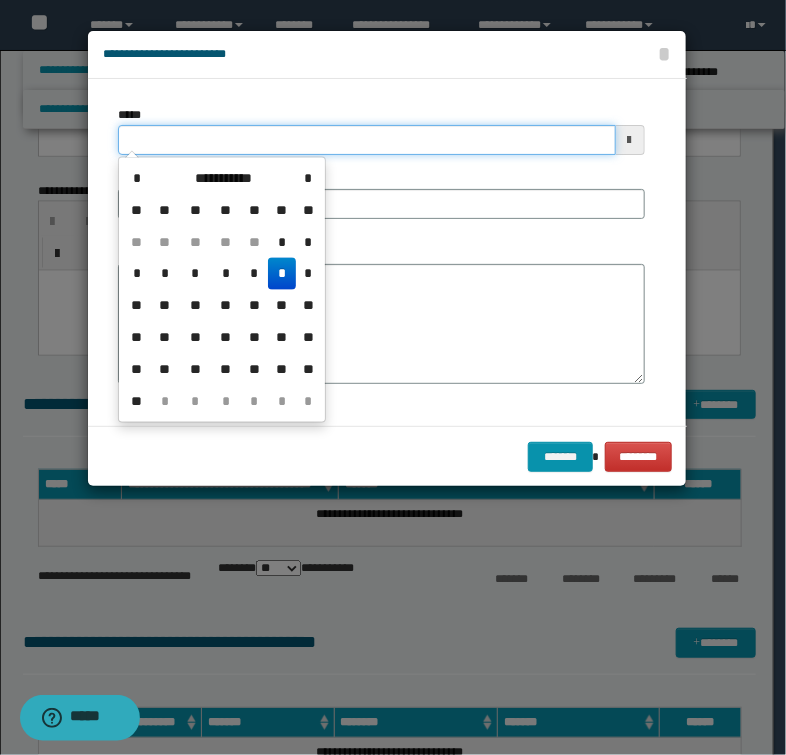 click on "*****" at bounding box center (366, 140) 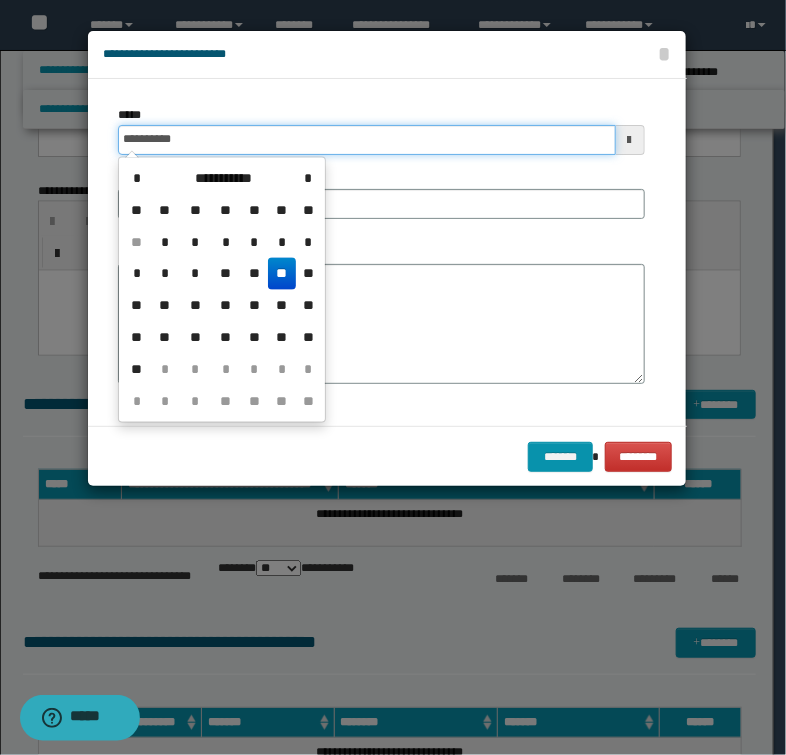 type on "**********" 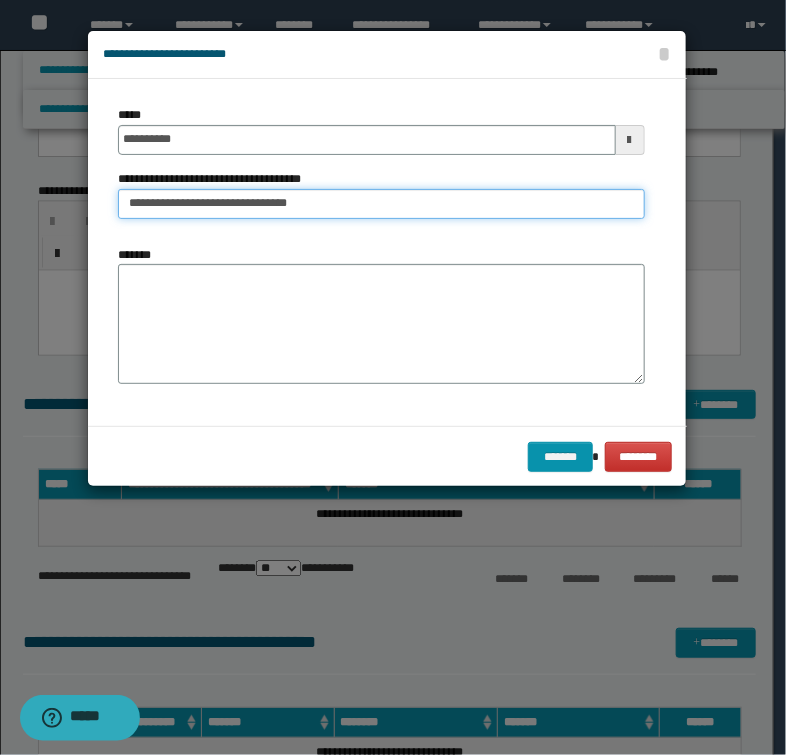 type on "**********" 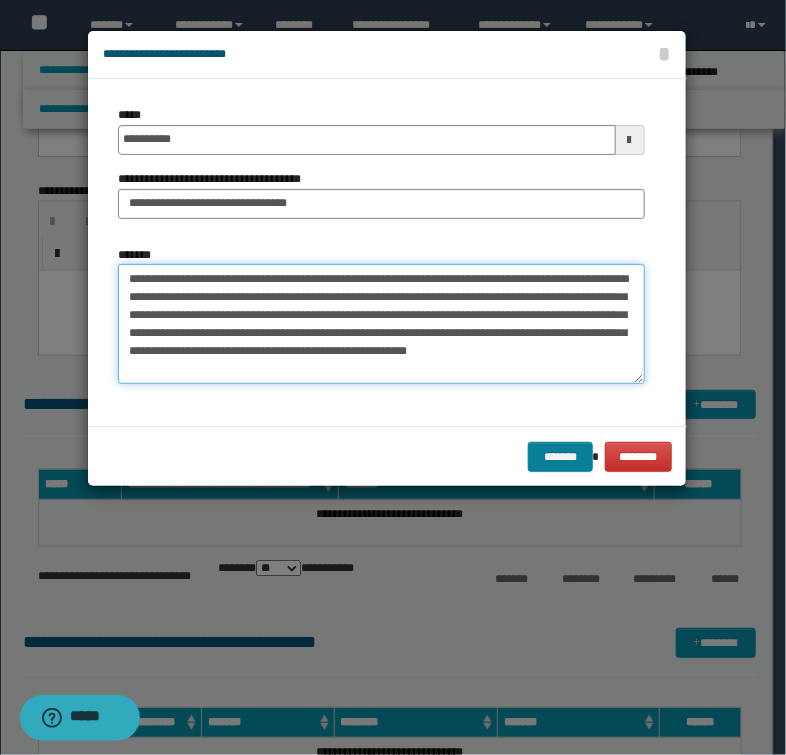 type on "**********" 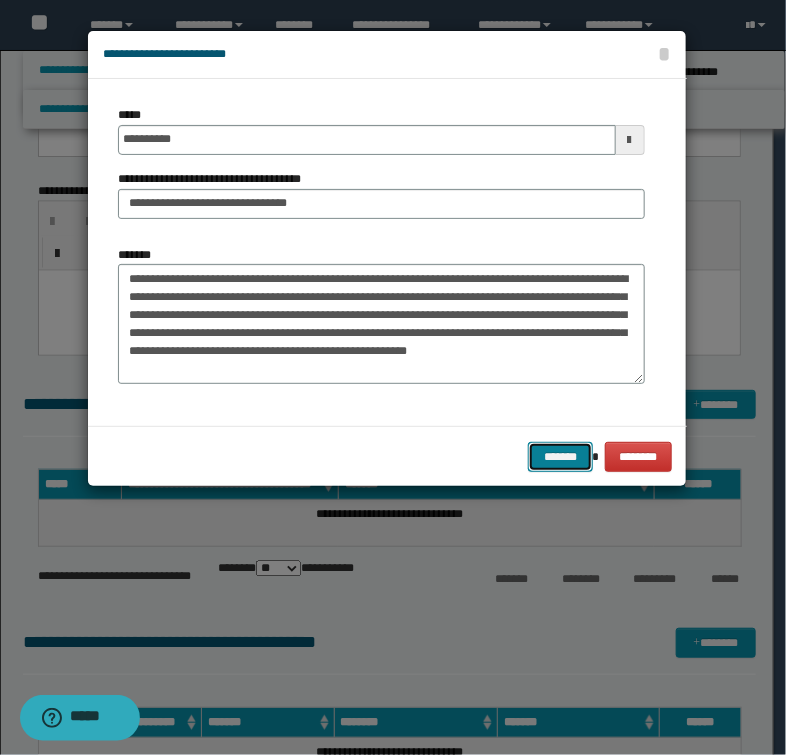 click on "*******" at bounding box center (560, 457) 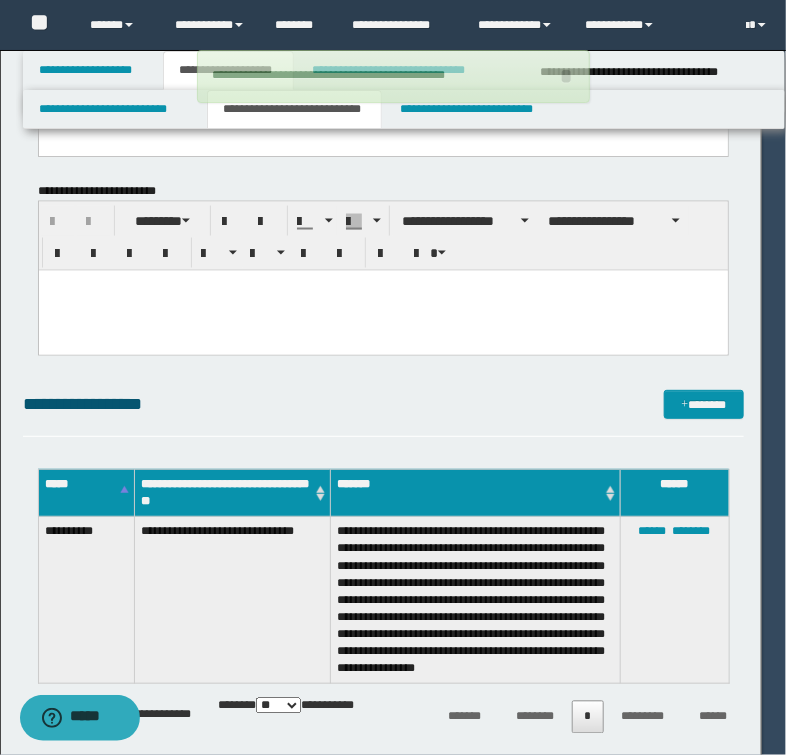 type 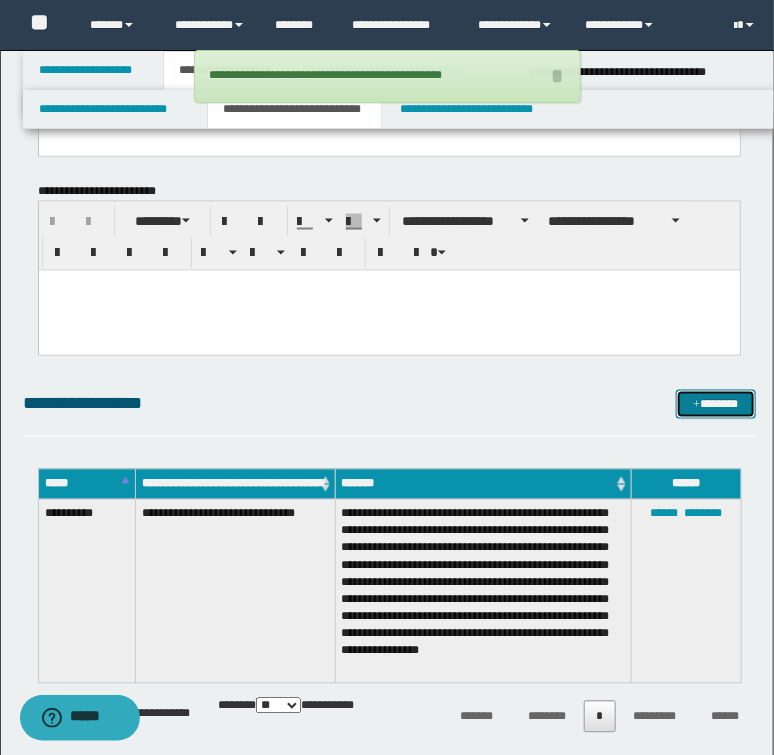 click at bounding box center (697, 406) 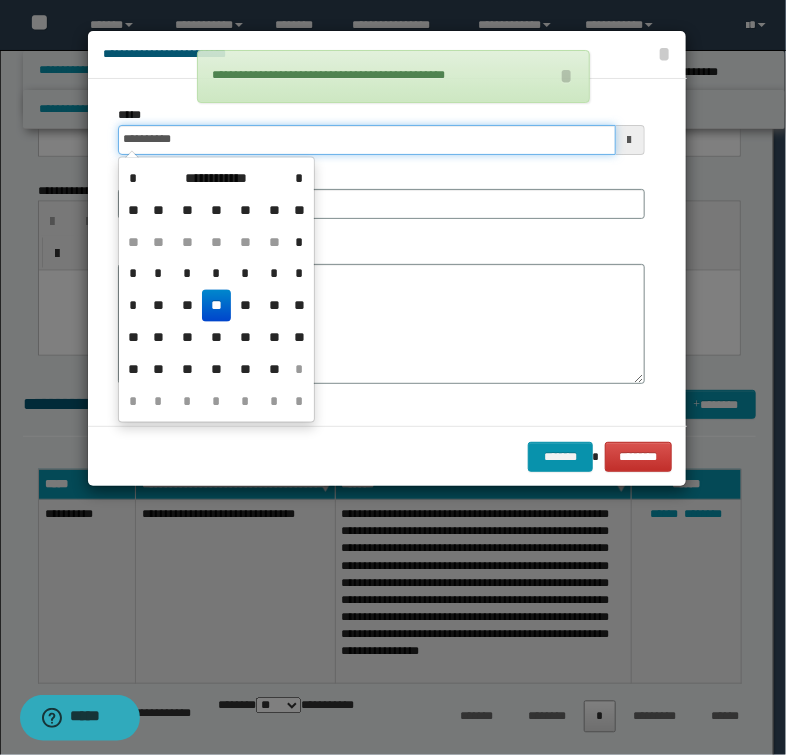 click on "**********" at bounding box center [366, 140] 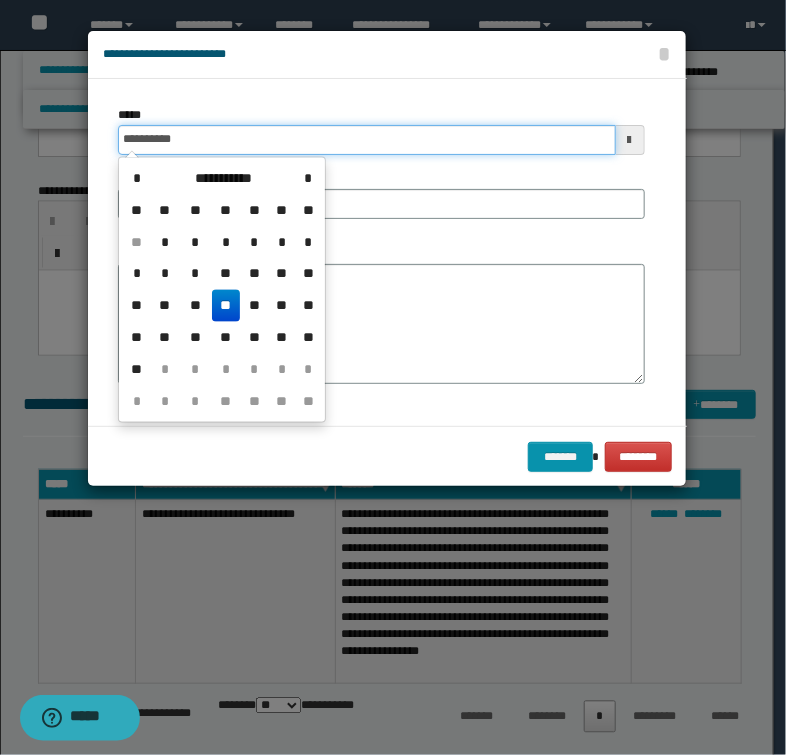 type on "**********" 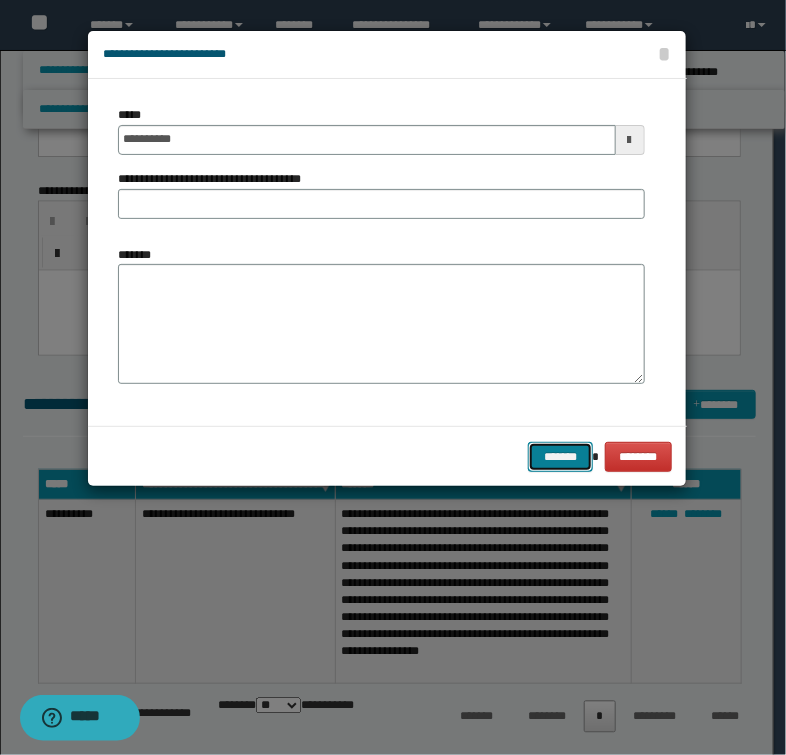 click on "*******" at bounding box center (560, 457) 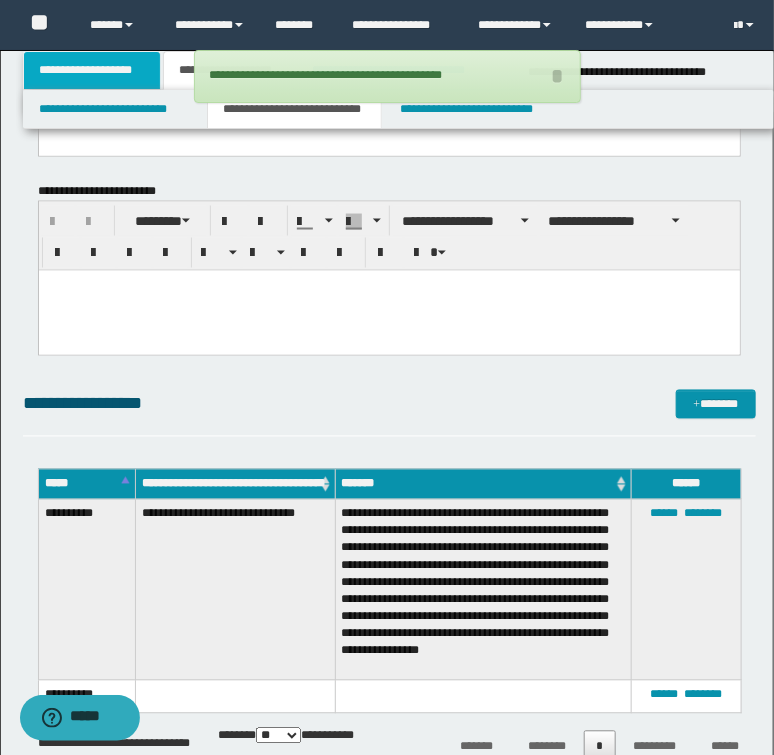 click on "**********" at bounding box center (92, 70) 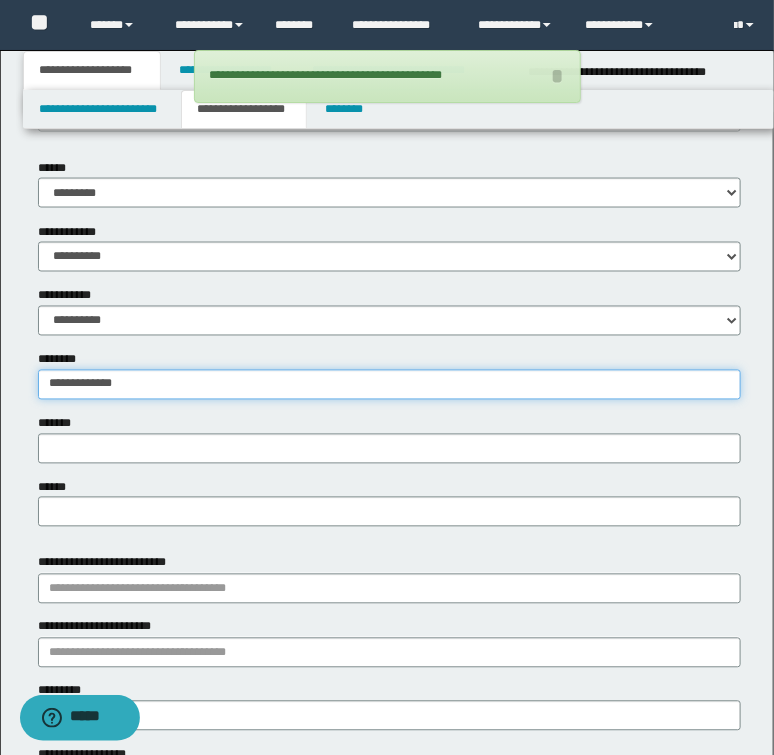 click on "**********" at bounding box center (389, 385) 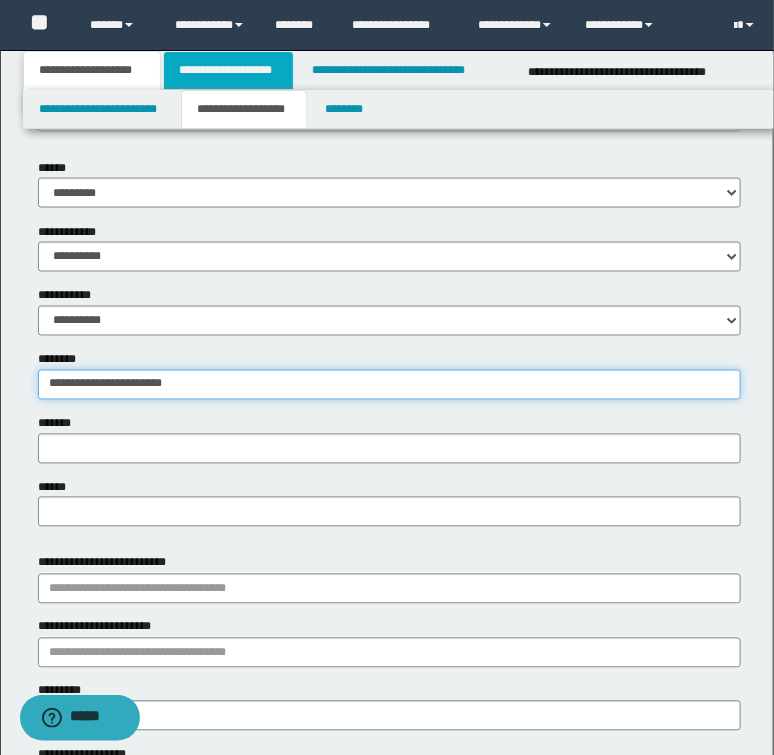 type on "**********" 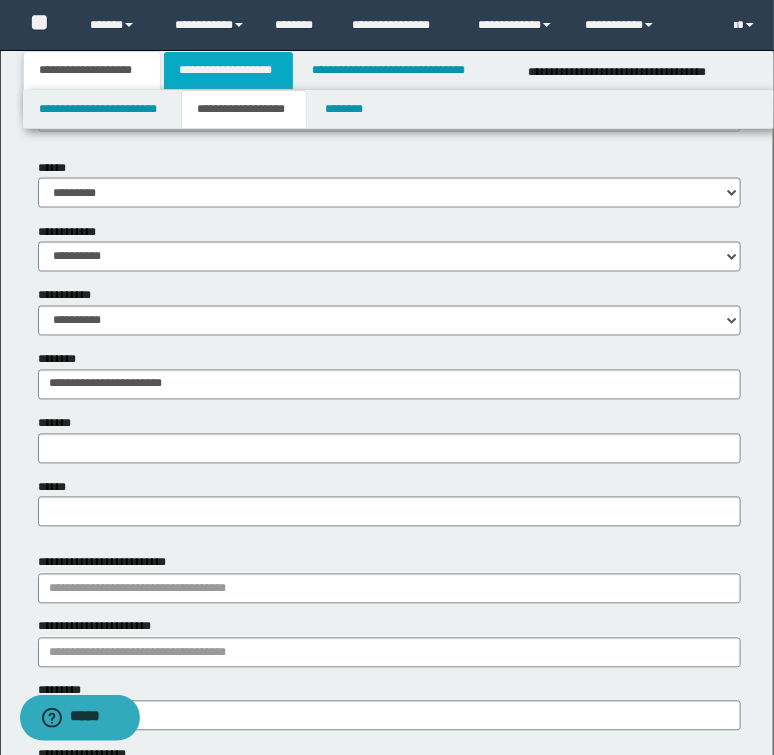 click on "**********" at bounding box center (228, 70) 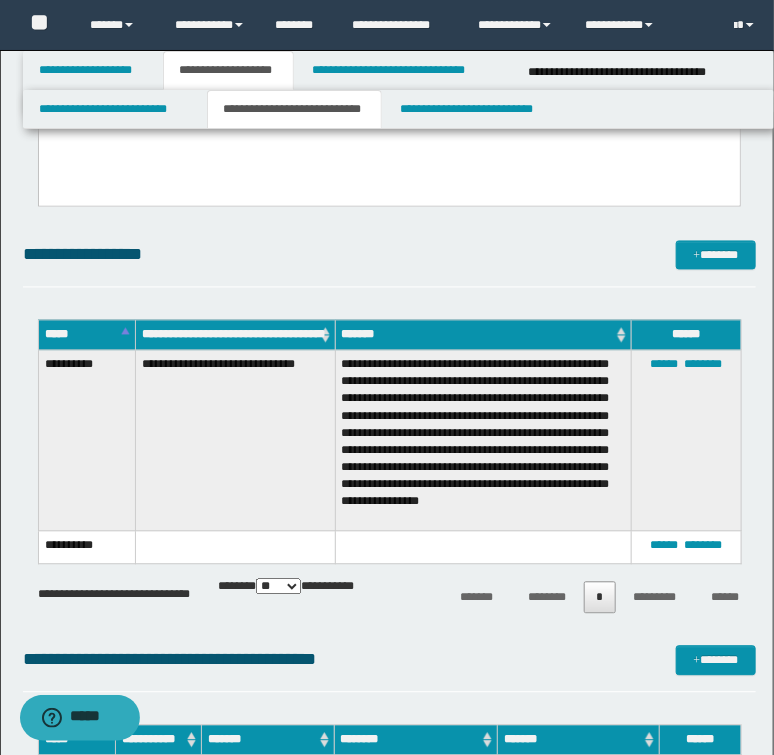 scroll, scrollTop: 880, scrollLeft: 0, axis: vertical 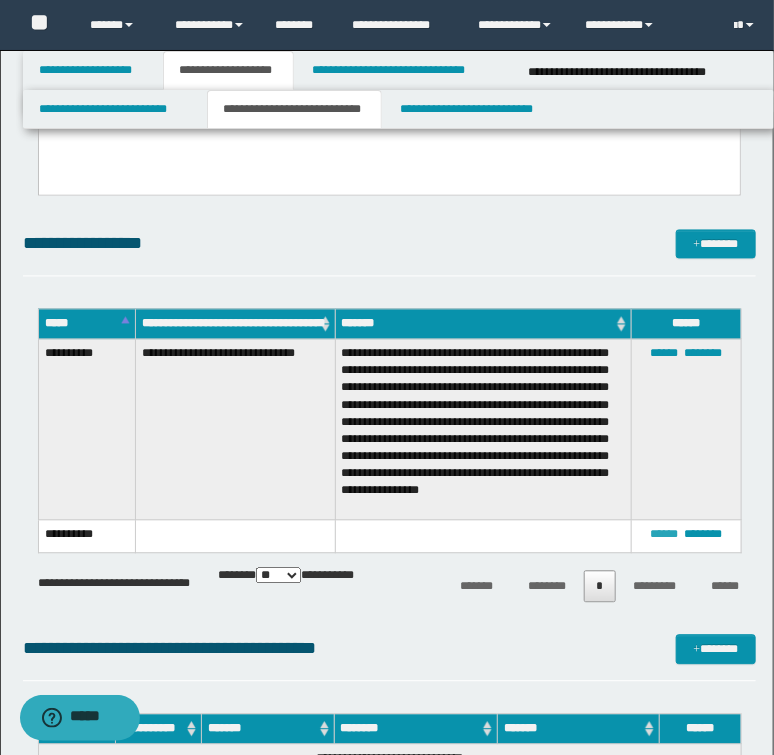 click on "******" at bounding box center (664, 535) 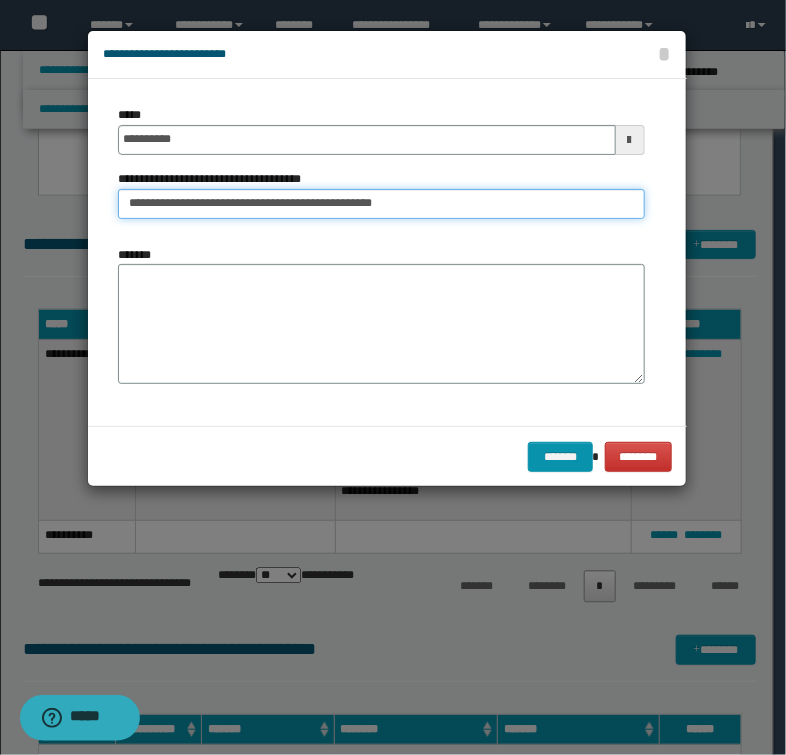 type on "**********" 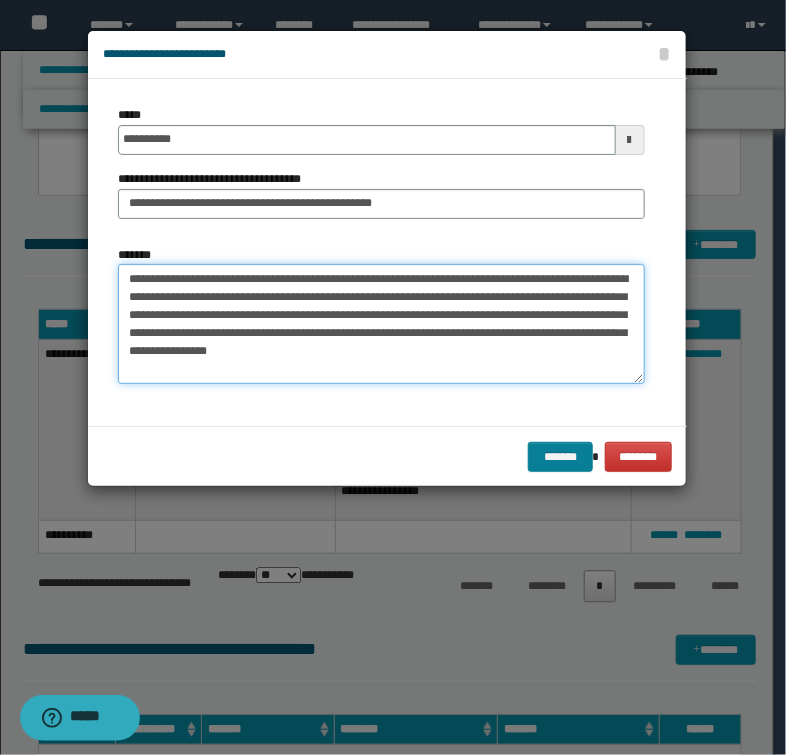 type on "**********" 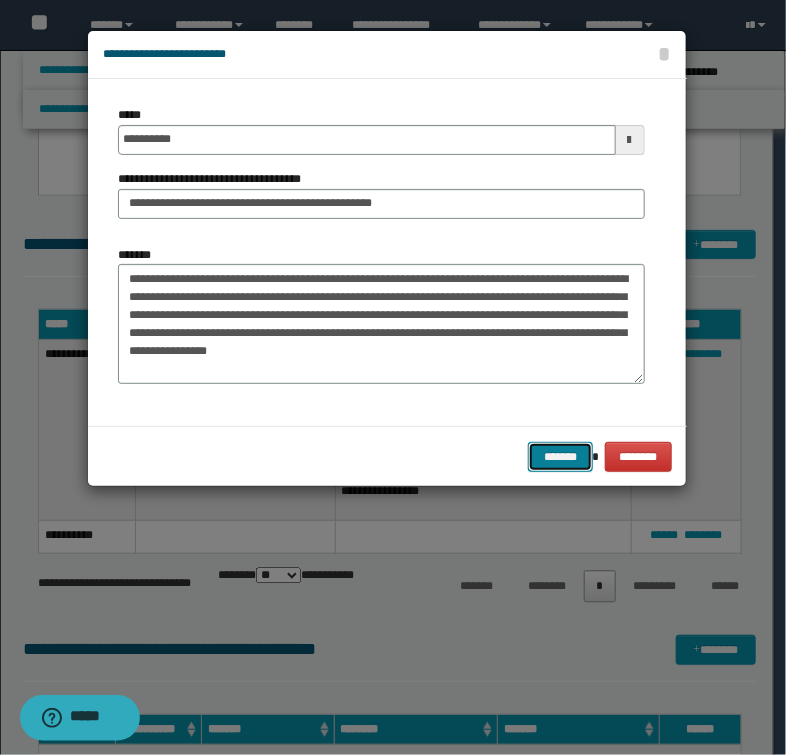 click on "*******" at bounding box center (560, 457) 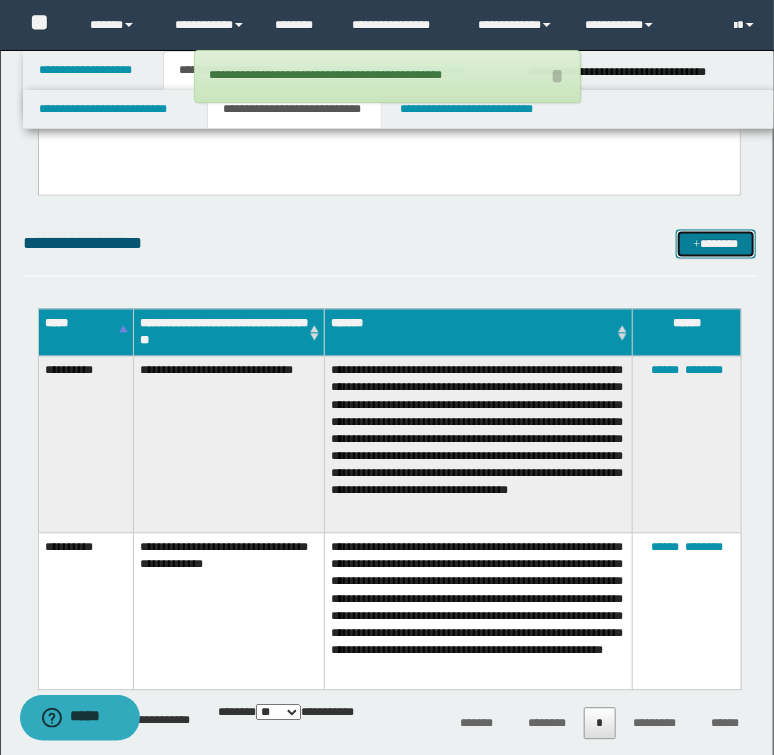 click on "*******" at bounding box center (715, 245) 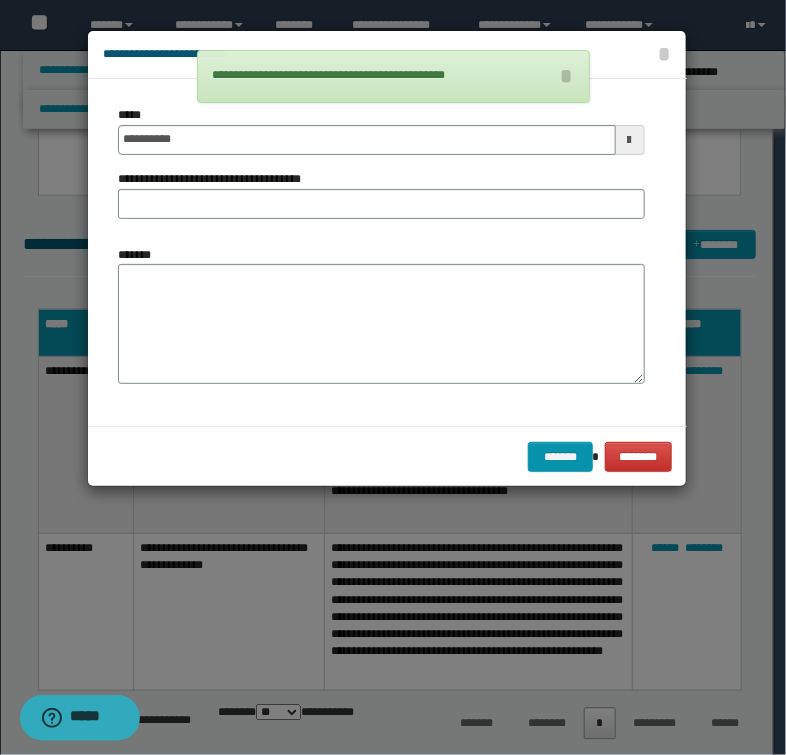 click on "**********" at bounding box center (381, 130) 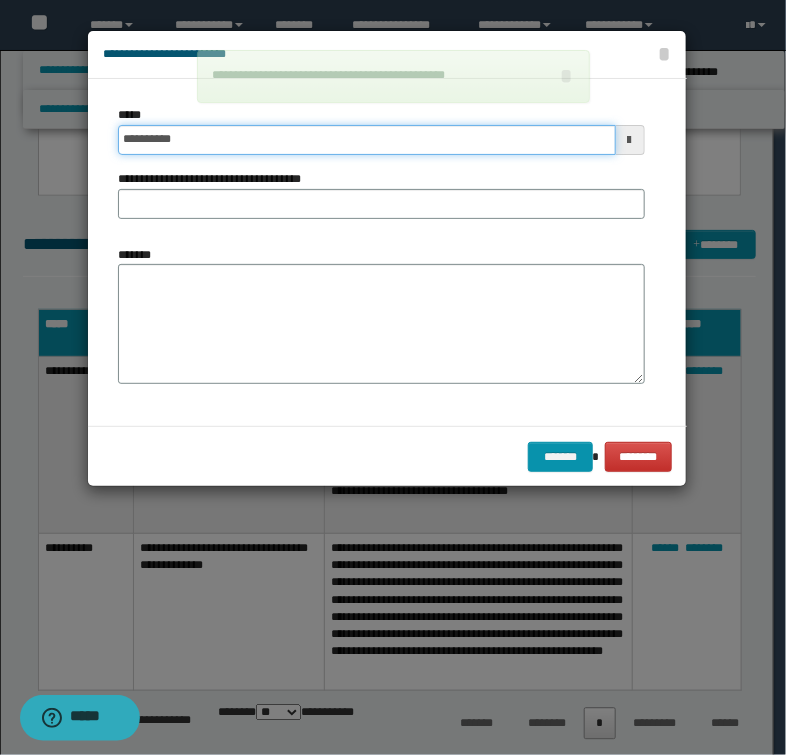 click on "**********" at bounding box center [366, 140] 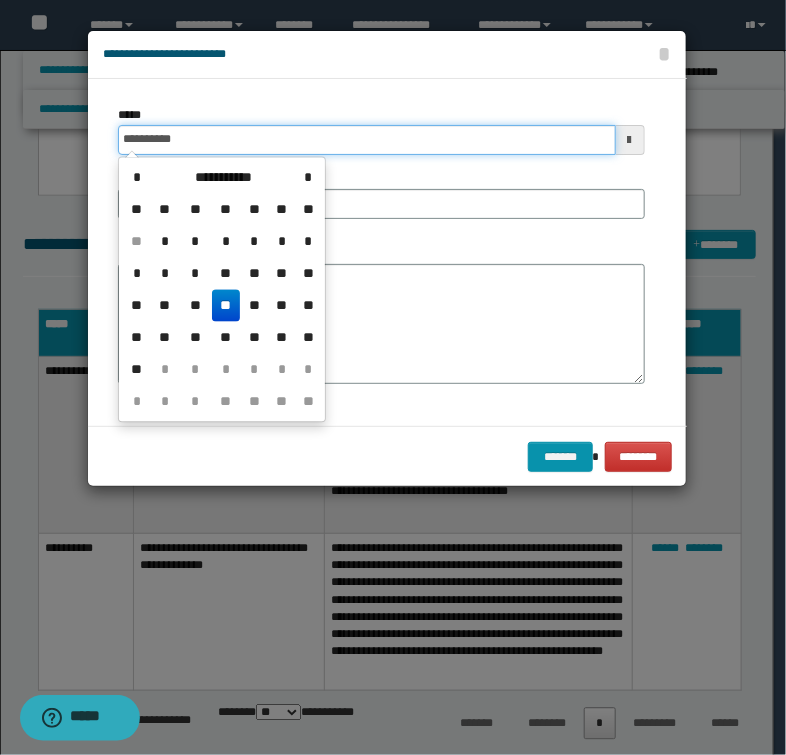type on "**********" 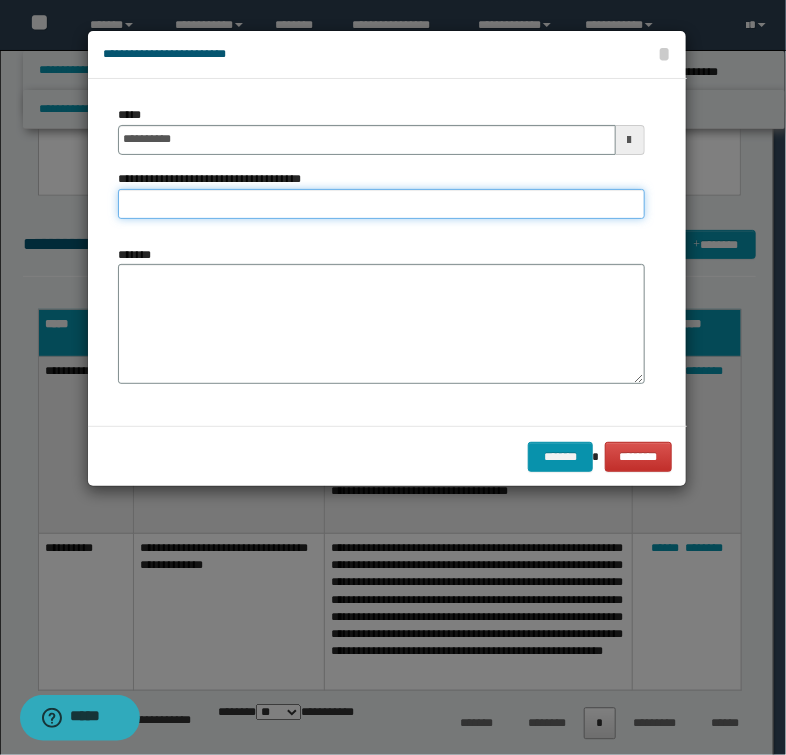 click on "**********" at bounding box center (381, 204) 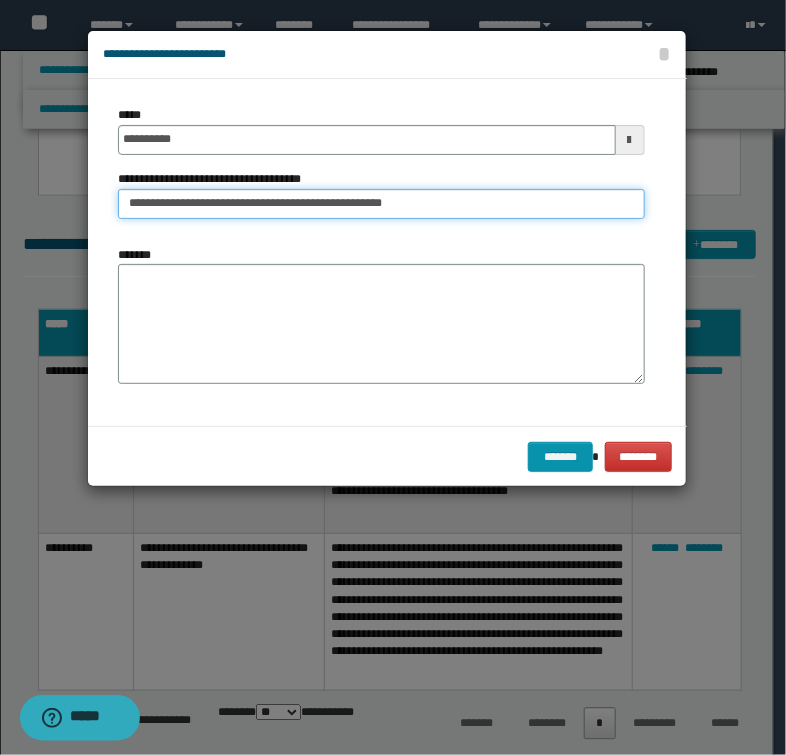 type on "**********" 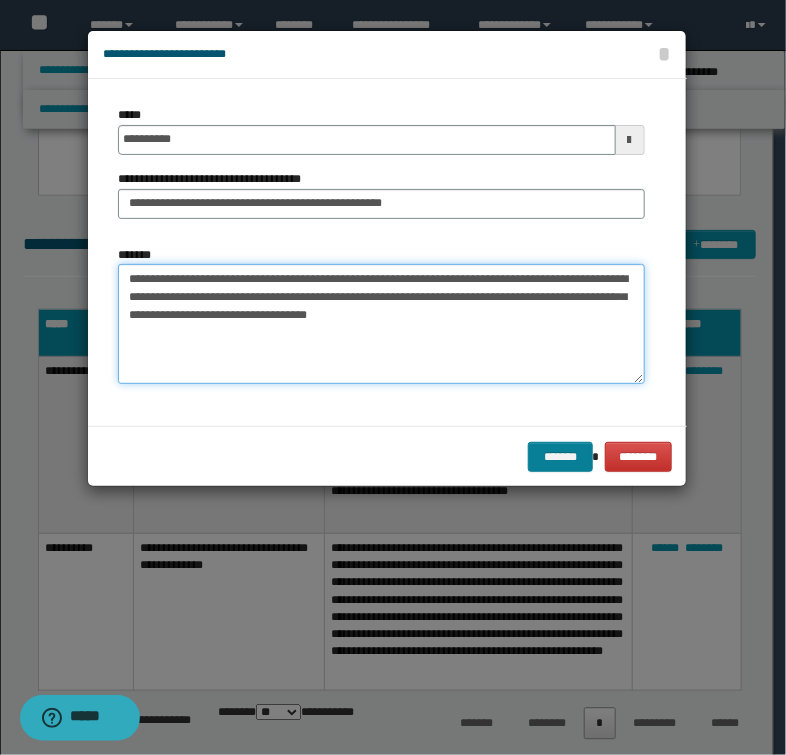 type on "**********" 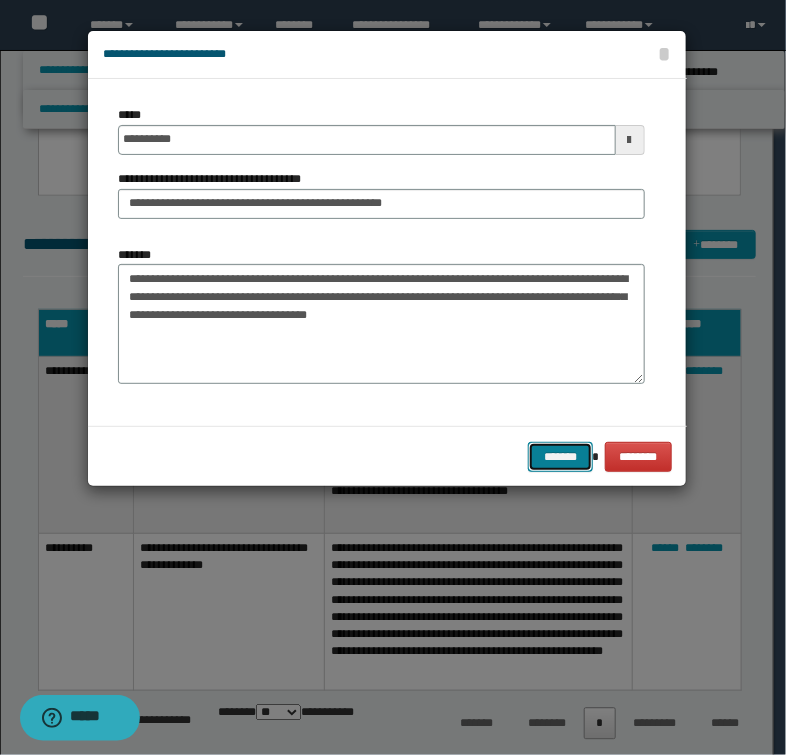 click on "*******" at bounding box center [560, 457] 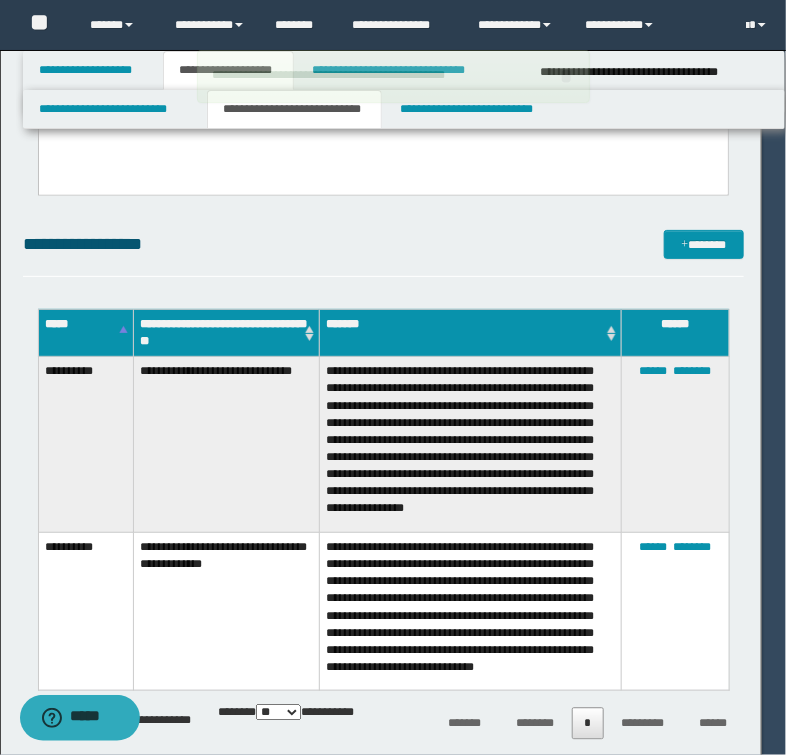 type 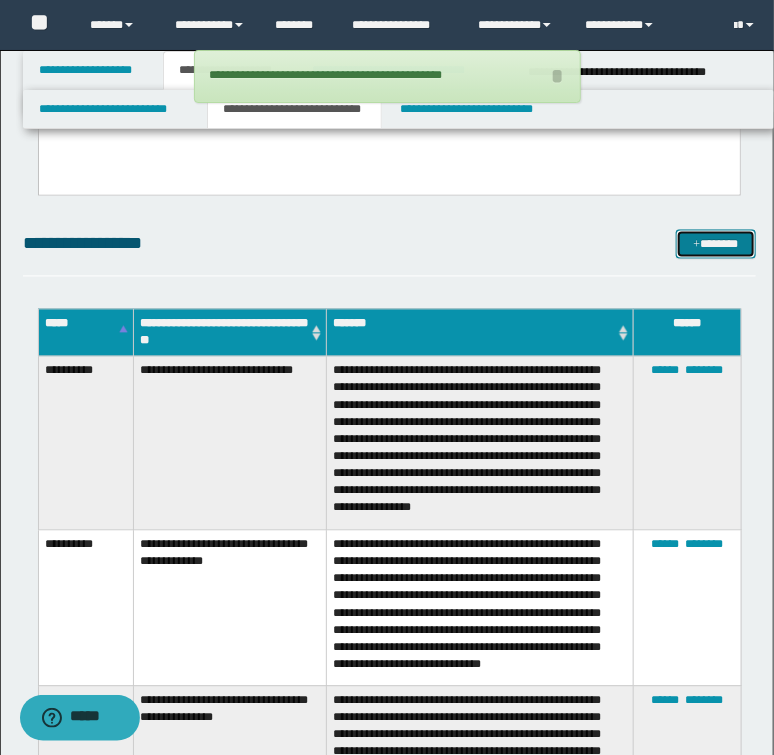click on "*******" at bounding box center [715, 245] 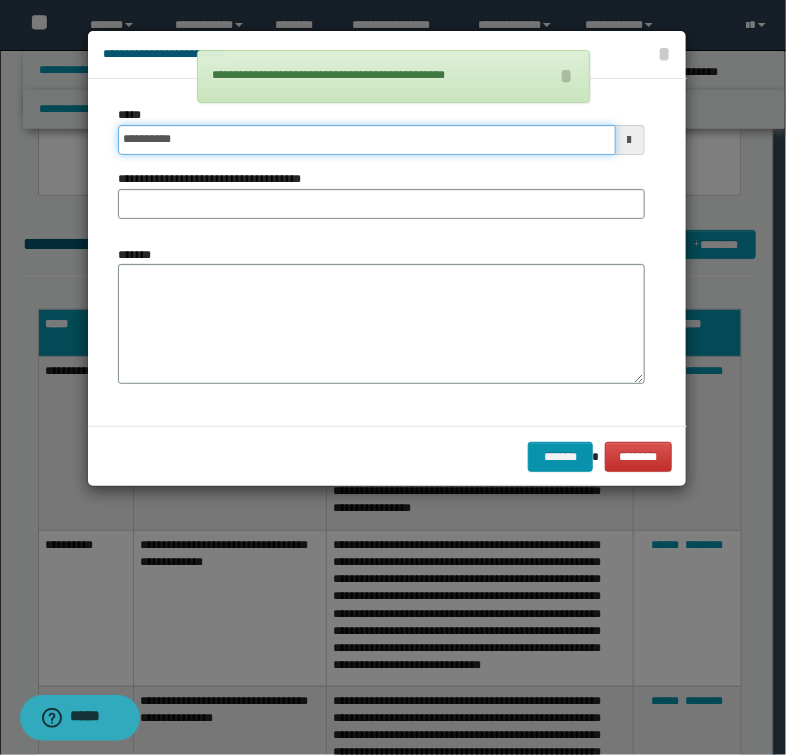 click on "**********" at bounding box center (366, 140) 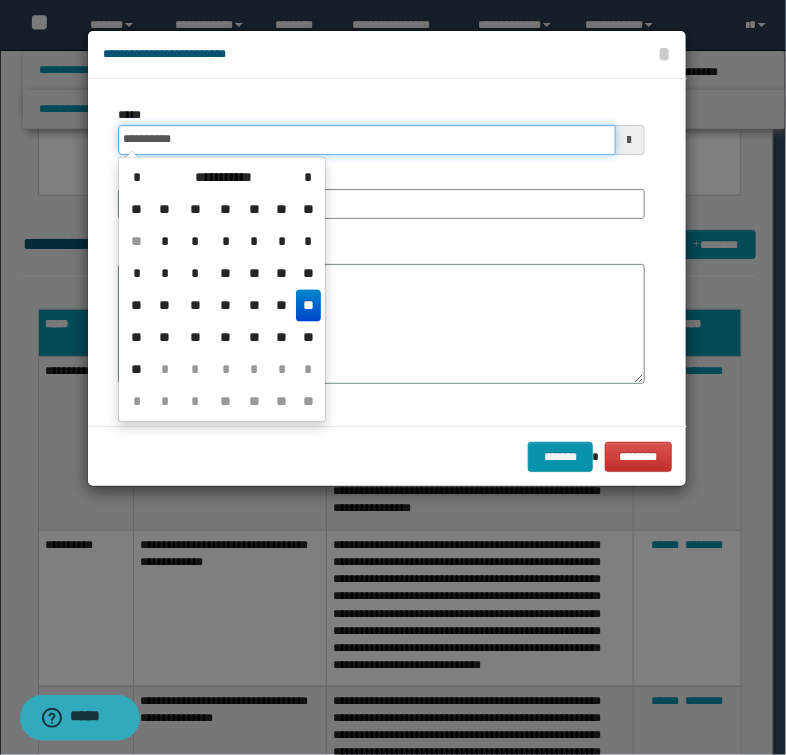 type on "**********" 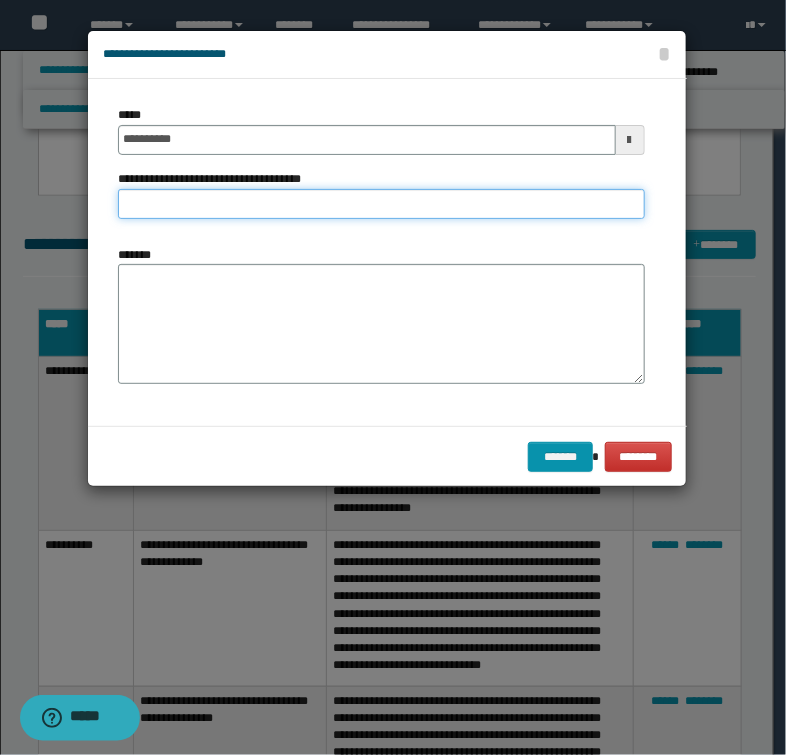 click on "**********" at bounding box center [381, 204] 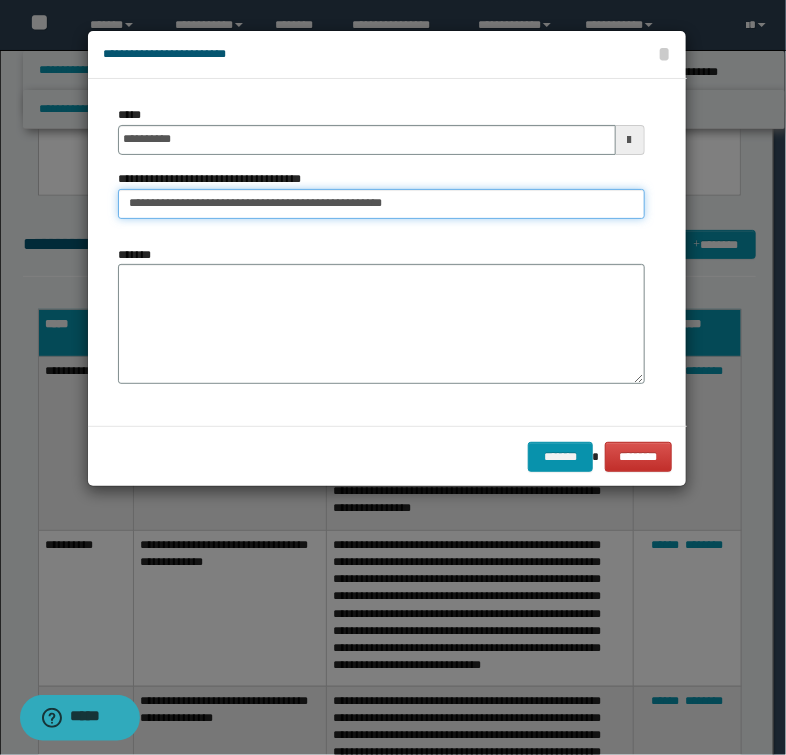 type on "**********" 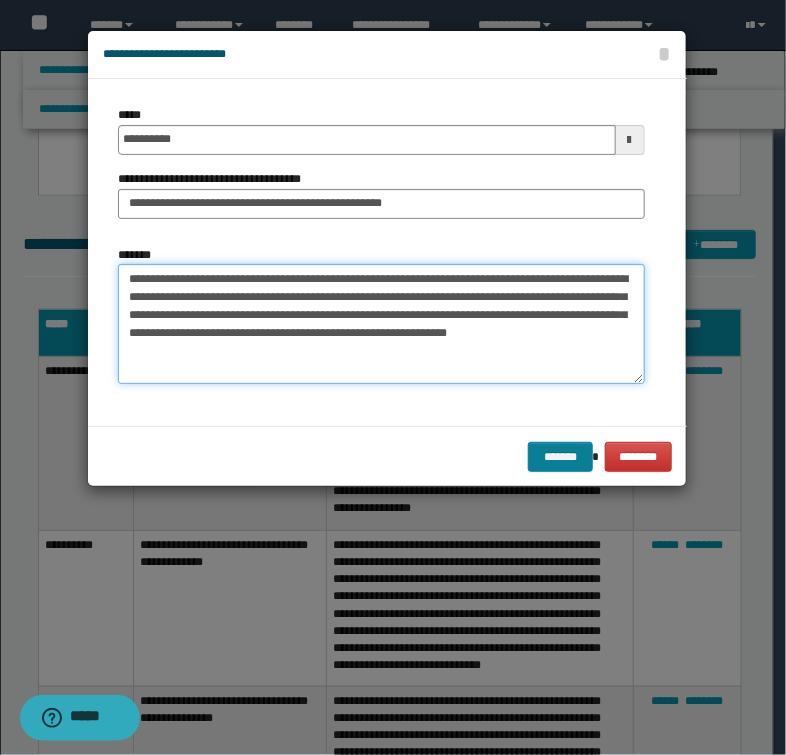 type on "**********" 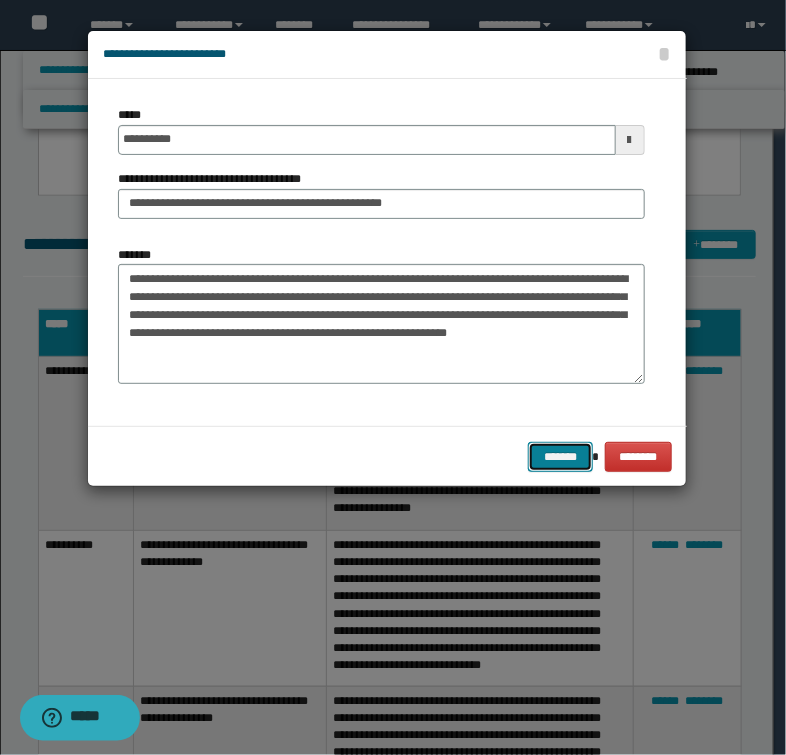 click on "*******" at bounding box center (560, 457) 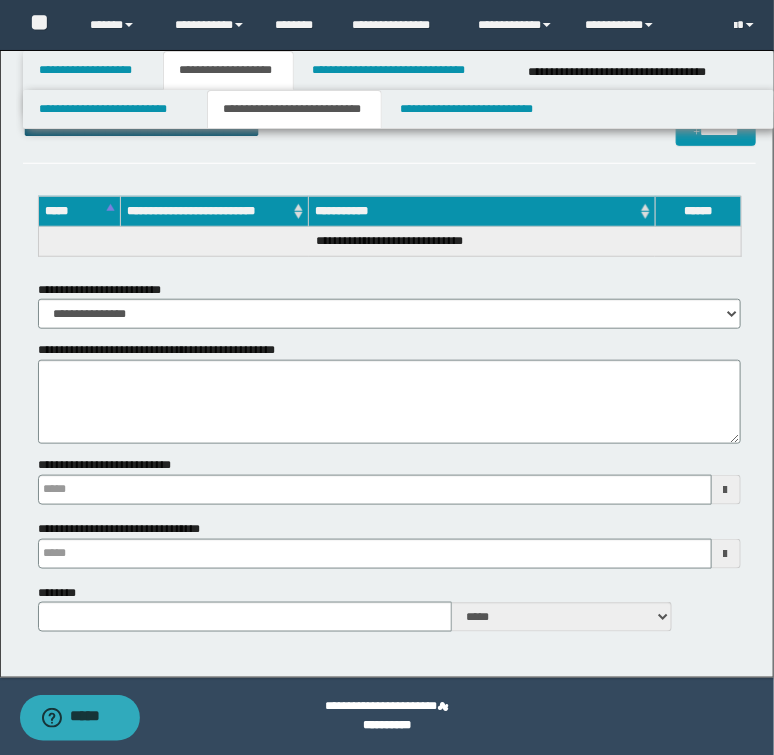 scroll, scrollTop: 1893, scrollLeft: 0, axis: vertical 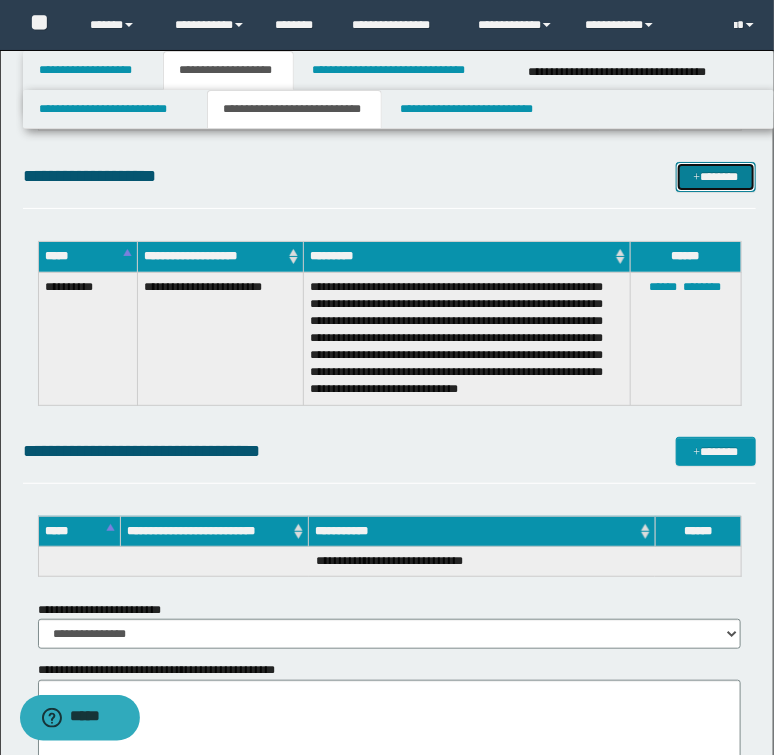 click on "*******" at bounding box center (715, 177) 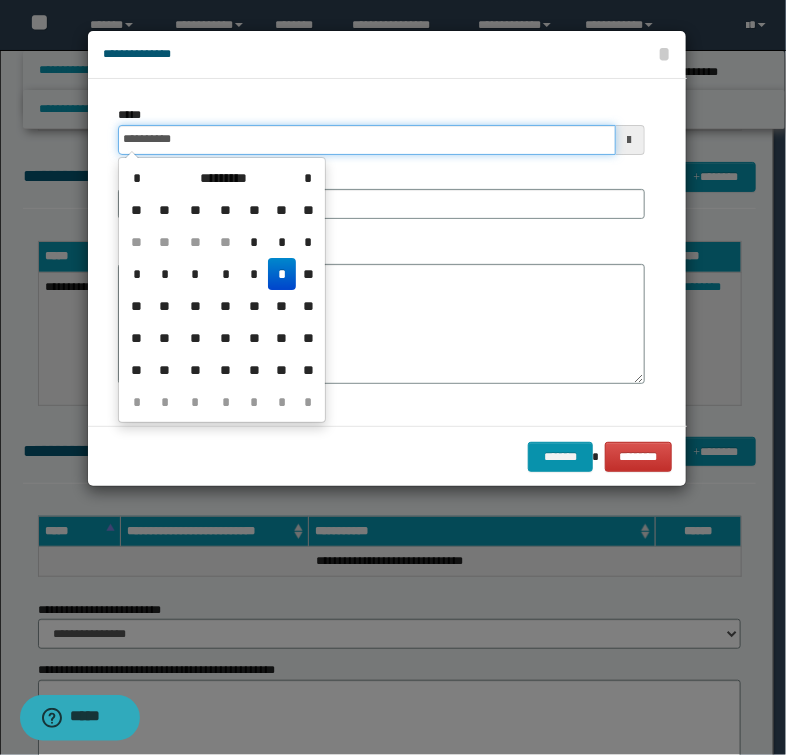click on "**********" at bounding box center (366, 140) 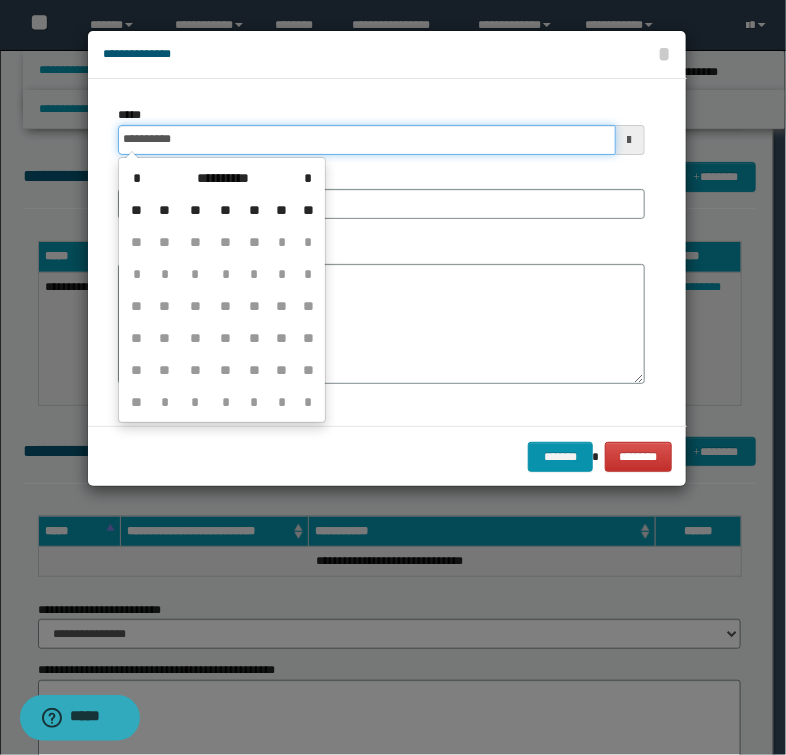 type on "**********" 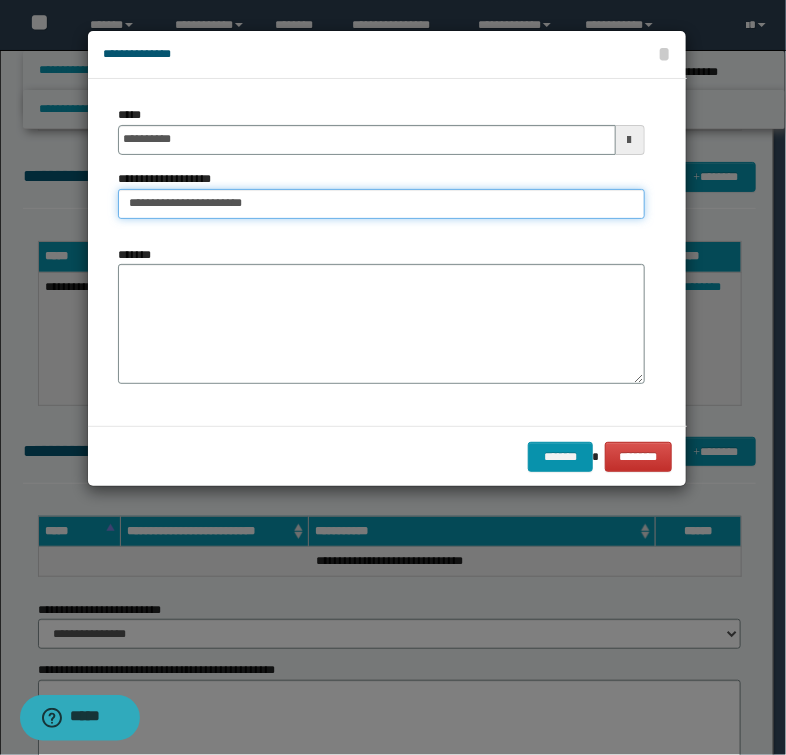 type on "**********" 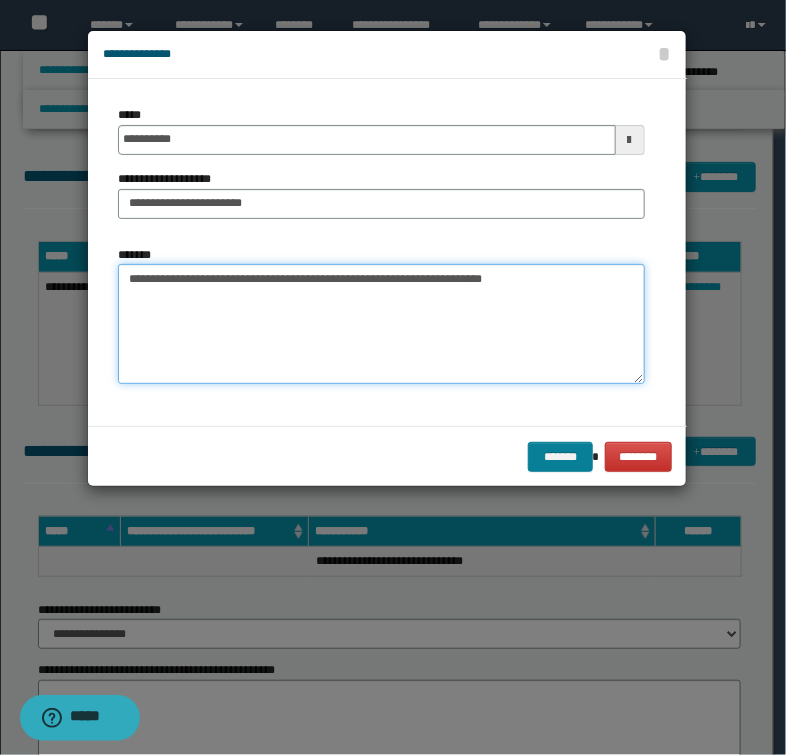 type on "**********" 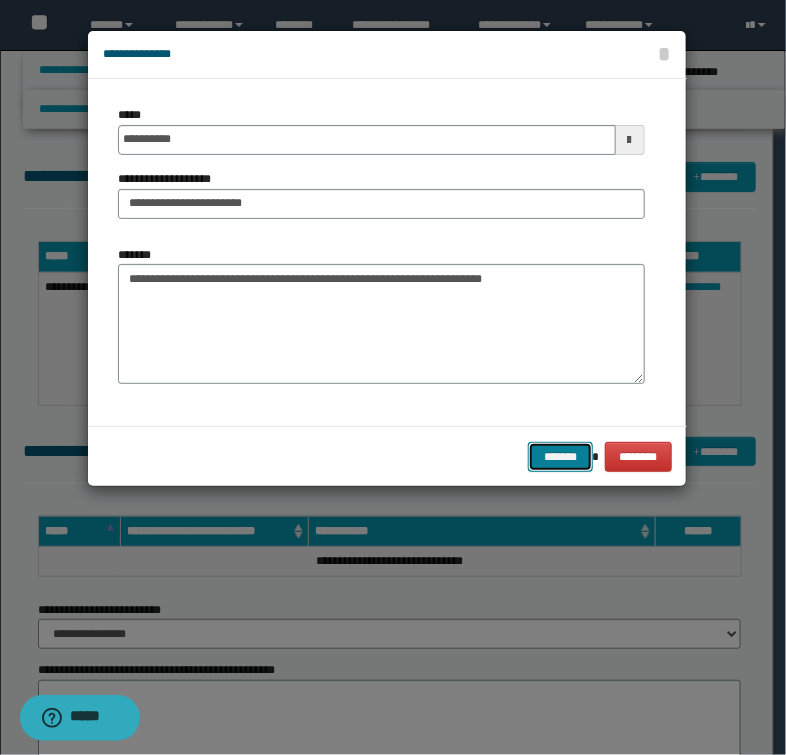 click on "*******" at bounding box center [560, 457] 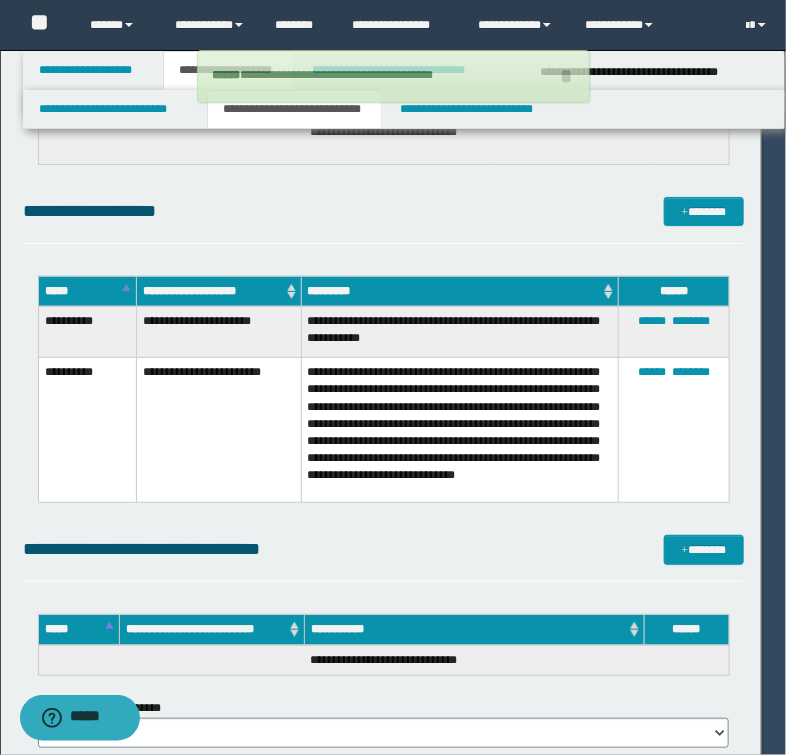 type 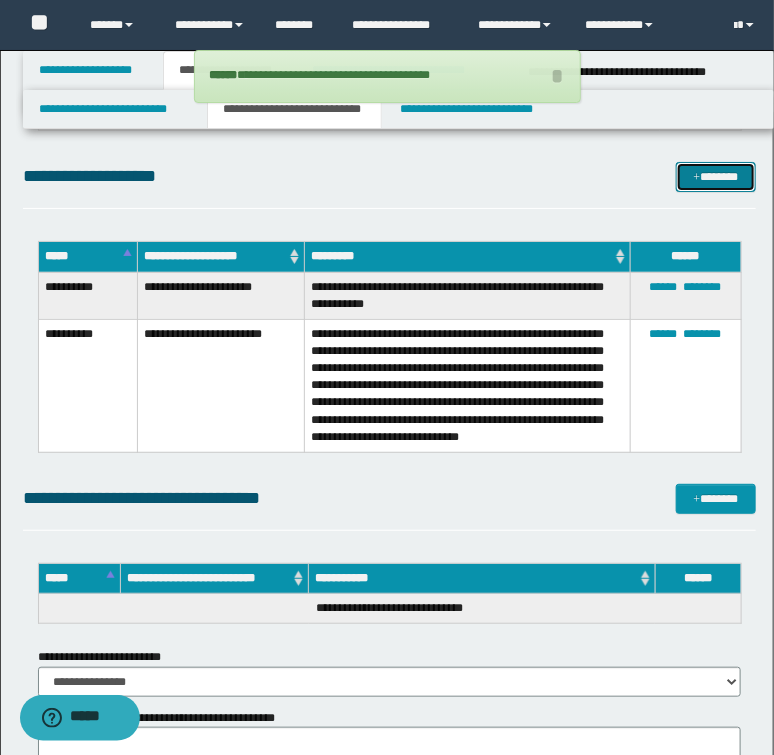 click on "*******" at bounding box center [715, 177] 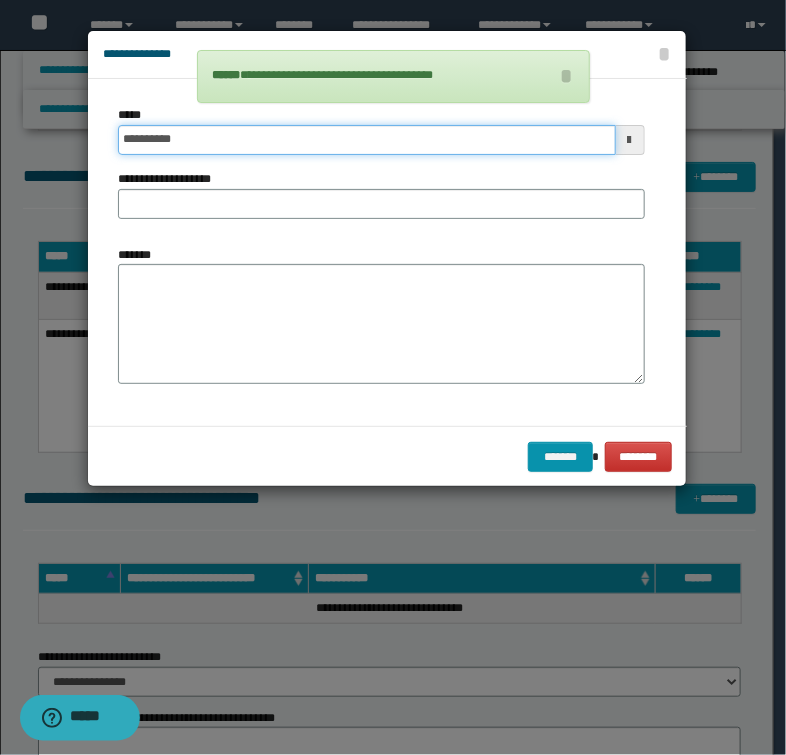 click on "**********" at bounding box center (366, 140) 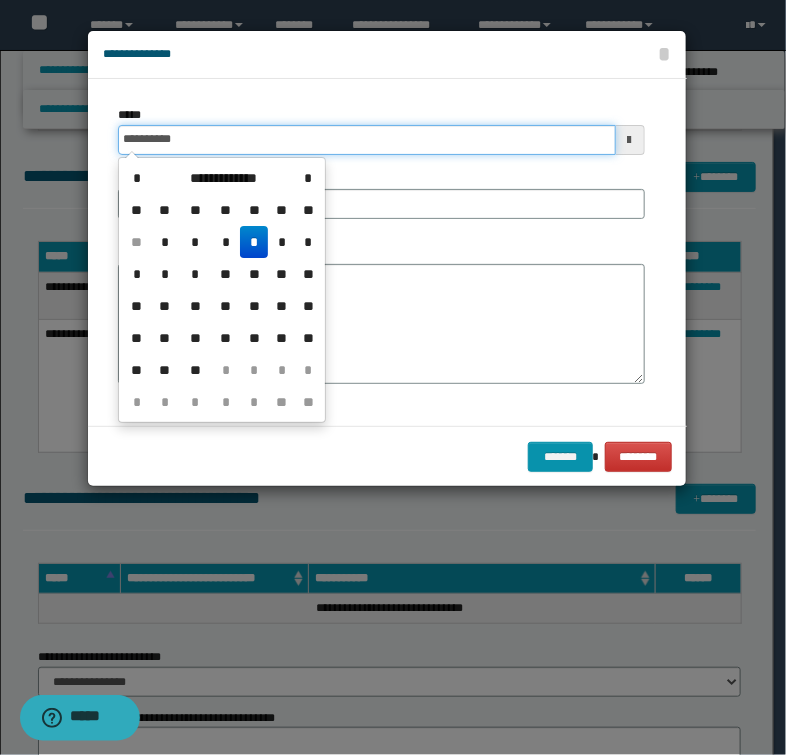 type on "**********" 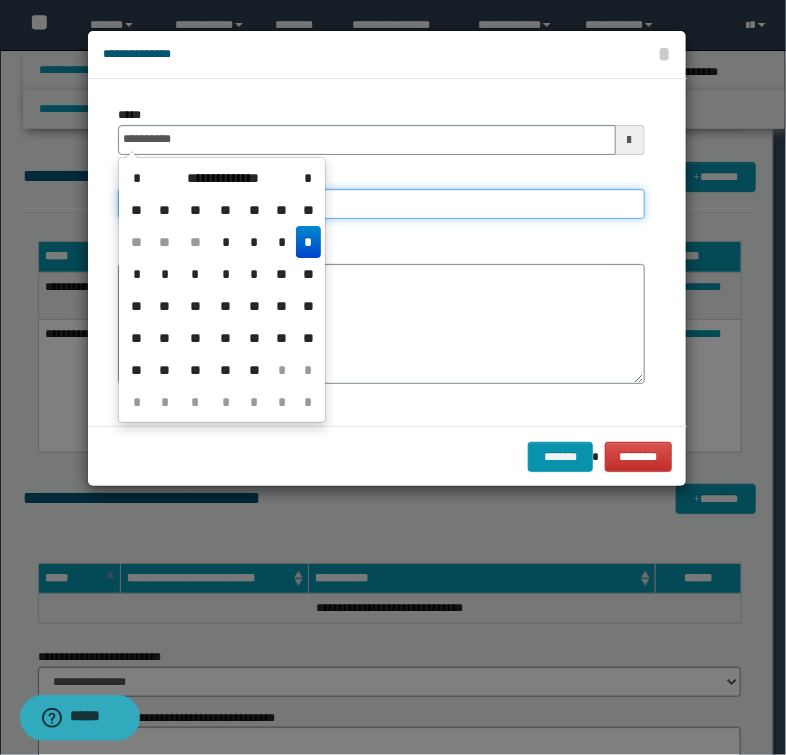 click on "**********" at bounding box center [381, 204] 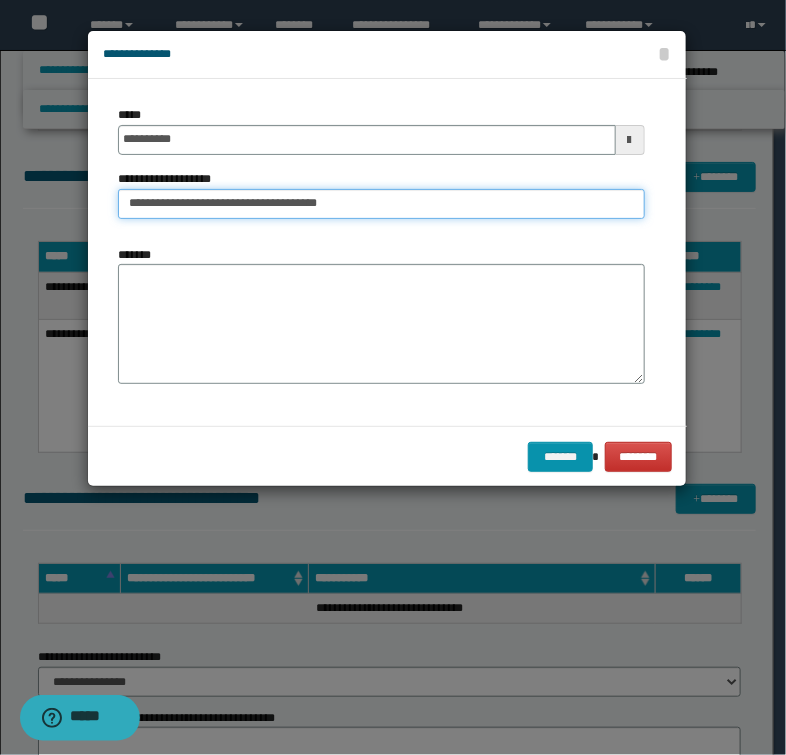 type on "**********" 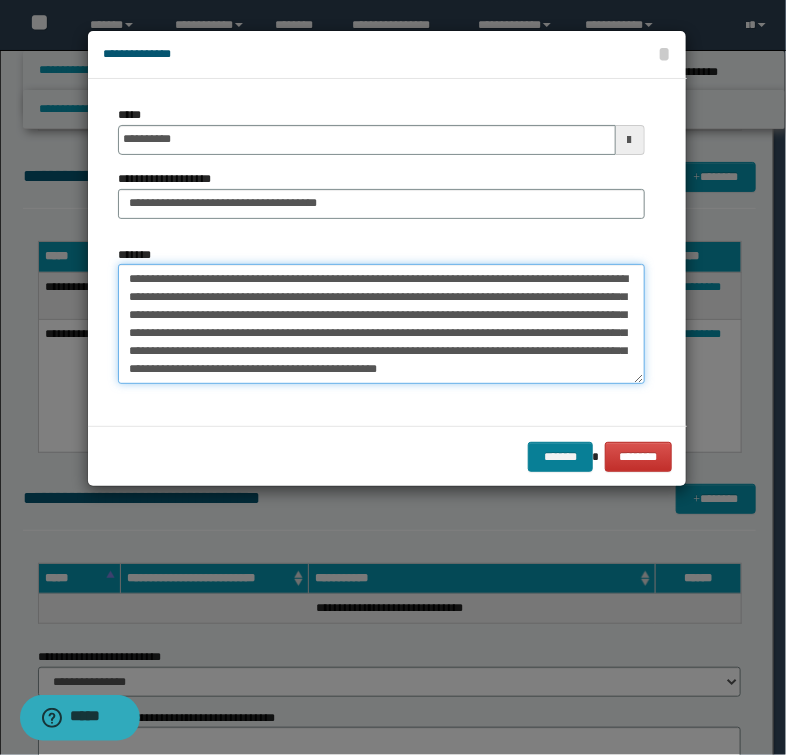 type on "**********" 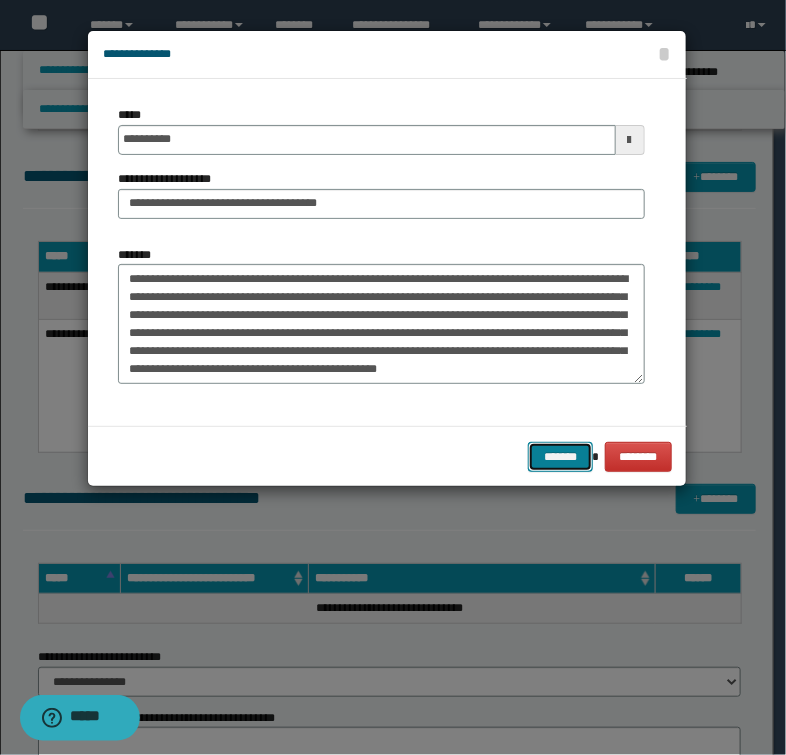 click on "*******" at bounding box center (560, 457) 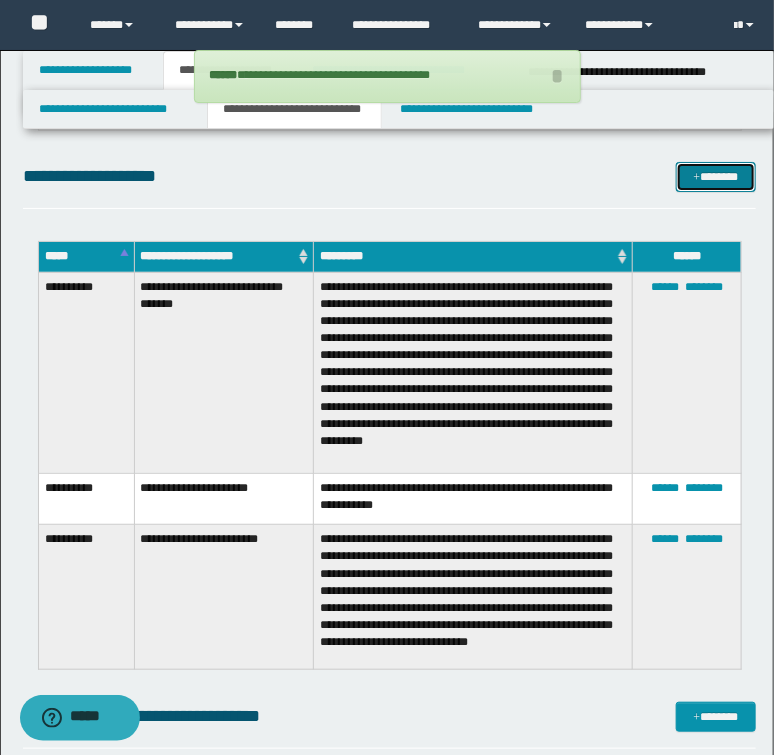 click on "*******" at bounding box center [715, 177] 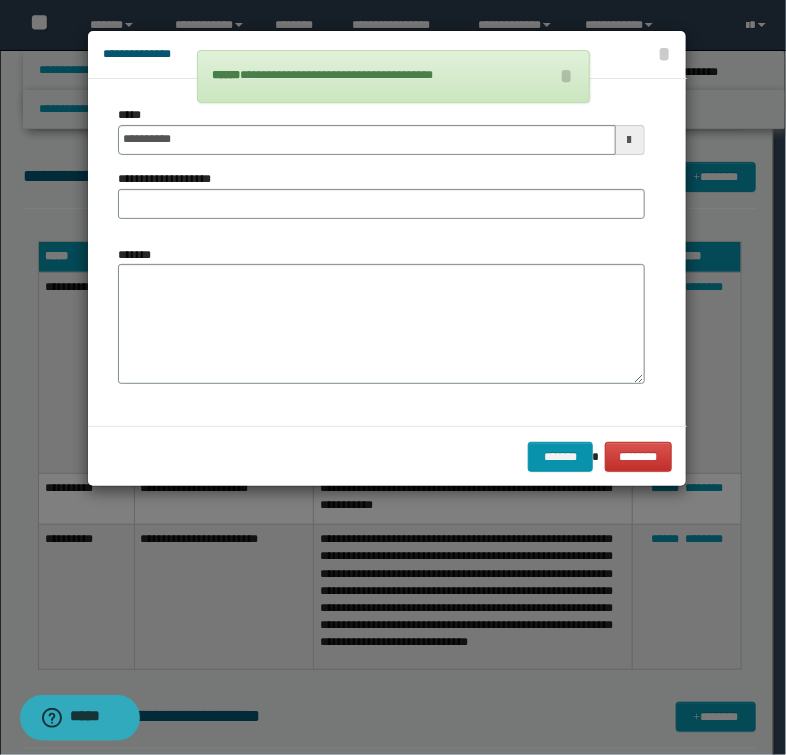 click on "**********" at bounding box center [381, 130] 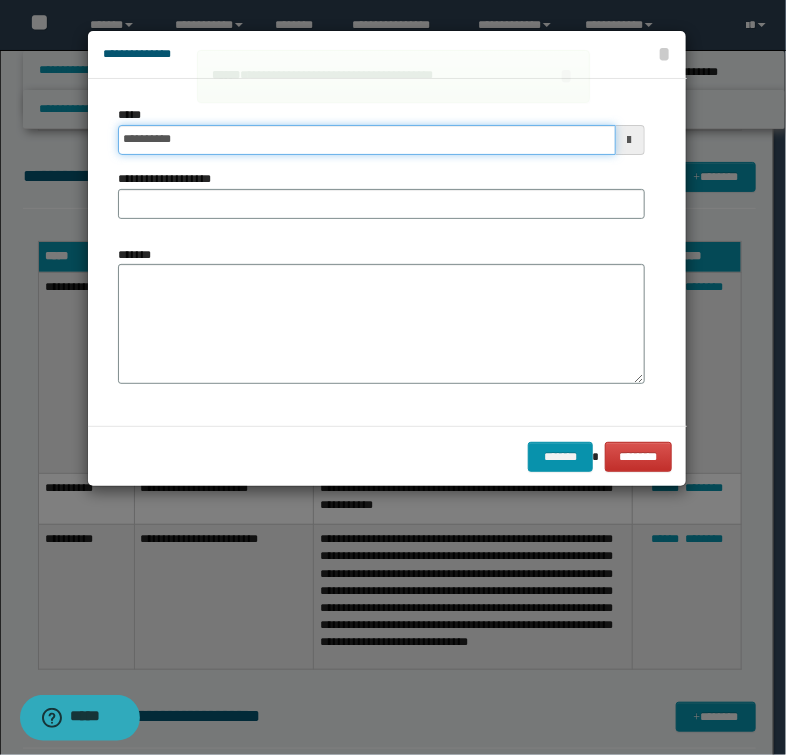 click on "**********" at bounding box center (366, 140) 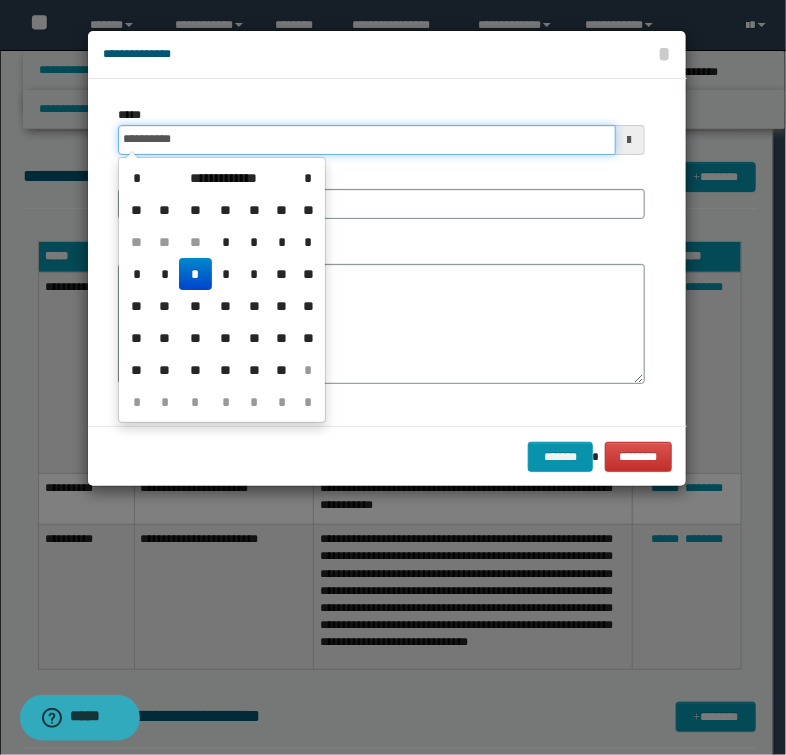 type on "**********" 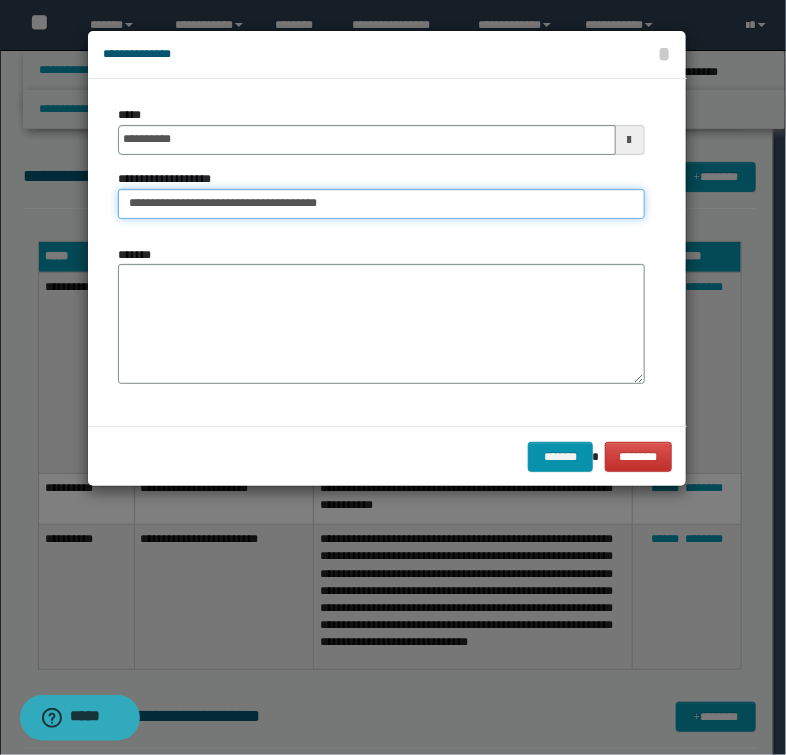 type on "**********" 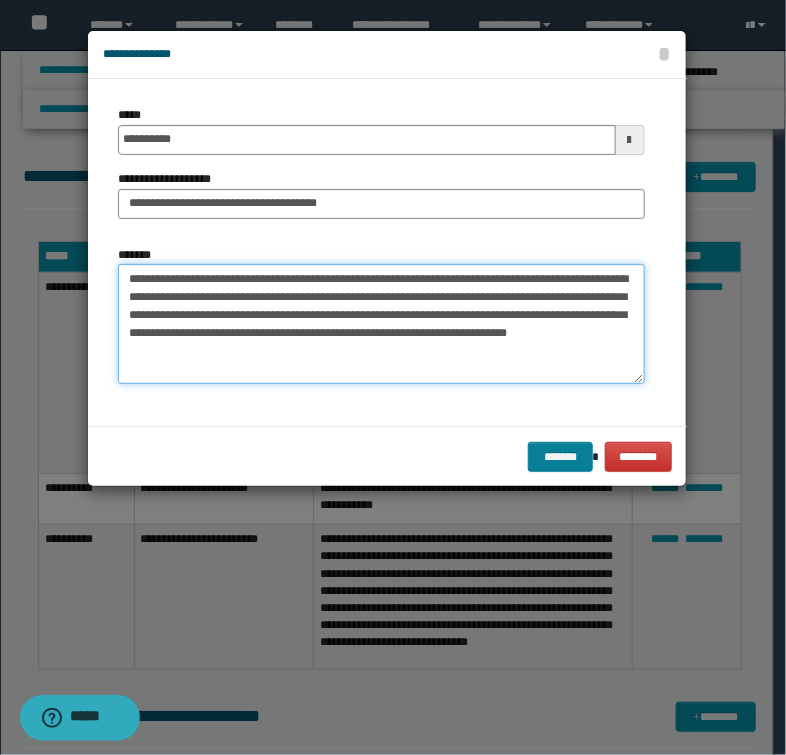 type on "**********" 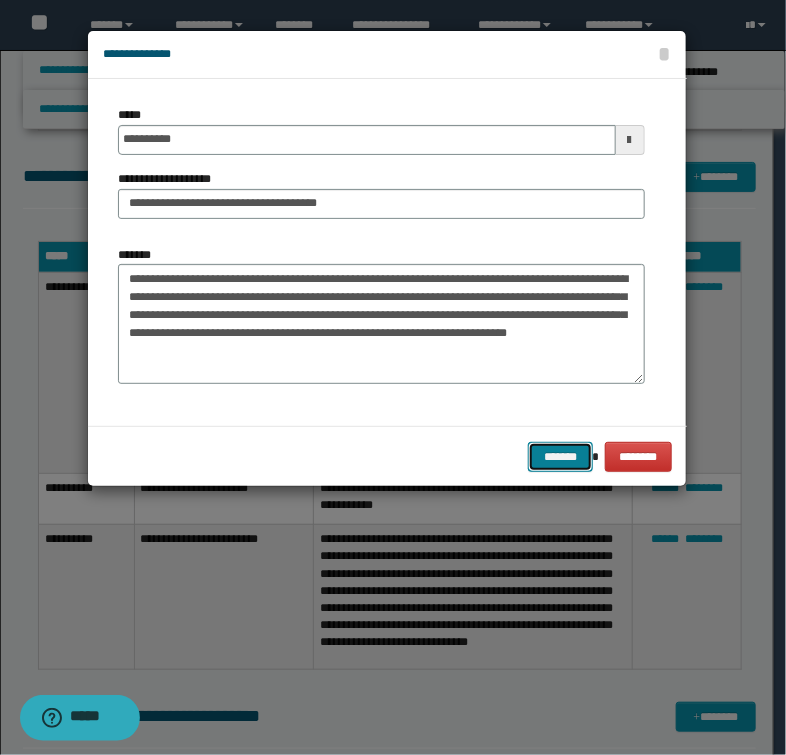 click on "*******" at bounding box center [560, 457] 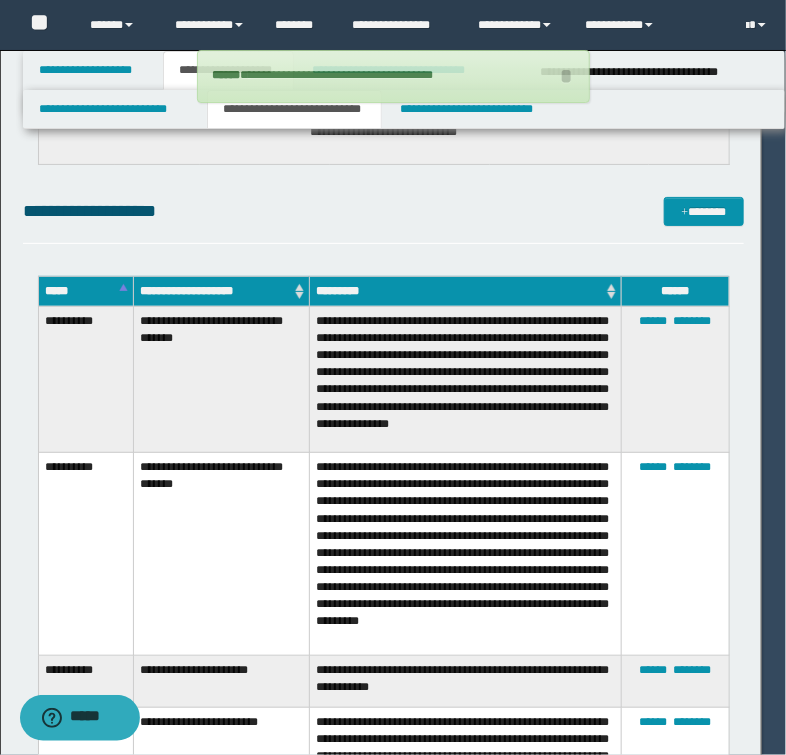 type 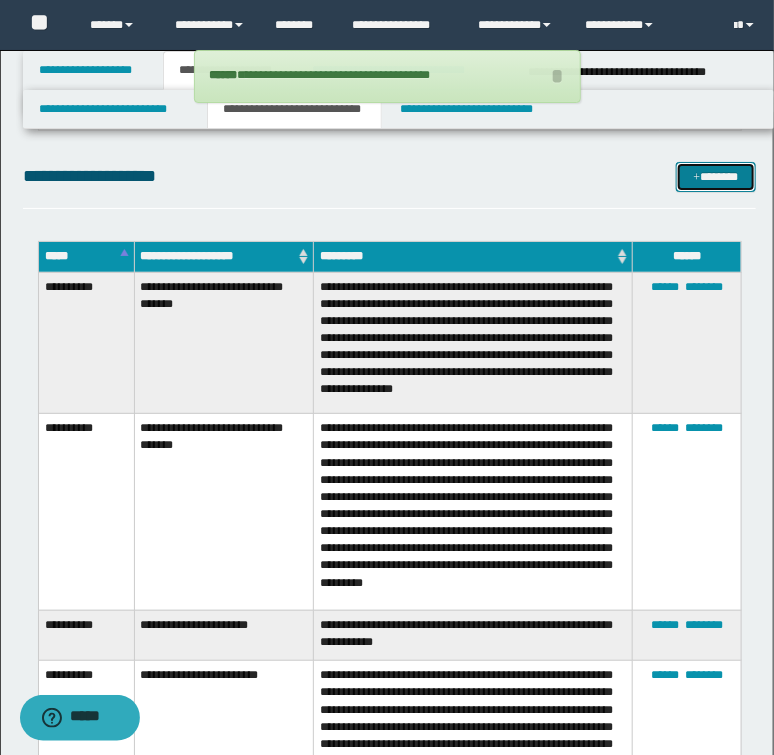 drag, startPoint x: 708, startPoint y: 182, endPoint x: 690, endPoint y: 186, distance: 18.439089 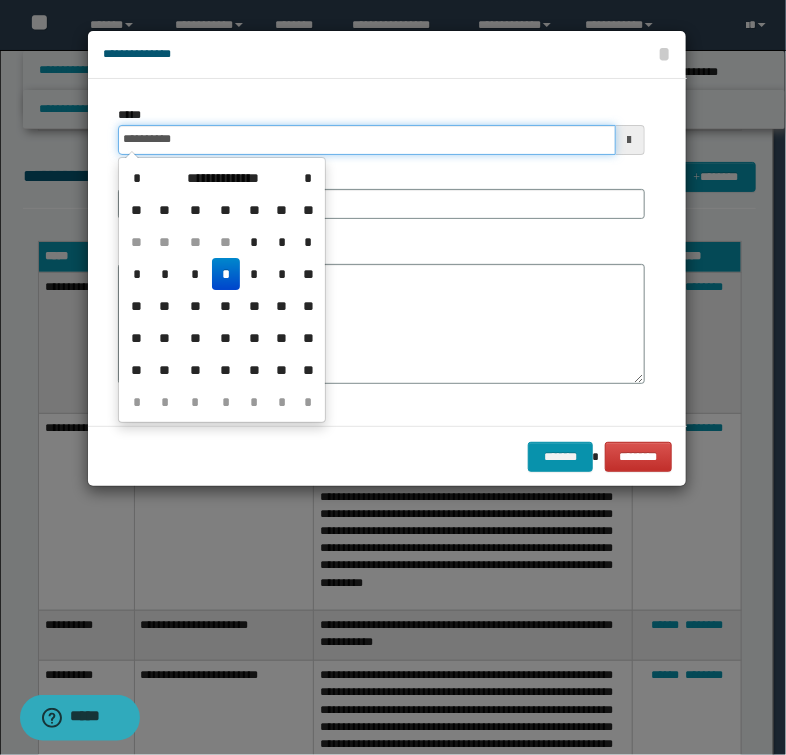 click on "**********" at bounding box center [366, 140] 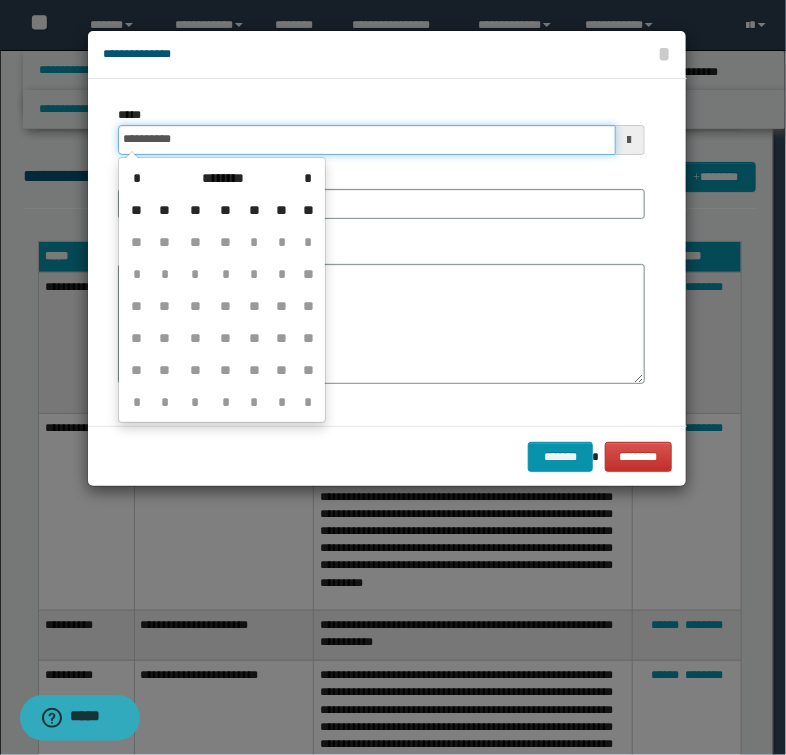 type on "**********" 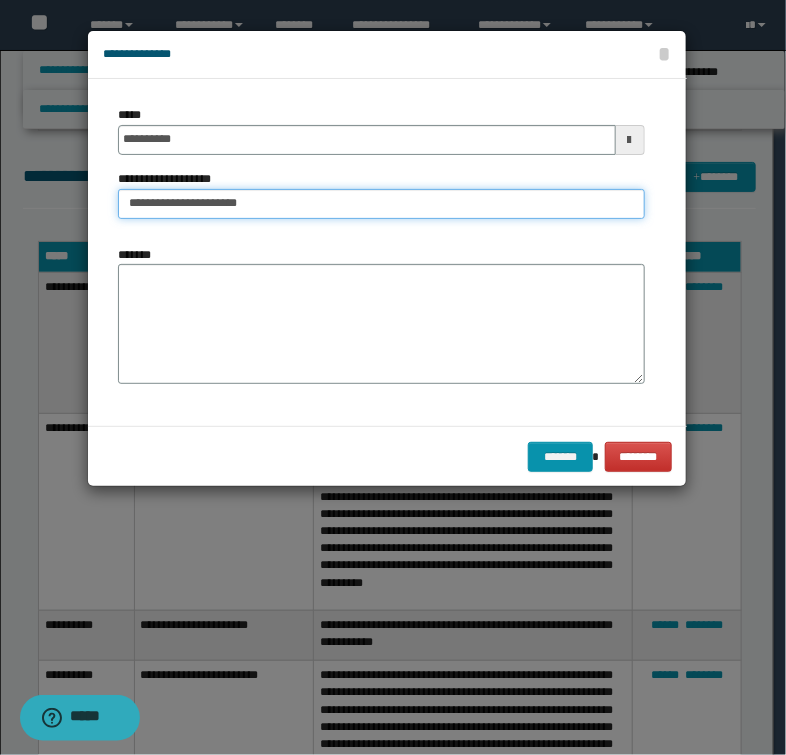 type on "**********" 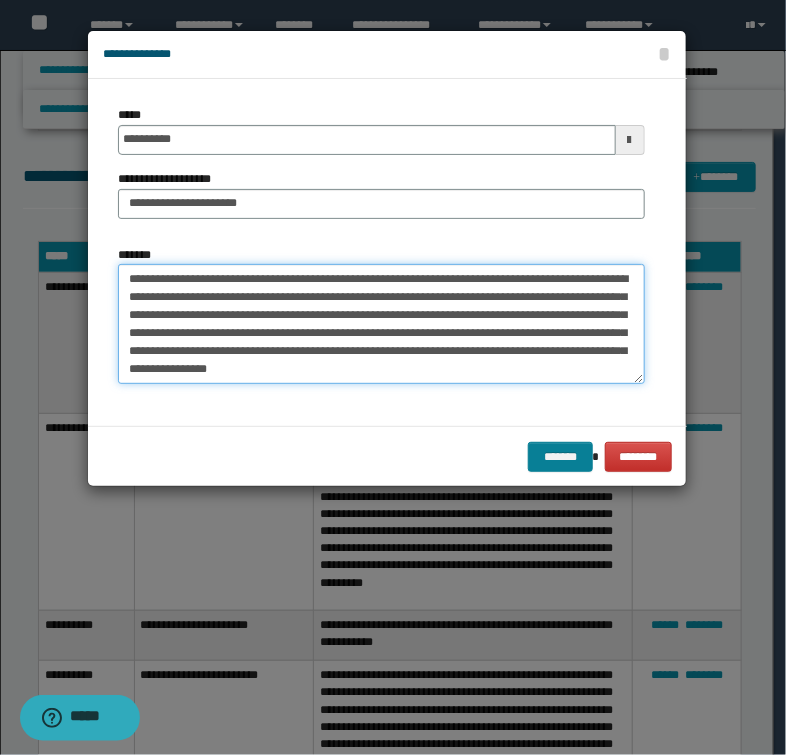 type on "**********" 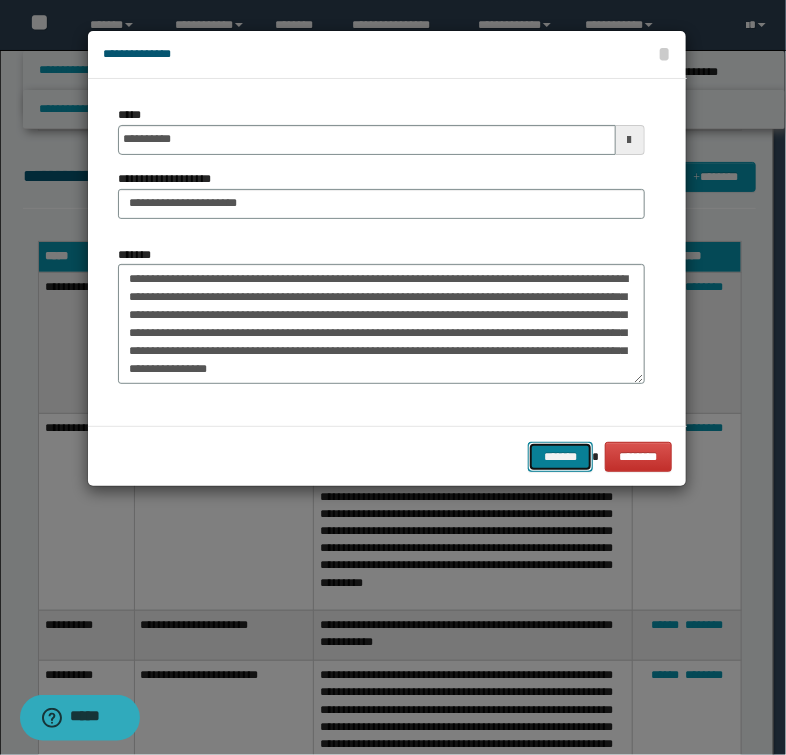 click on "*******" at bounding box center [560, 457] 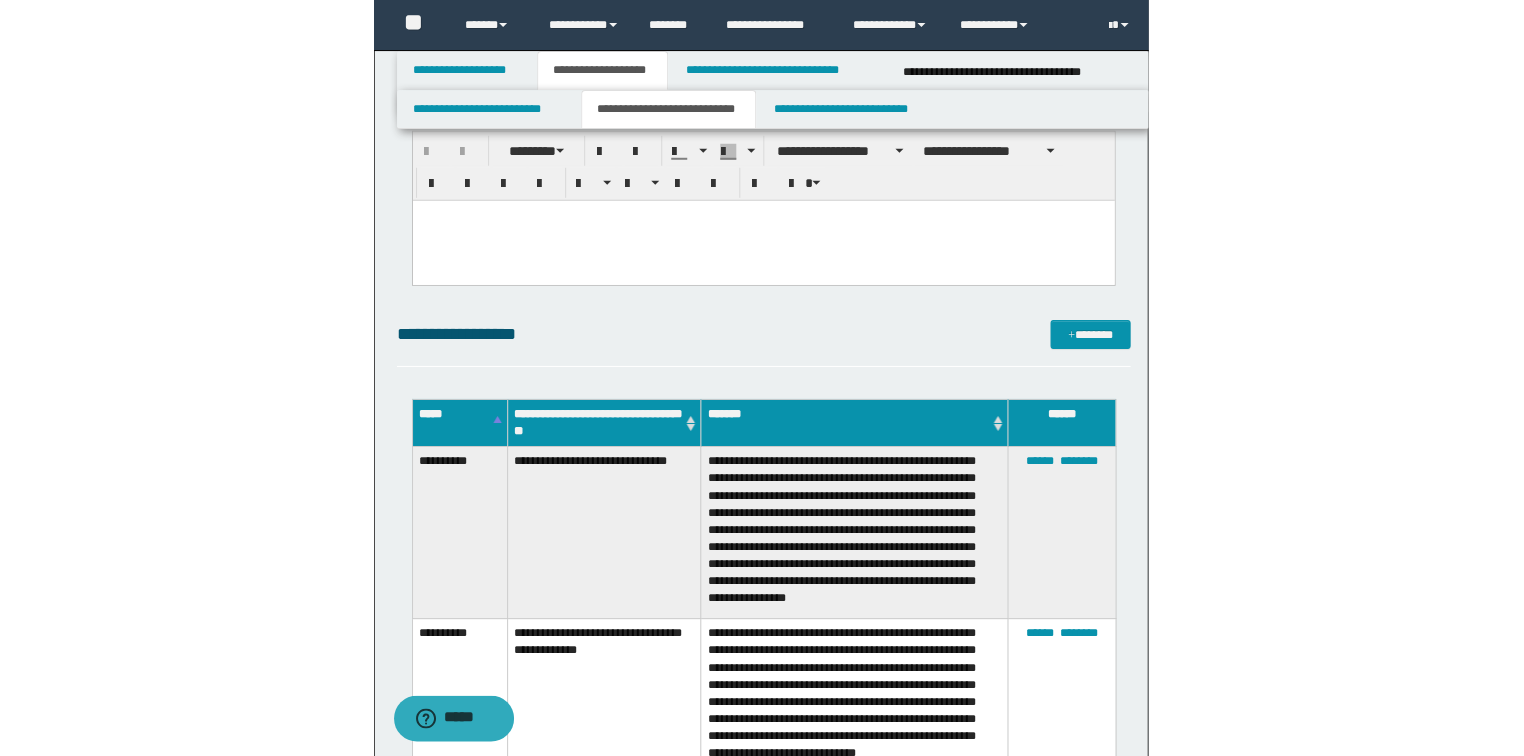 scroll, scrollTop: 800, scrollLeft: 0, axis: vertical 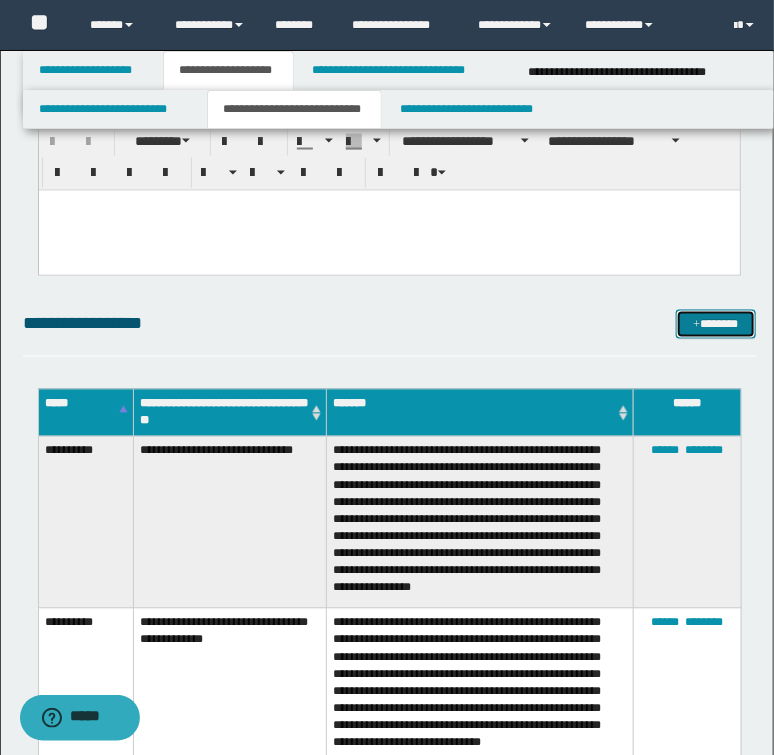 click on "*******" at bounding box center (715, 325) 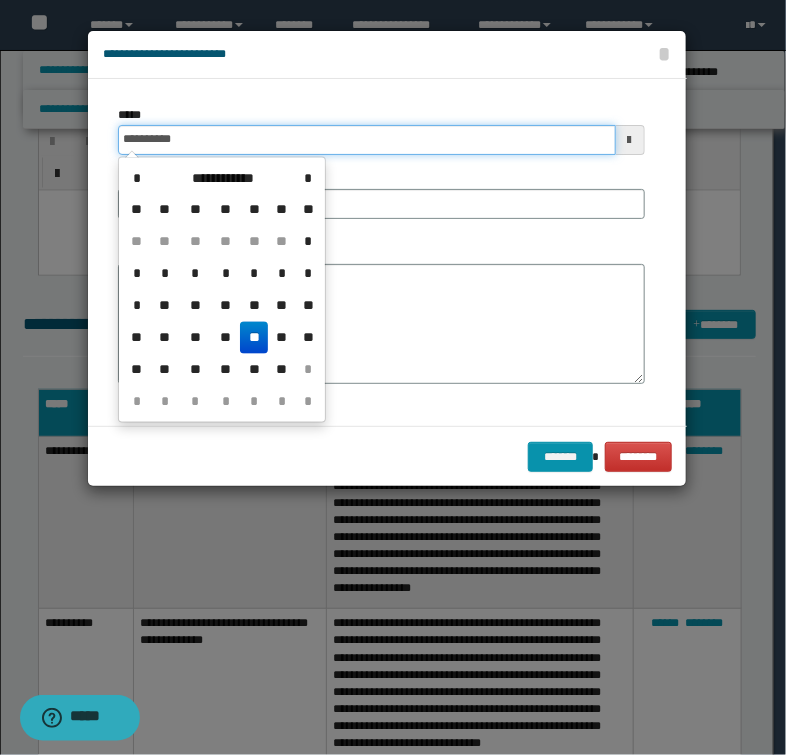 click on "**********" at bounding box center (366, 140) 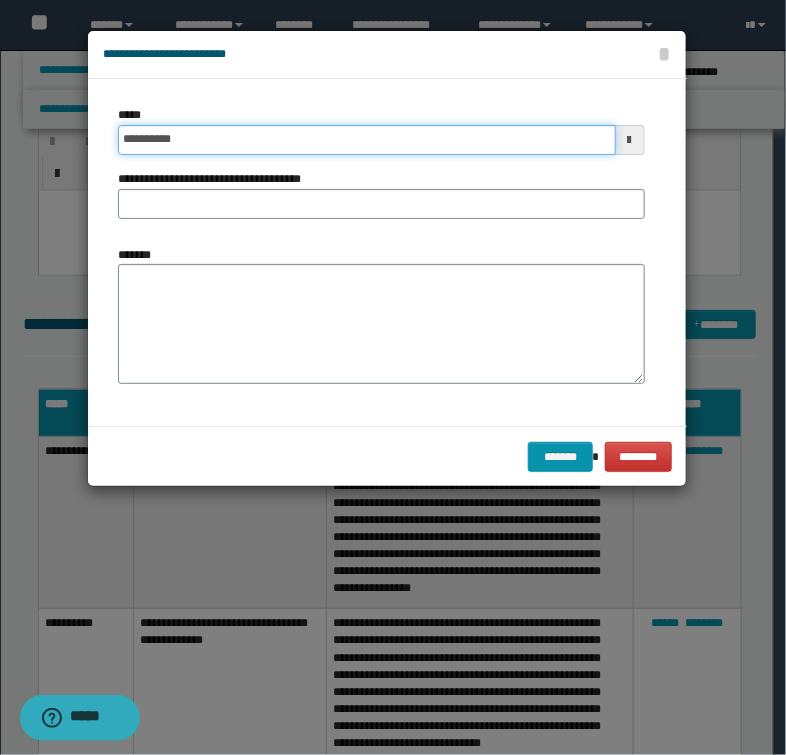 click on "**********" at bounding box center (366, 140) 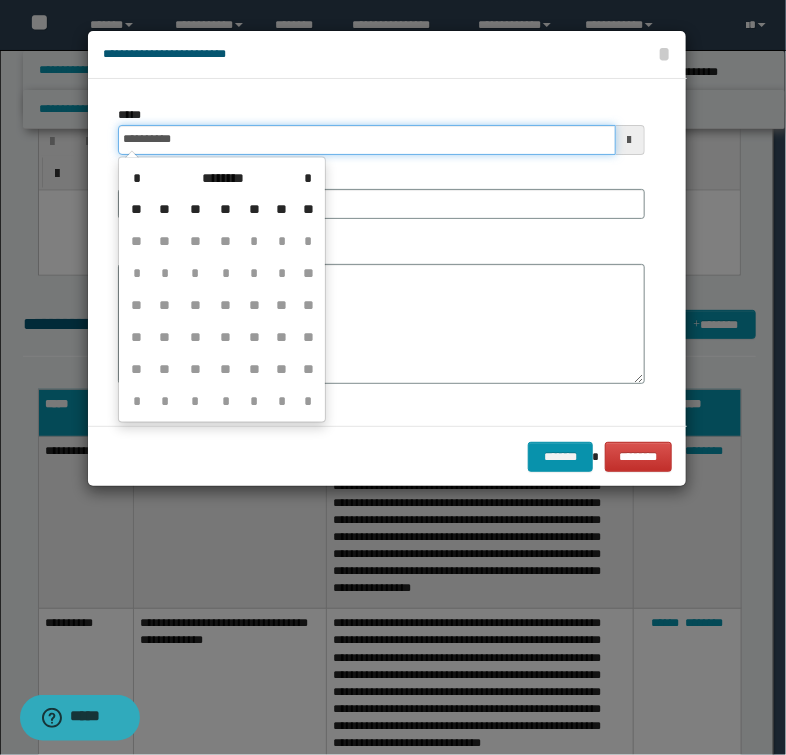 type on "**********" 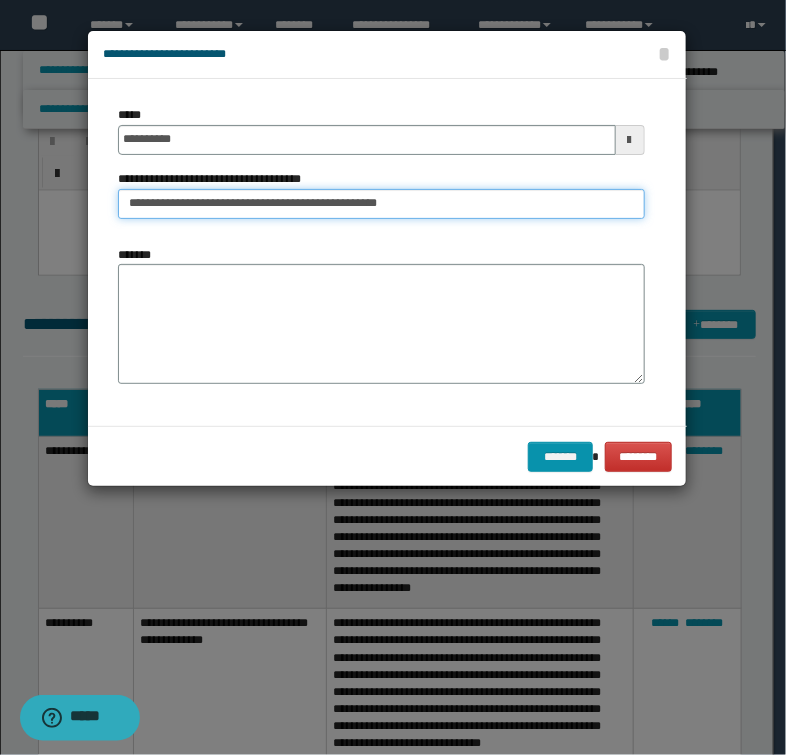 type on "**********" 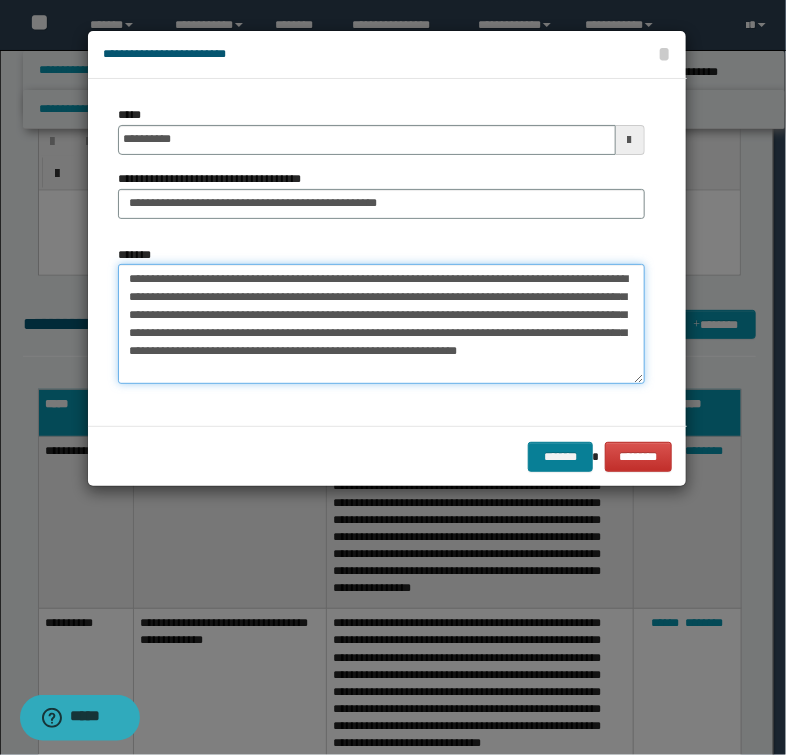 type on "**********" 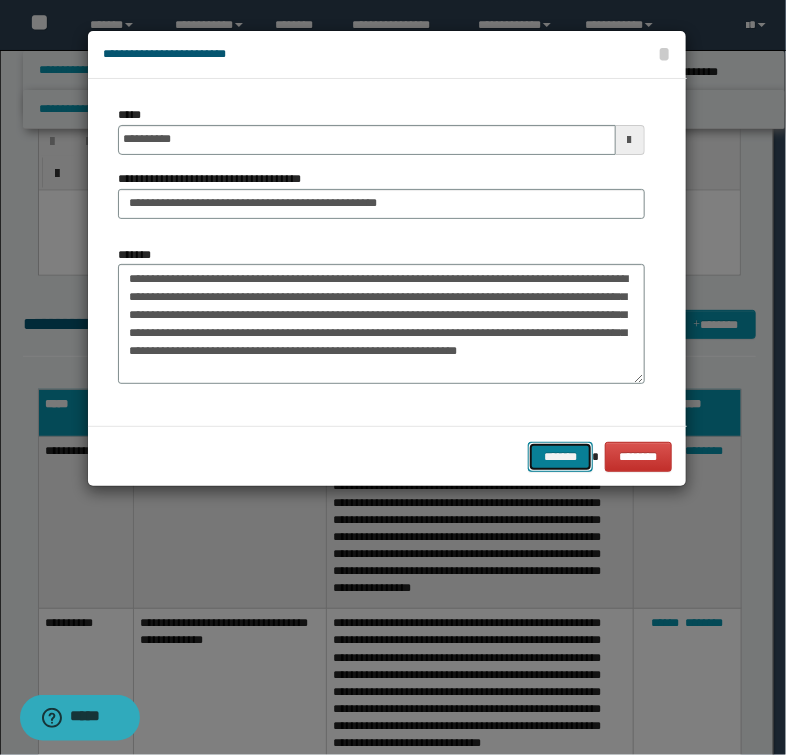 click on "*******" at bounding box center [560, 457] 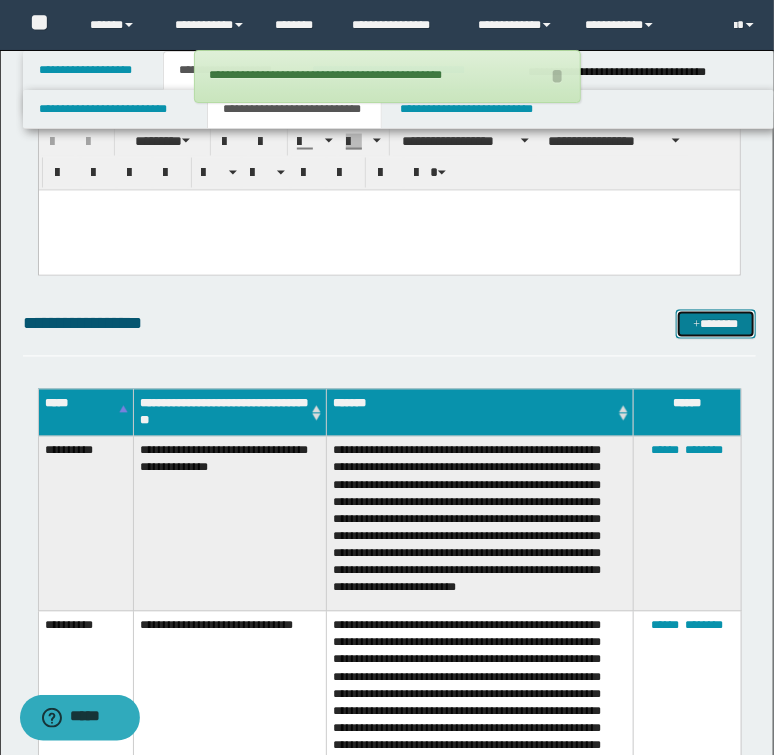 click on "*******" at bounding box center [715, 325] 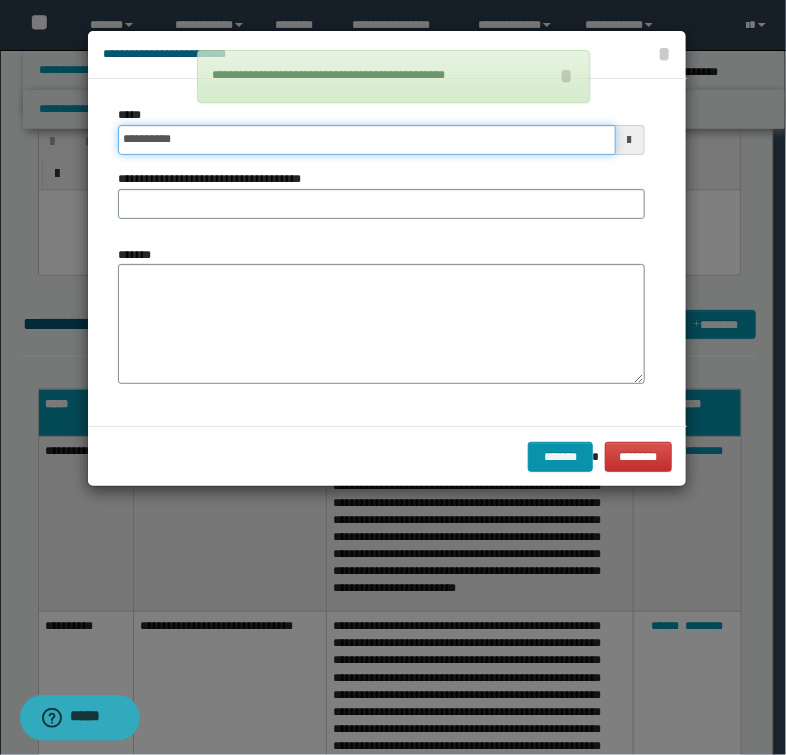 click on "**********" at bounding box center [366, 140] 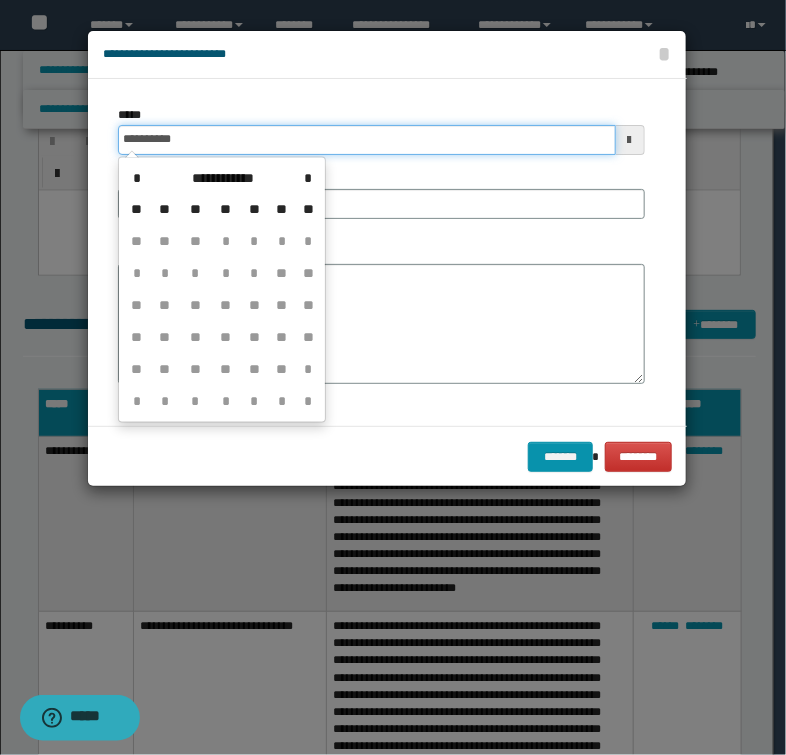 type on "**********" 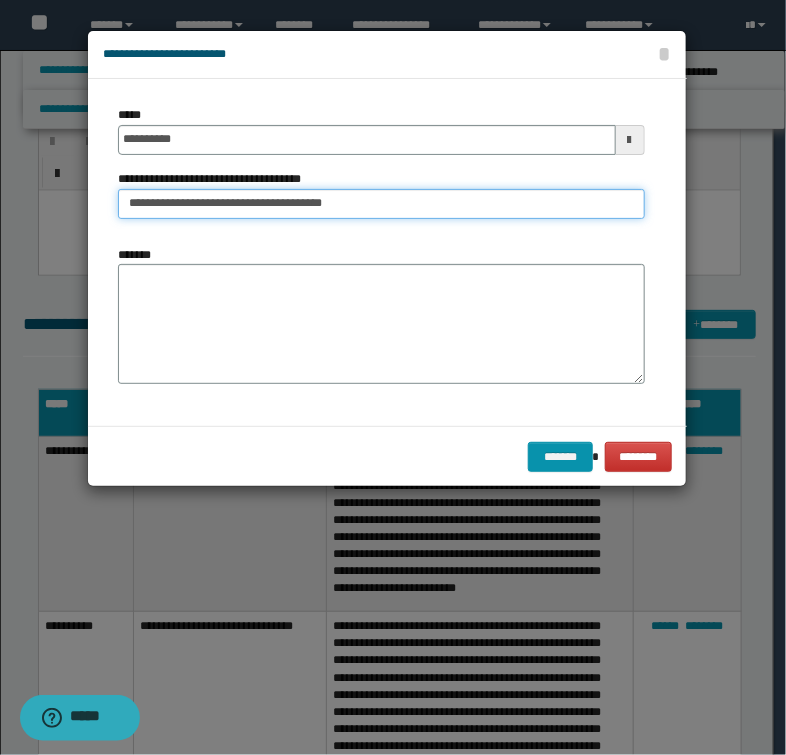 type on "**********" 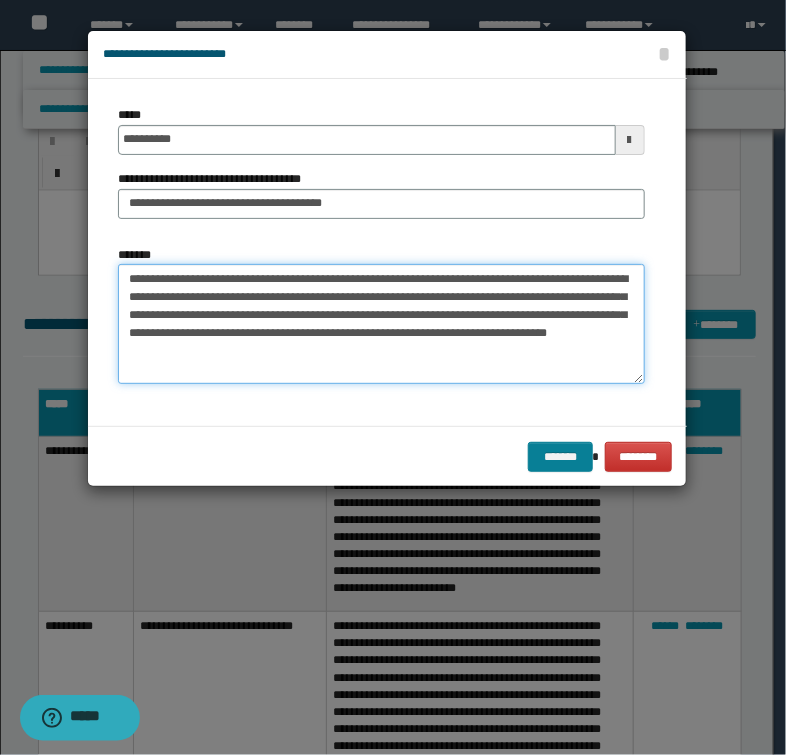 type on "**********" 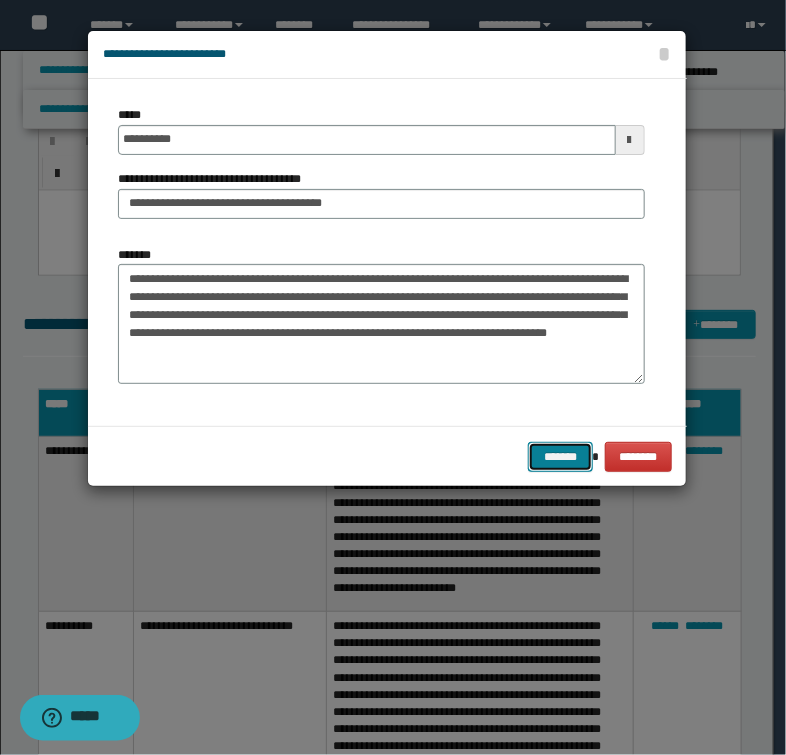 click on "*******" at bounding box center [560, 457] 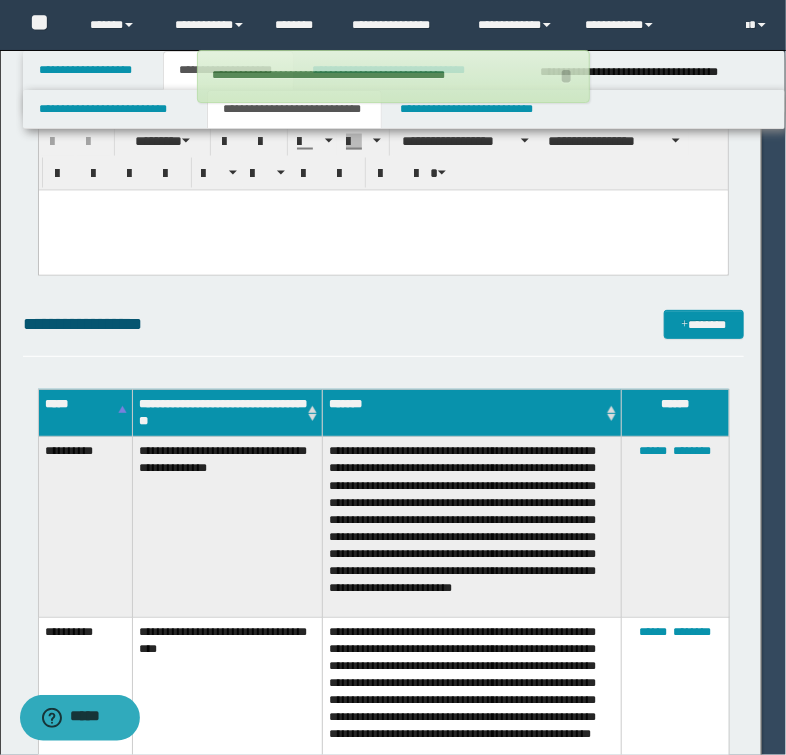 type 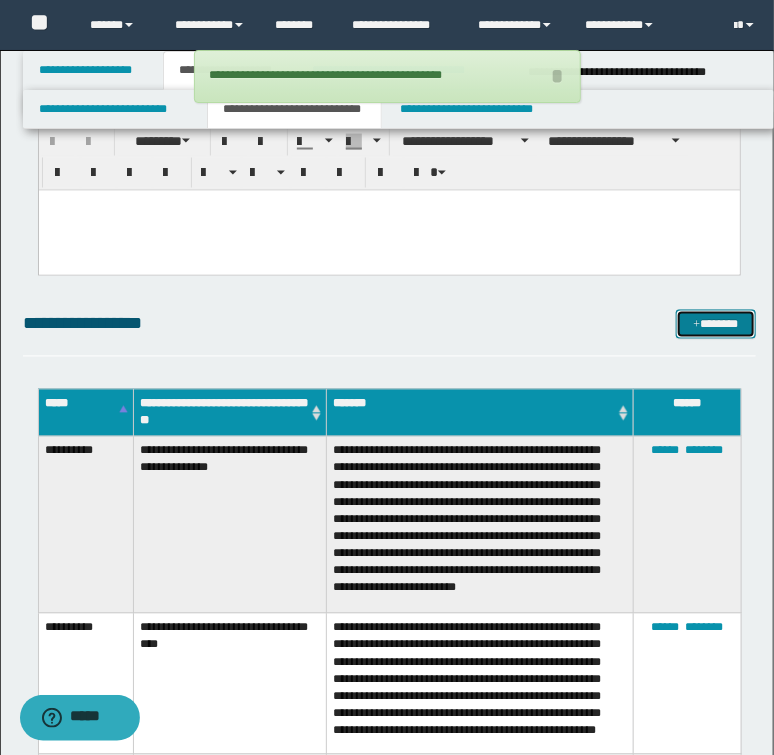 click on "*******" at bounding box center [715, 325] 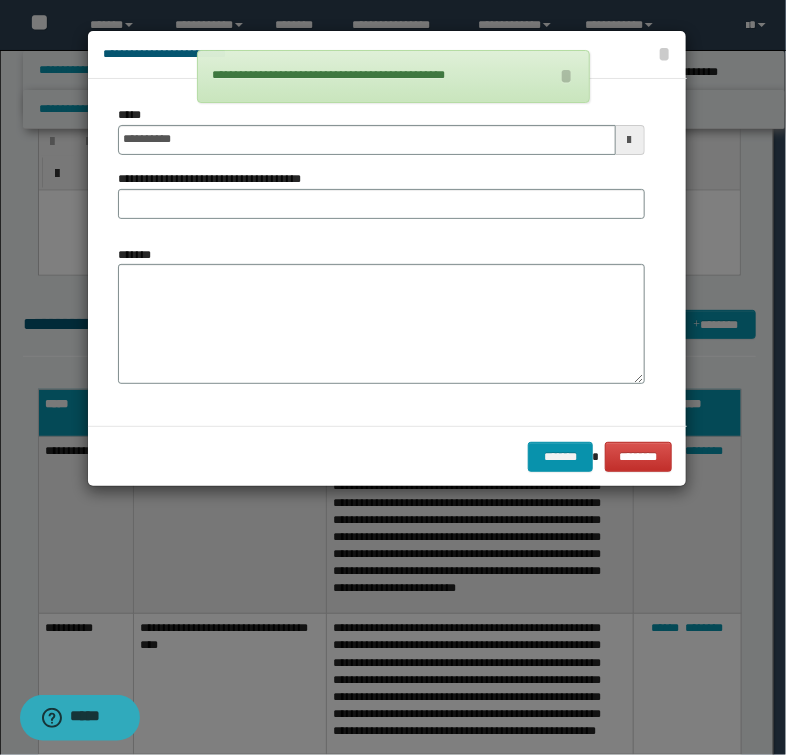 click on "**********" at bounding box center [381, 170] 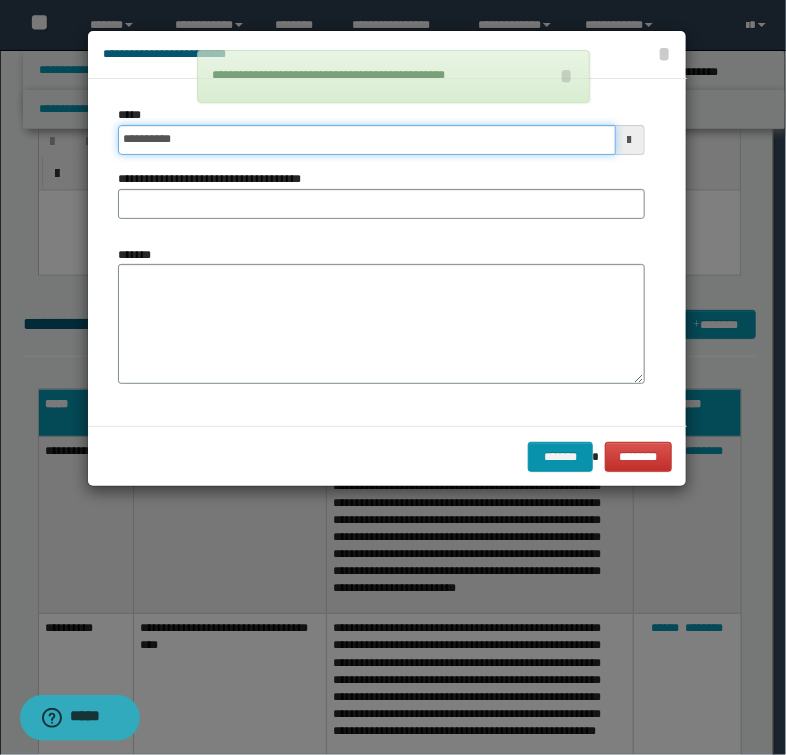 click on "**********" at bounding box center [366, 140] 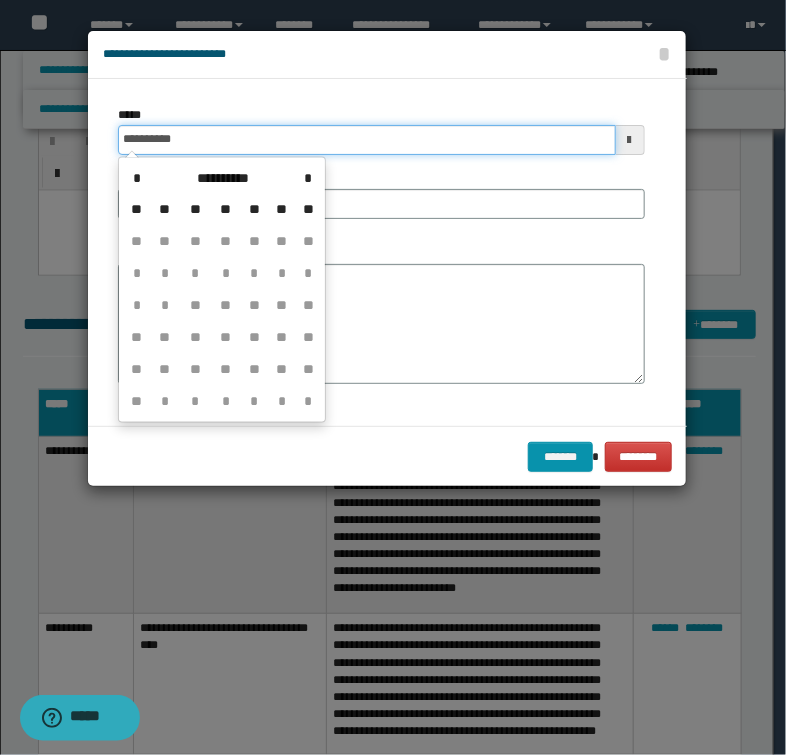 type on "**********" 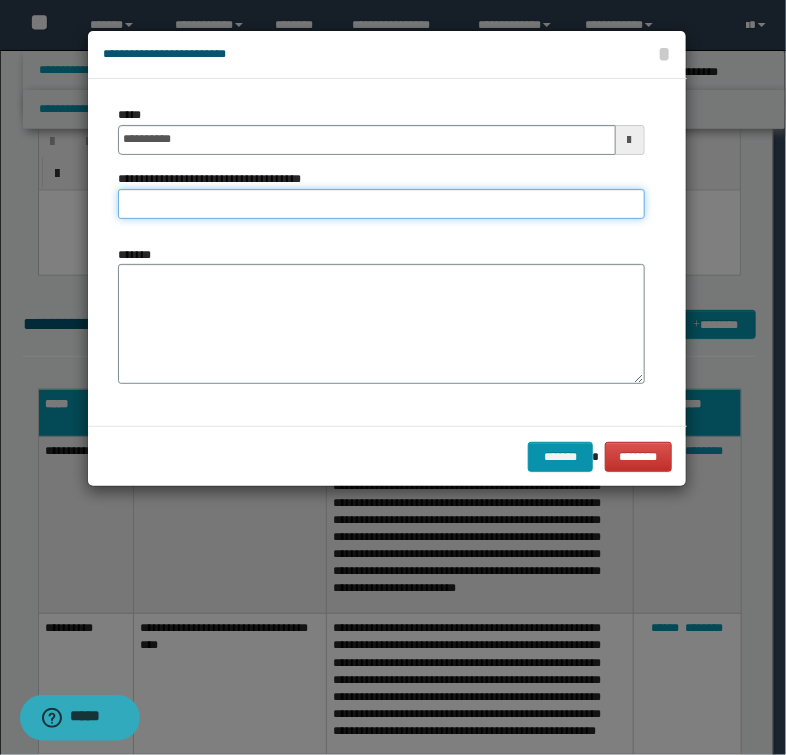 click on "**********" at bounding box center [381, 204] 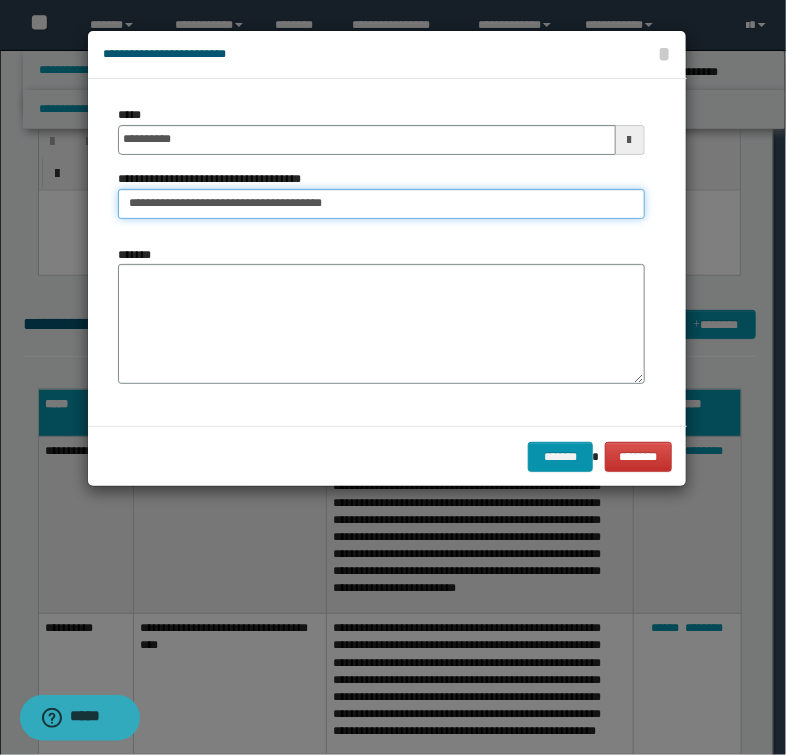 type on "**********" 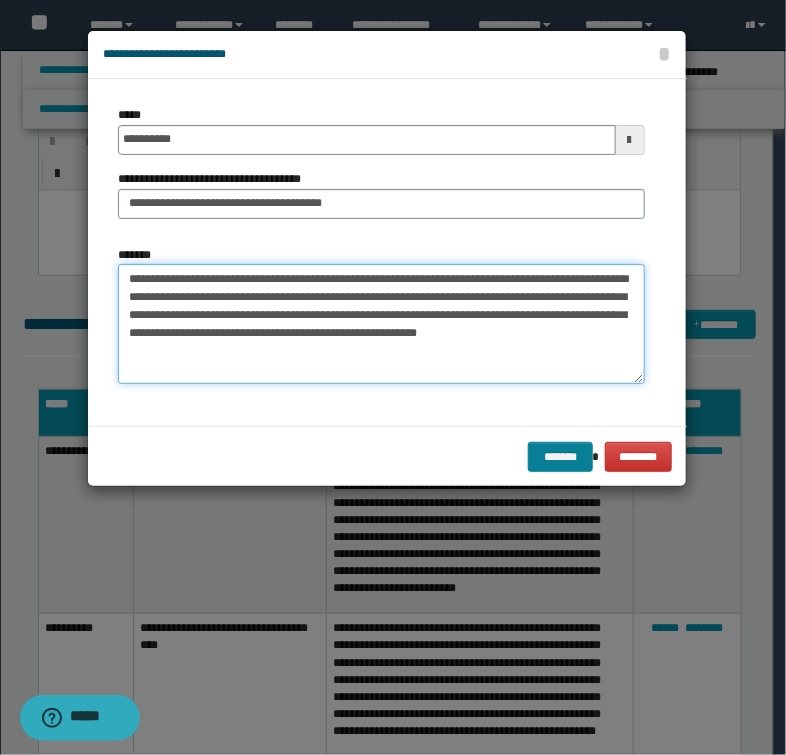 type on "**********" 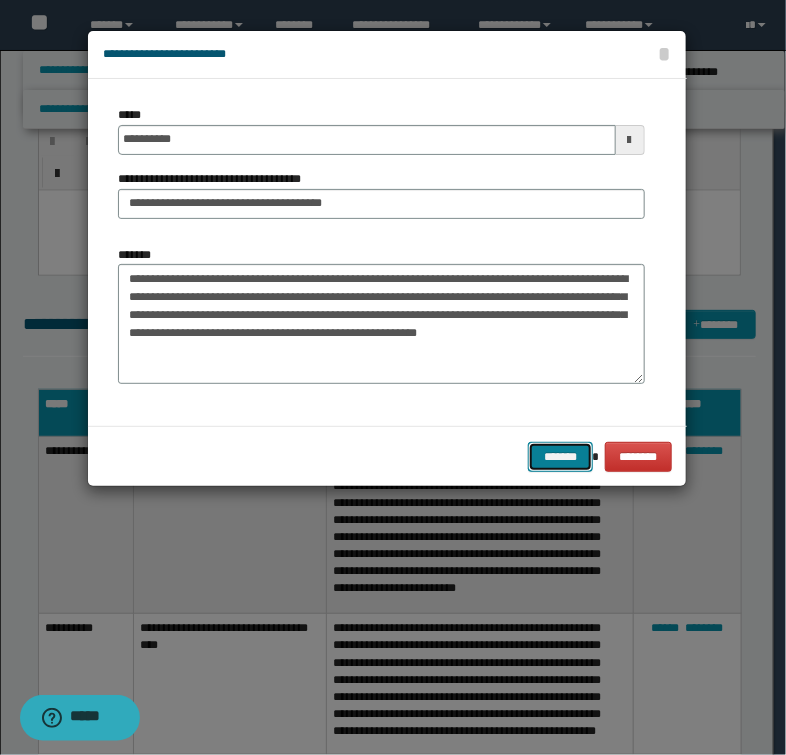 click on "*******" at bounding box center (560, 457) 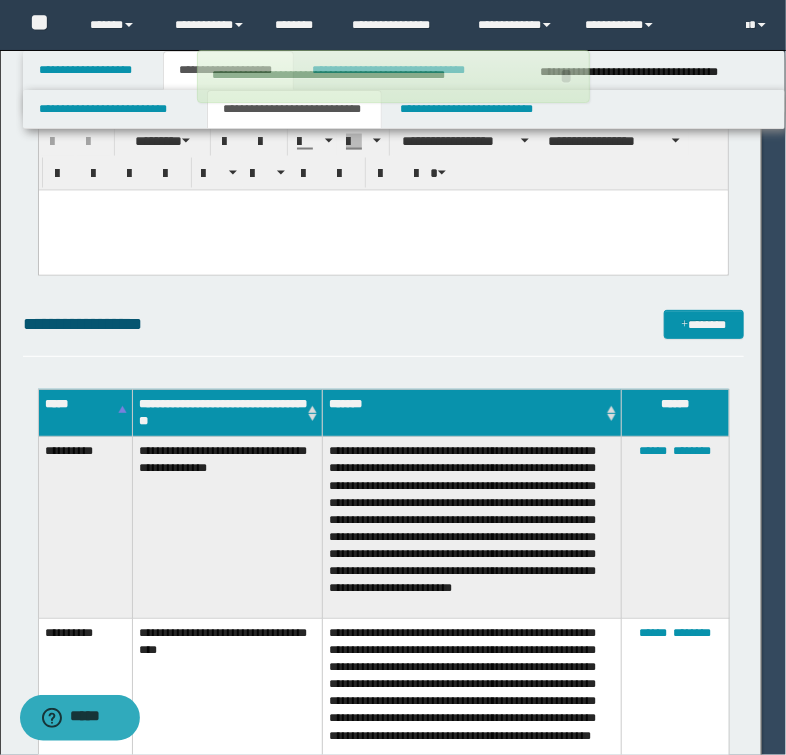 type 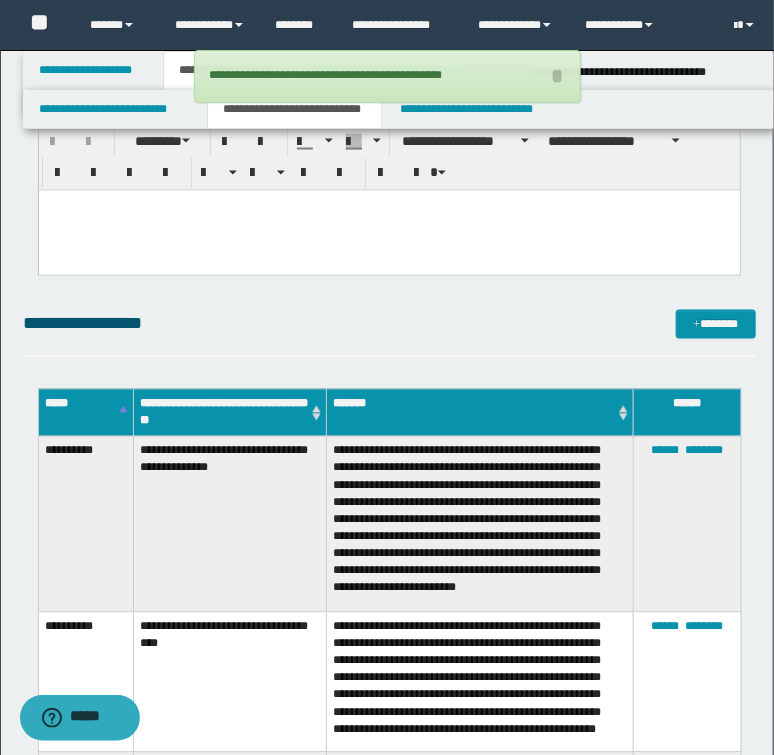 drag, startPoint x: 720, startPoint y: 303, endPoint x: 710, endPoint y: 296, distance: 12.206555 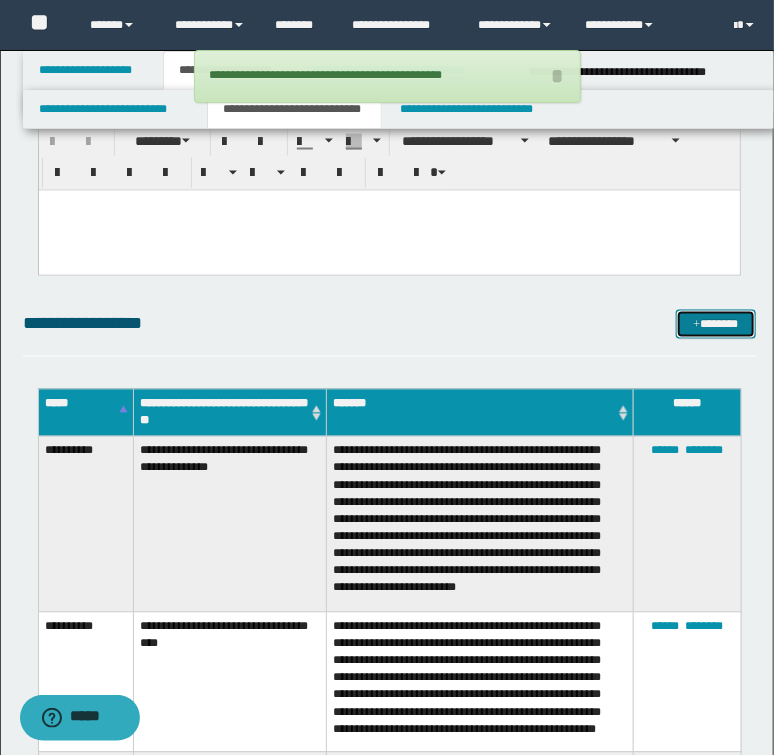 click on "*******" at bounding box center (715, 325) 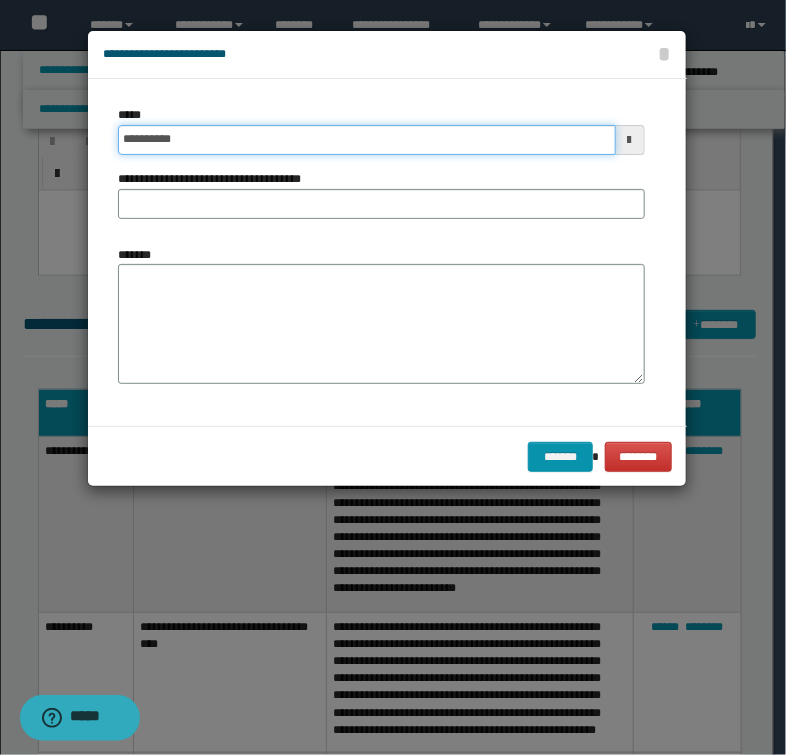click on "**********" at bounding box center (366, 140) 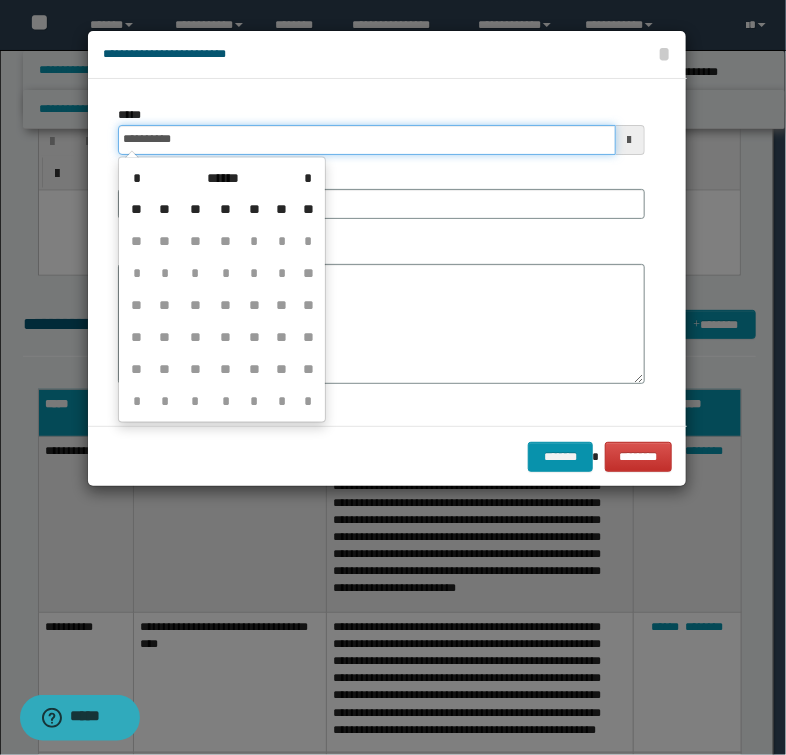 type on "**********" 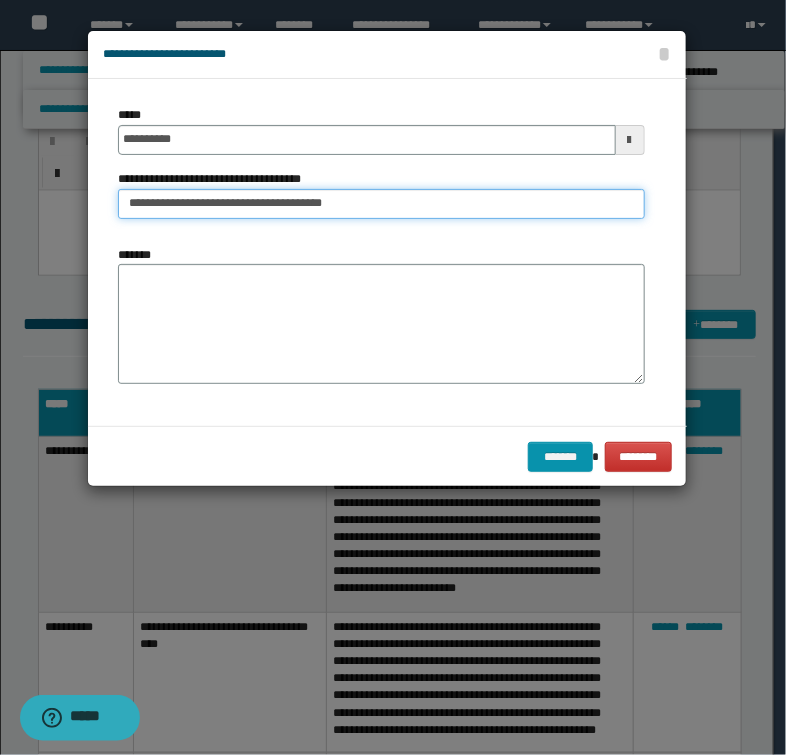 type on "**********" 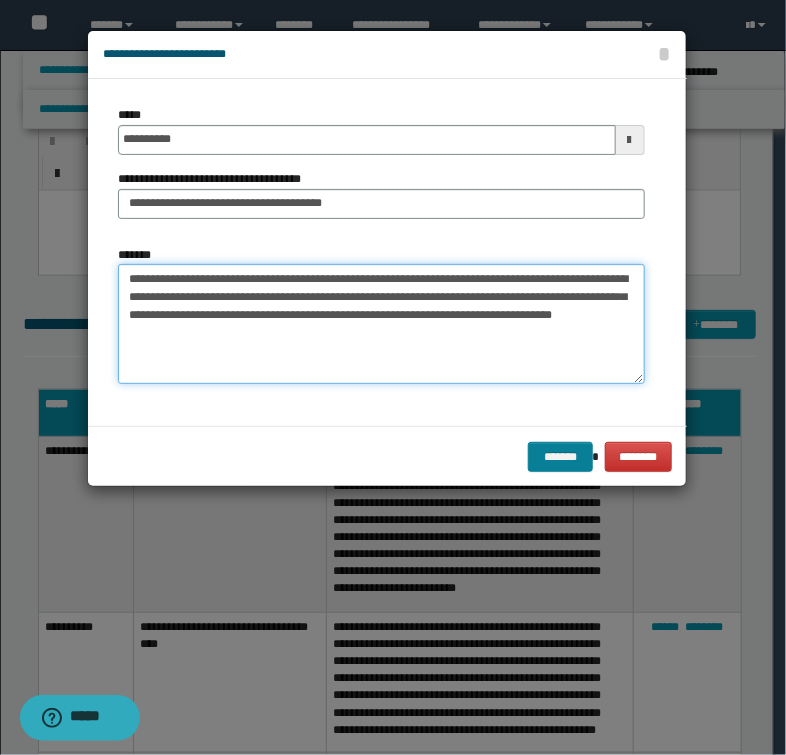 type on "**********" 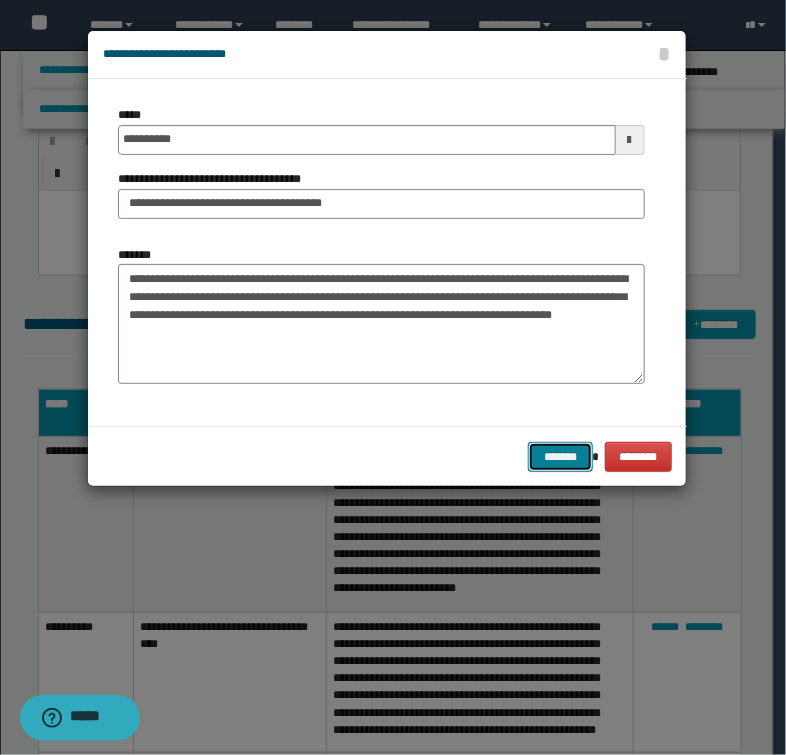 click on "*******" at bounding box center (560, 457) 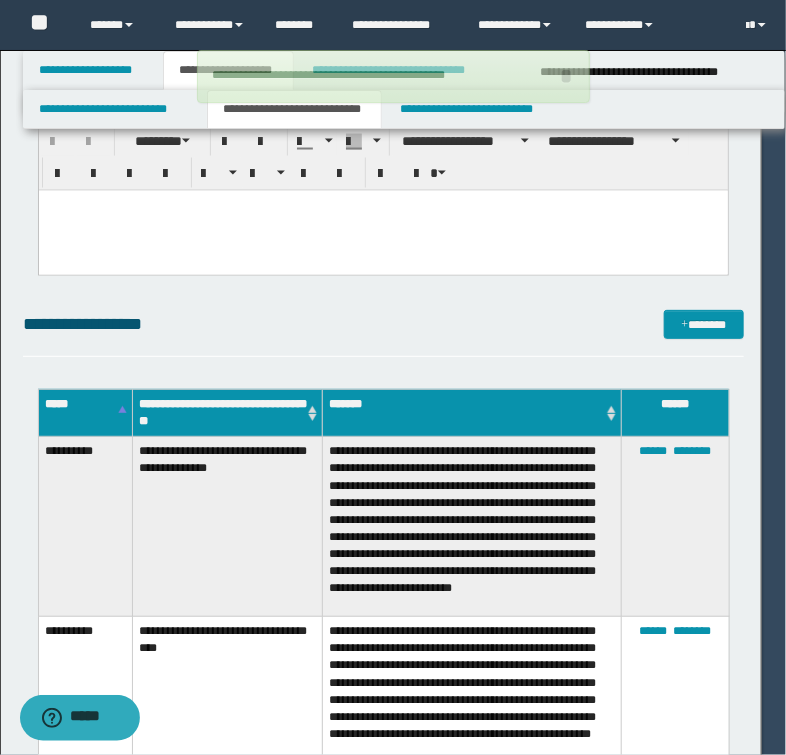 type 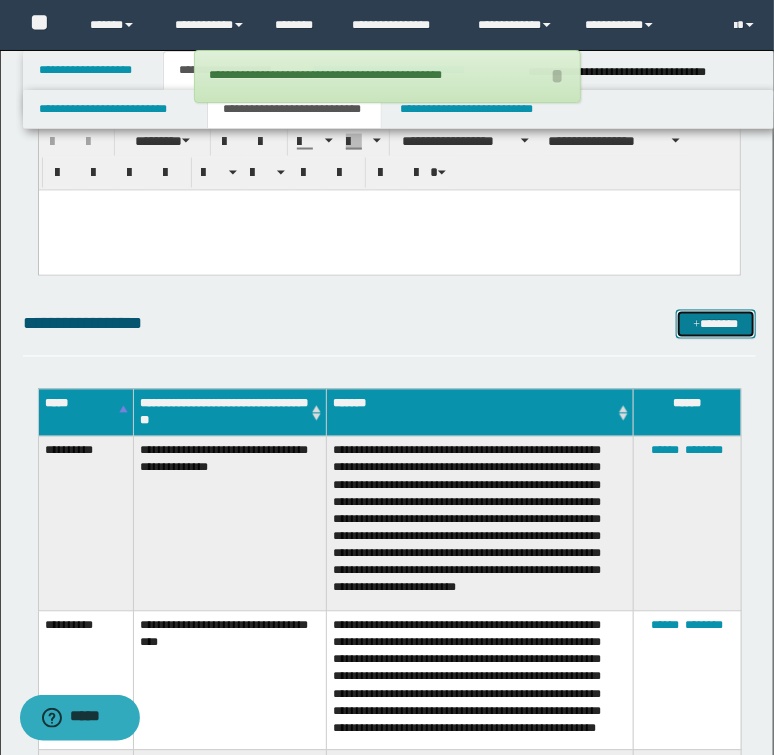 click on "*******" at bounding box center (715, 325) 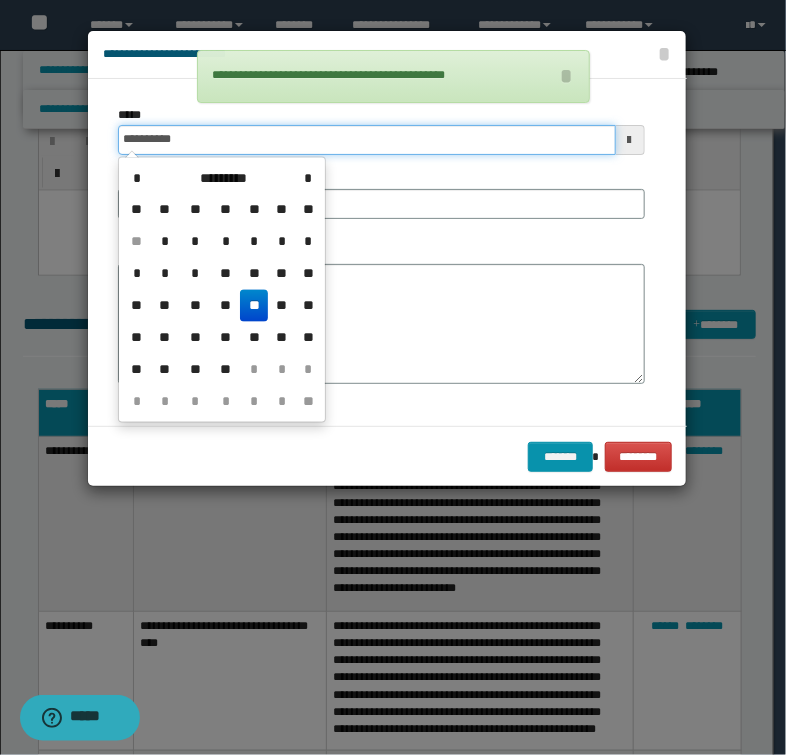 click on "**********" at bounding box center (366, 140) 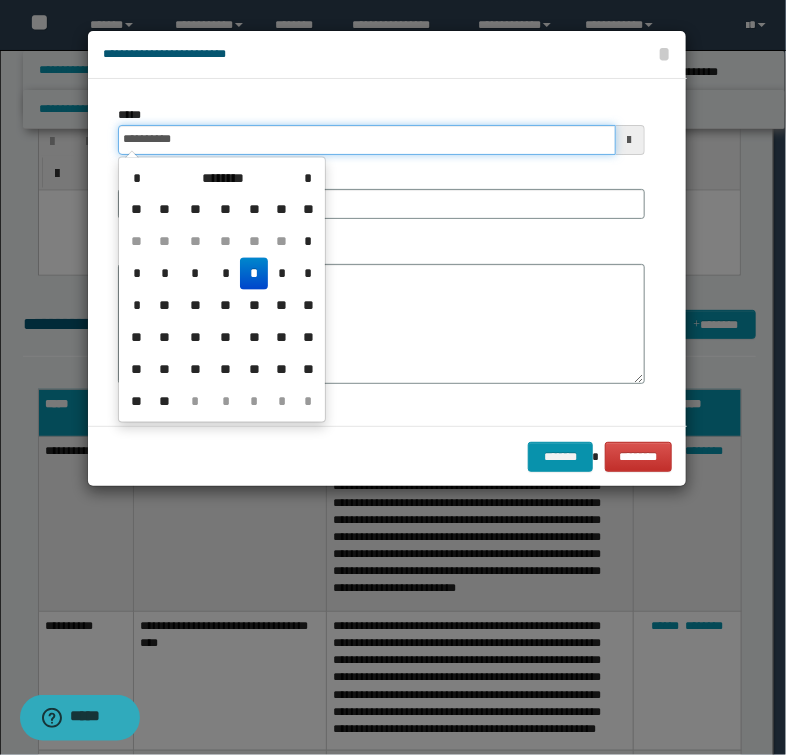 type on "**********" 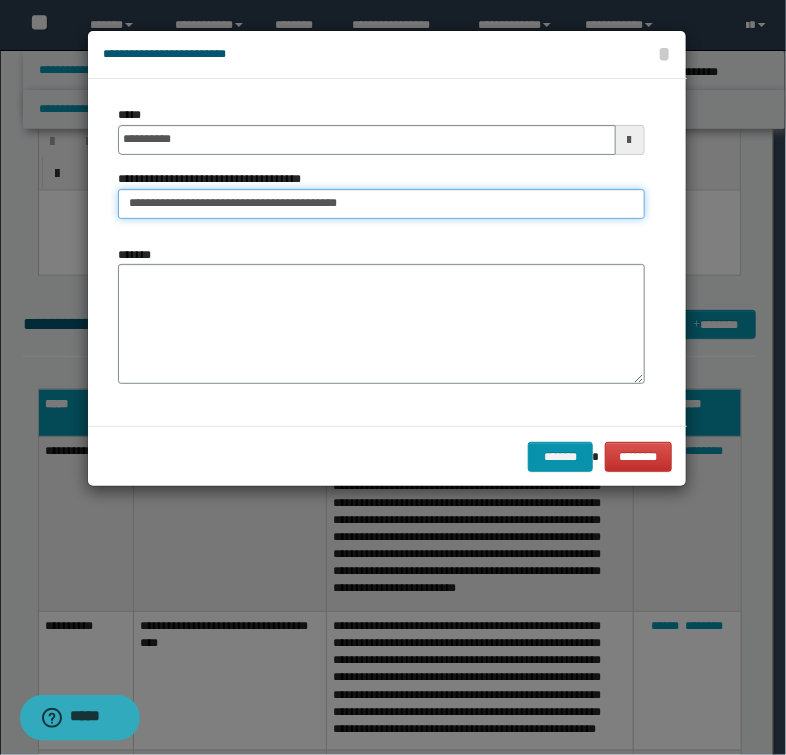 type on "**********" 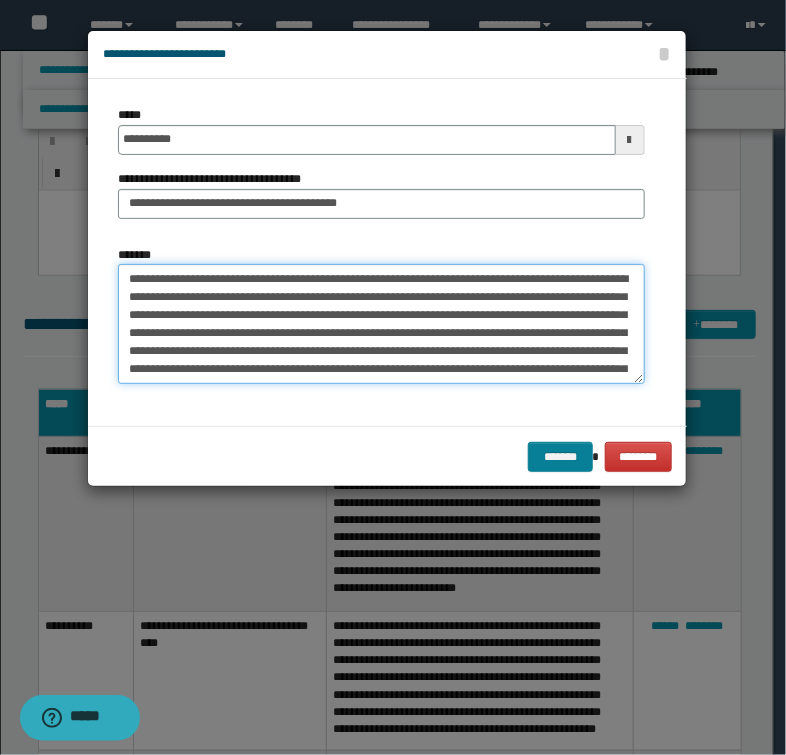 type on "**********" 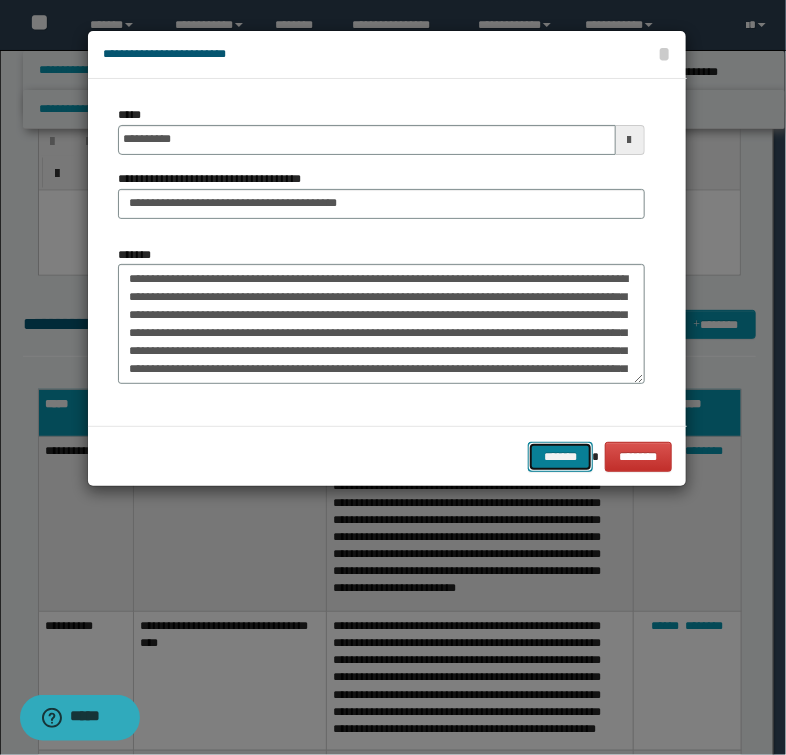 click on "*******" at bounding box center (560, 457) 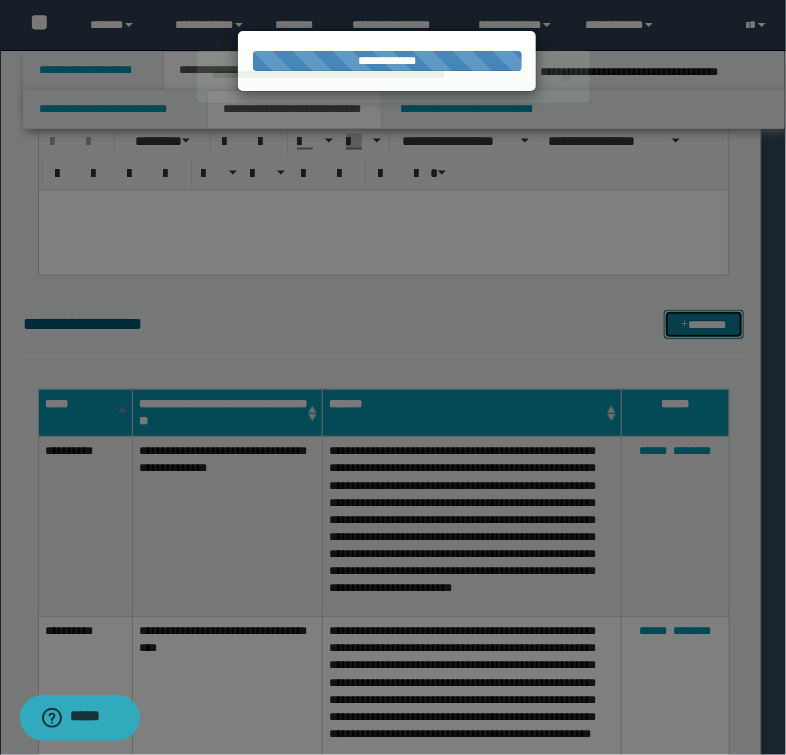 type 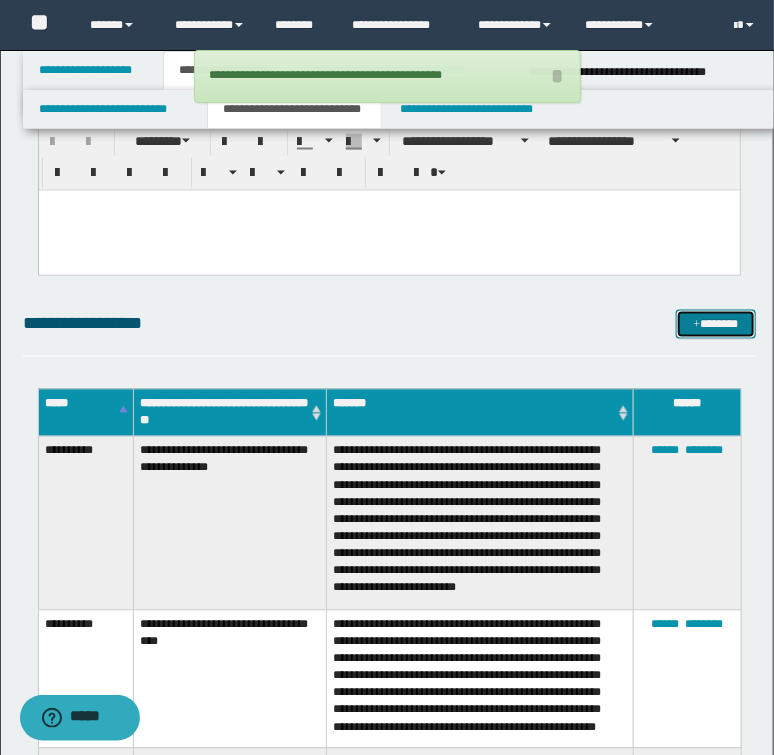 click on "*******" at bounding box center [715, 325] 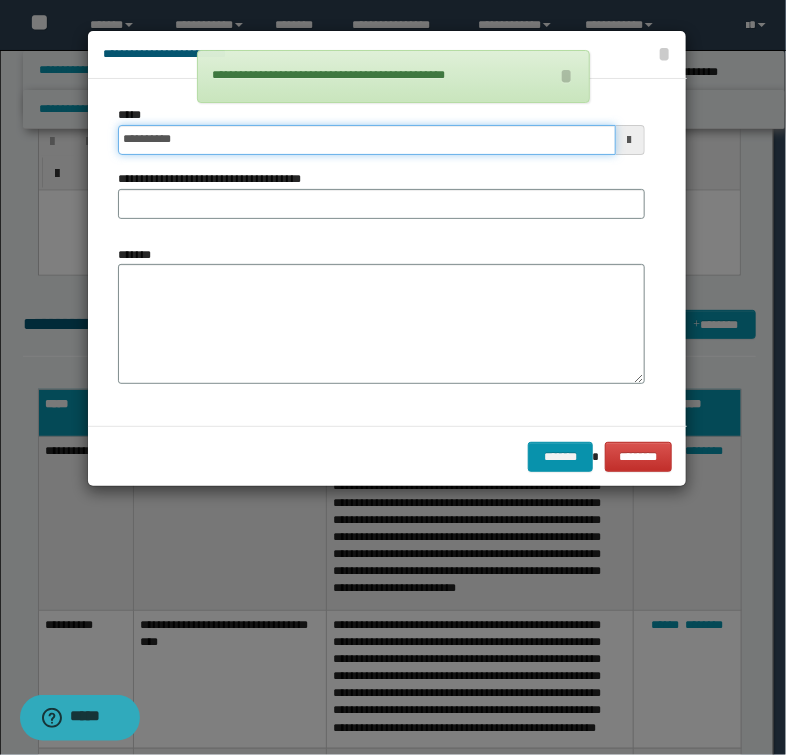 click on "**********" at bounding box center [366, 140] 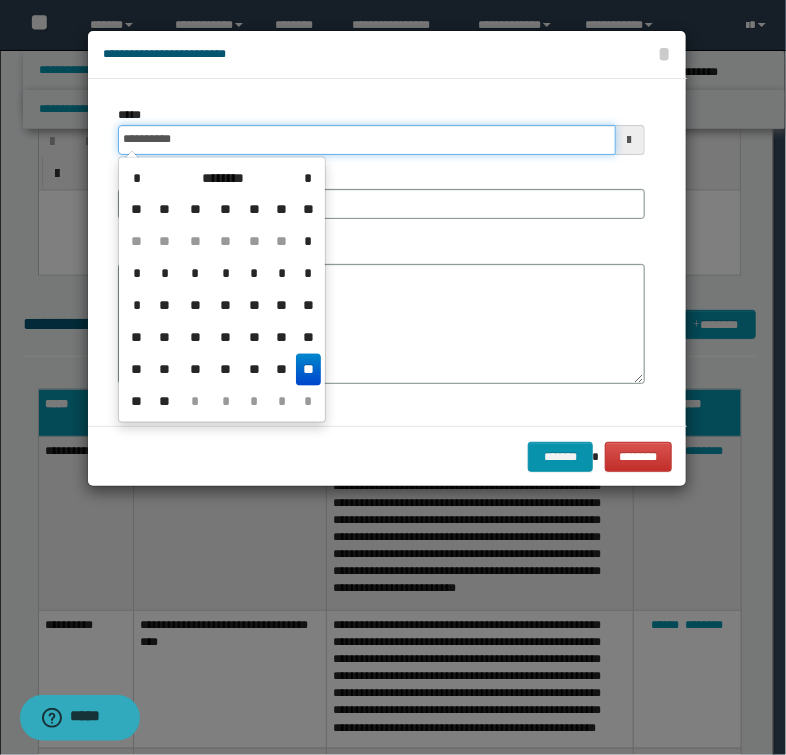 type on "**********" 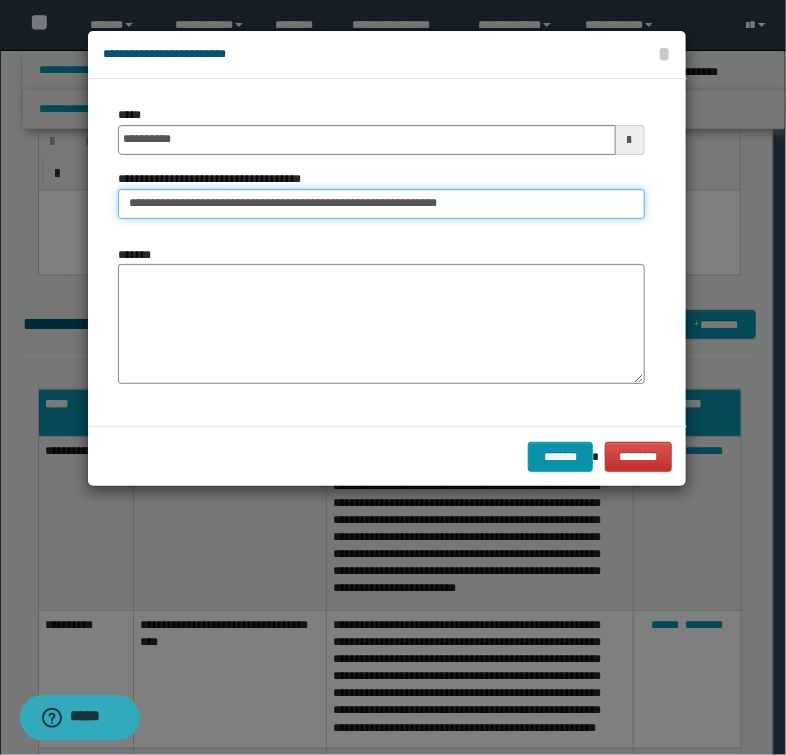type on "**********" 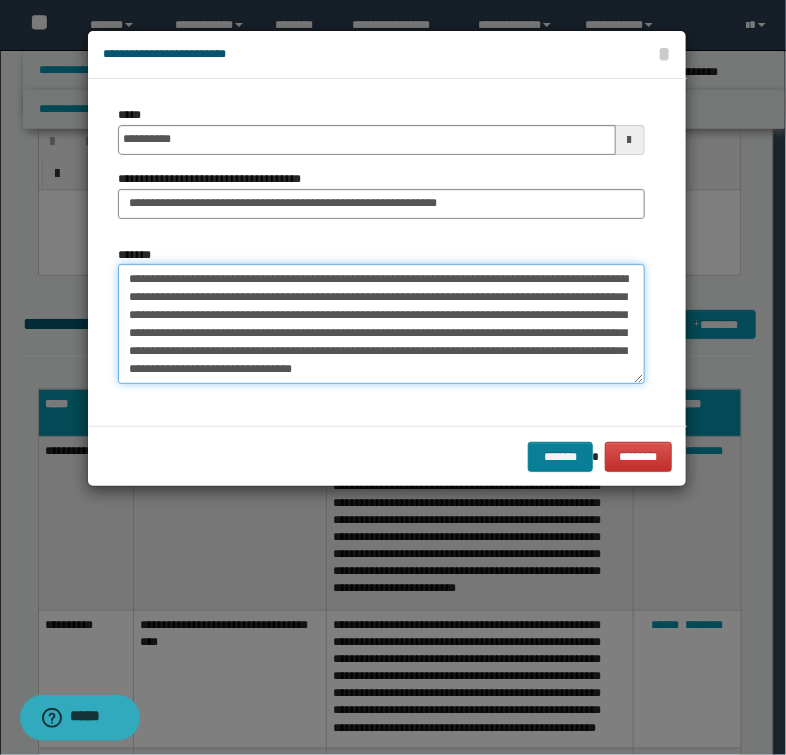 type on "**********" 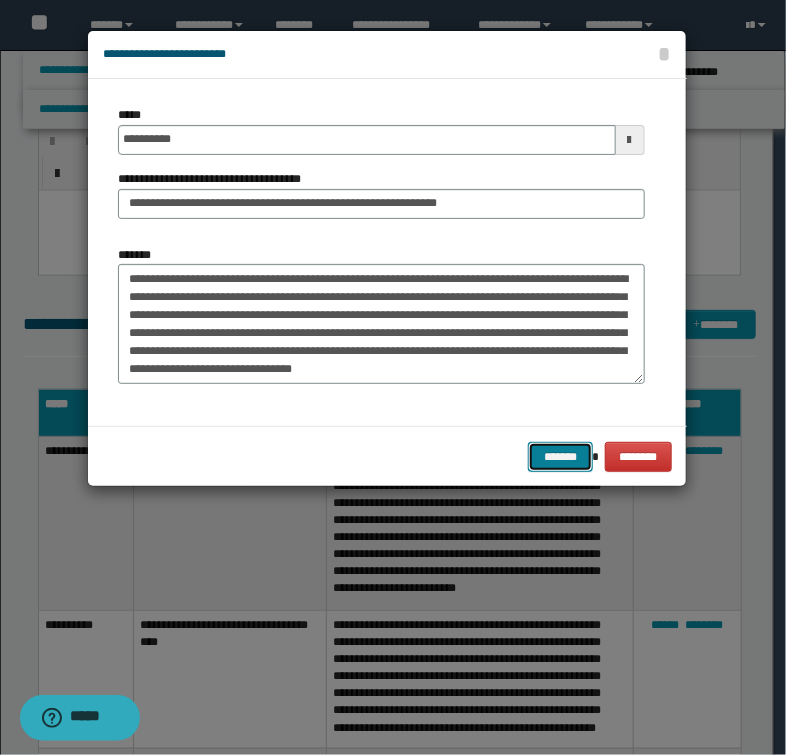click on "*******" at bounding box center (560, 457) 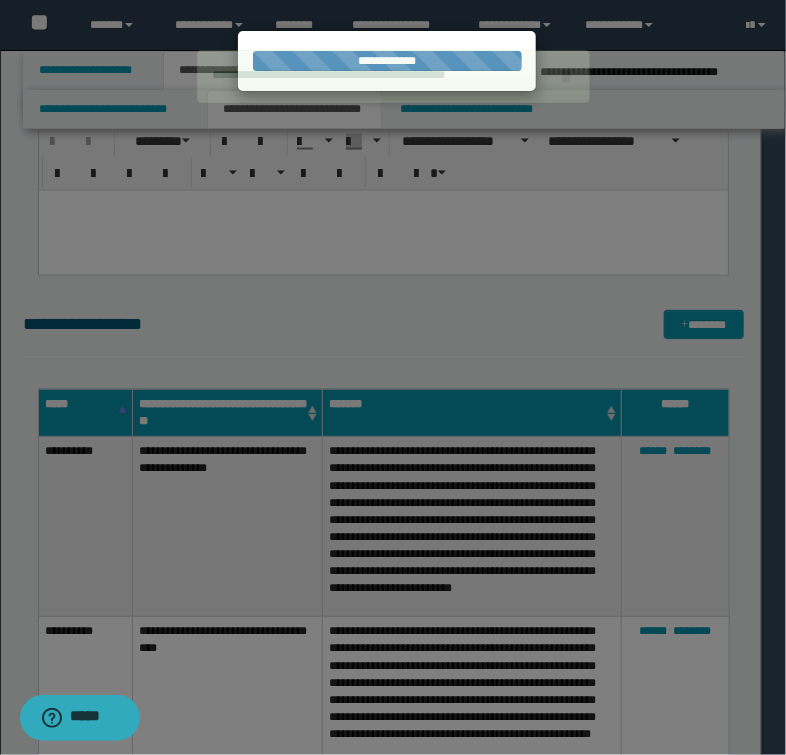 type 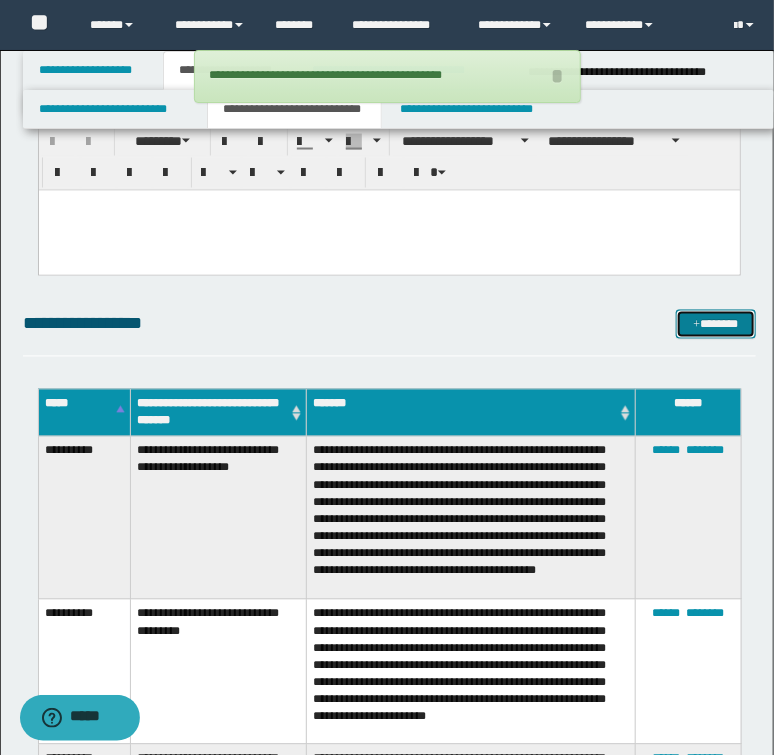 click on "*******" at bounding box center (715, 325) 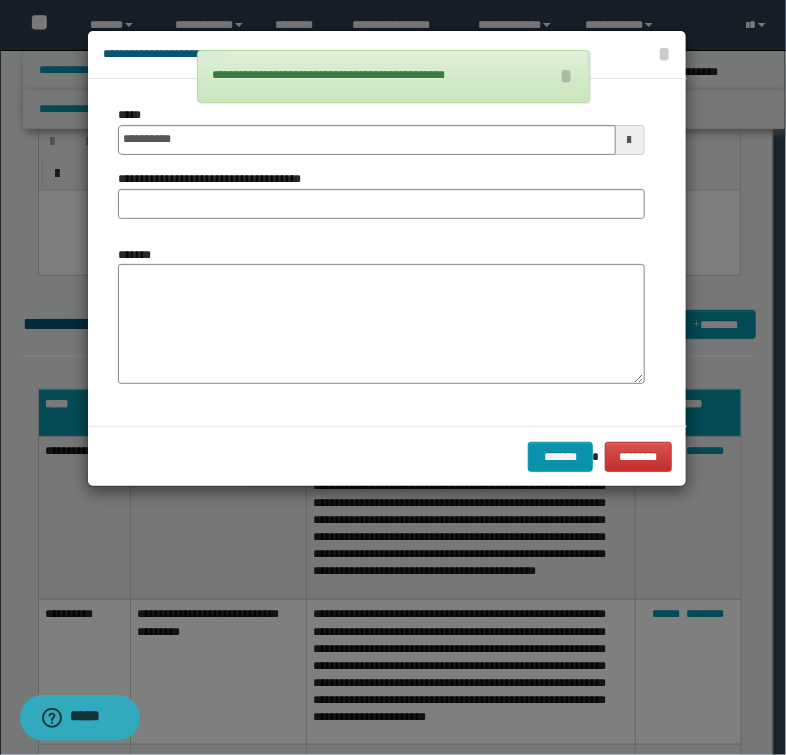 click on "**********" at bounding box center [381, 130] 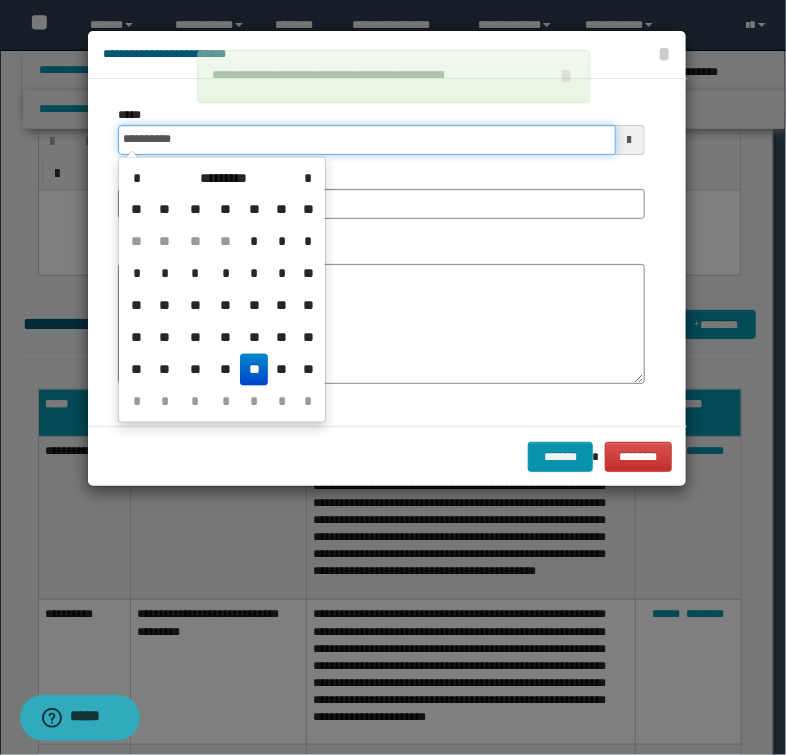 click on "**********" at bounding box center [366, 140] 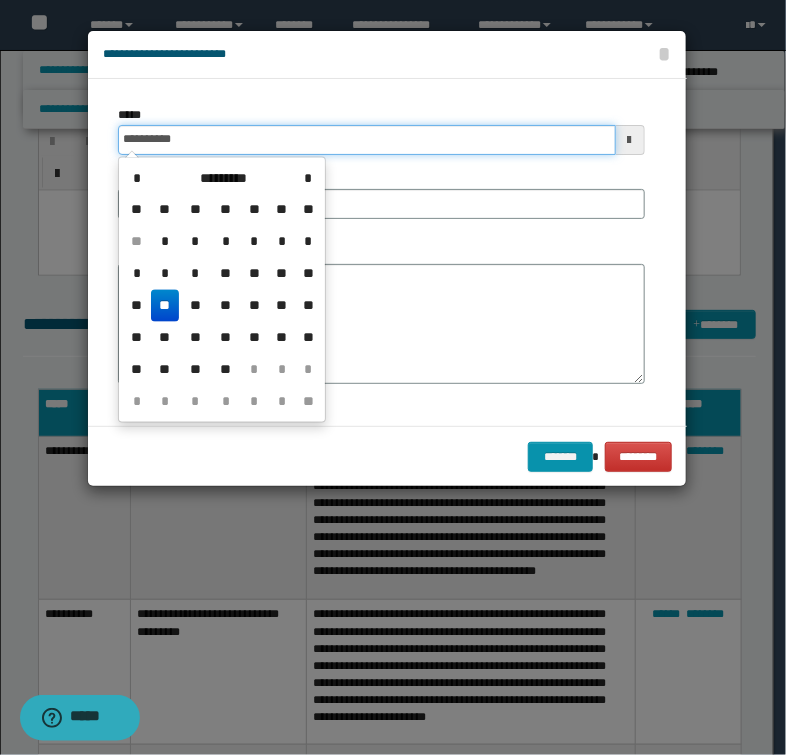 type on "**********" 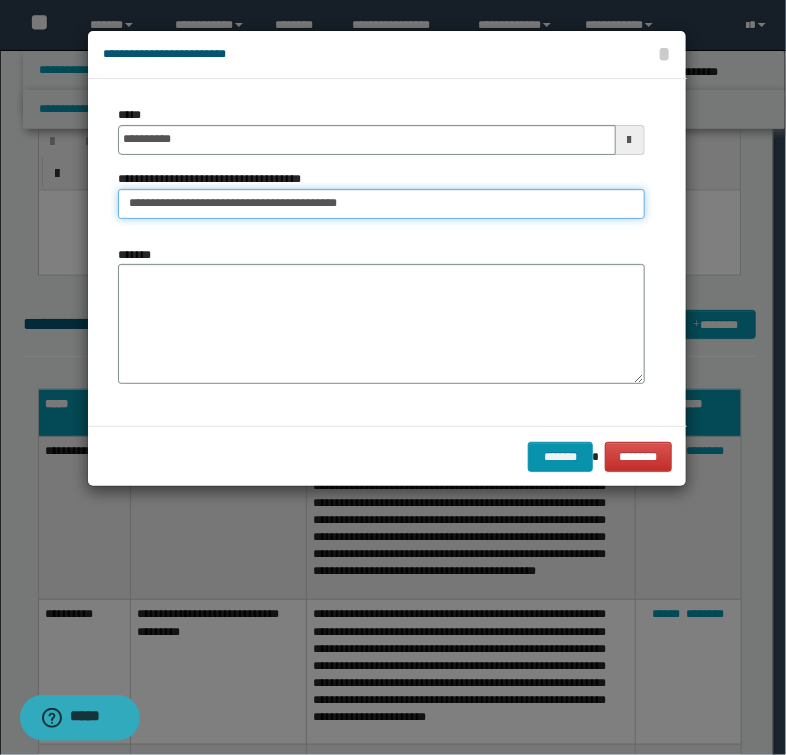 type on "**********" 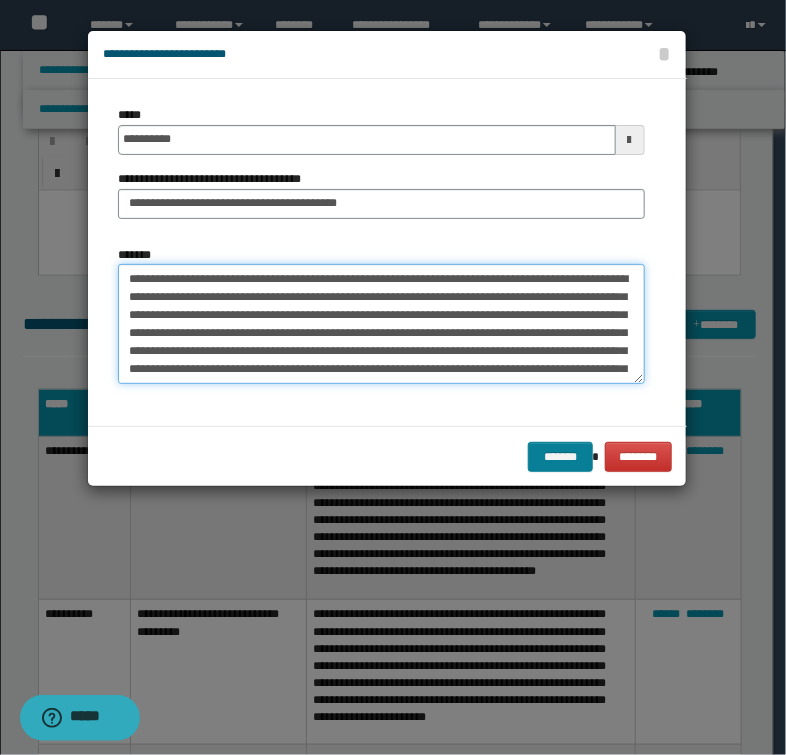 type on "**********" 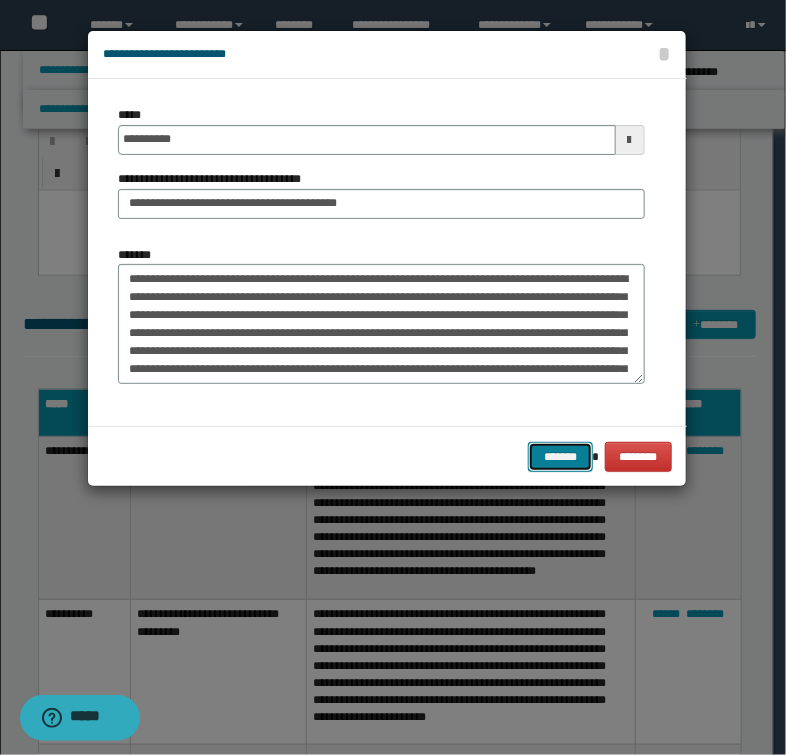 click on "*******" at bounding box center (560, 457) 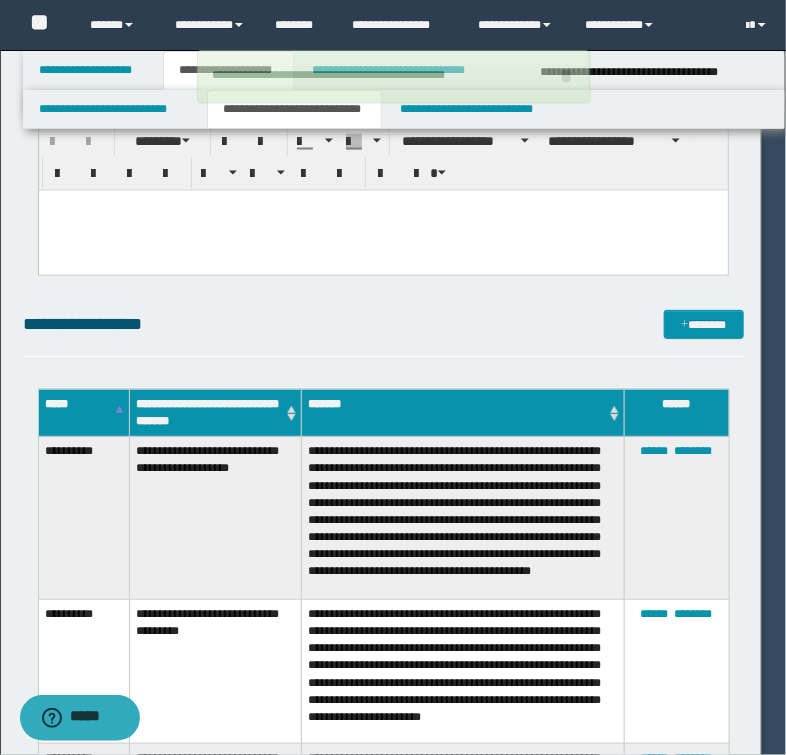 type 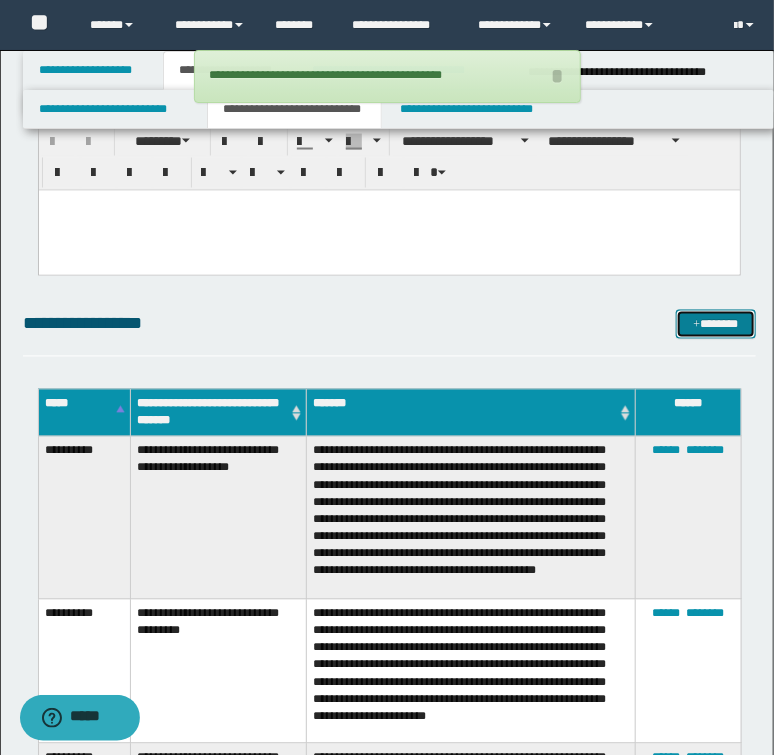drag, startPoint x: 713, startPoint y: 331, endPoint x: 715, endPoint y: 320, distance: 11.18034 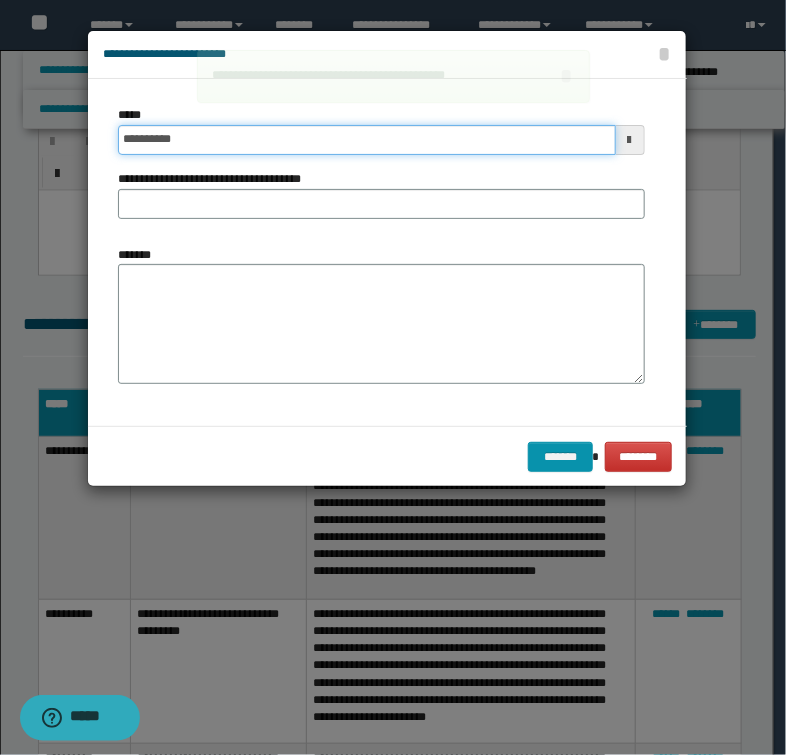 click on "**********" at bounding box center (366, 140) 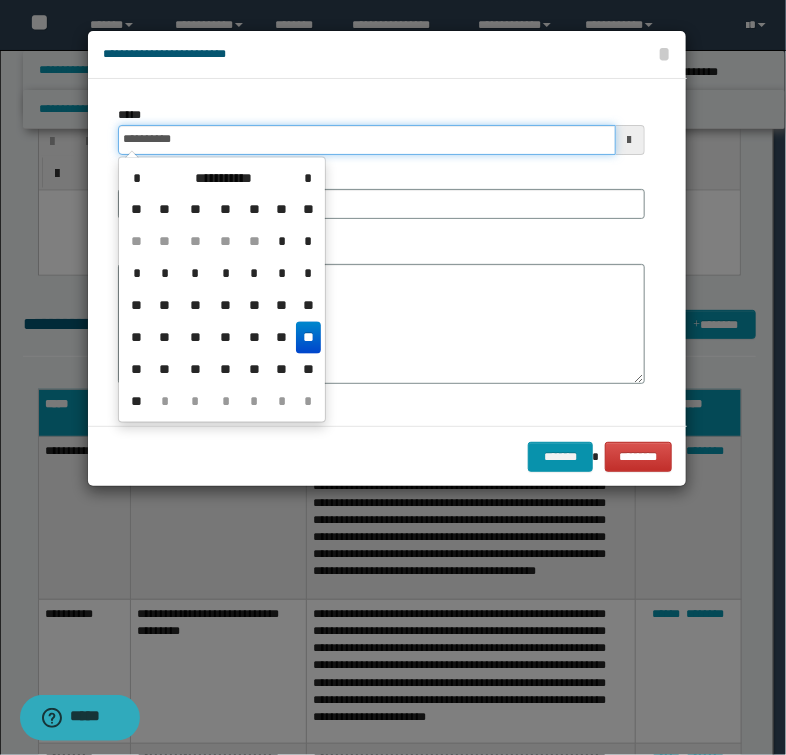 type on "**********" 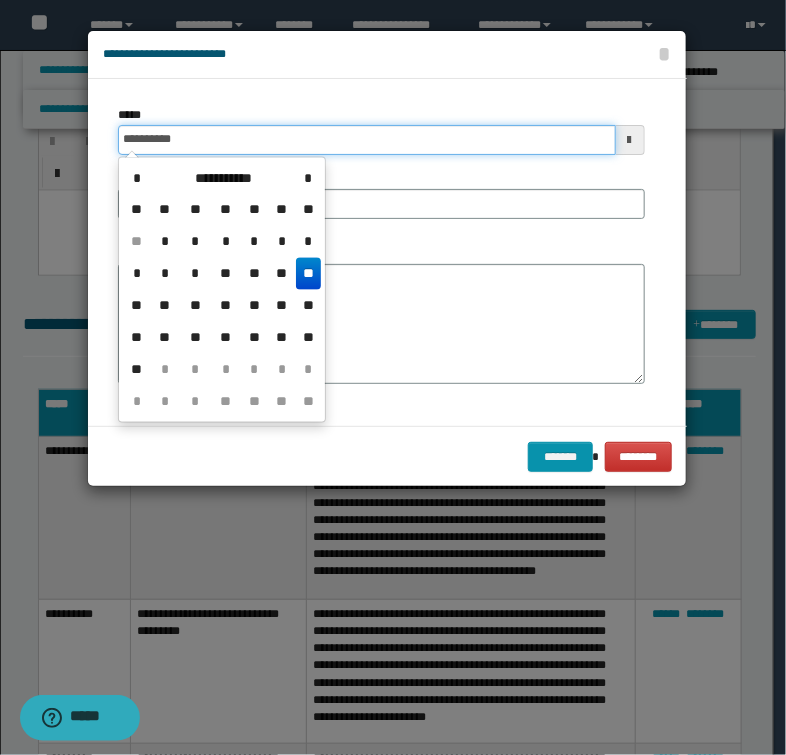 type on "**********" 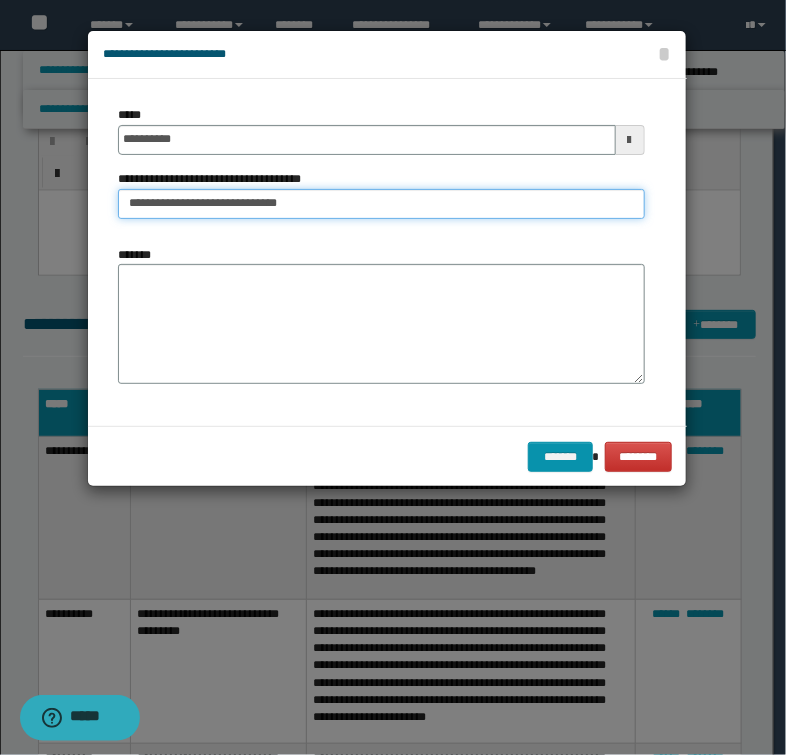 type on "**********" 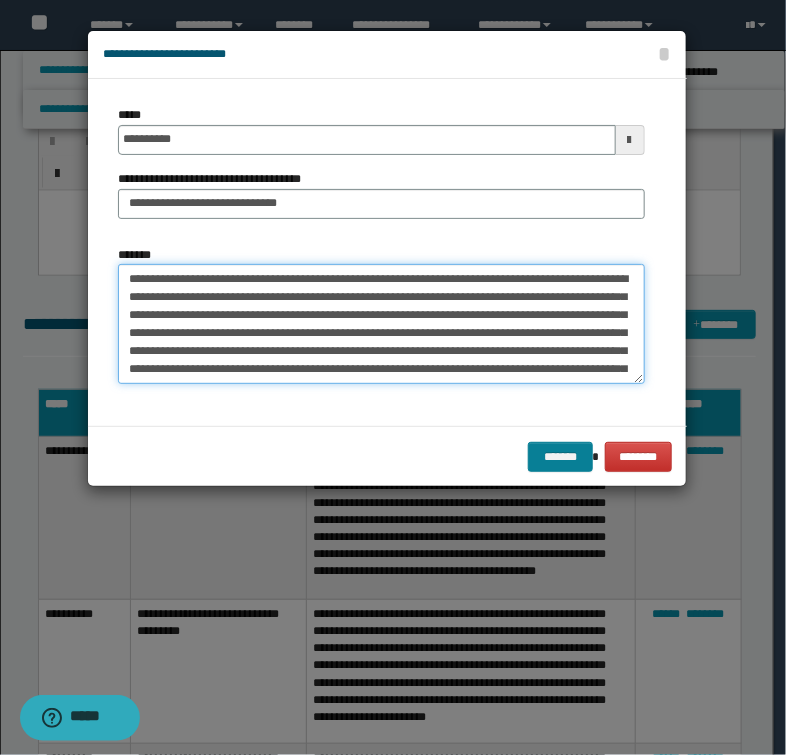 type on "**********" 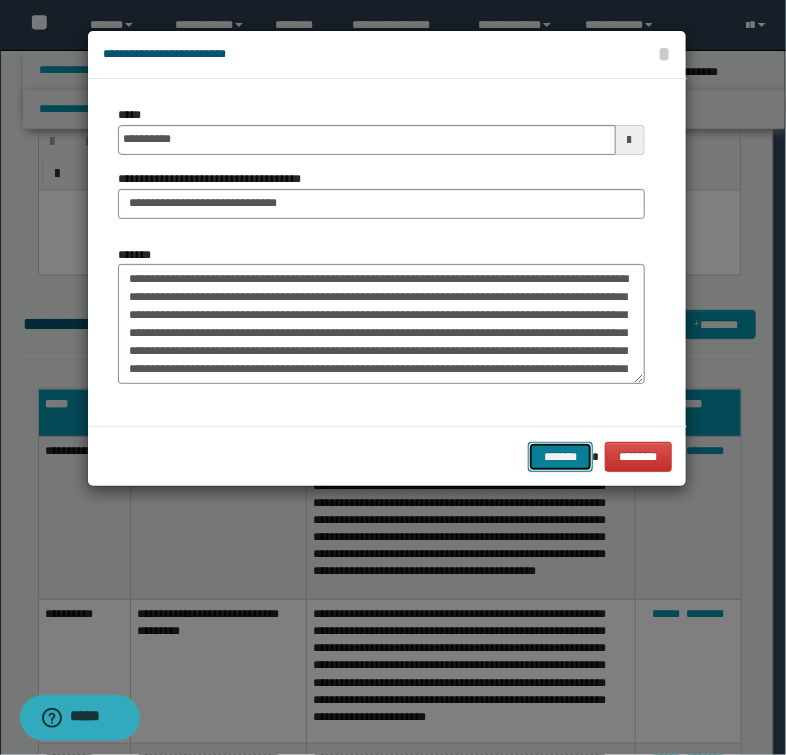drag, startPoint x: 569, startPoint y: 453, endPoint x: 392, endPoint y: 377, distance: 192.62659 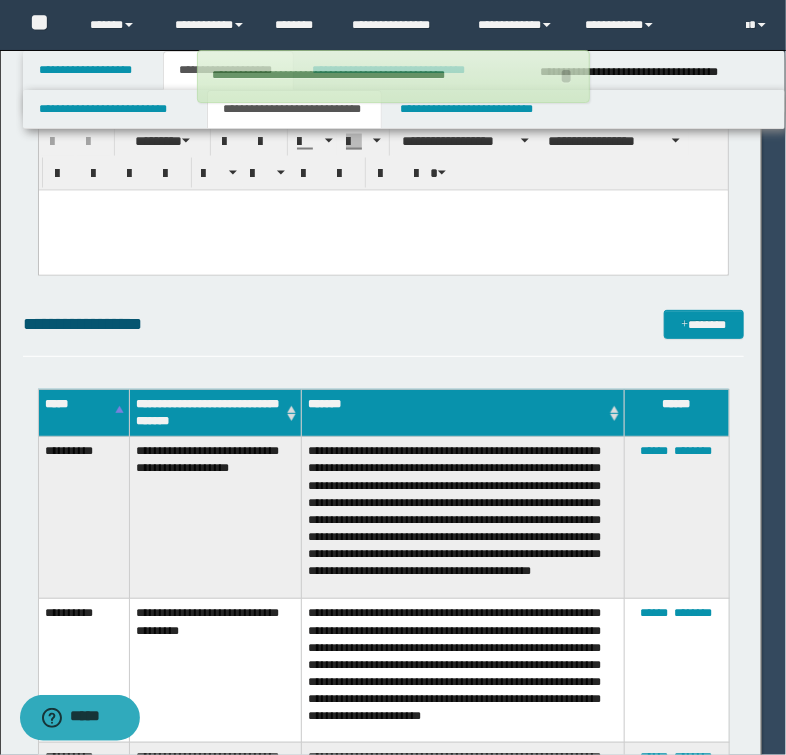 type 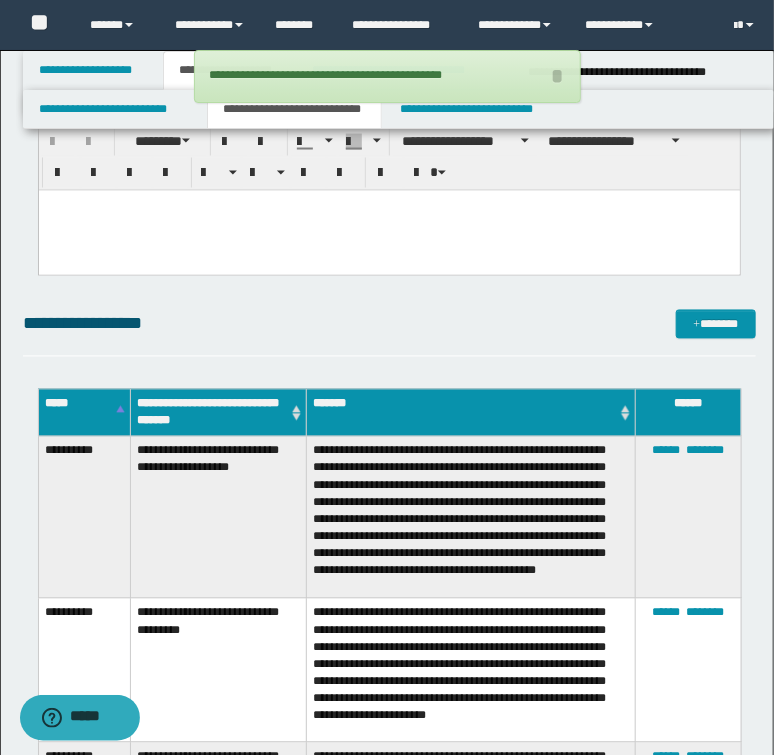 click on "**********" at bounding box center (389, 333) 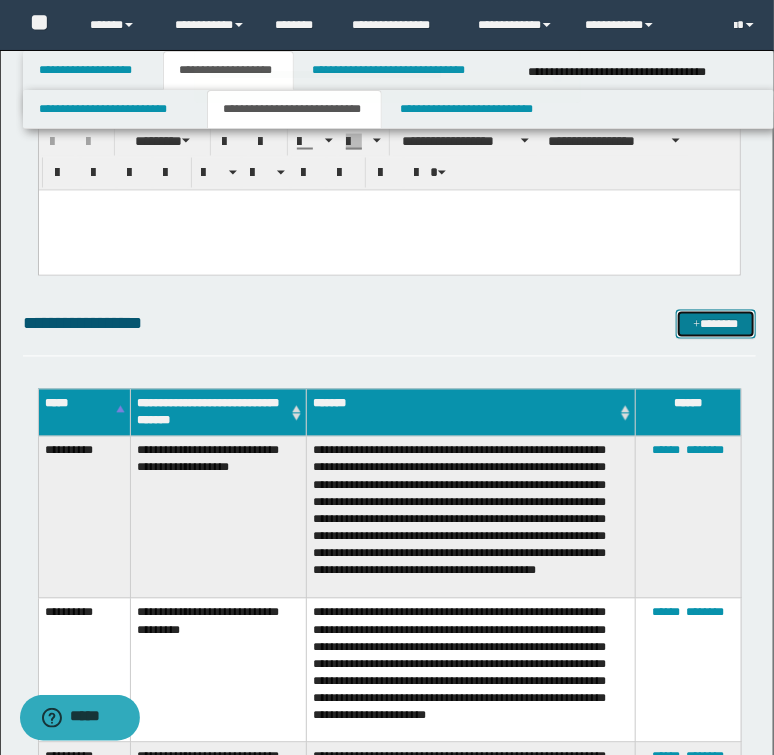 click on "*******" at bounding box center (715, 325) 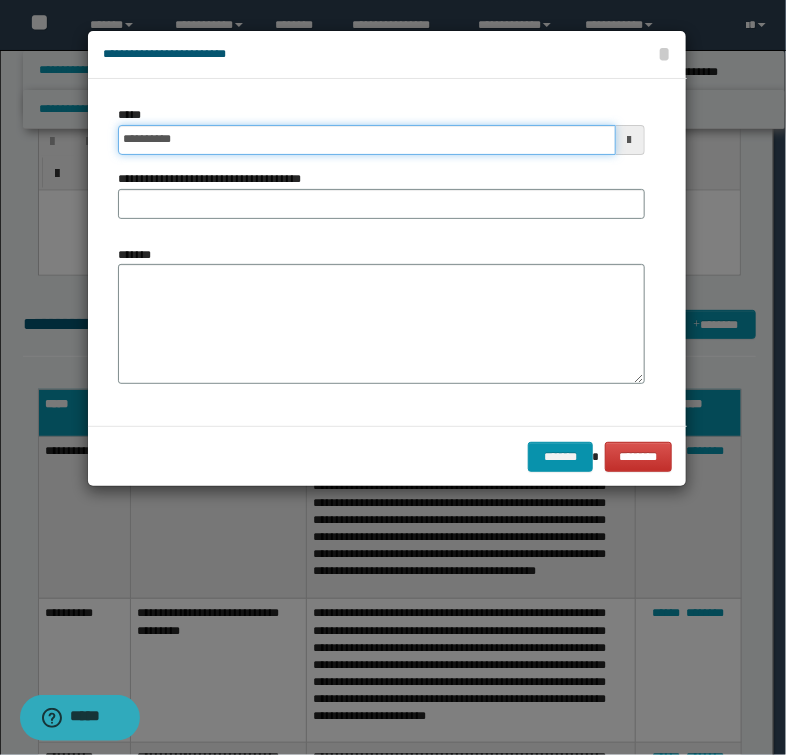 click on "**********" at bounding box center [366, 140] 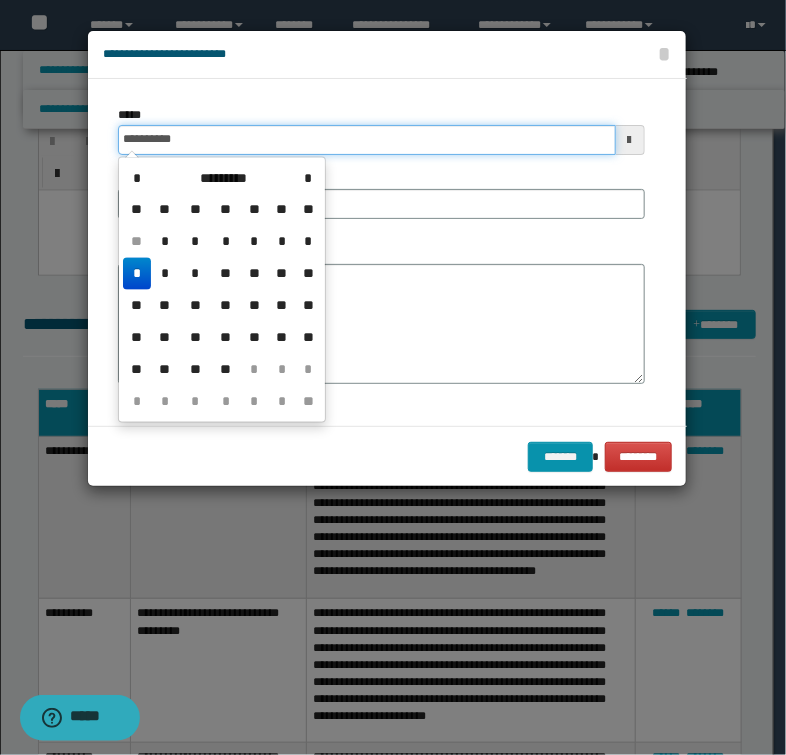 type on "**********" 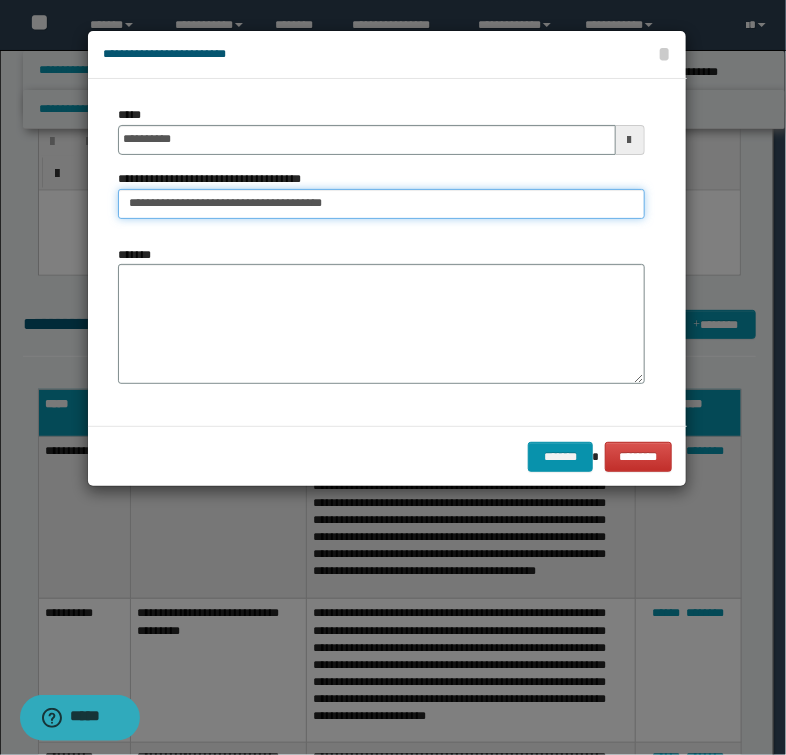 type on "**********" 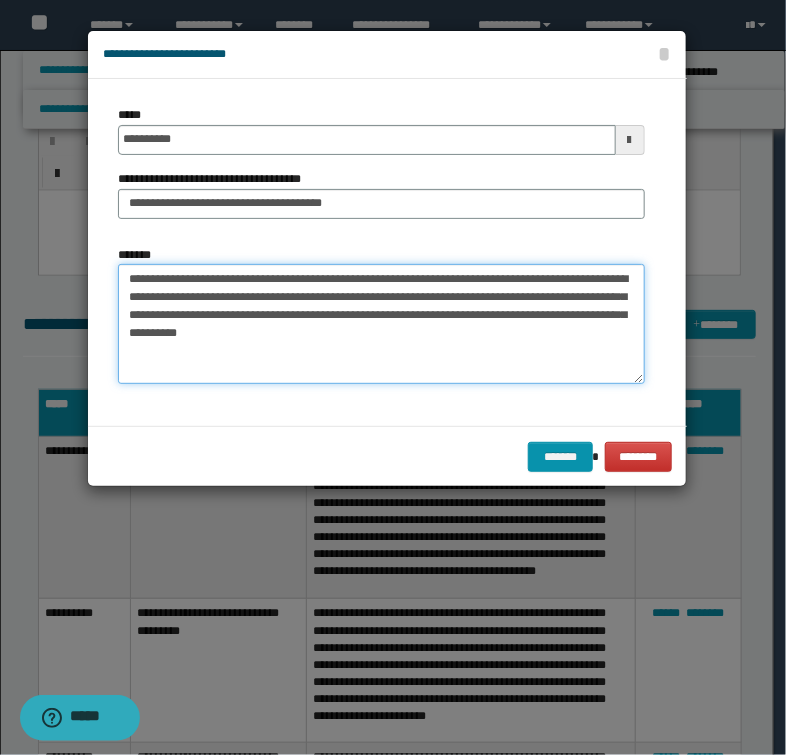 type on "**********" 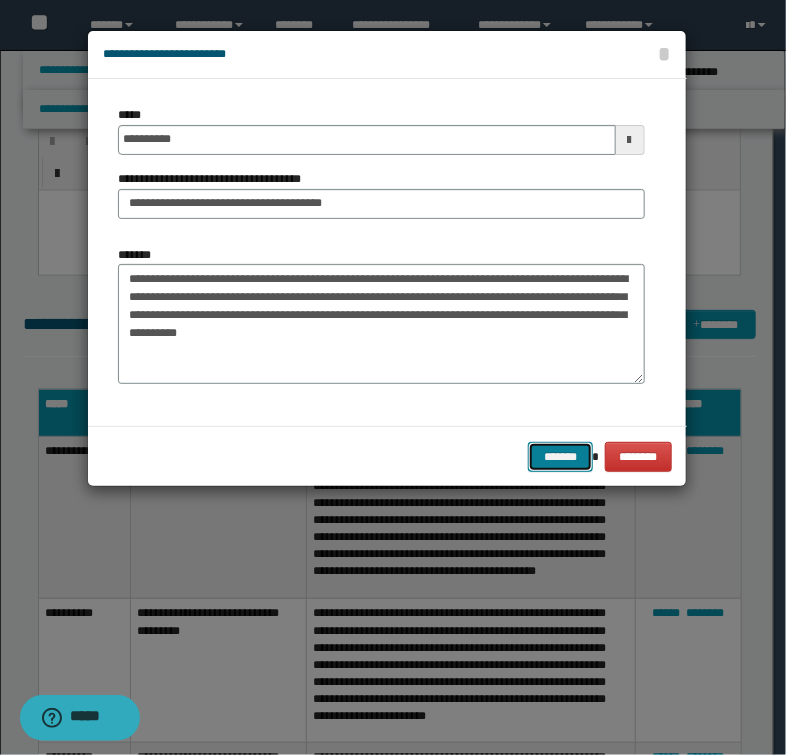 click on "*******" at bounding box center [560, 457] 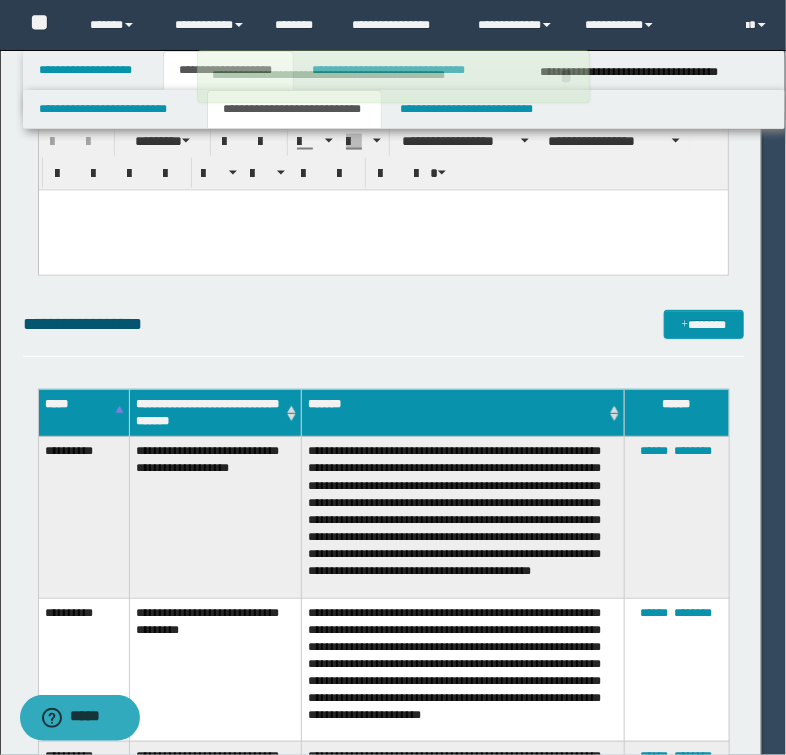 type 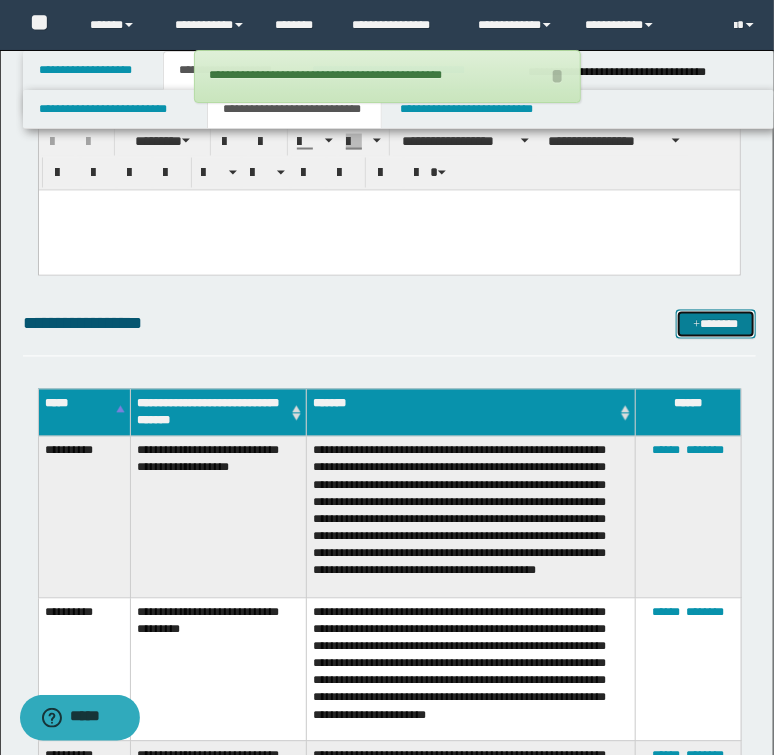 click at bounding box center (697, 326) 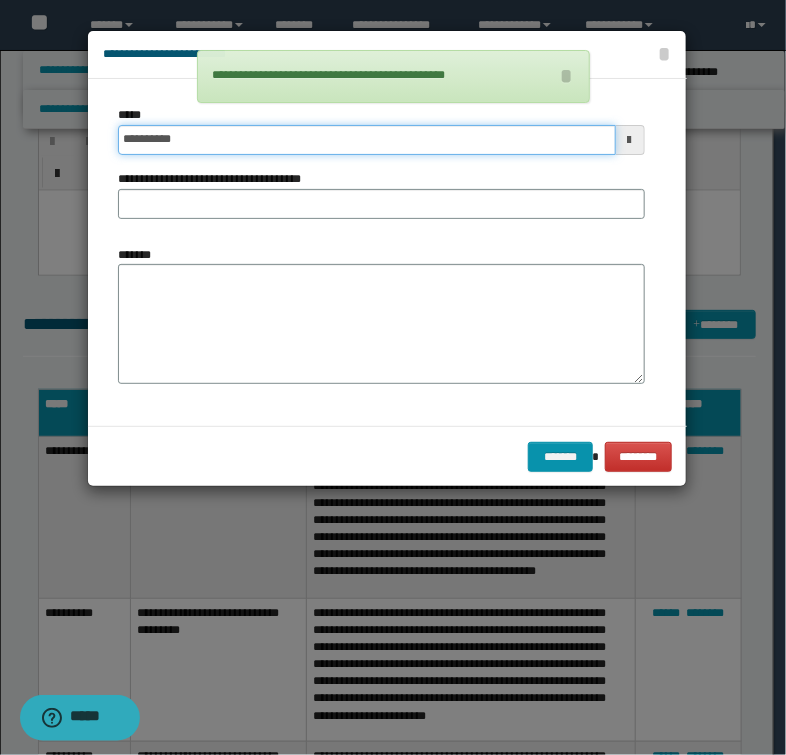 click on "**********" at bounding box center (366, 140) 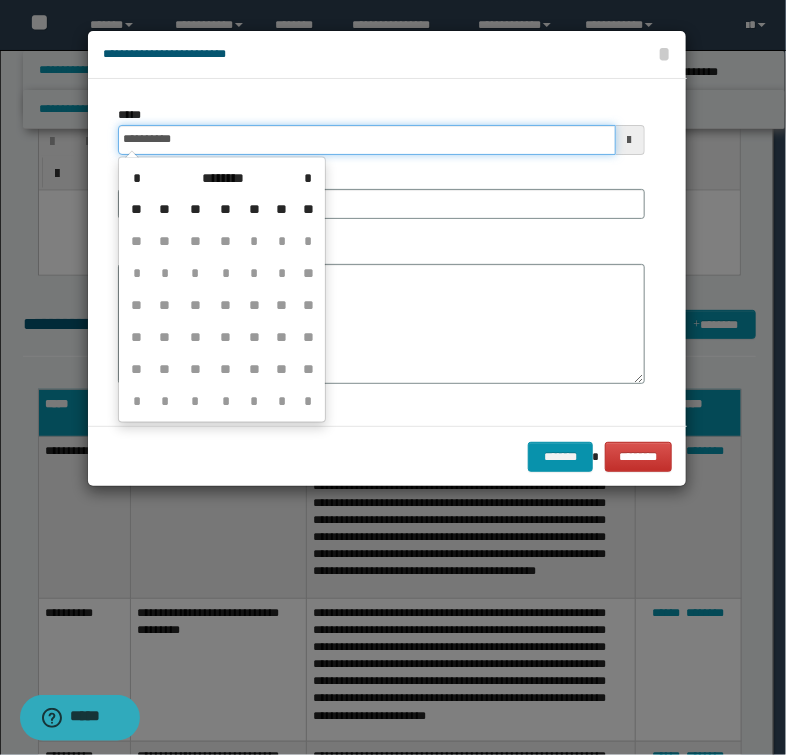type on "**********" 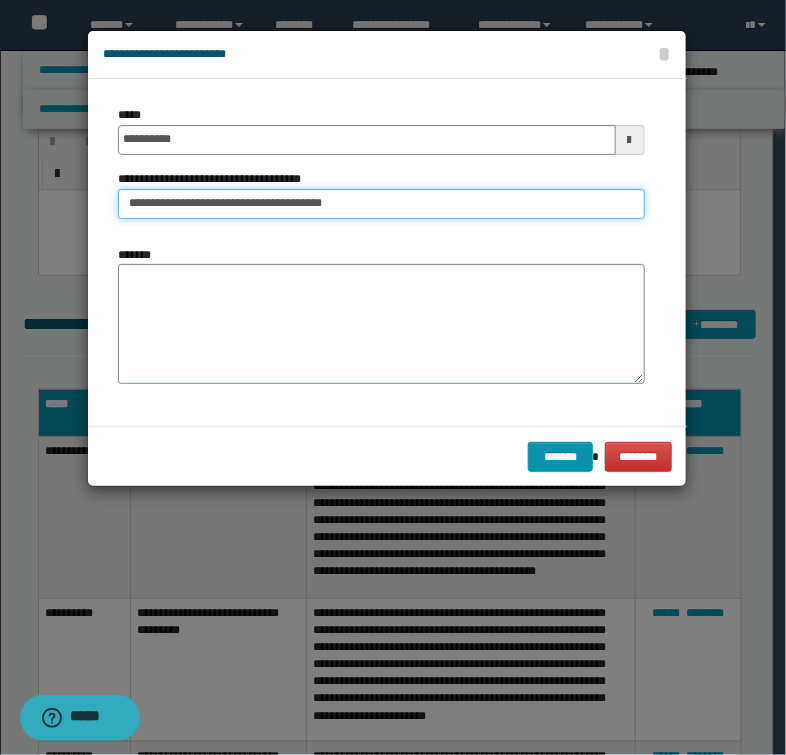 type on "**********" 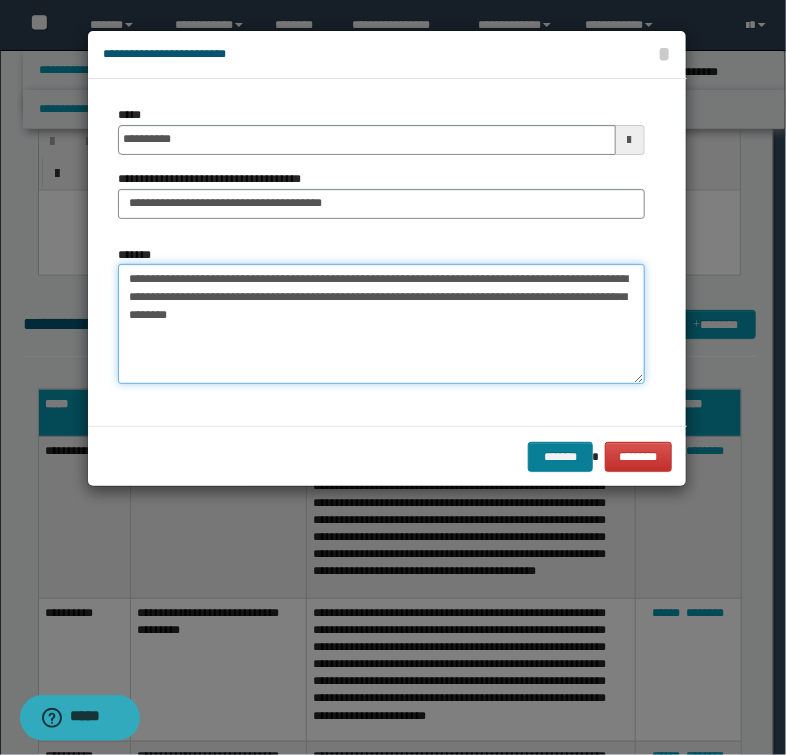 type on "**********" 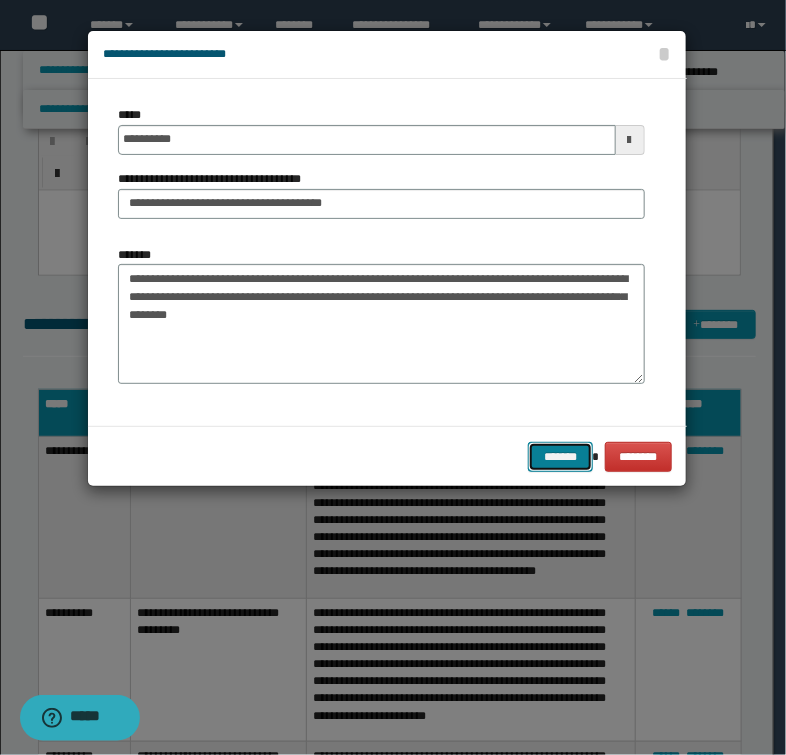 click on "*******" at bounding box center (560, 457) 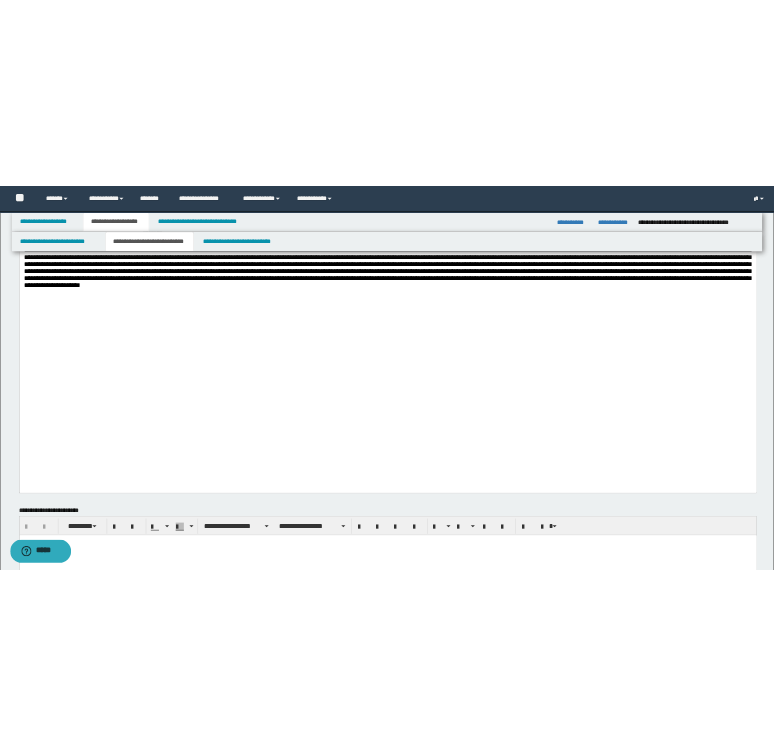 scroll, scrollTop: 0, scrollLeft: 0, axis: both 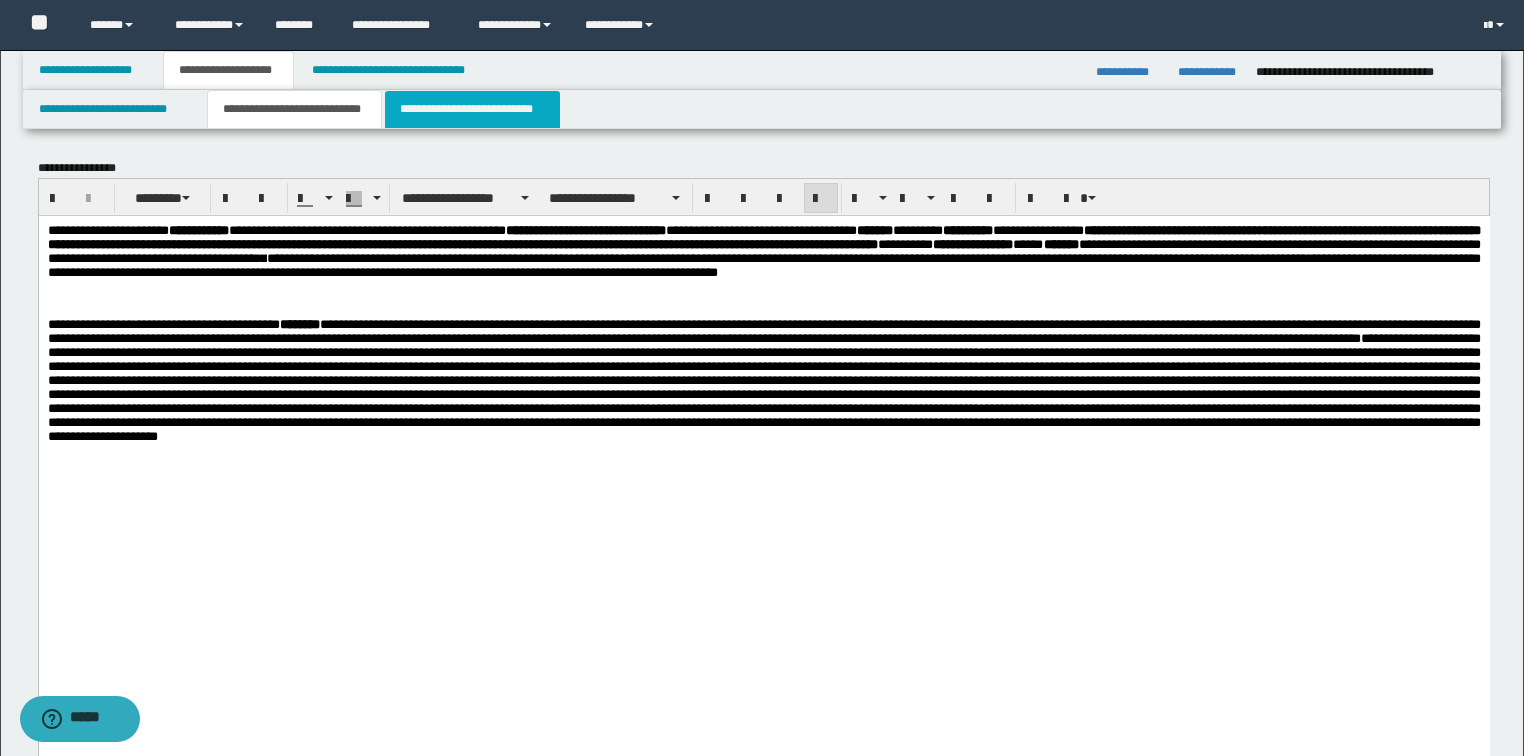 click on "**********" at bounding box center [472, 109] 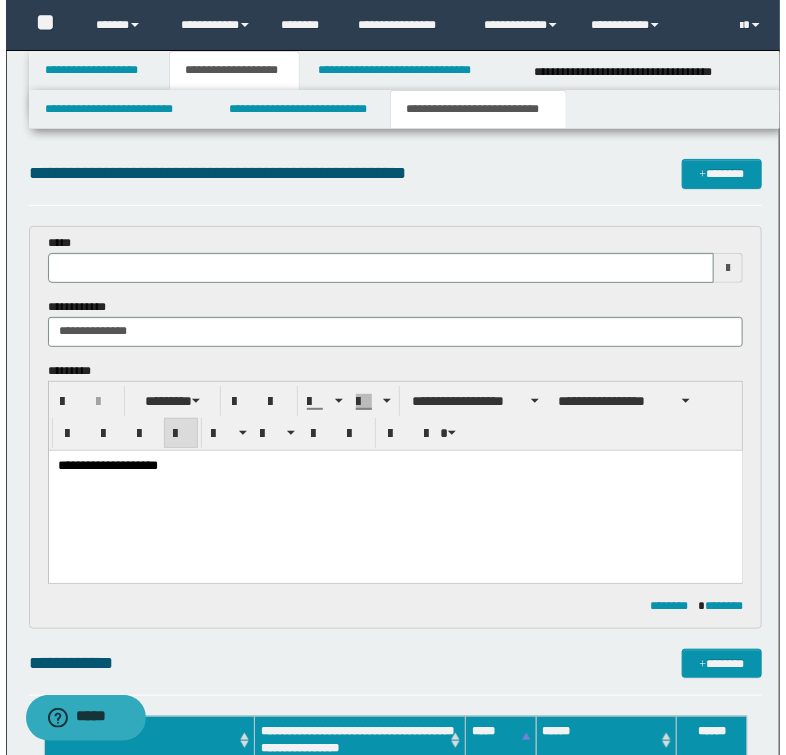 scroll, scrollTop: 480, scrollLeft: 0, axis: vertical 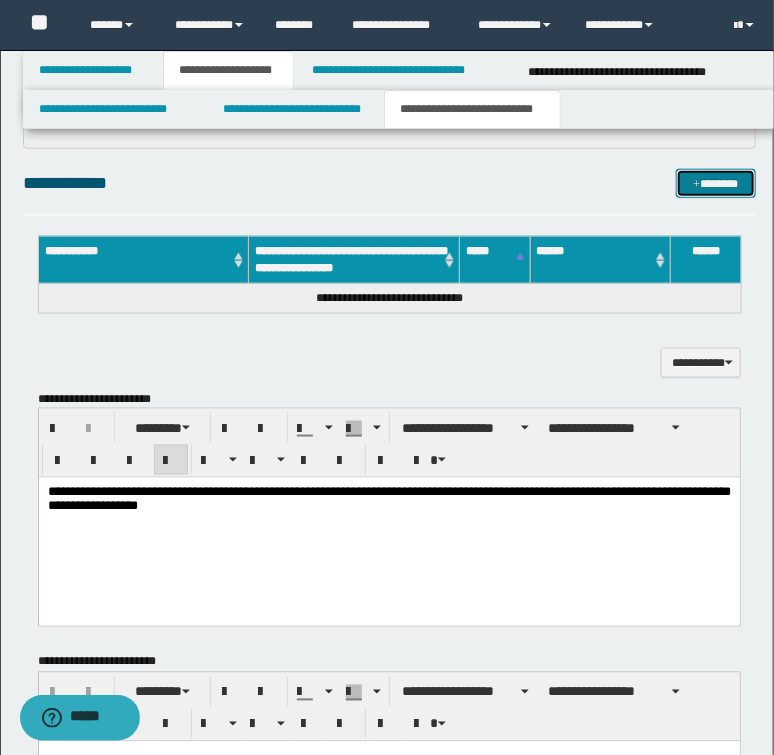 click on "*******" at bounding box center [715, 184] 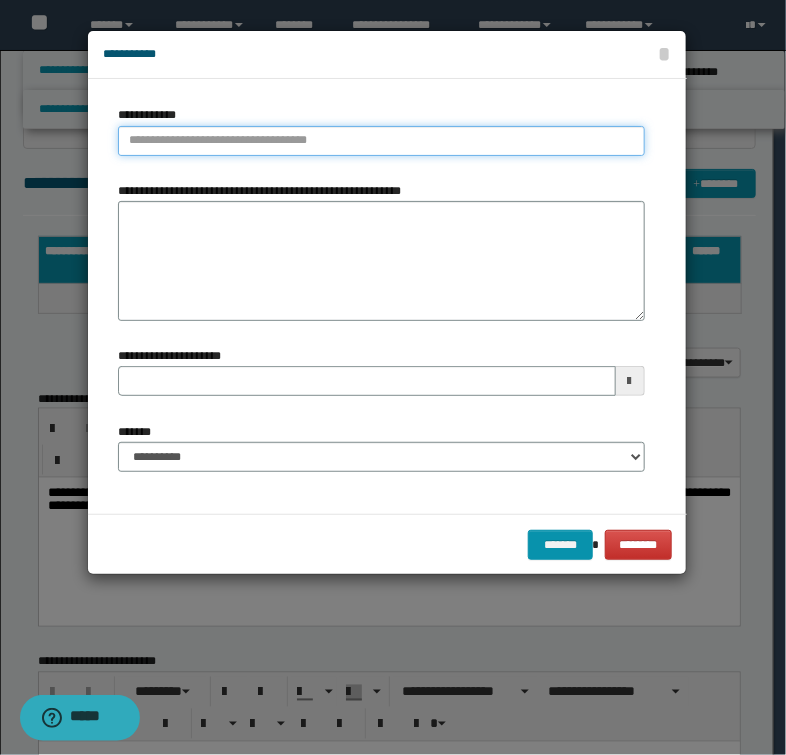 click on "**********" at bounding box center (381, 141) 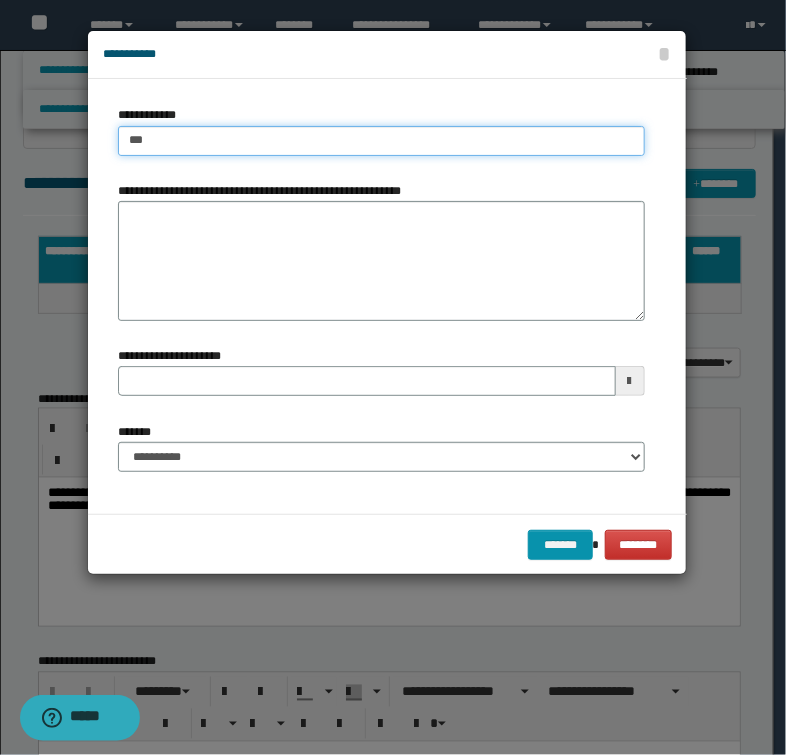 type on "****" 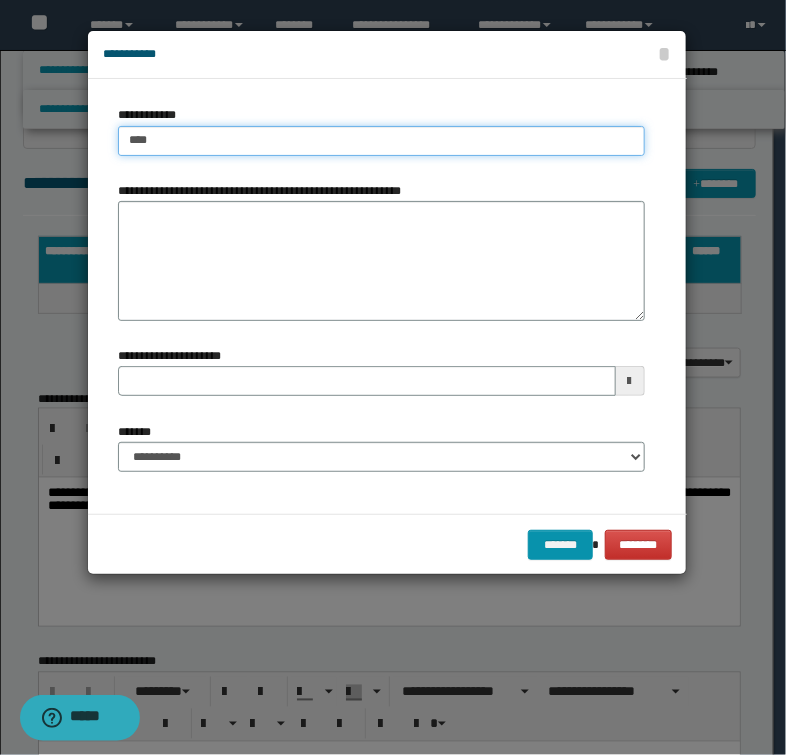type on "****" 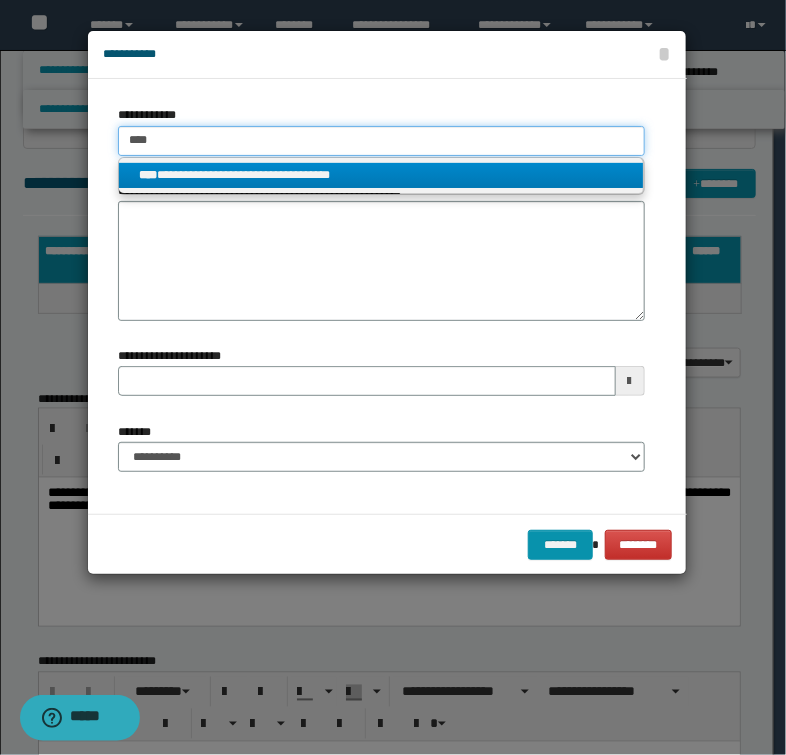 type on "****" 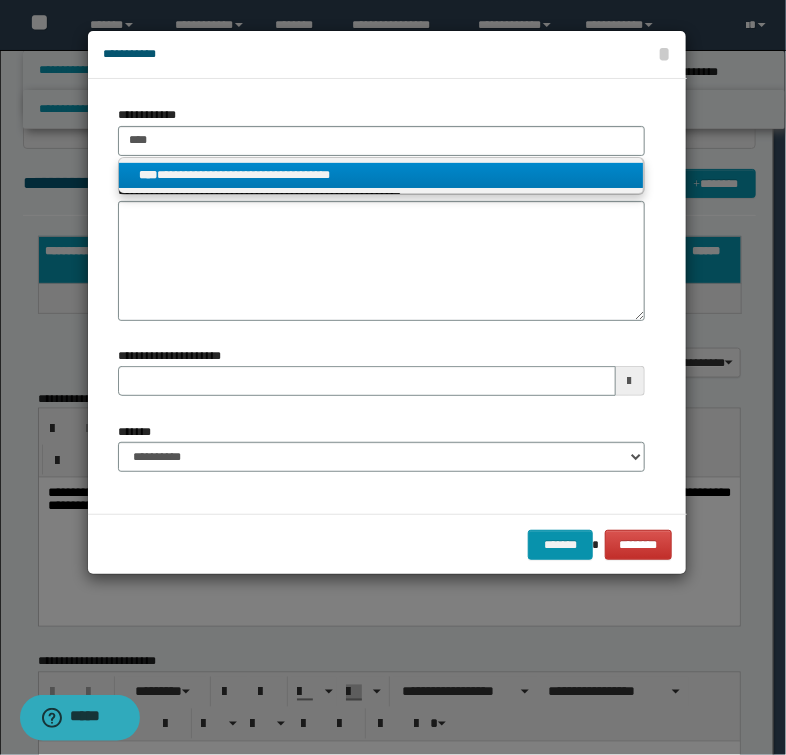 click on "**********" at bounding box center (381, 175) 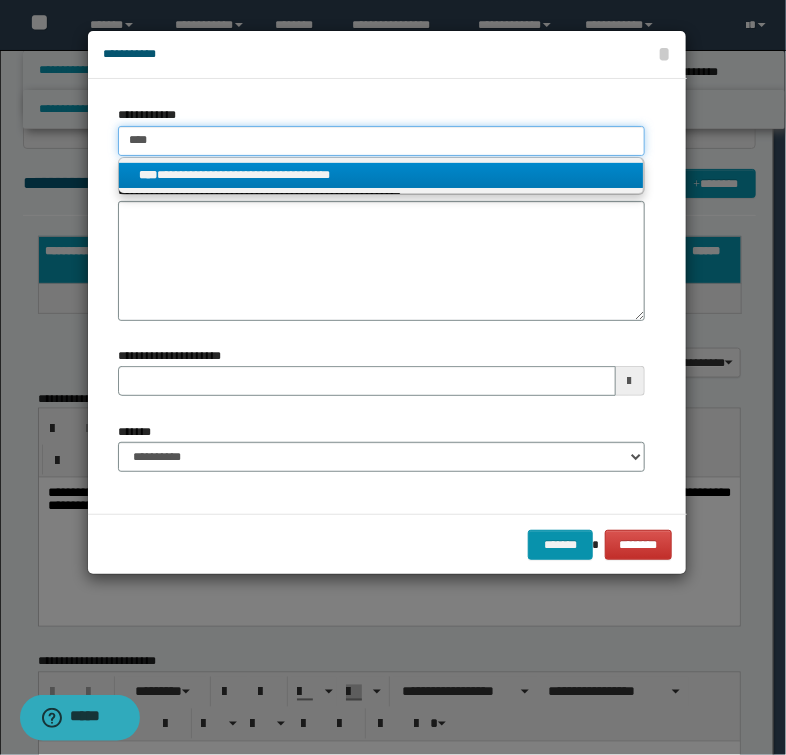type 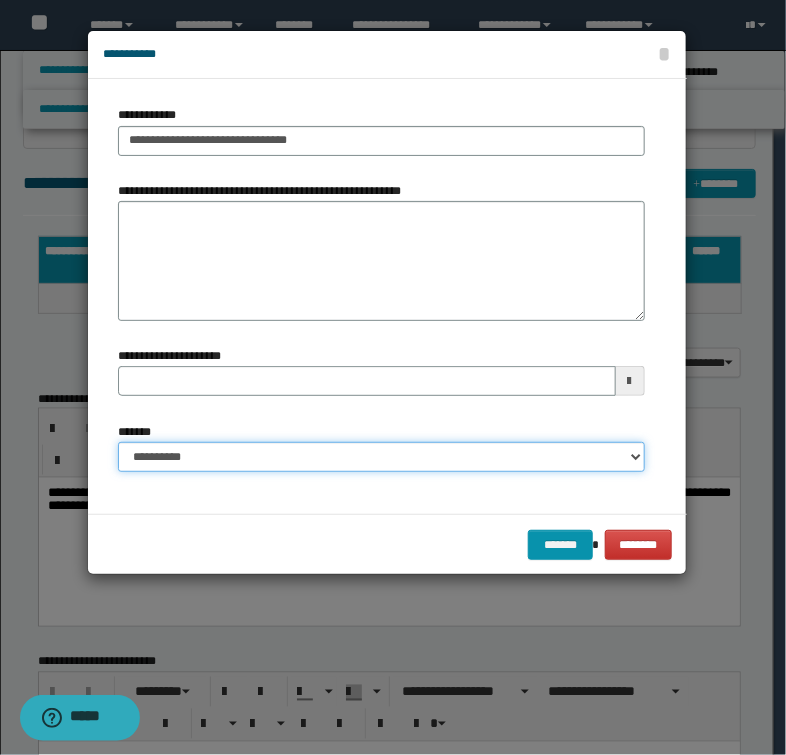 type 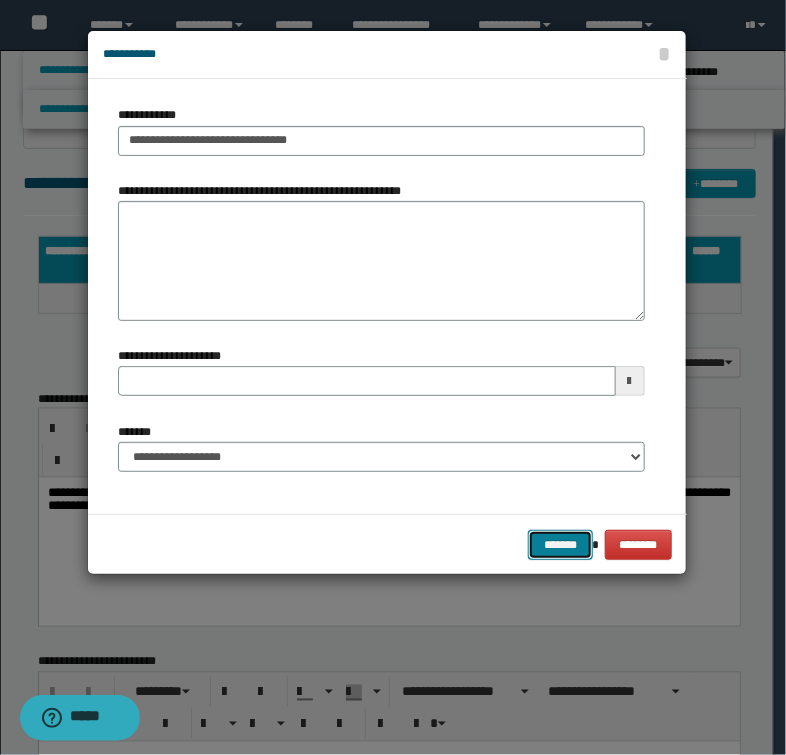click on "*******" at bounding box center [560, 545] 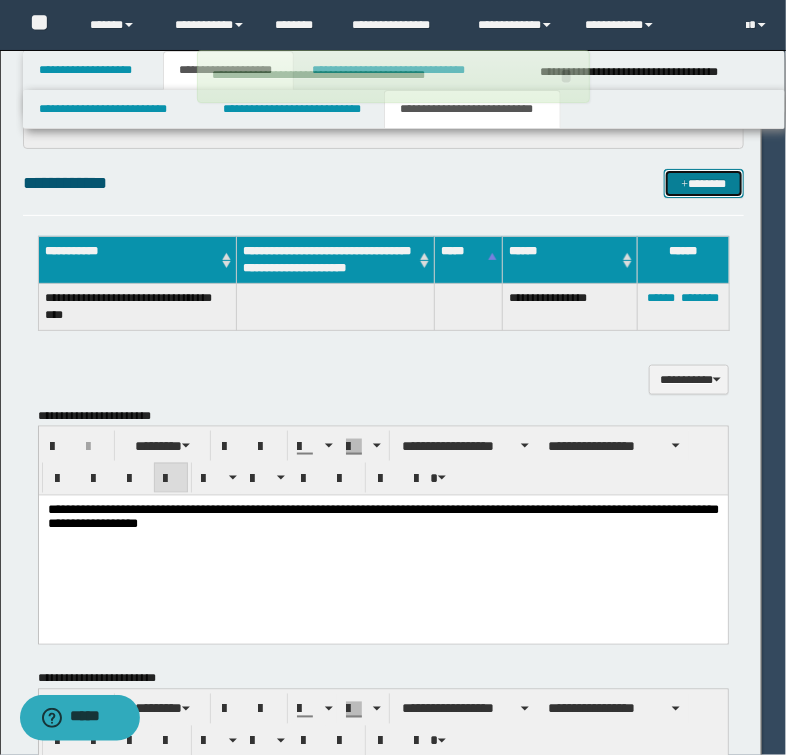 type 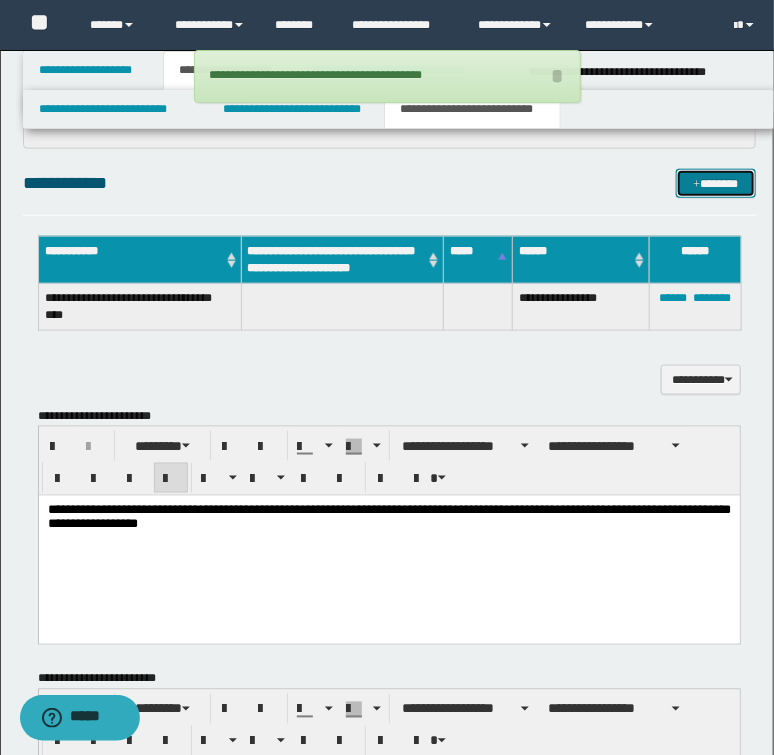 click on "*******" at bounding box center (715, 184) 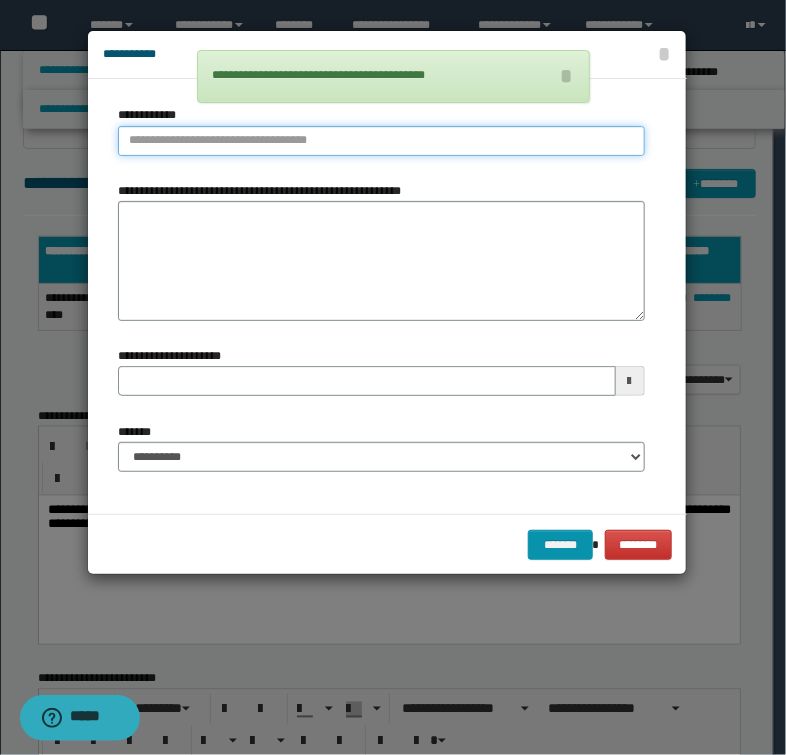type on "**********" 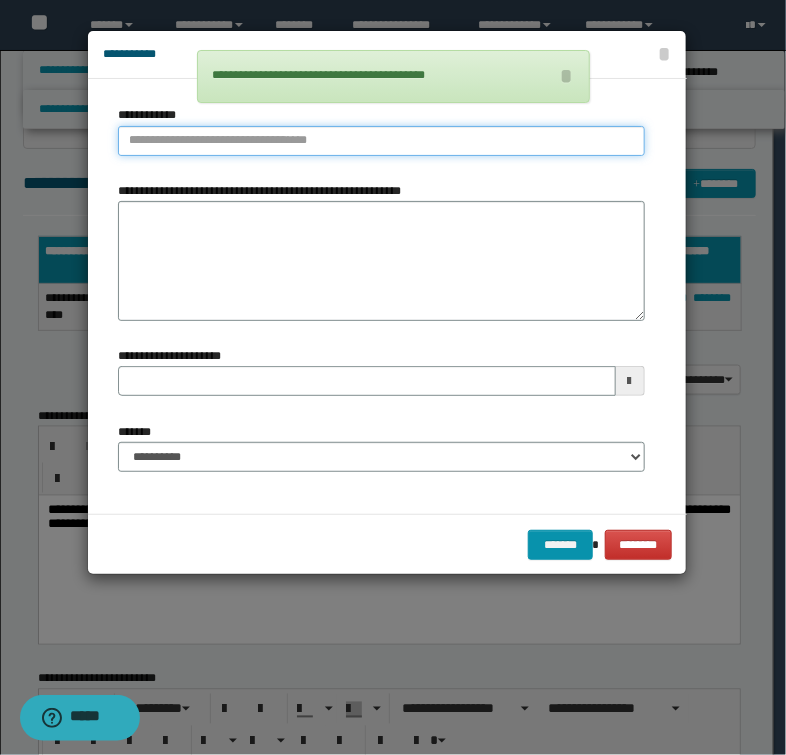 click on "**********" at bounding box center (381, 141) 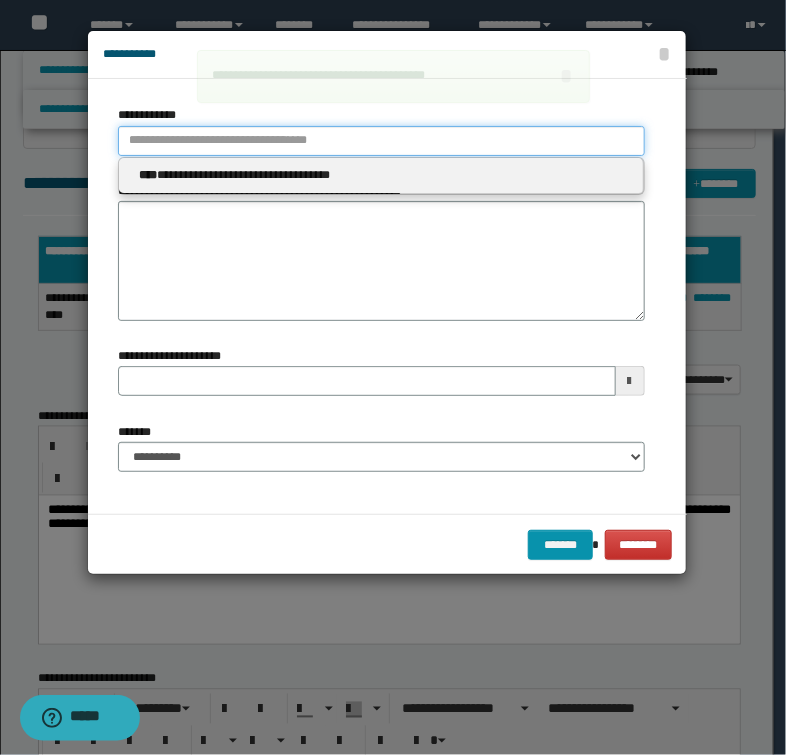 type 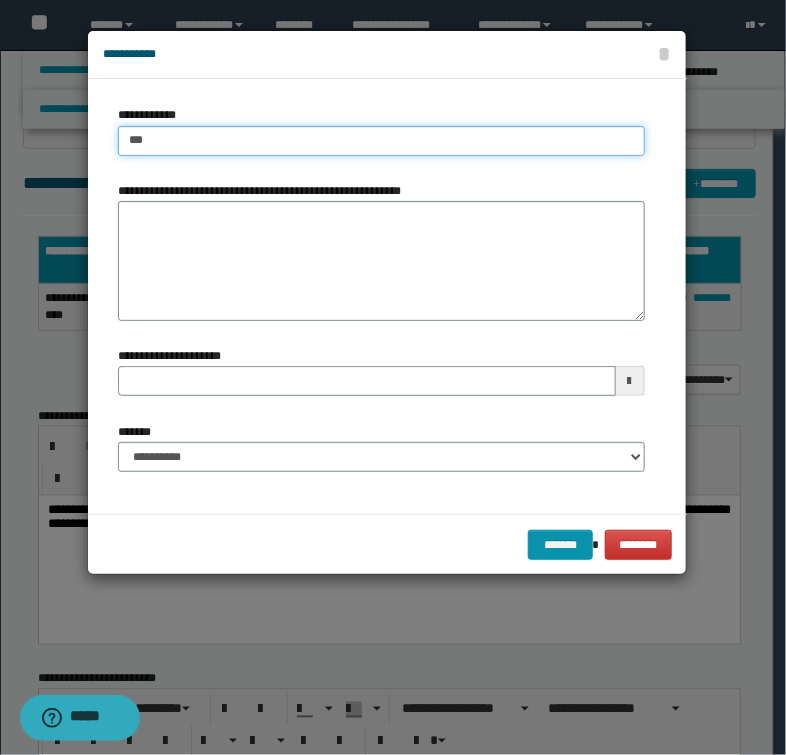type on "****" 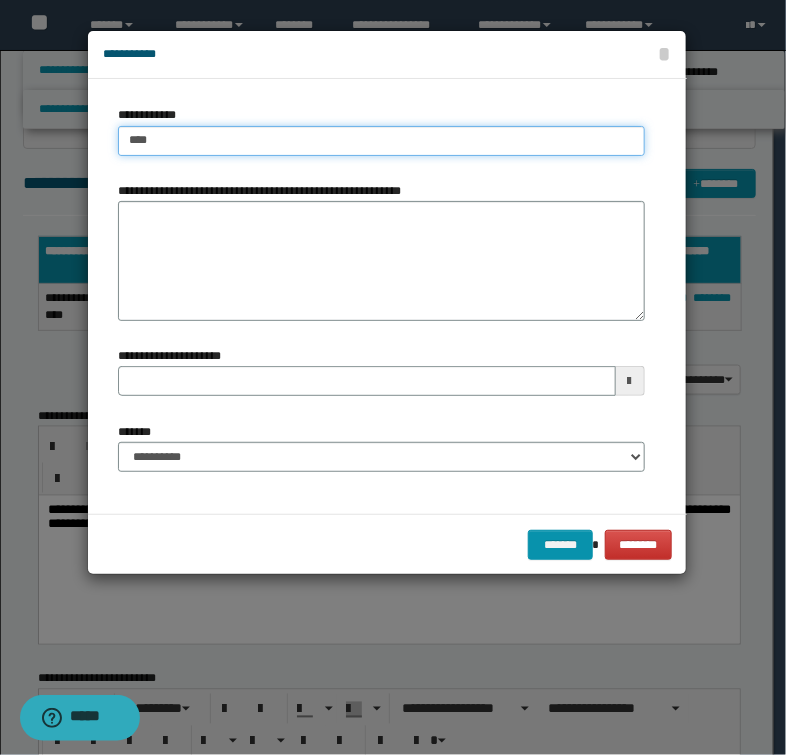 type on "****" 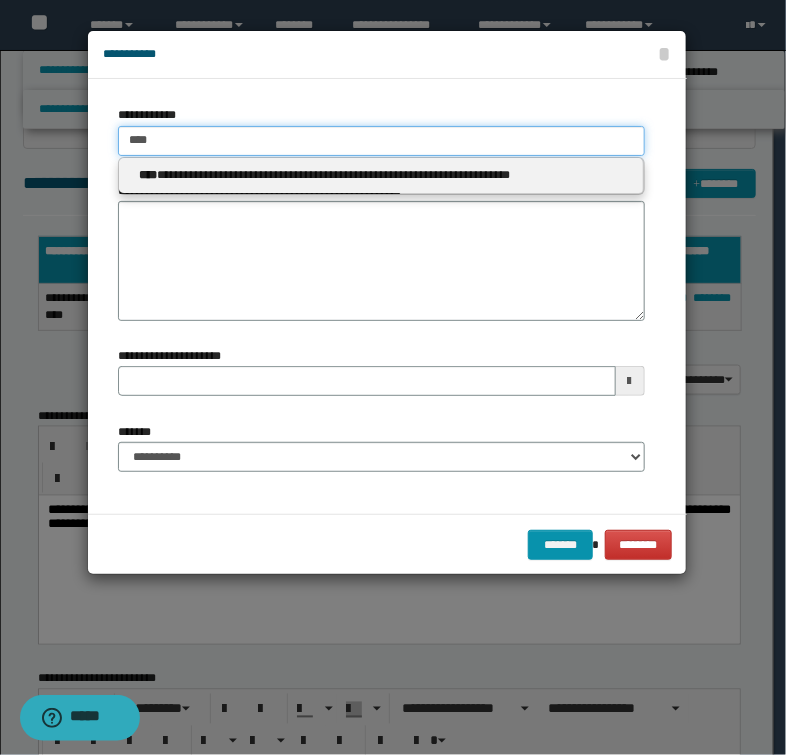 type on "****" 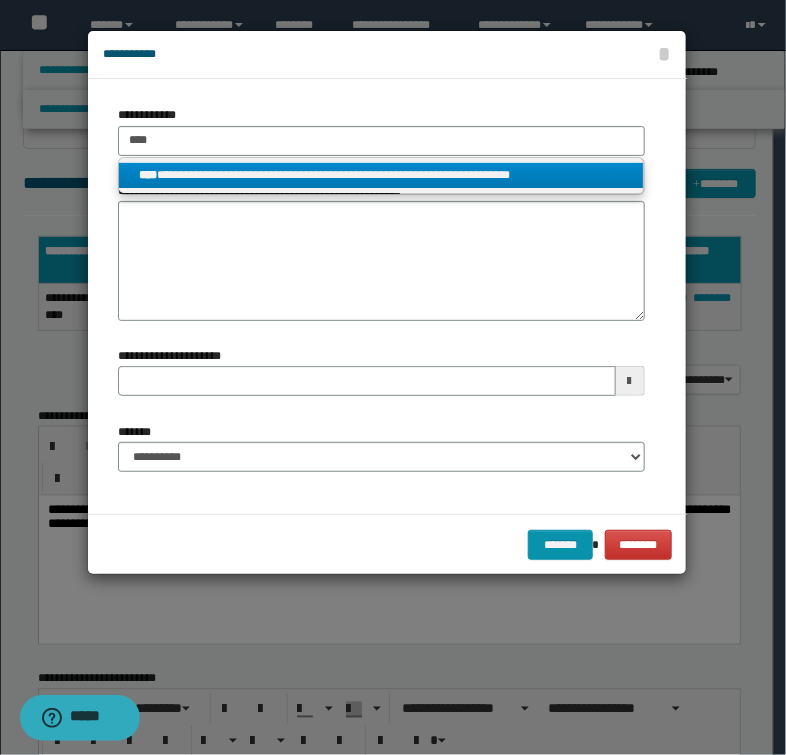 click on "**********" at bounding box center (381, 176) 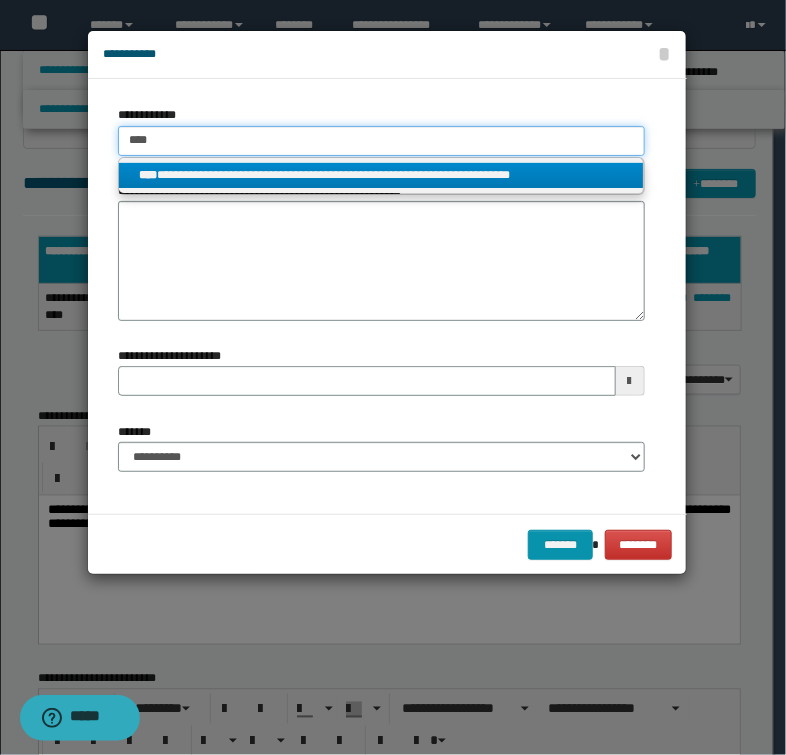 type 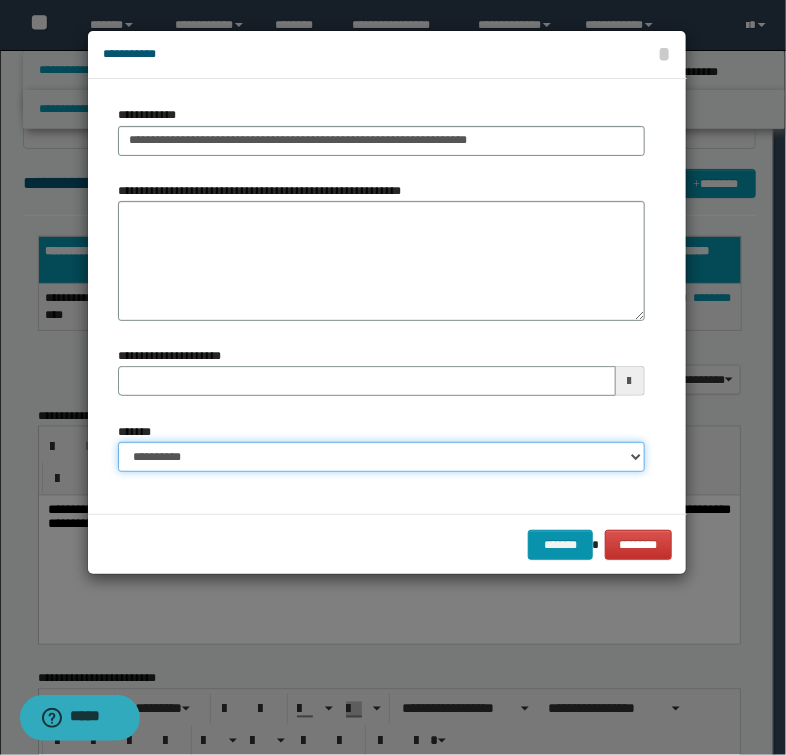 drag, startPoint x: 193, startPoint y: 448, endPoint x: 228, endPoint y: 469, distance: 40.81666 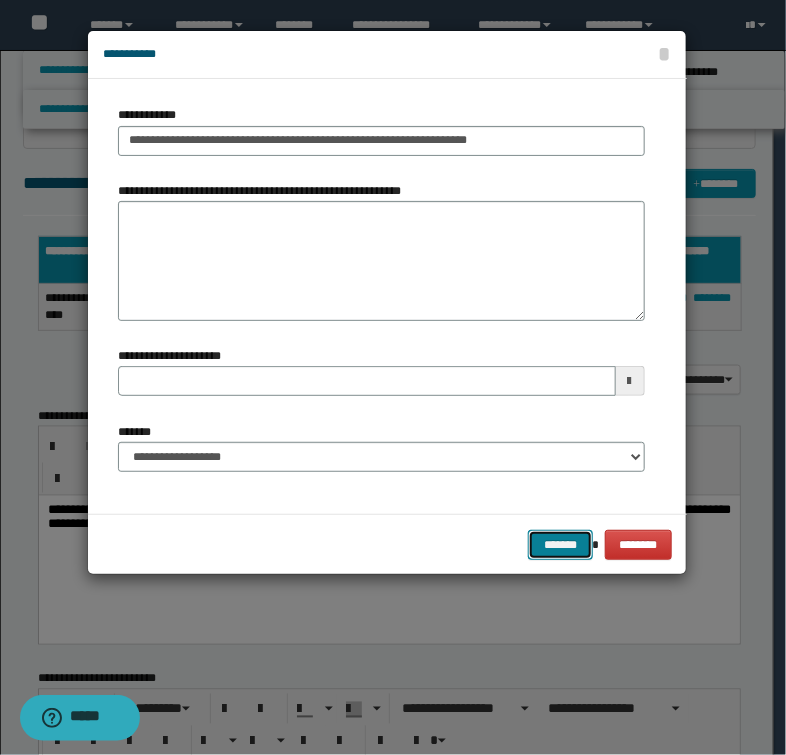 click on "*******" at bounding box center [560, 545] 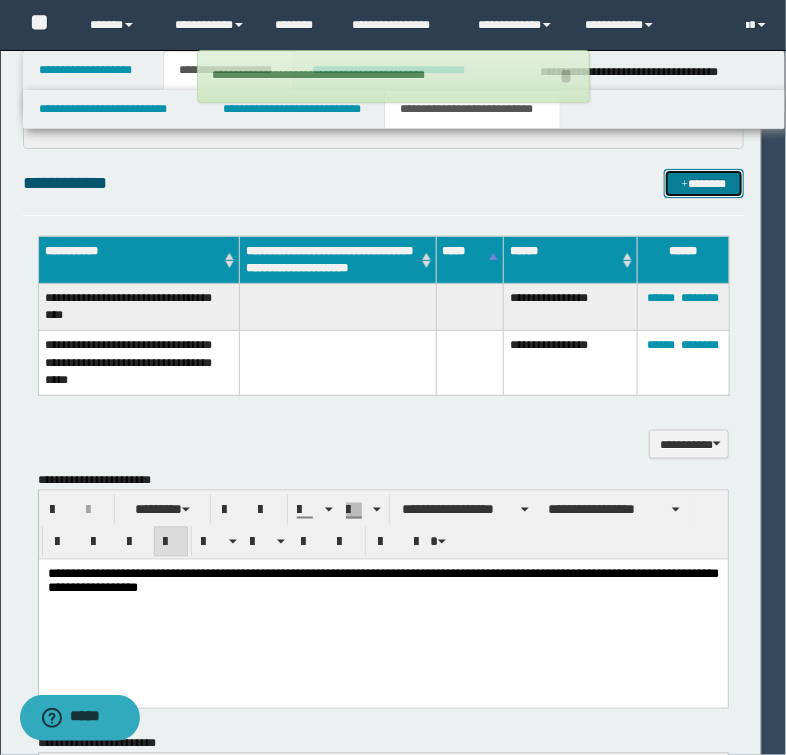 type 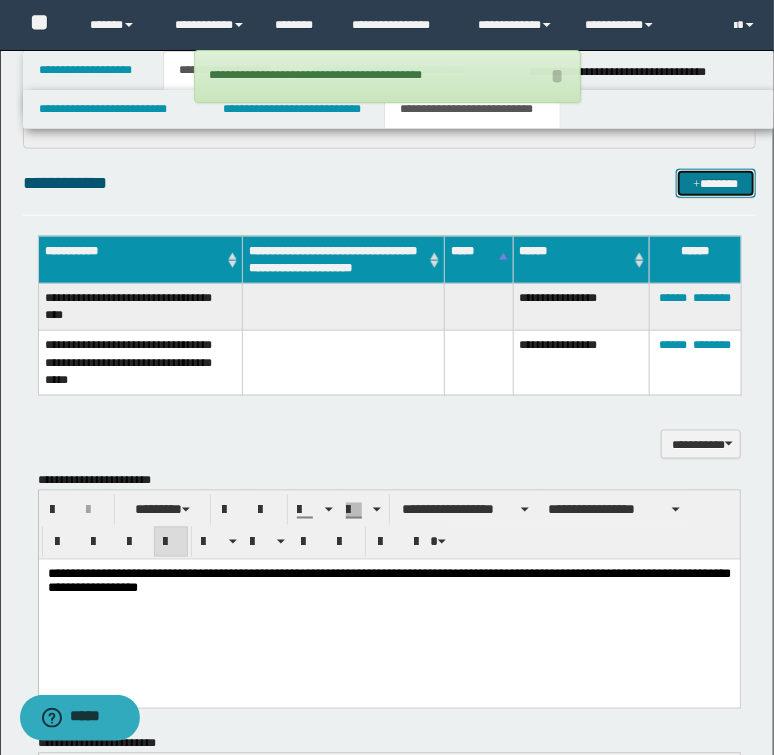 click on "*******" at bounding box center (715, 184) 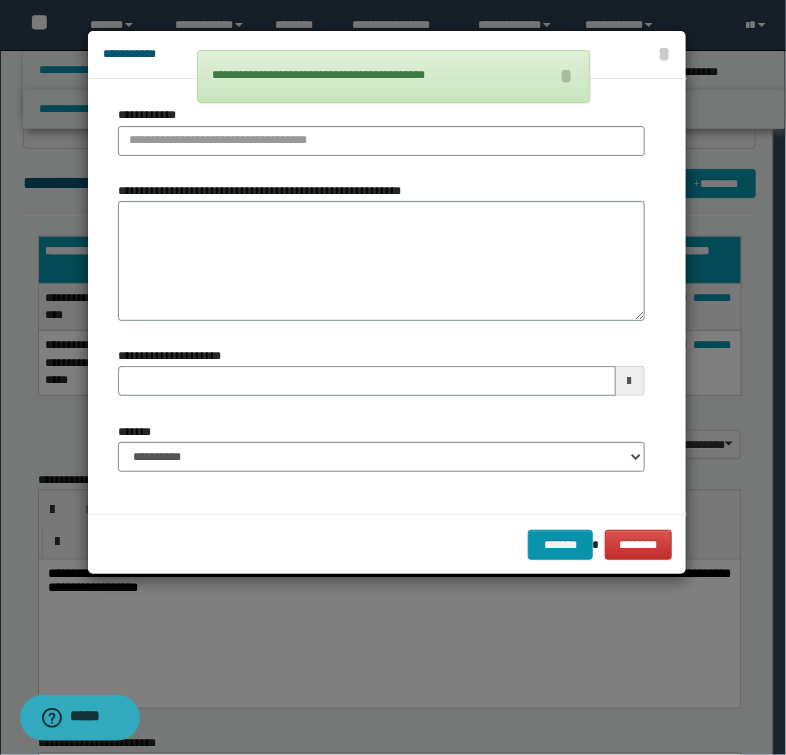 click on "**********" at bounding box center [151, 115] 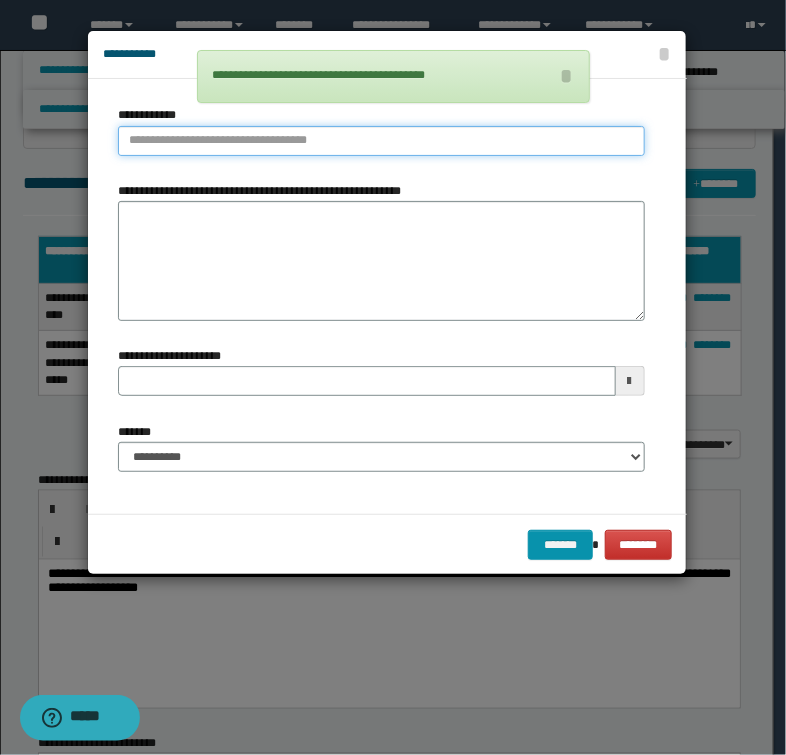 click on "**********" at bounding box center (381, 141) 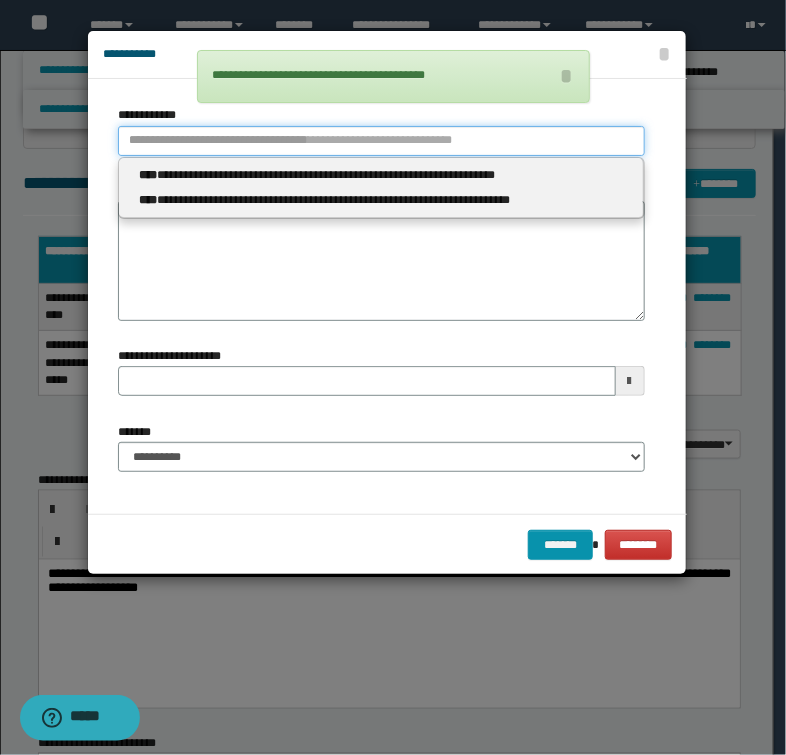 click on "**********" at bounding box center (381, 141) 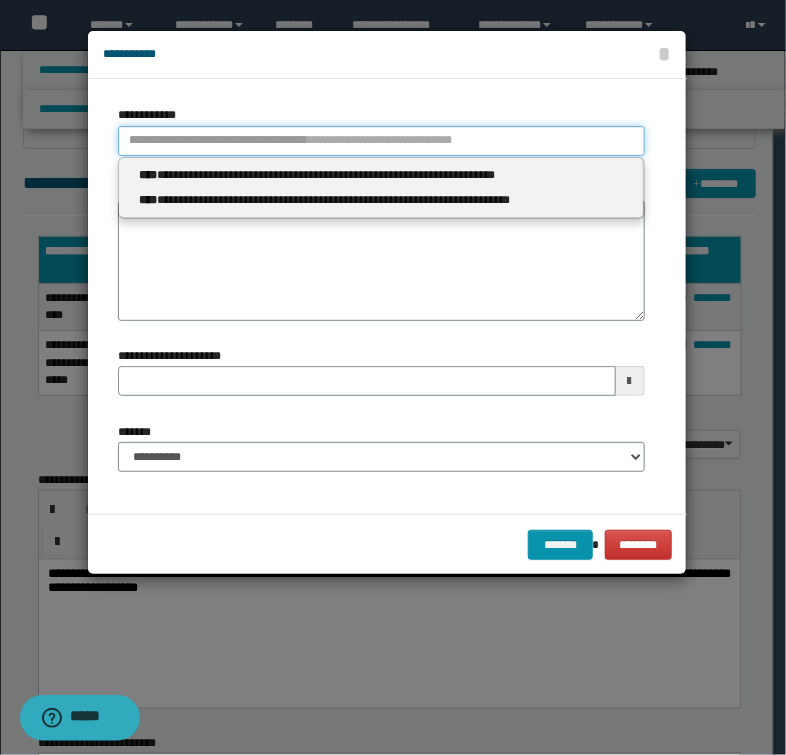 type 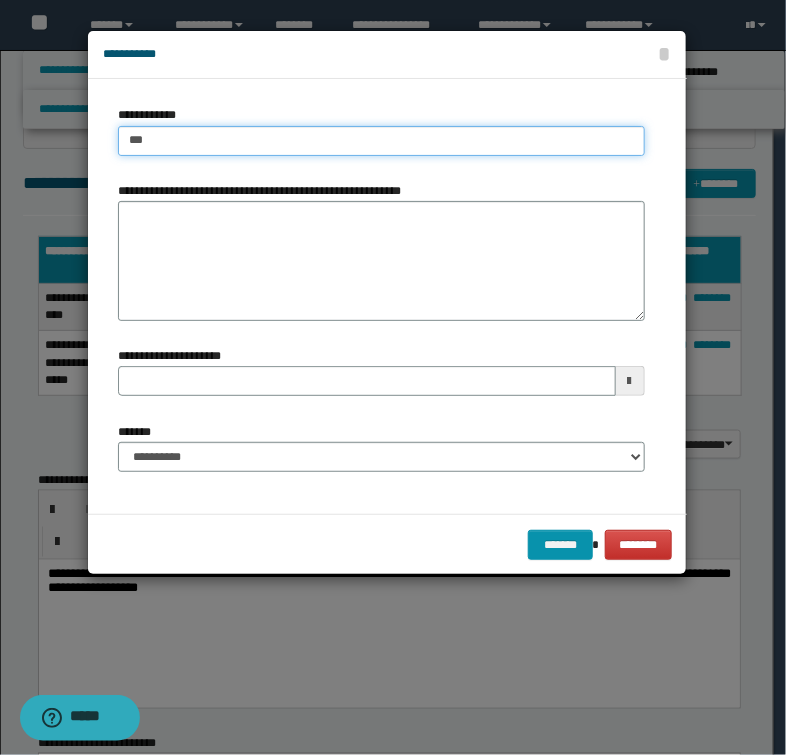 type on "****" 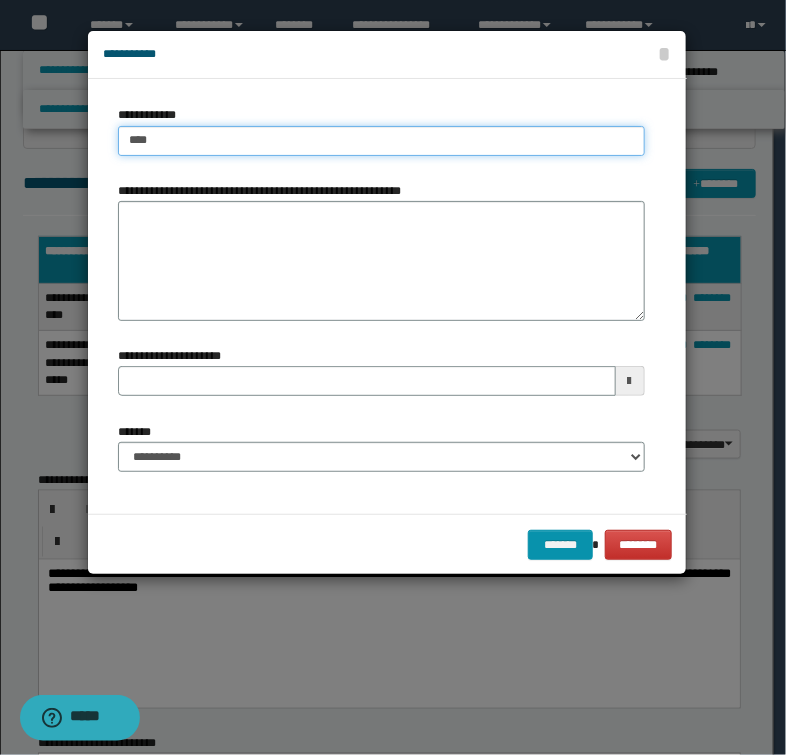type on "****" 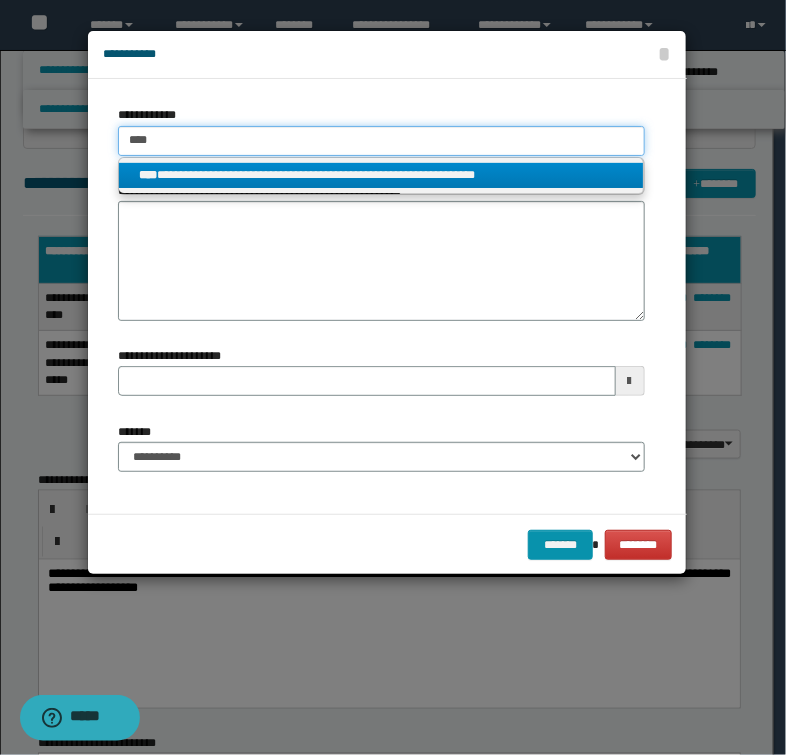 type on "****" 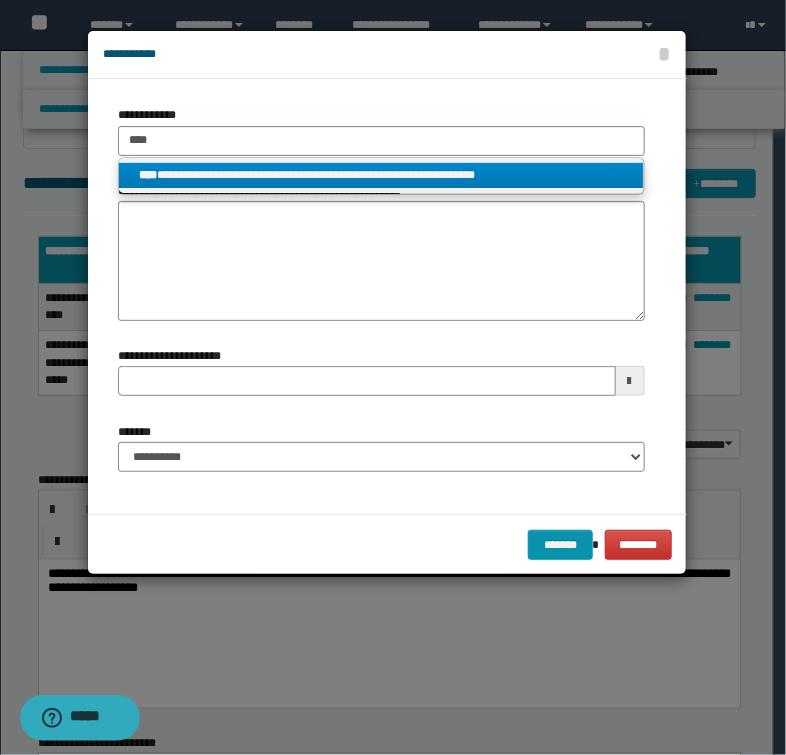 click on "**********" at bounding box center [381, 175] 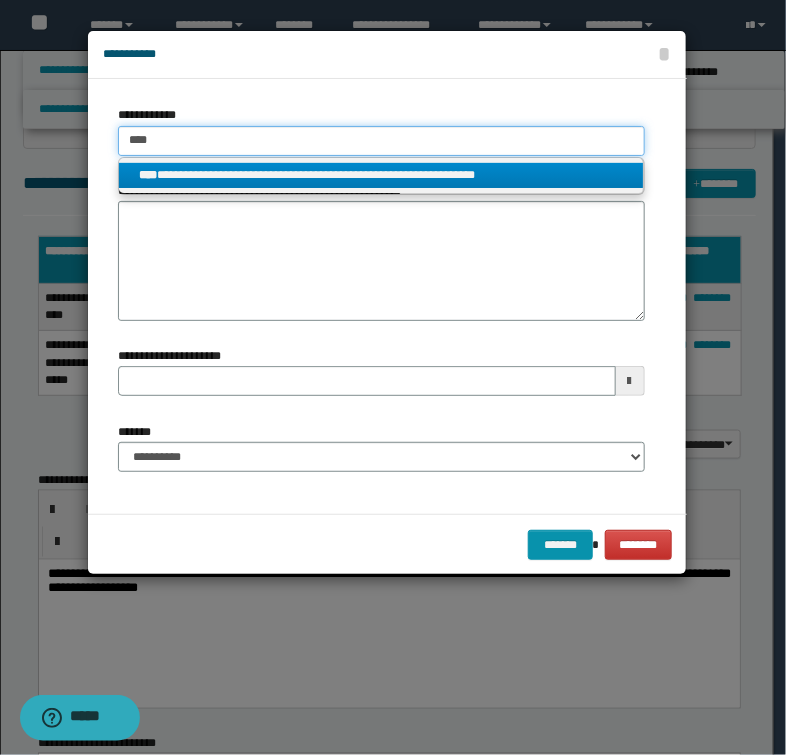 type 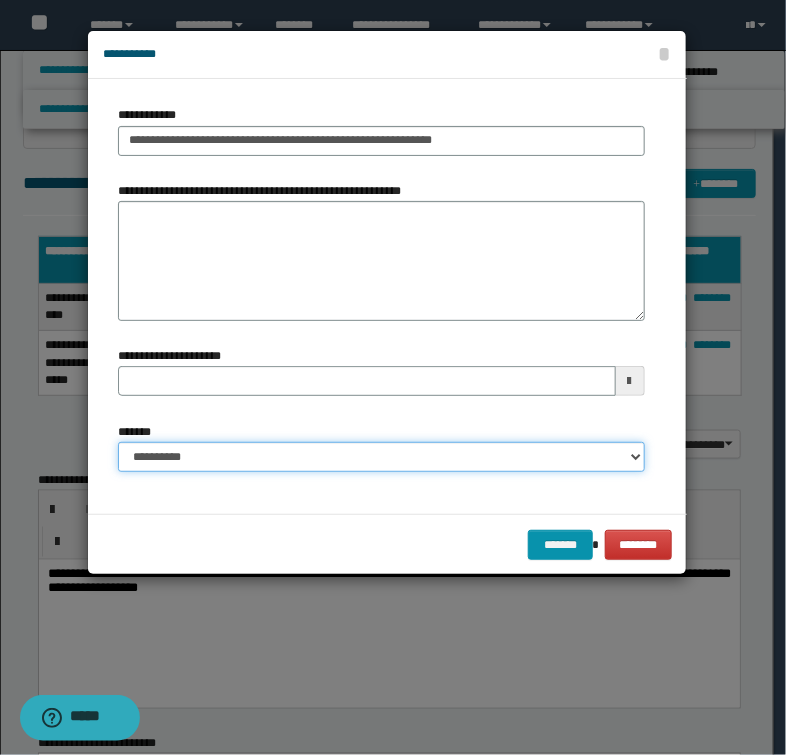click on "**********" at bounding box center (381, 457) 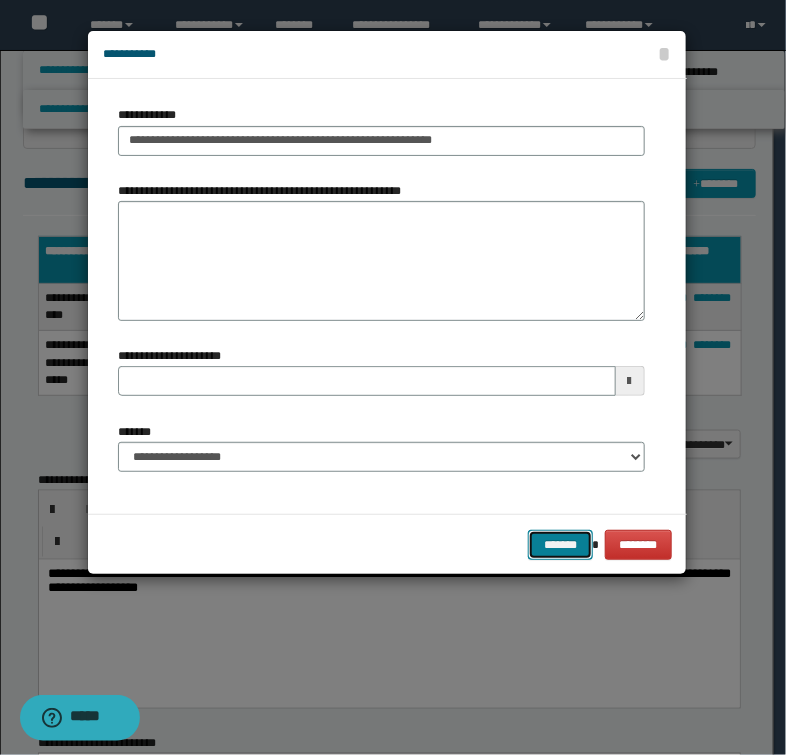 drag, startPoint x: 538, startPoint y: 546, endPoint x: 632, endPoint y: 454, distance: 131.52946 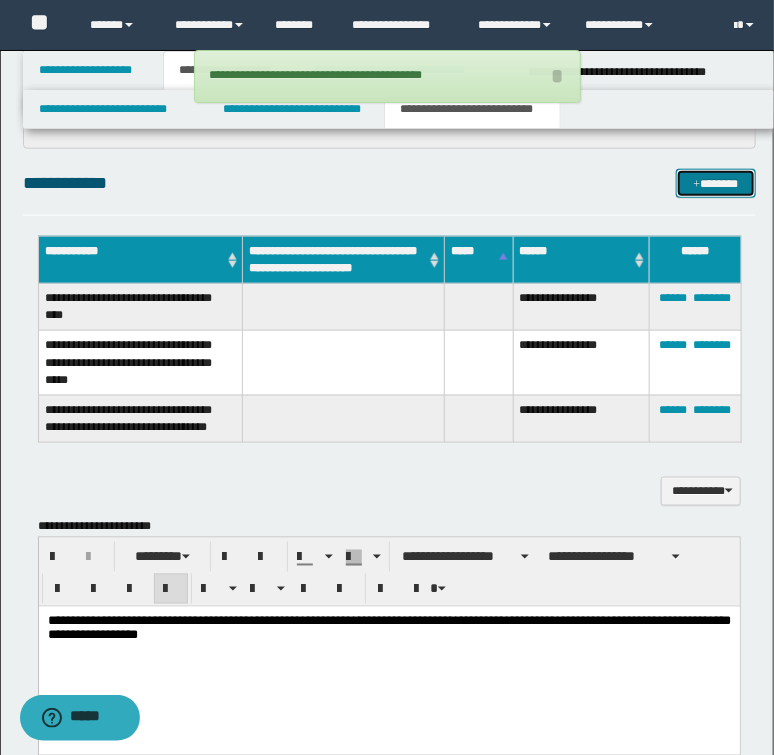 click on "*******" at bounding box center (715, 184) 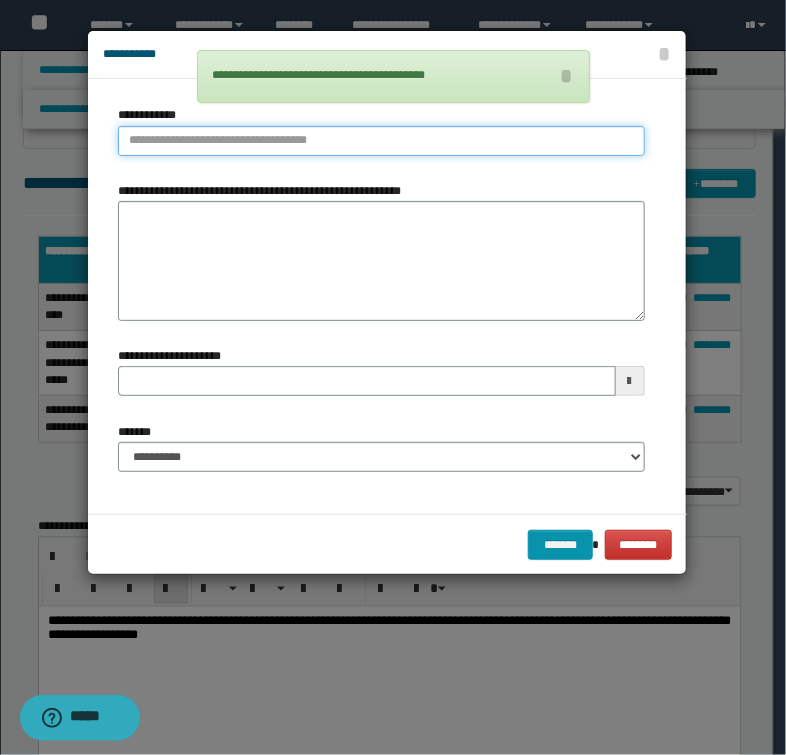 type on "**********" 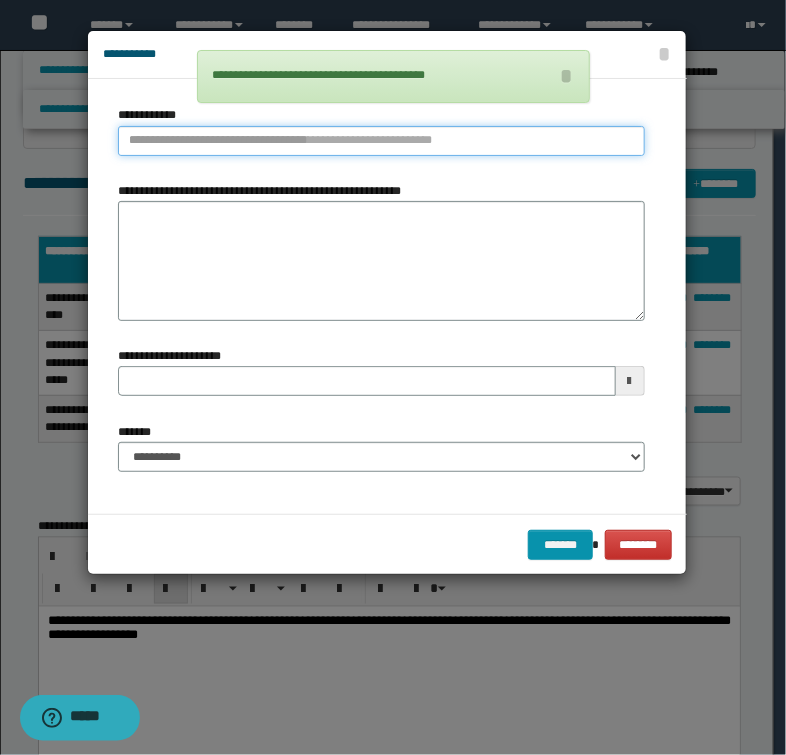 click on "**********" at bounding box center [381, 141] 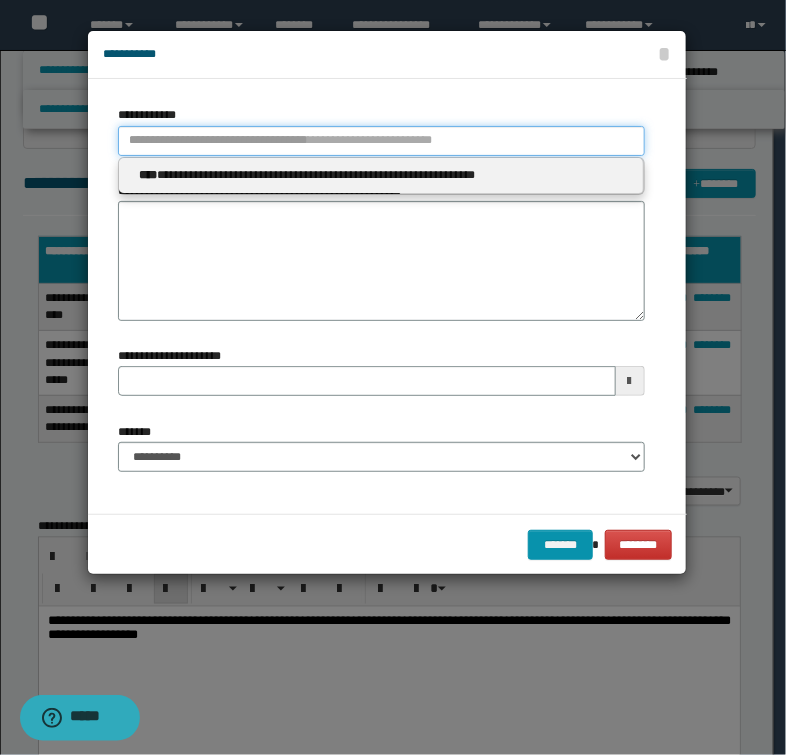 type 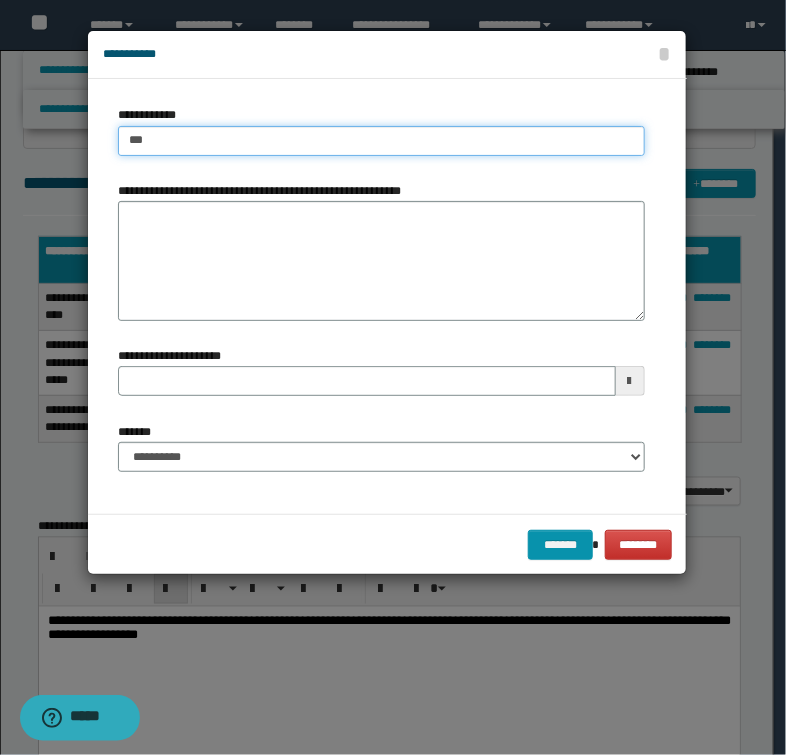 type on "****" 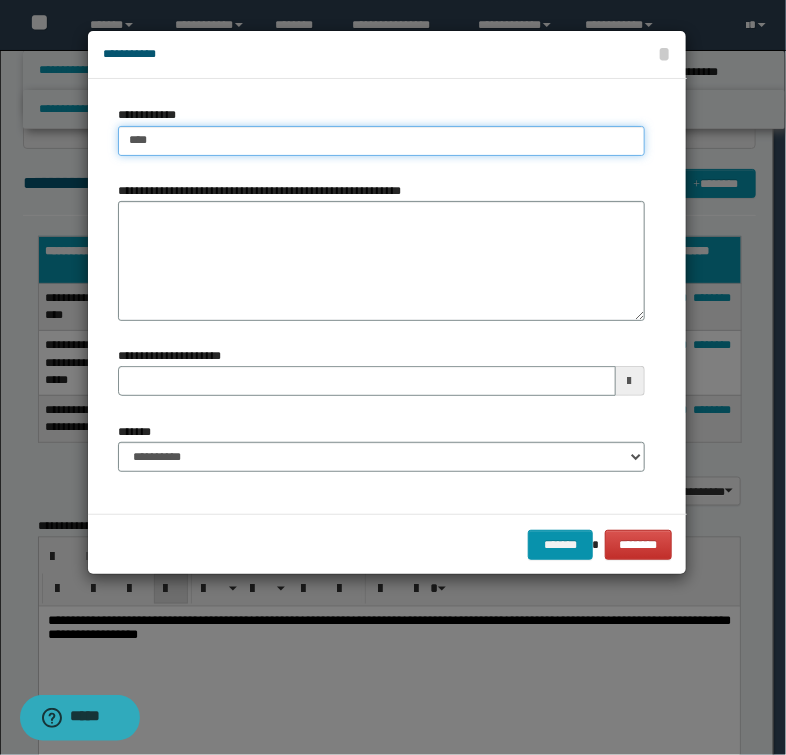 type on "****" 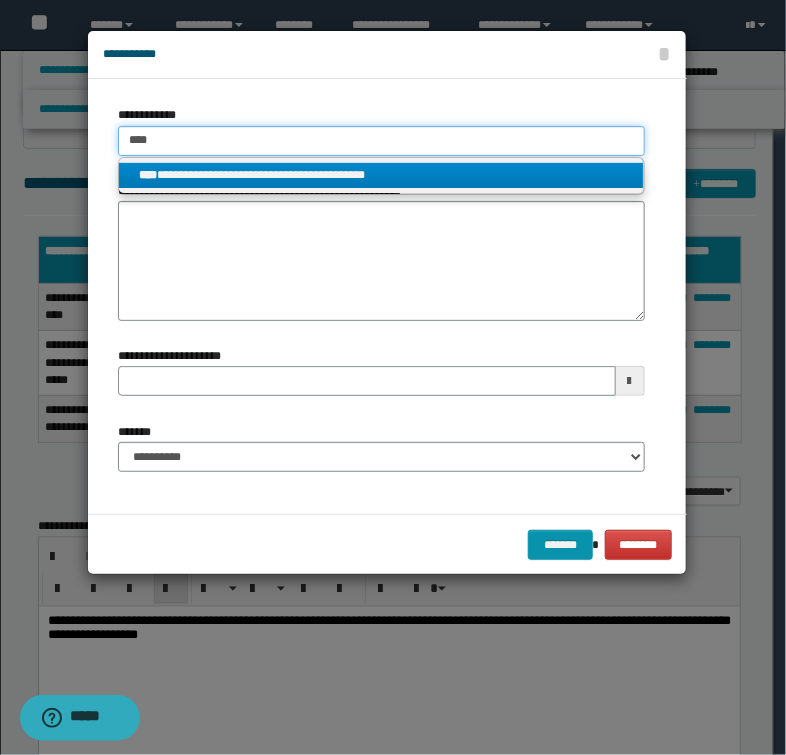type on "****" 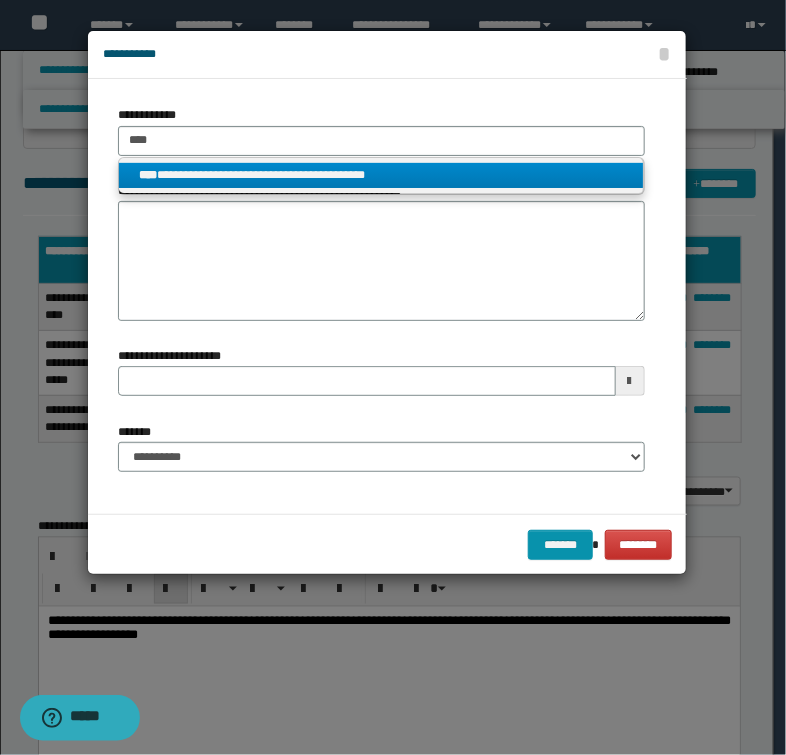 click on "**********" at bounding box center [381, 175] 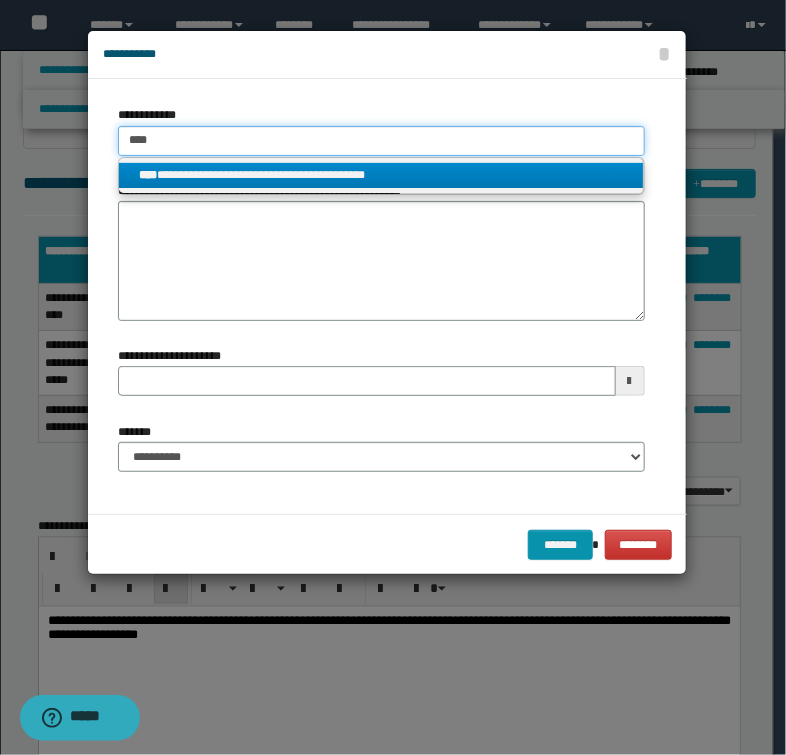 type 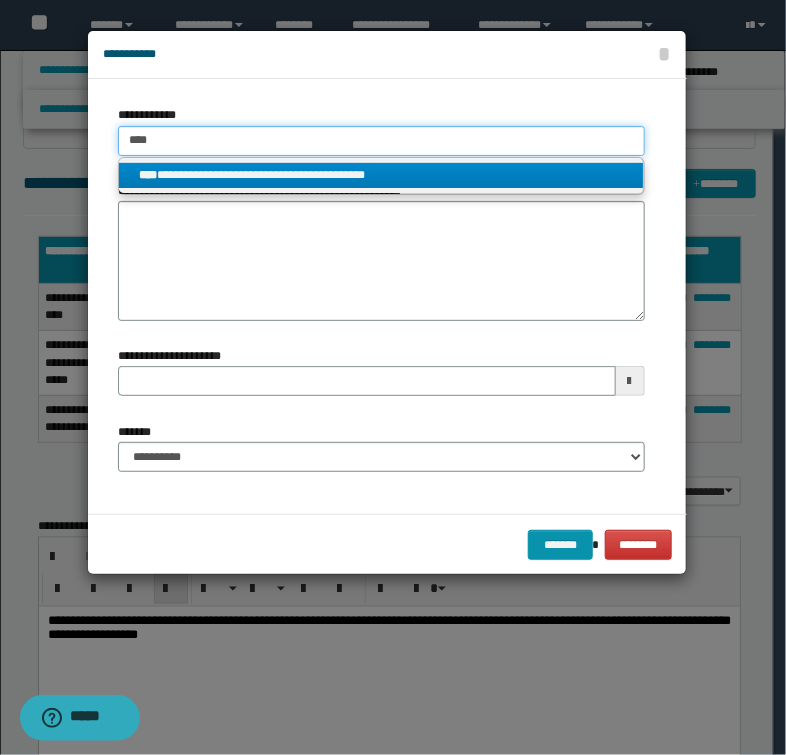 type on "**********" 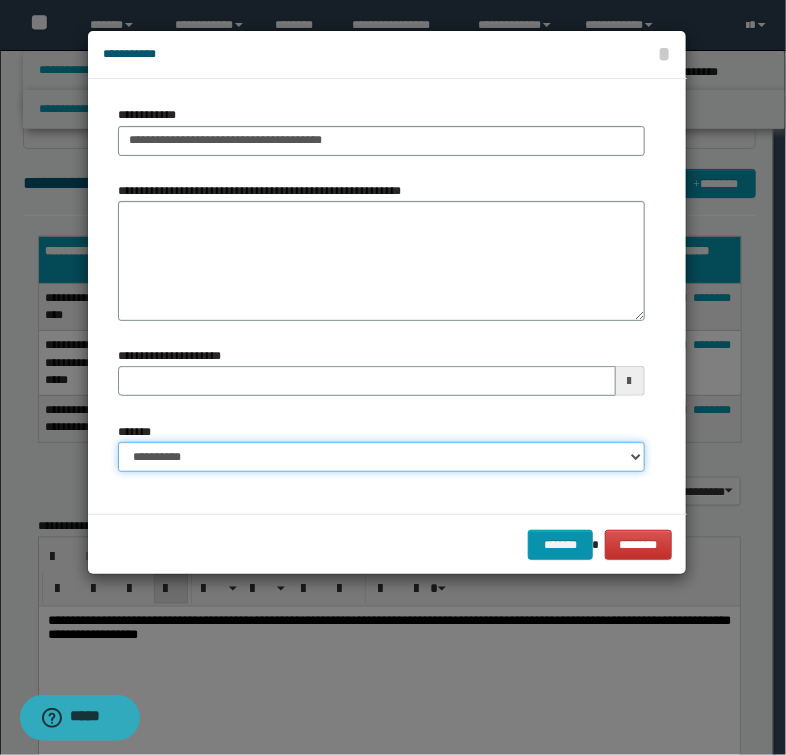 click on "**********" at bounding box center (381, 457) 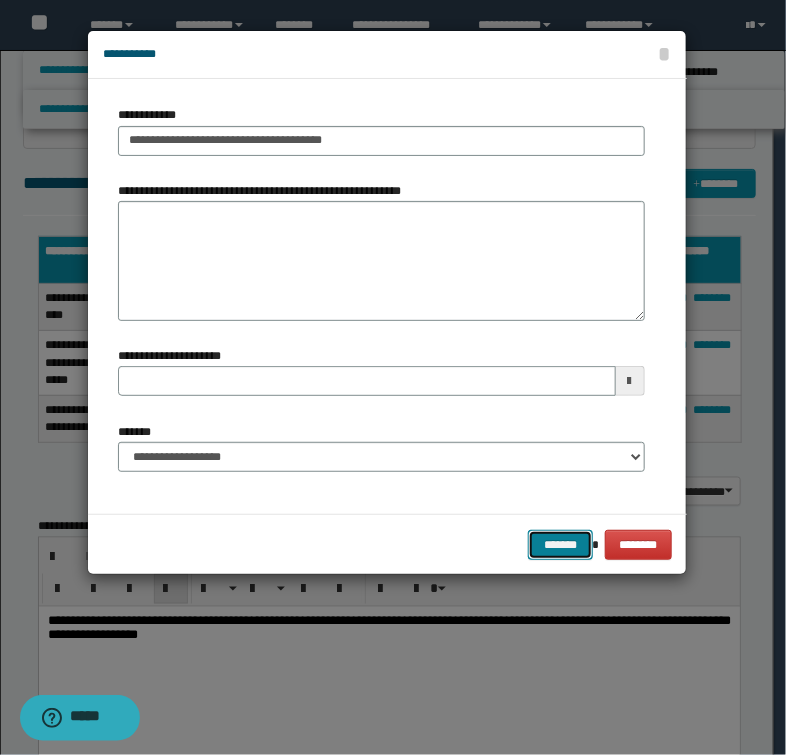 click on "*******" at bounding box center (560, 545) 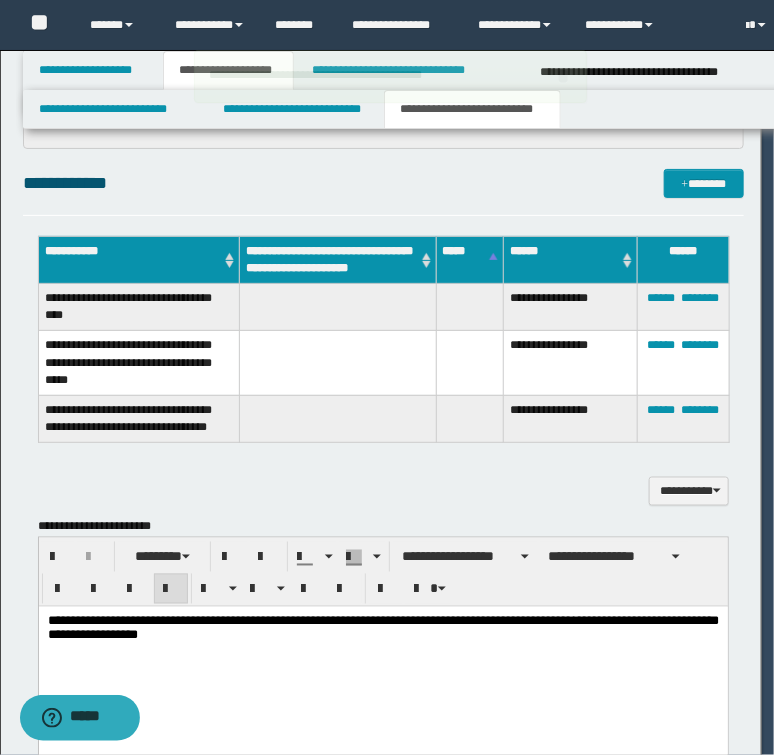 type 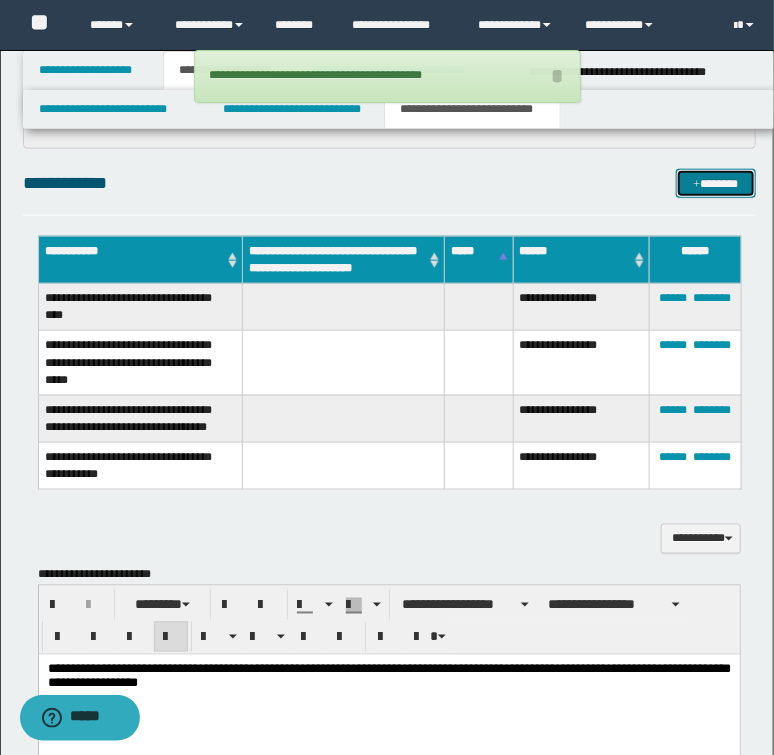 click at bounding box center (697, 185) 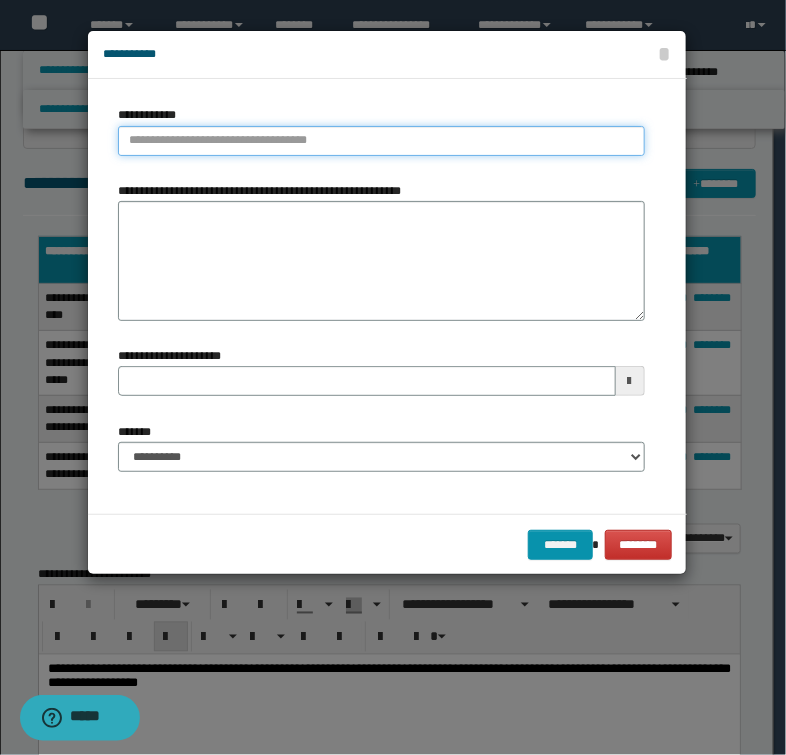 type on "**********" 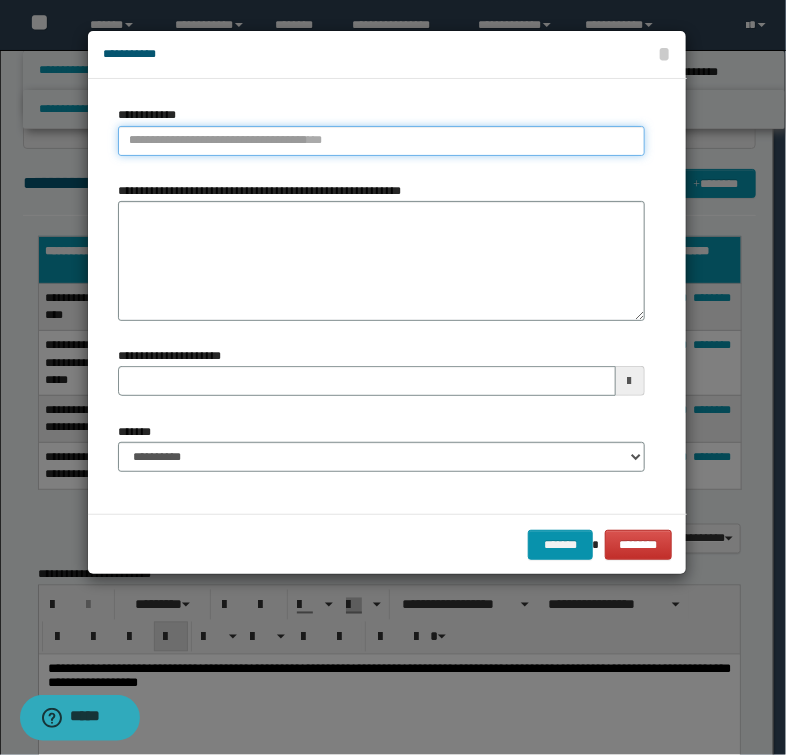 click on "**********" at bounding box center (381, 141) 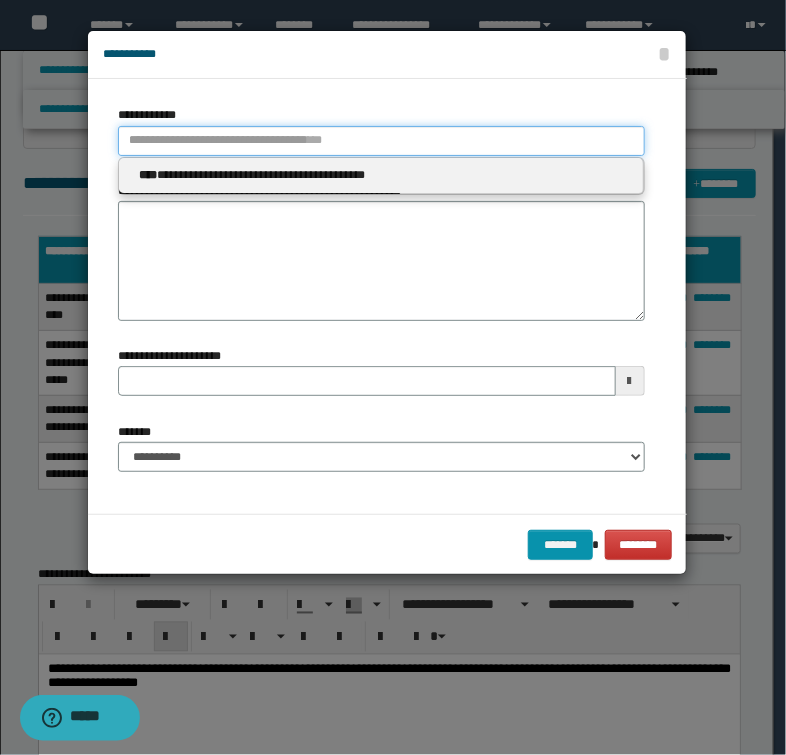 type 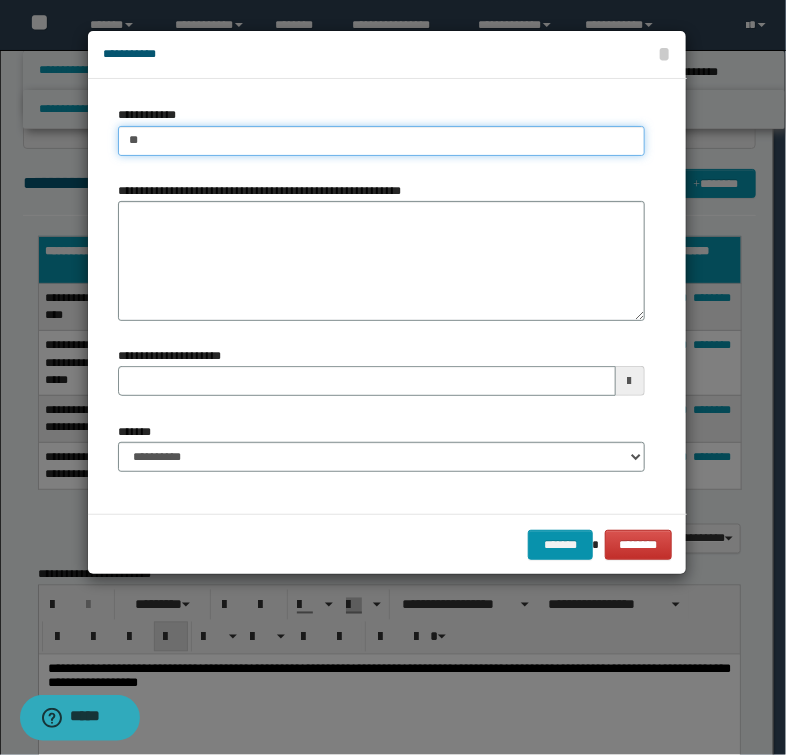 type on "*" 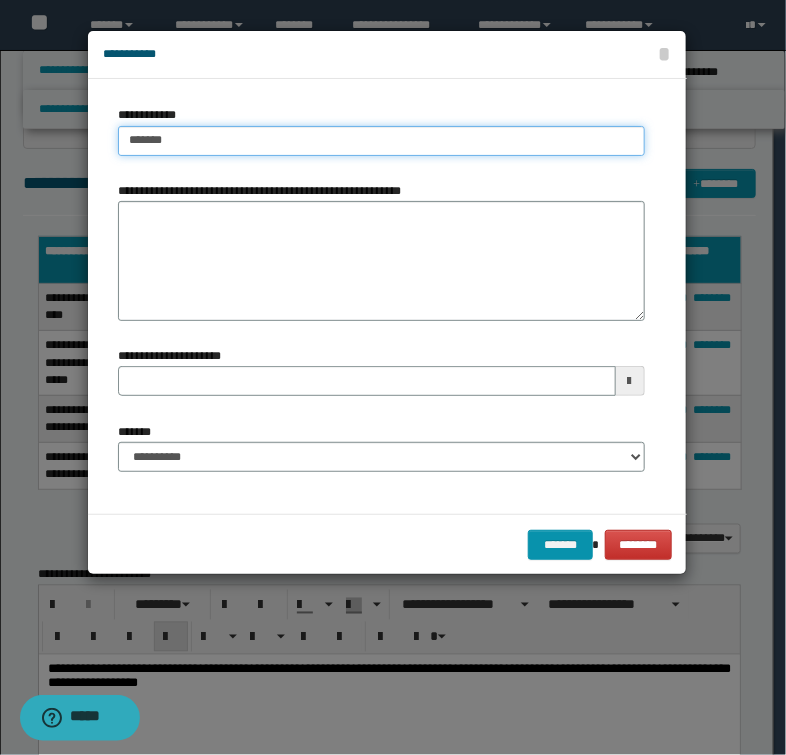 type on "********" 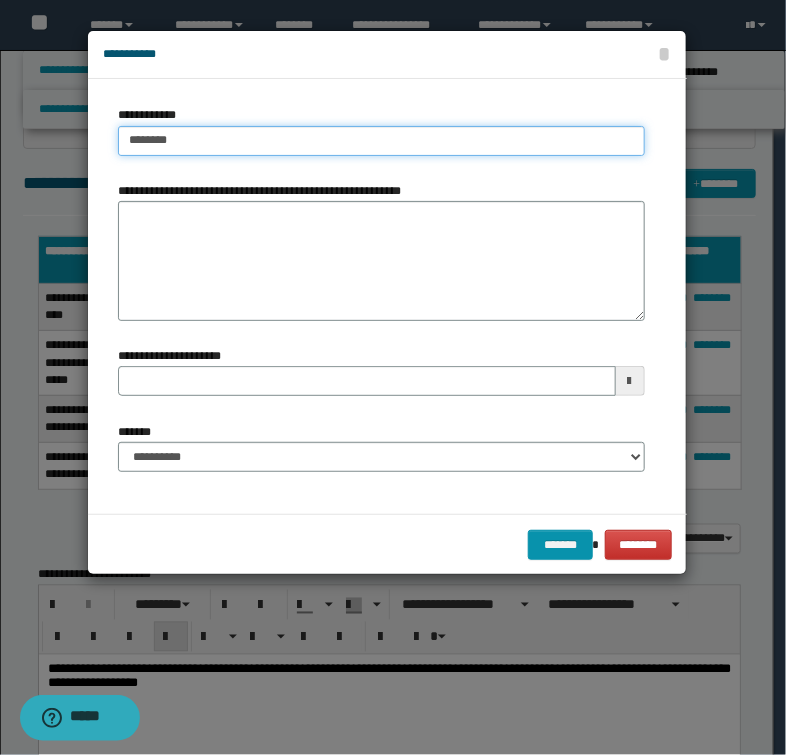 type on "**********" 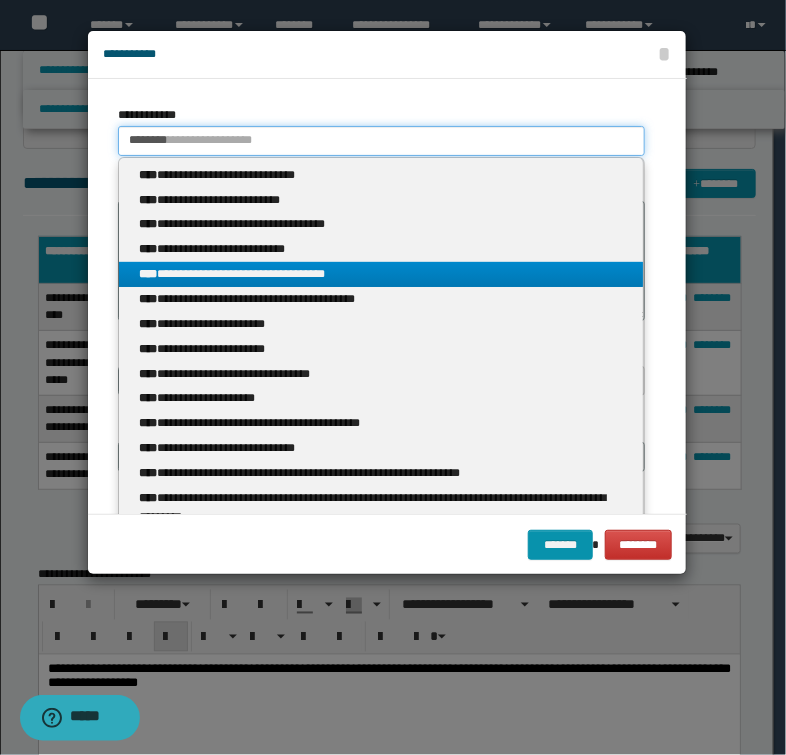 type on "********" 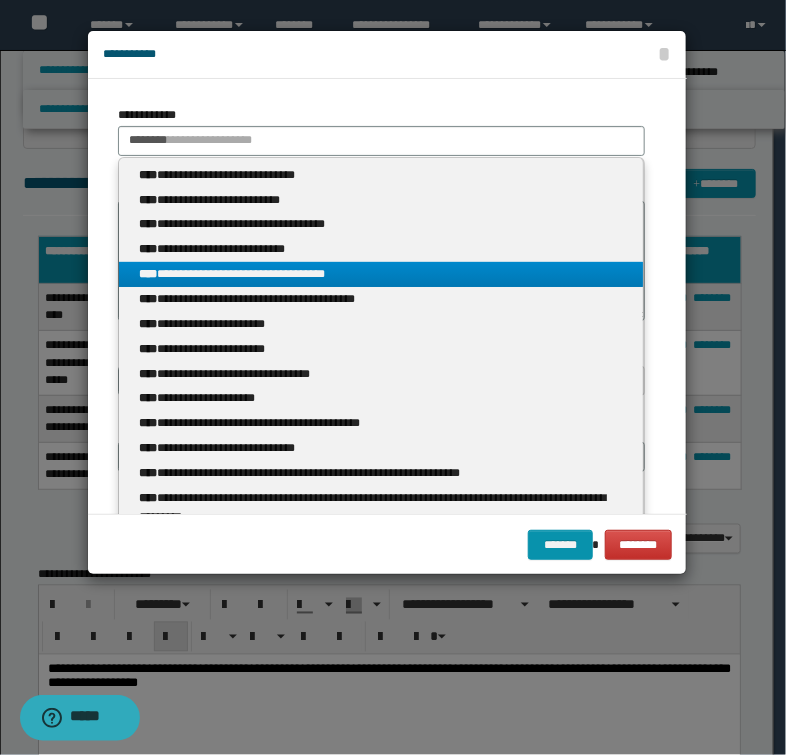 click on "**********" at bounding box center [381, 274] 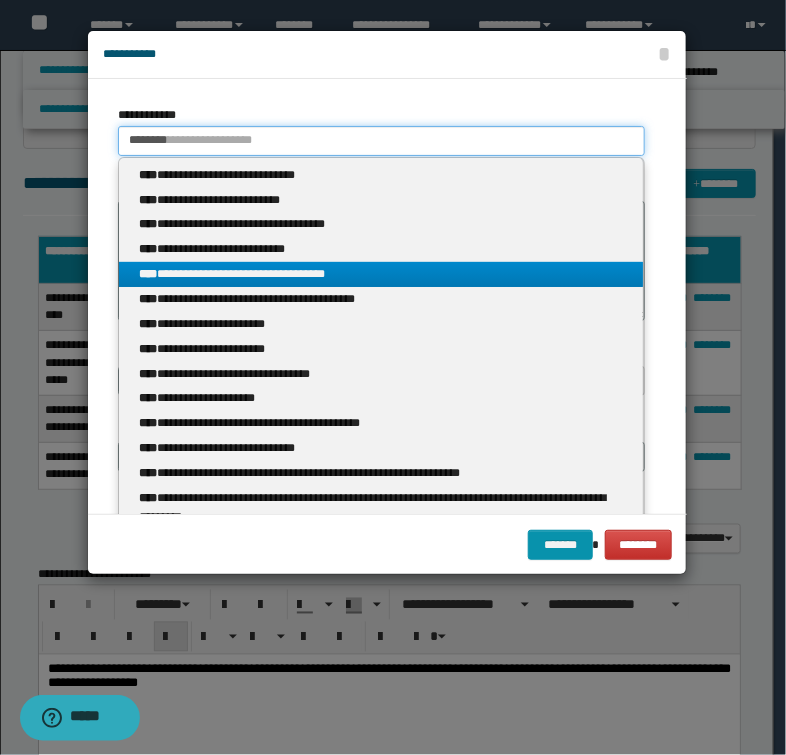 type 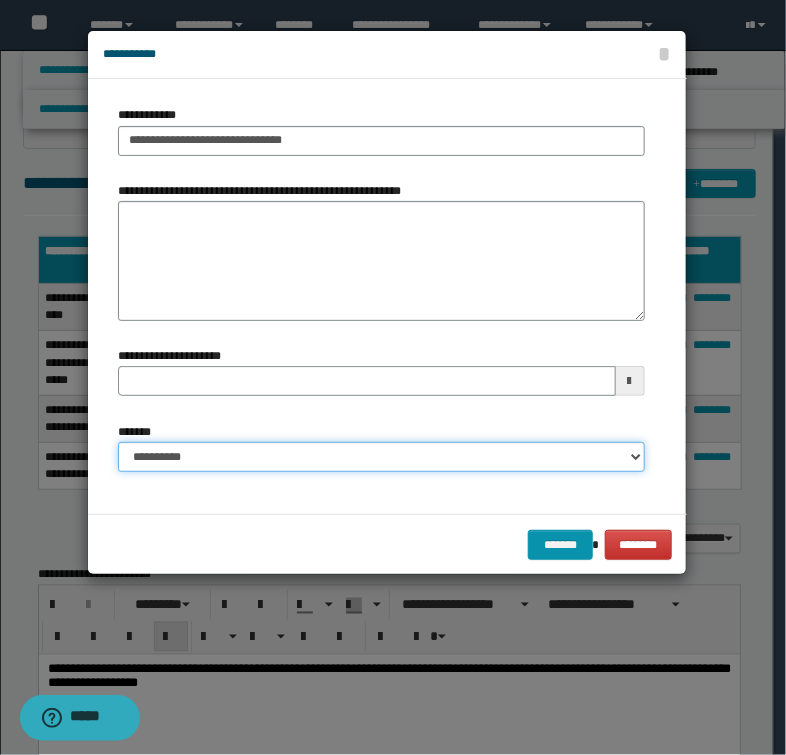 drag, startPoint x: 173, startPoint y: 446, endPoint x: 196, endPoint y: 458, distance: 25.942244 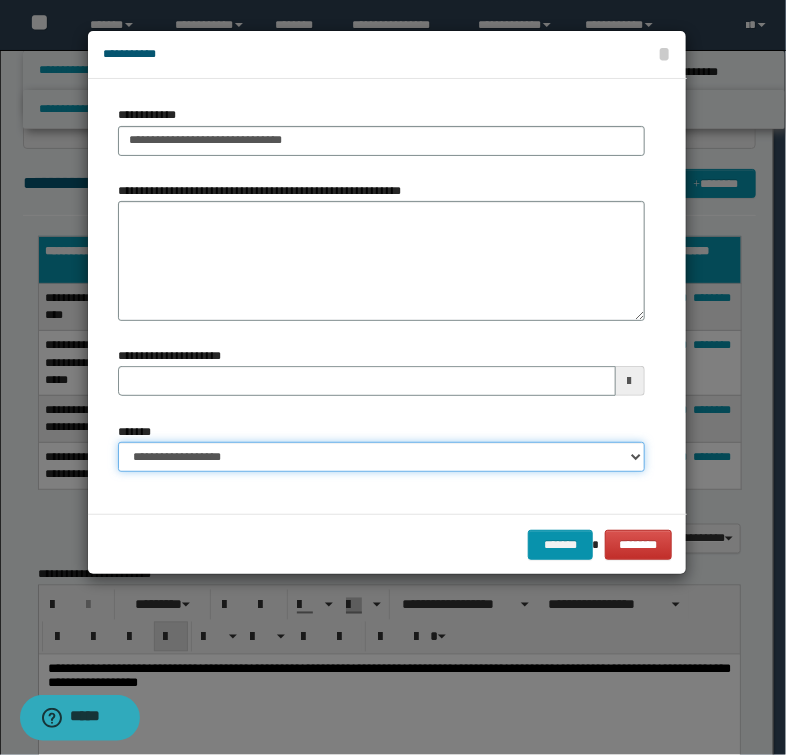 click on "**********" at bounding box center (381, 457) 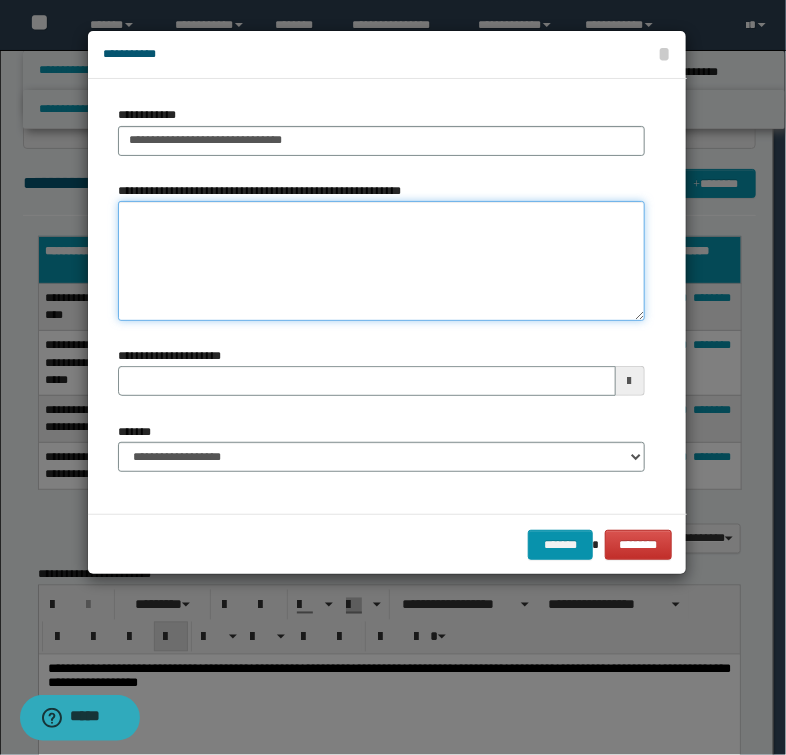 click on "**********" at bounding box center [381, 261] 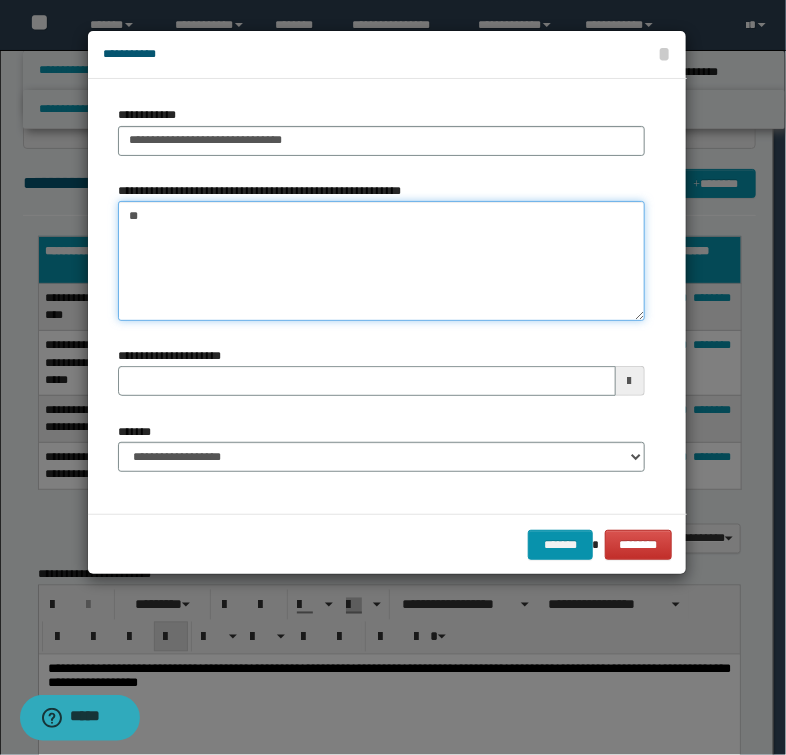 type on "*" 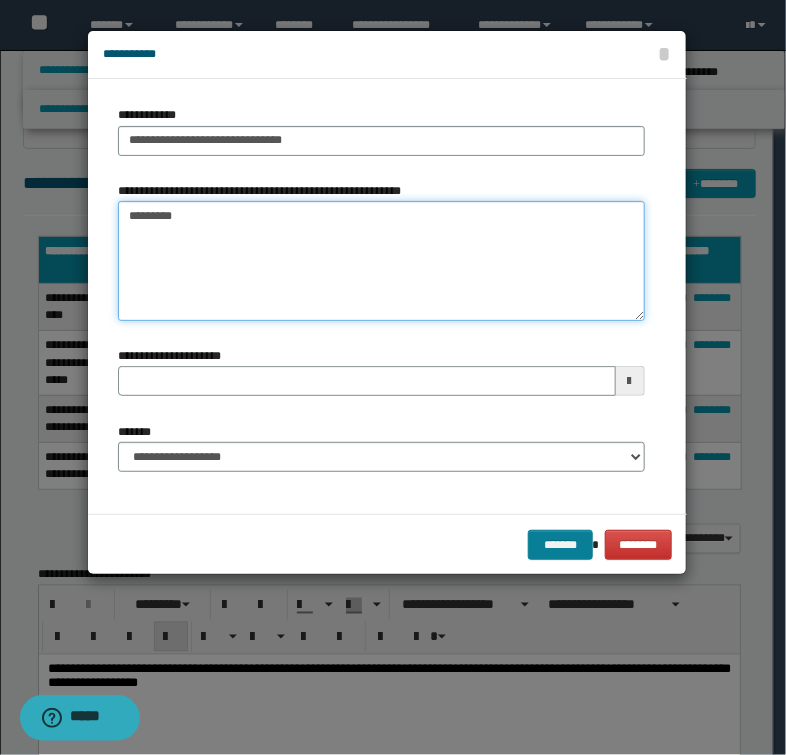 type on "*********" 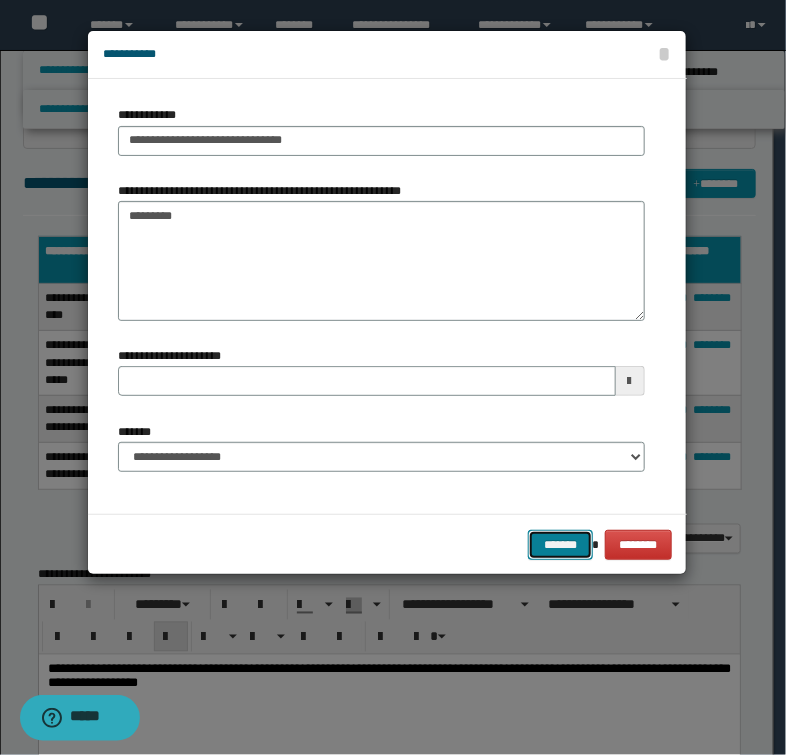 click on "*******" at bounding box center [560, 545] 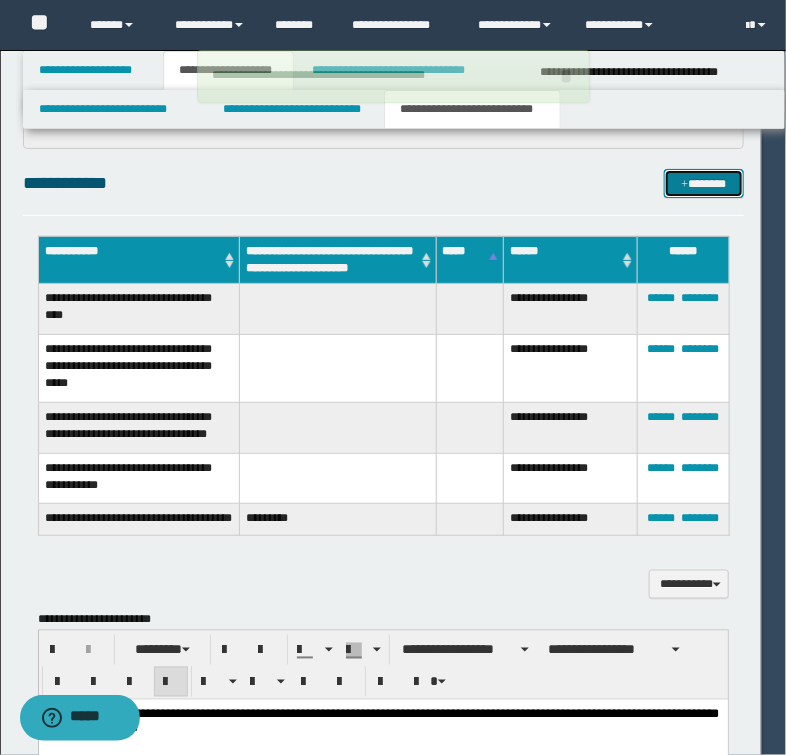 type 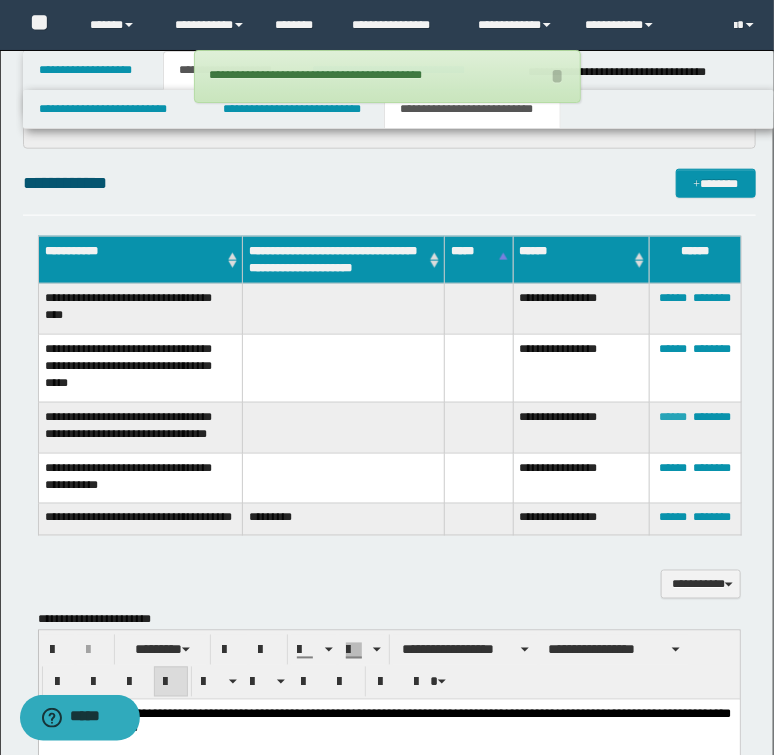 click on "******" at bounding box center [673, 417] 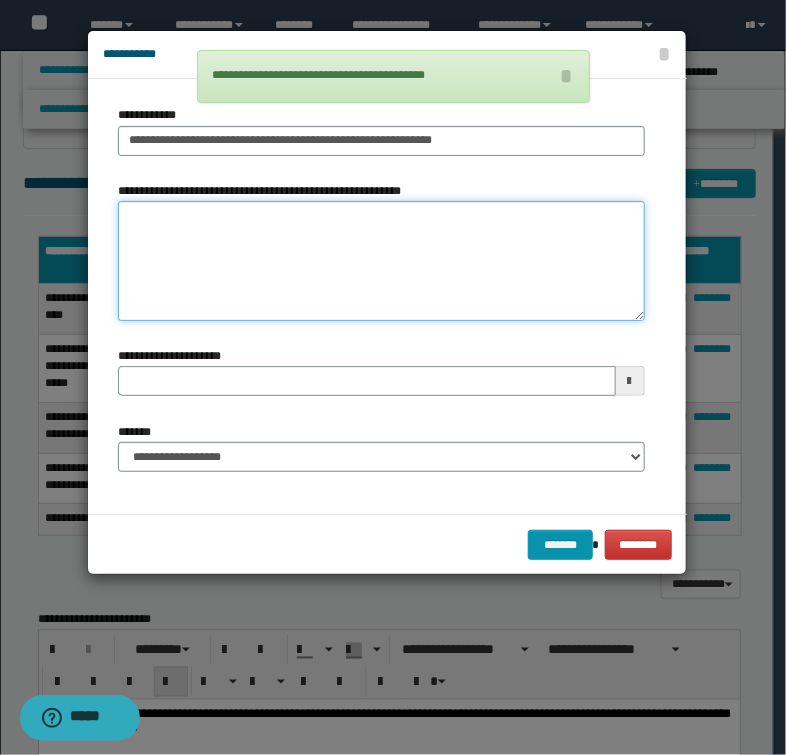 click on "**********" at bounding box center (381, 261) 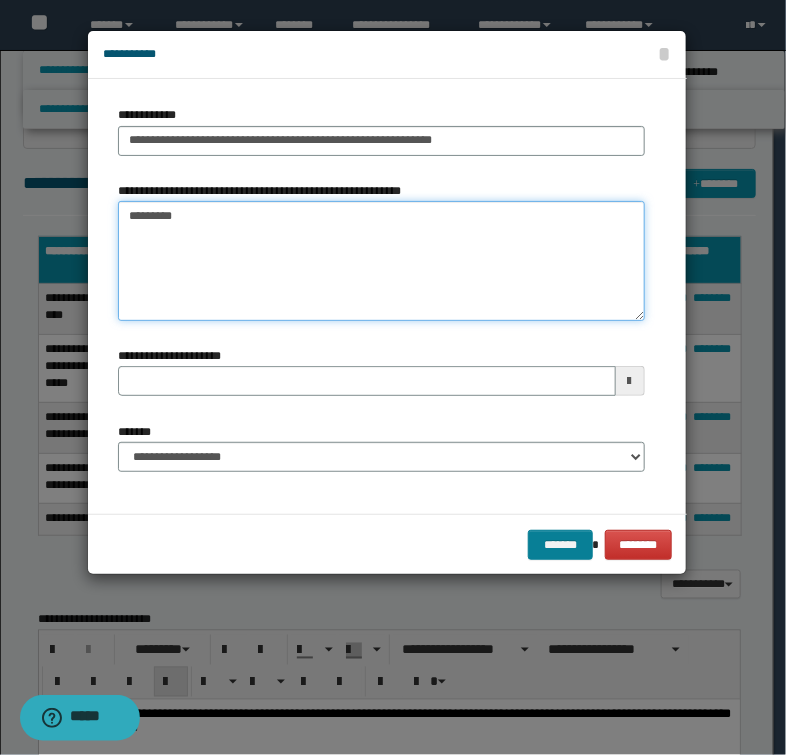 type on "*********" 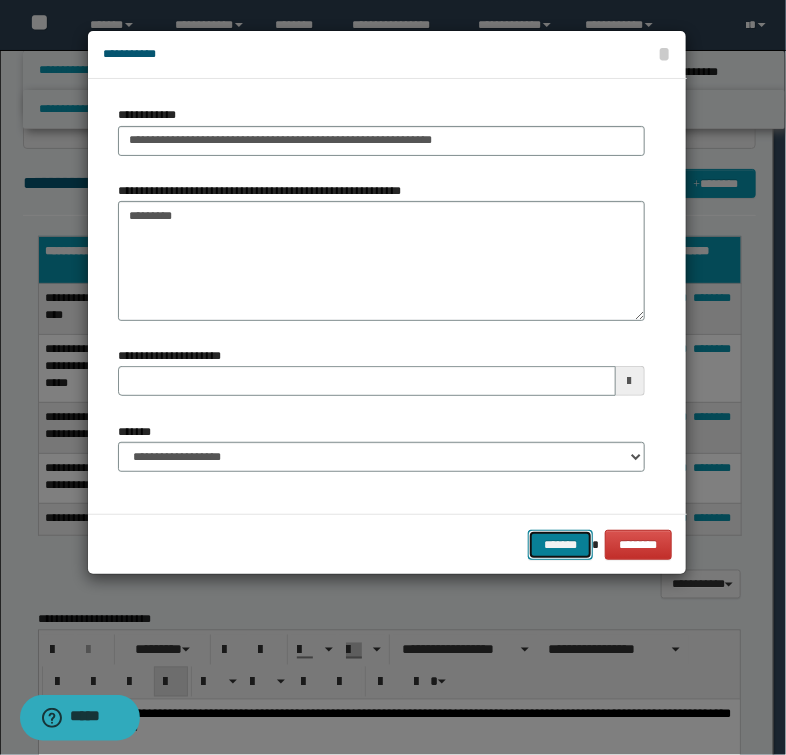 click on "*******" at bounding box center [560, 545] 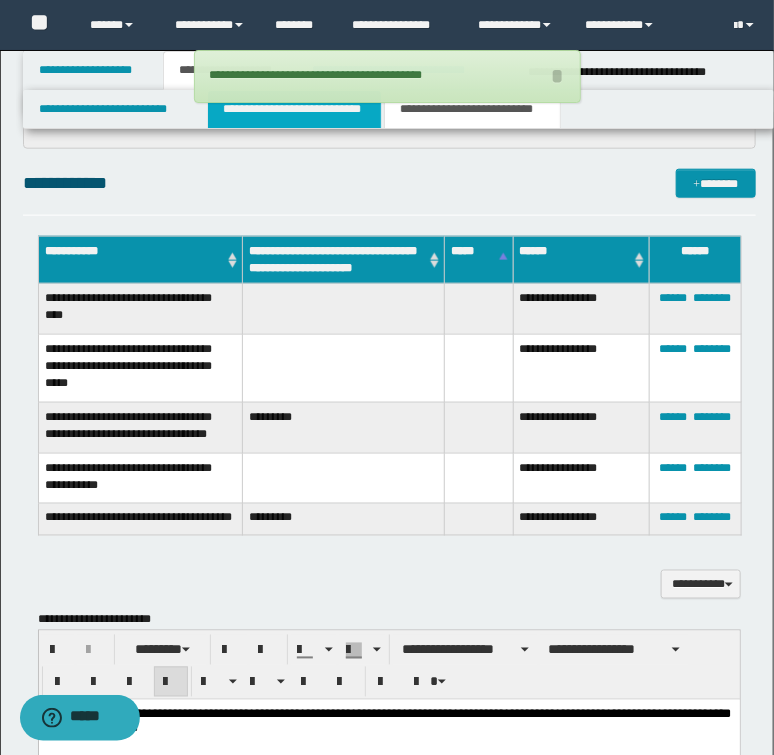 click on "**********" at bounding box center [294, 109] 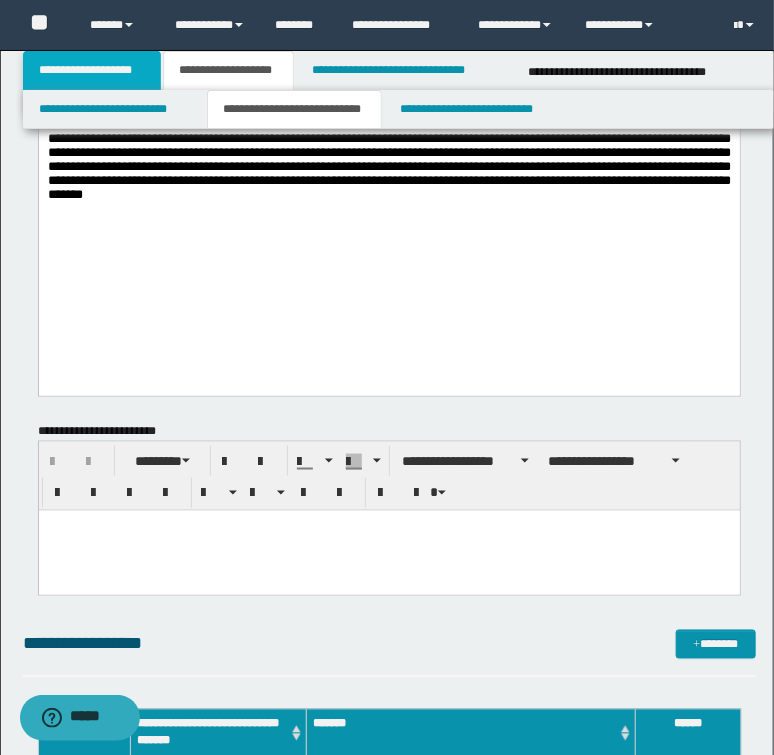 drag, startPoint x: 113, startPoint y: 66, endPoint x: 192, endPoint y: 89, distance: 82.28001 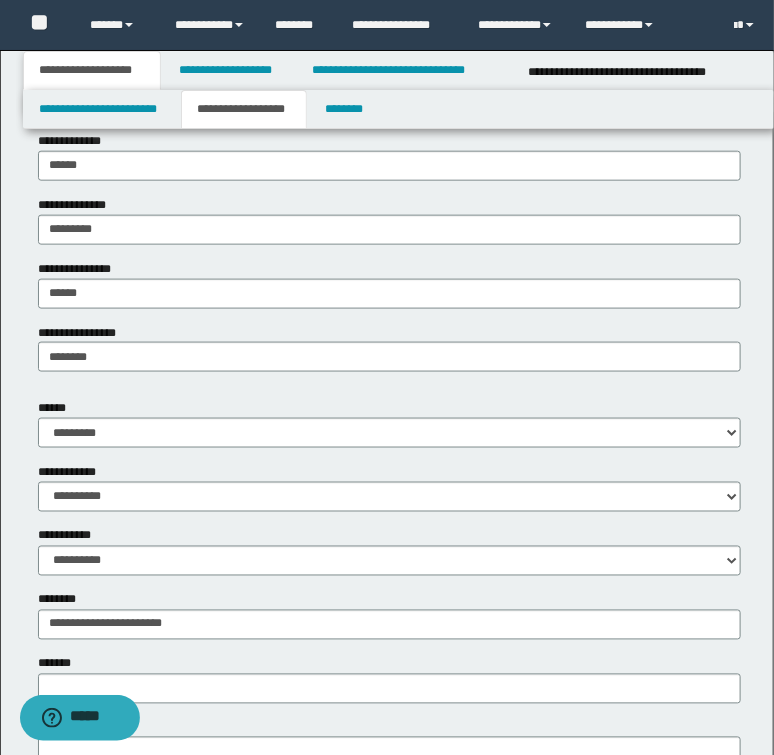 click on "**********" at bounding box center [244, 109] 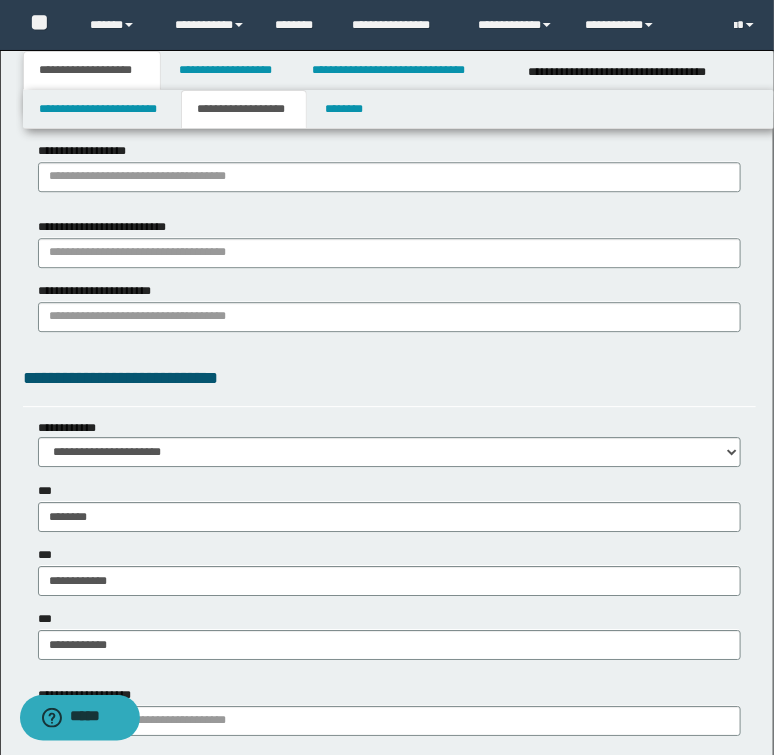 scroll, scrollTop: 1280, scrollLeft: 0, axis: vertical 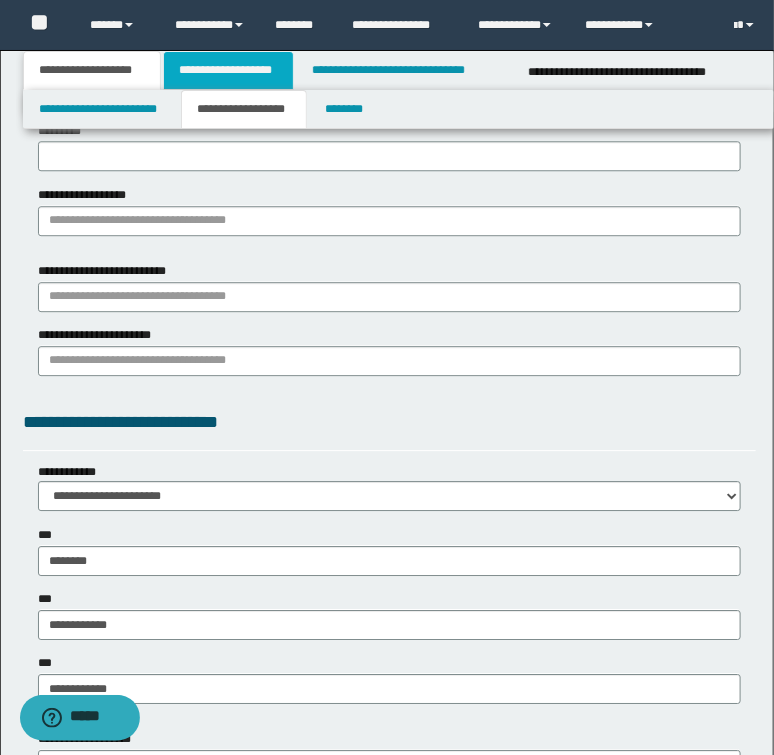 click on "**********" at bounding box center (228, 70) 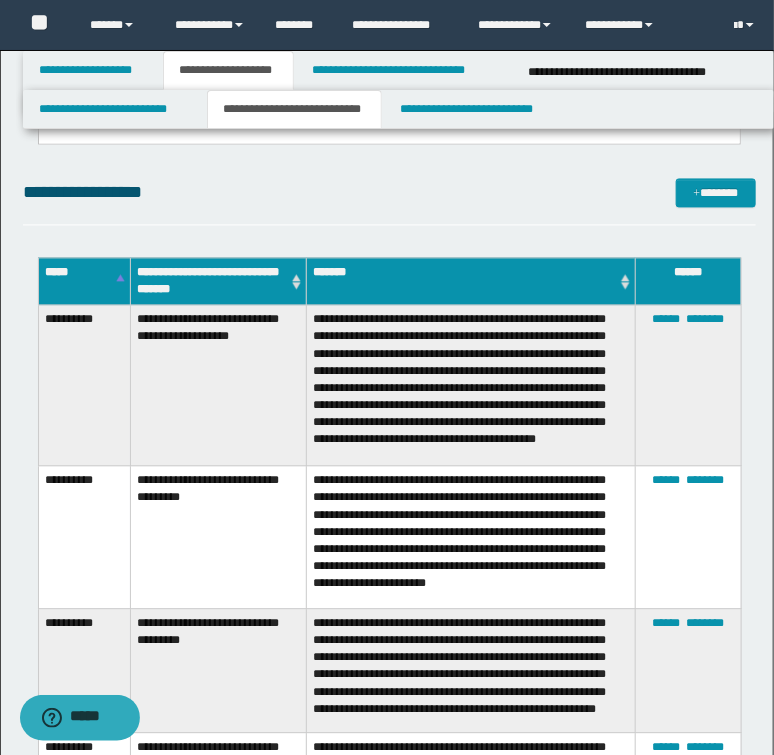 scroll, scrollTop: 640, scrollLeft: 0, axis: vertical 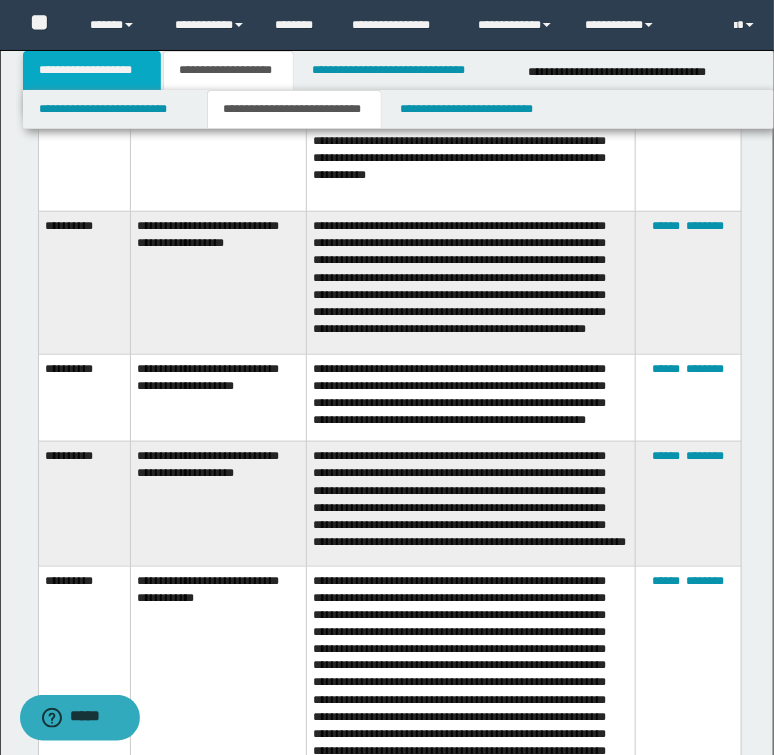 drag, startPoint x: 74, startPoint y: 81, endPoint x: 156, endPoint y: 105, distance: 85.44004 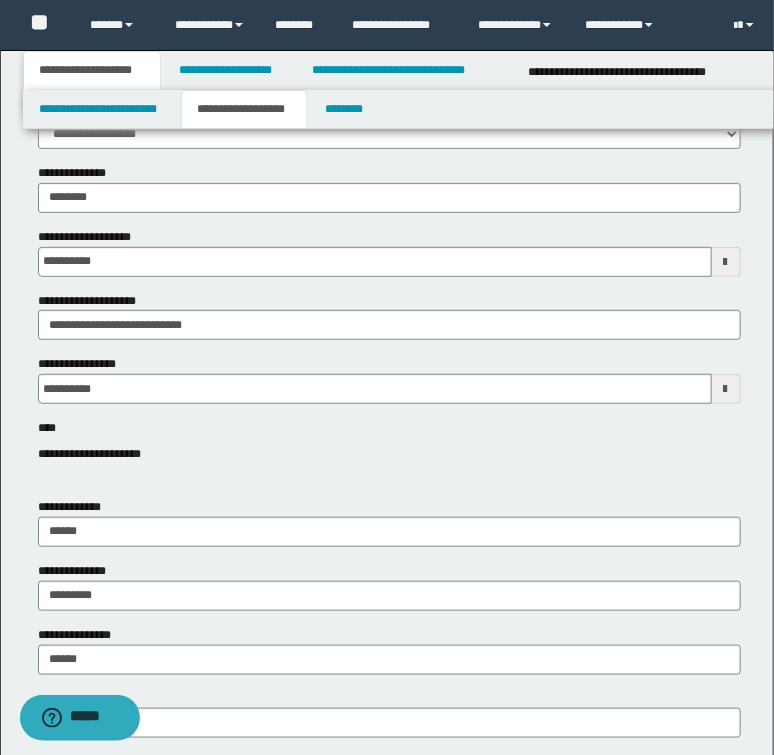 scroll, scrollTop: 92, scrollLeft: 0, axis: vertical 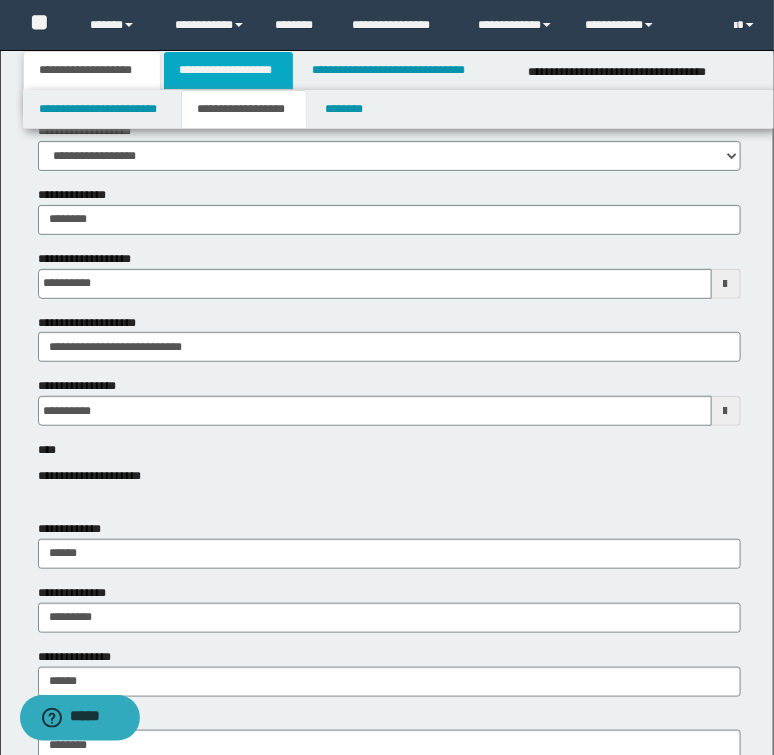 drag, startPoint x: 205, startPoint y: 61, endPoint x: 258, endPoint y: 69, distance: 53.600372 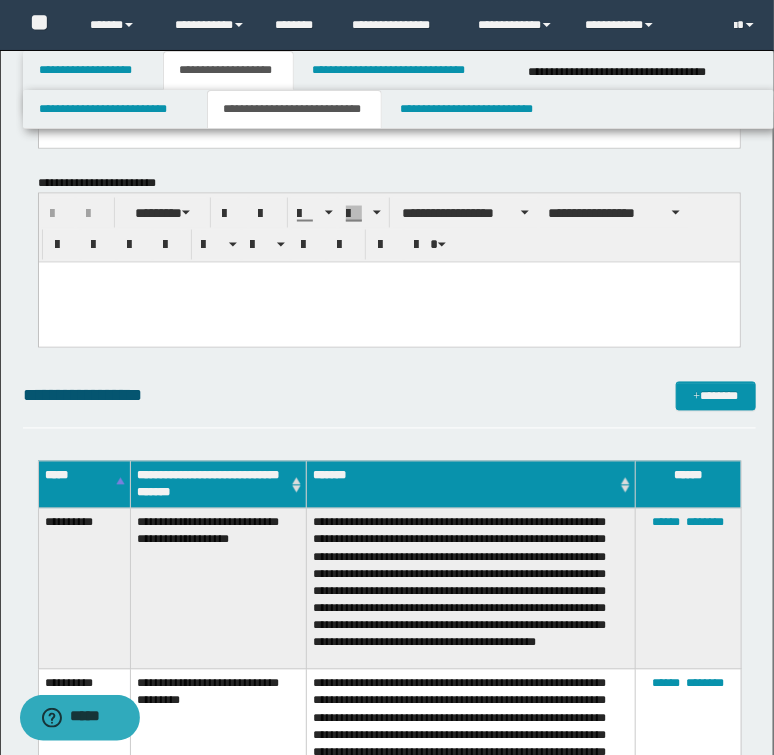 scroll, scrollTop: 732, scrollLeft: 0, axis: vertical 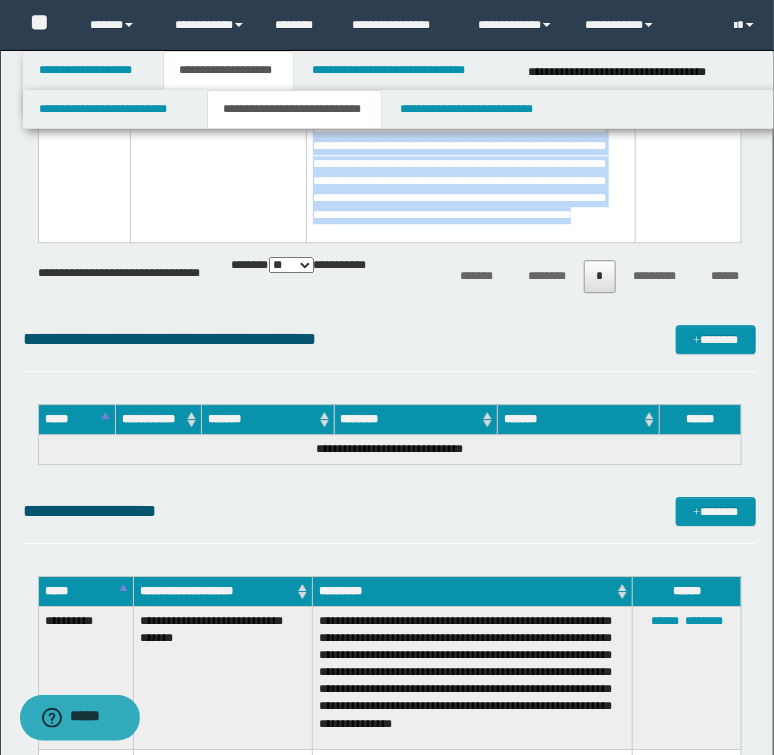 drag, startPoint x: 44, startPoint y: 517, endPoint x: 636, endPoint y: 211, distance: 666.40826 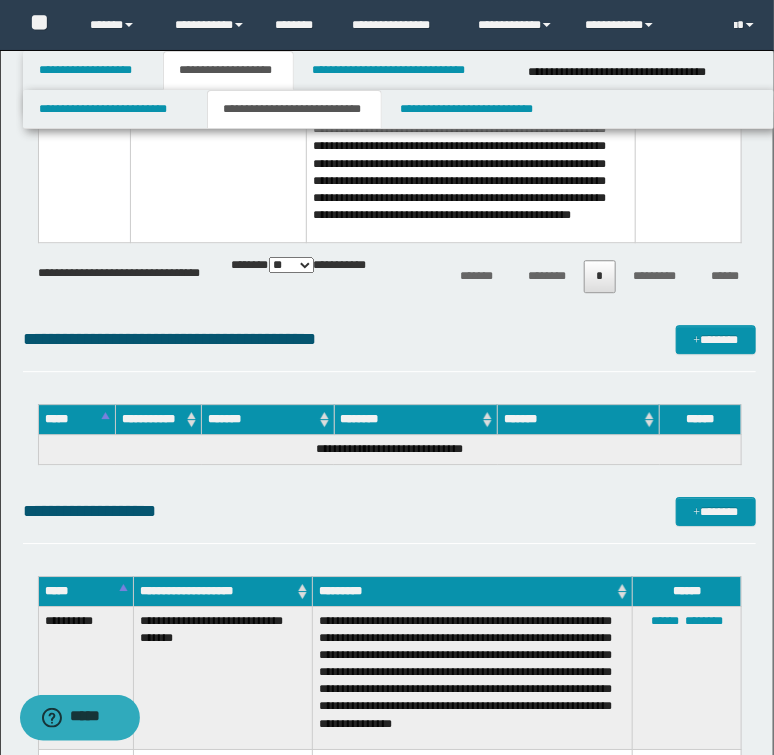 click on "**********" at bounding box center (389, 339) 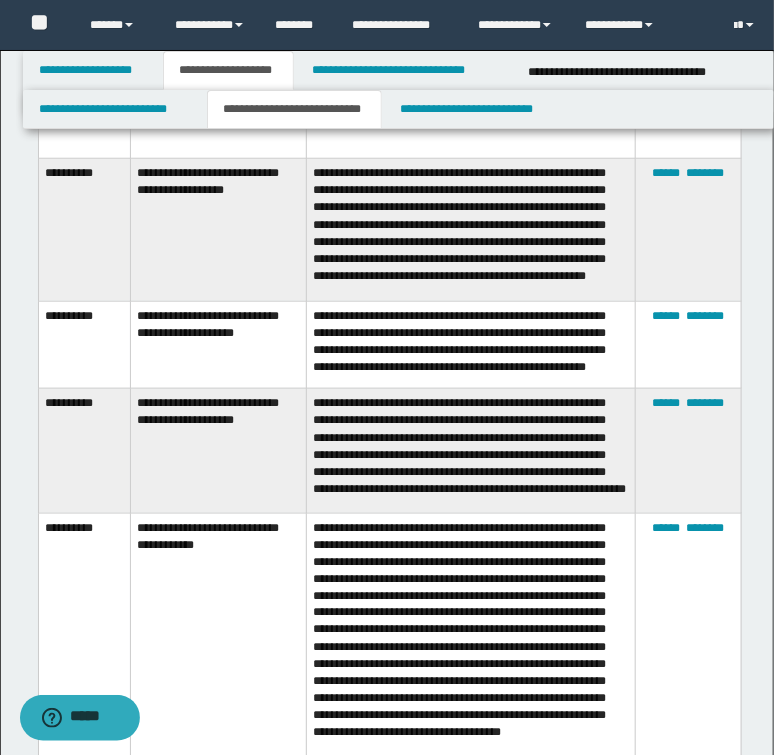 scroll, scrollTop: 2240, scrollLeft: 0, axis: vertical 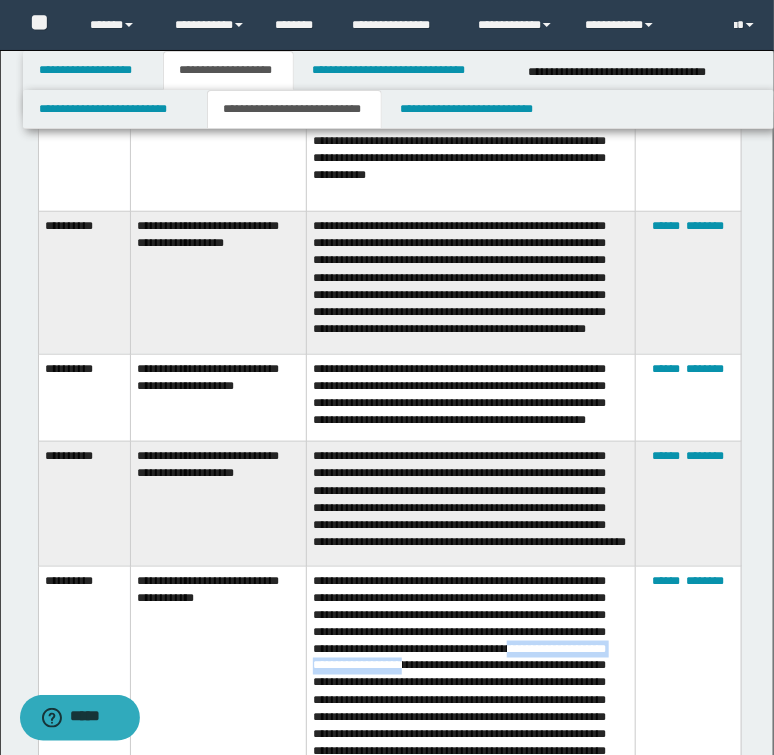drag, startPoint x: 590, startPoint y: 642, endPoint x: 501, endPoint y: 667, distance: 92.44458 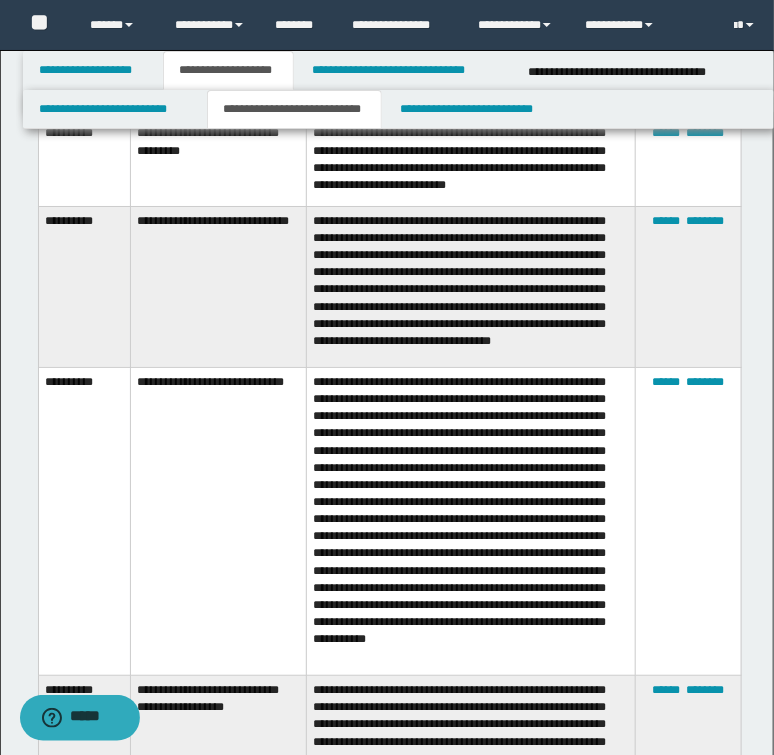 scroll, scrollTop: 1840, scrollLeft: 0, axis: vertical 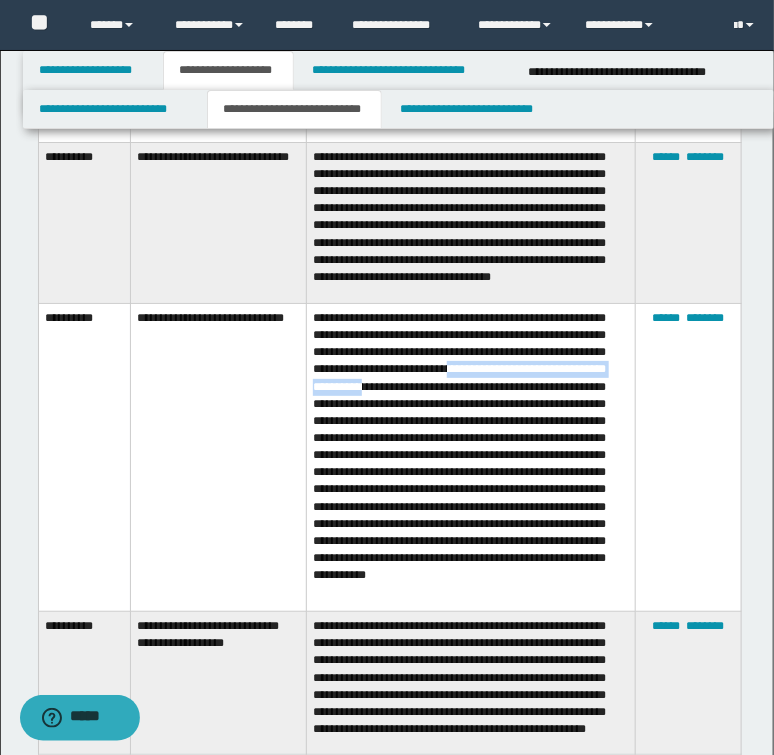 drag, startPoint x: 534, startPoint y: 340, endPoint x: 464, endPoint y: 357, distance: 72.03471 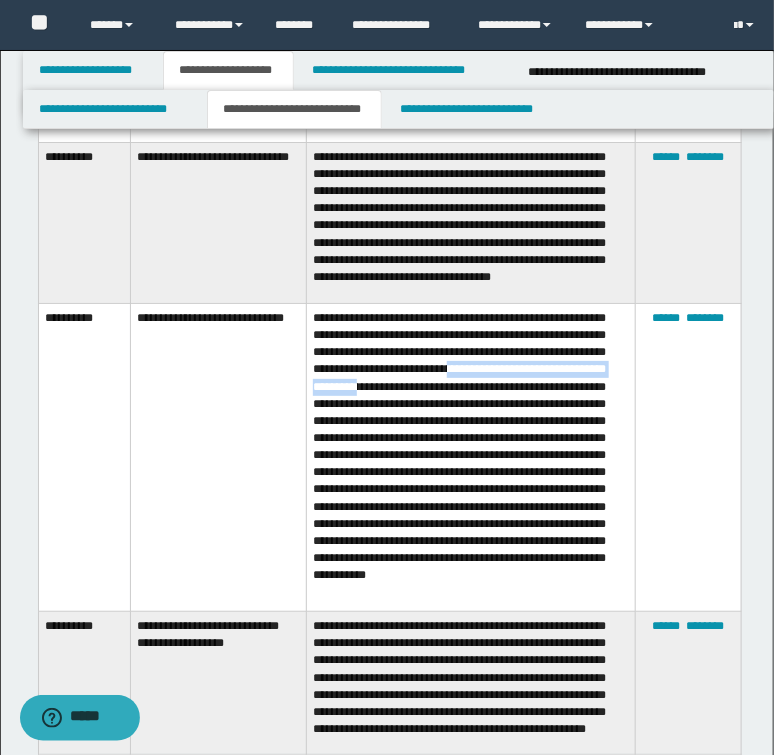 click on "**********" at bounding box center (470, 457) 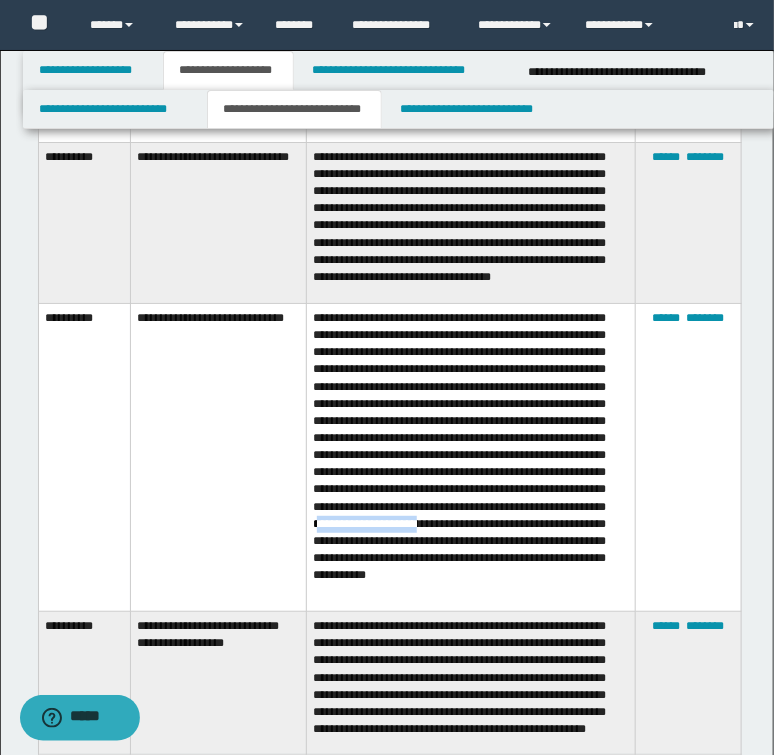 drag, startPoint x: 315, startPoint y: 512, endPoint x: 424, endPoint y: 512, distance: 109 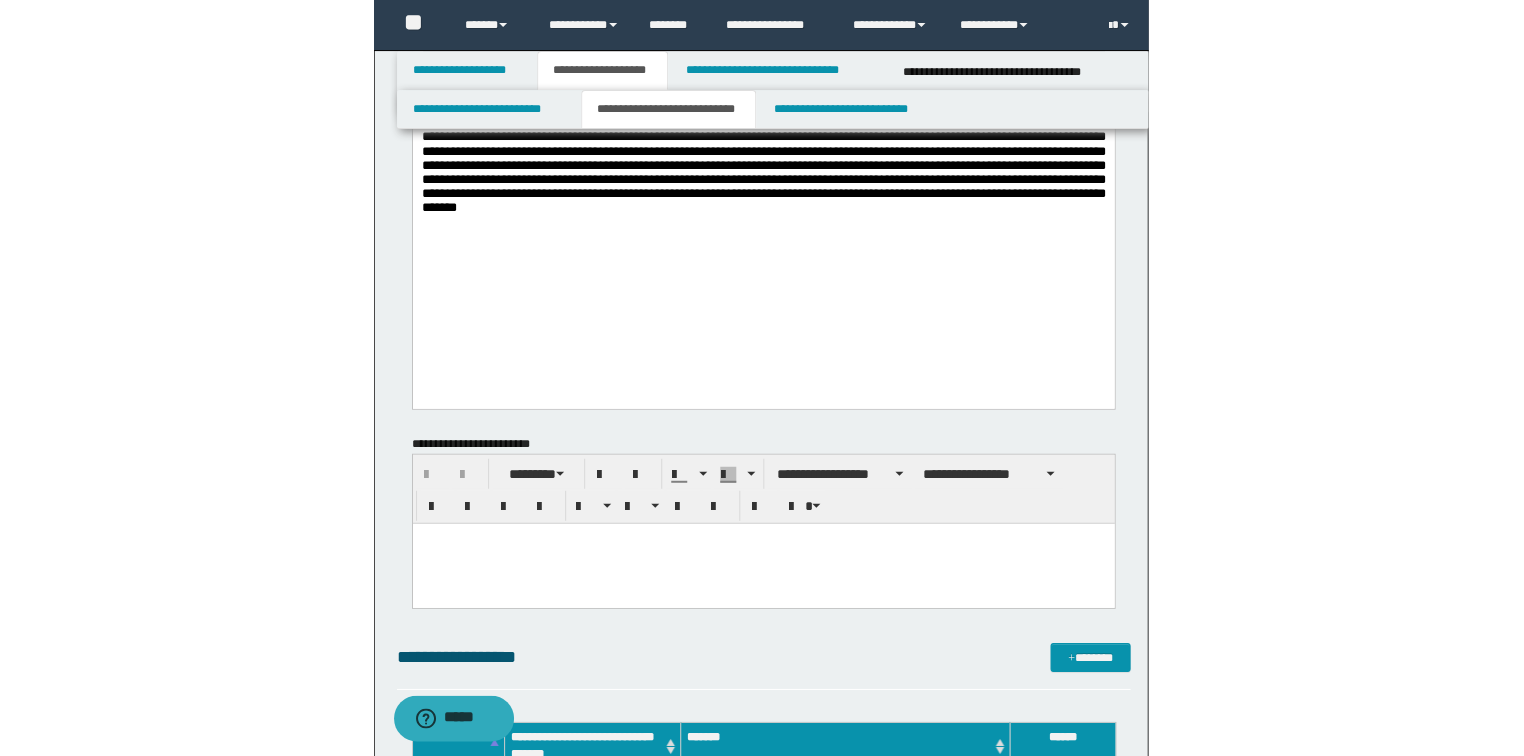scroll, scrollTop: 400, scrollLeft: 0, axis: vertical 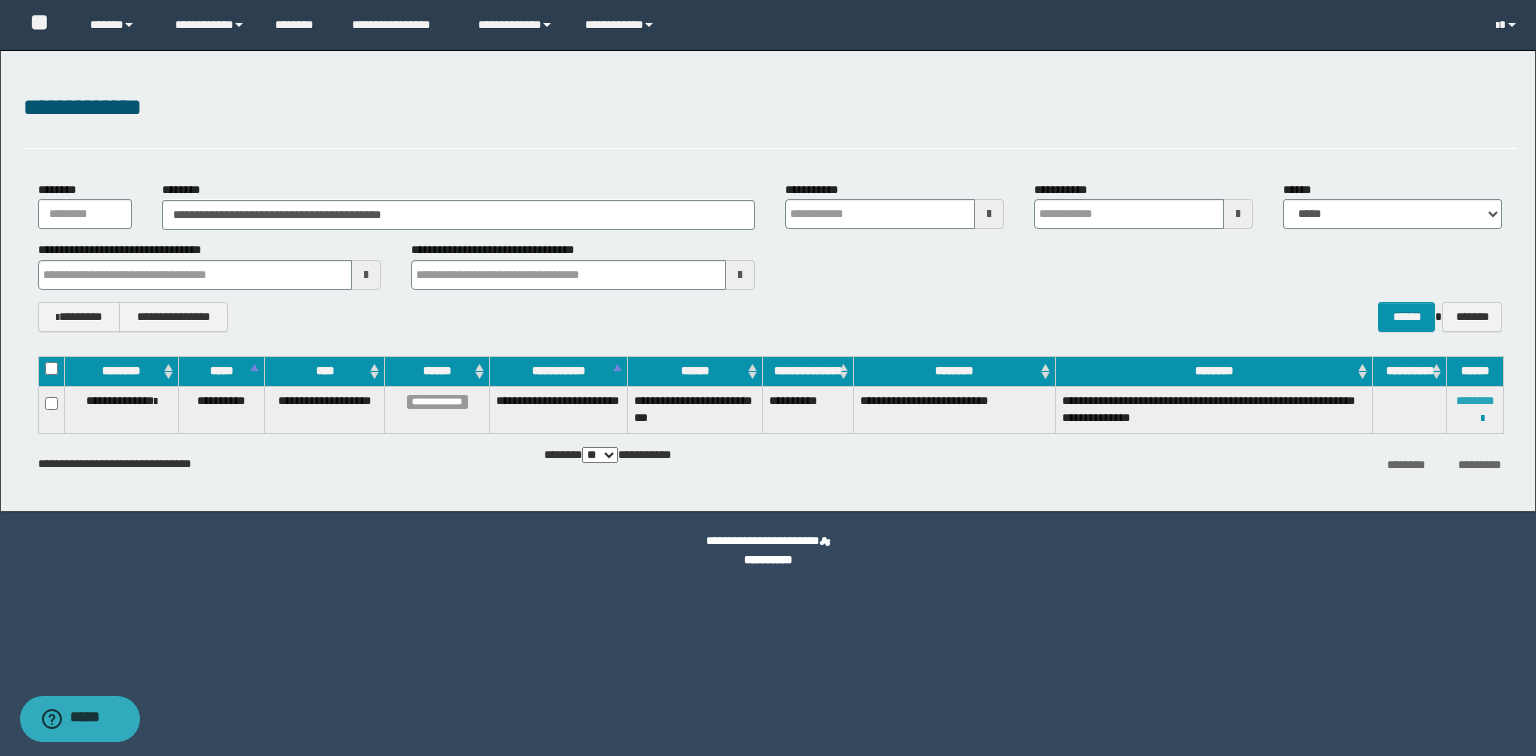 click on "********" at bounding box center (1475, 401) 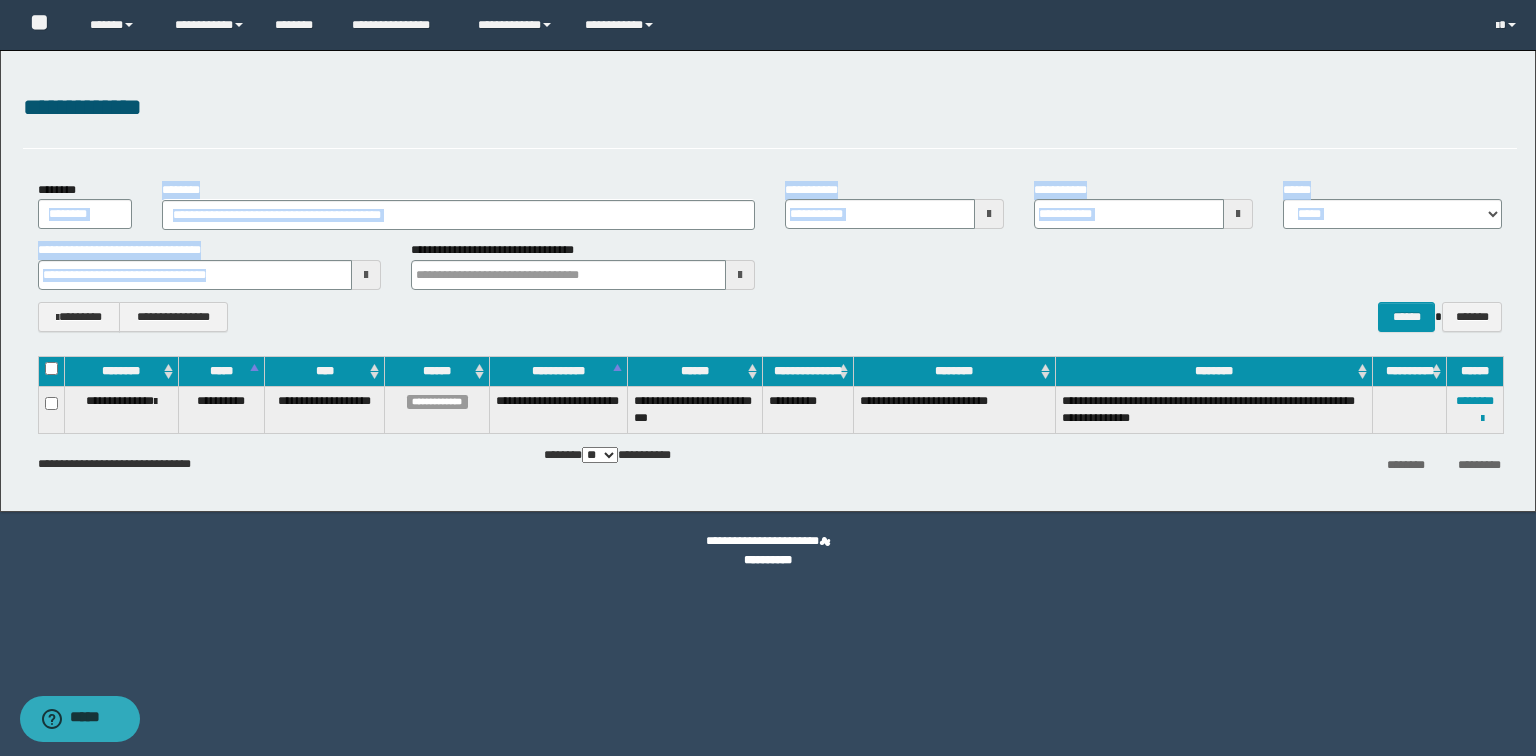 drag, startPoint x: 414, startPoint y: 228, endPoint x: 122, endPoint y: 220, distance: 292.10956 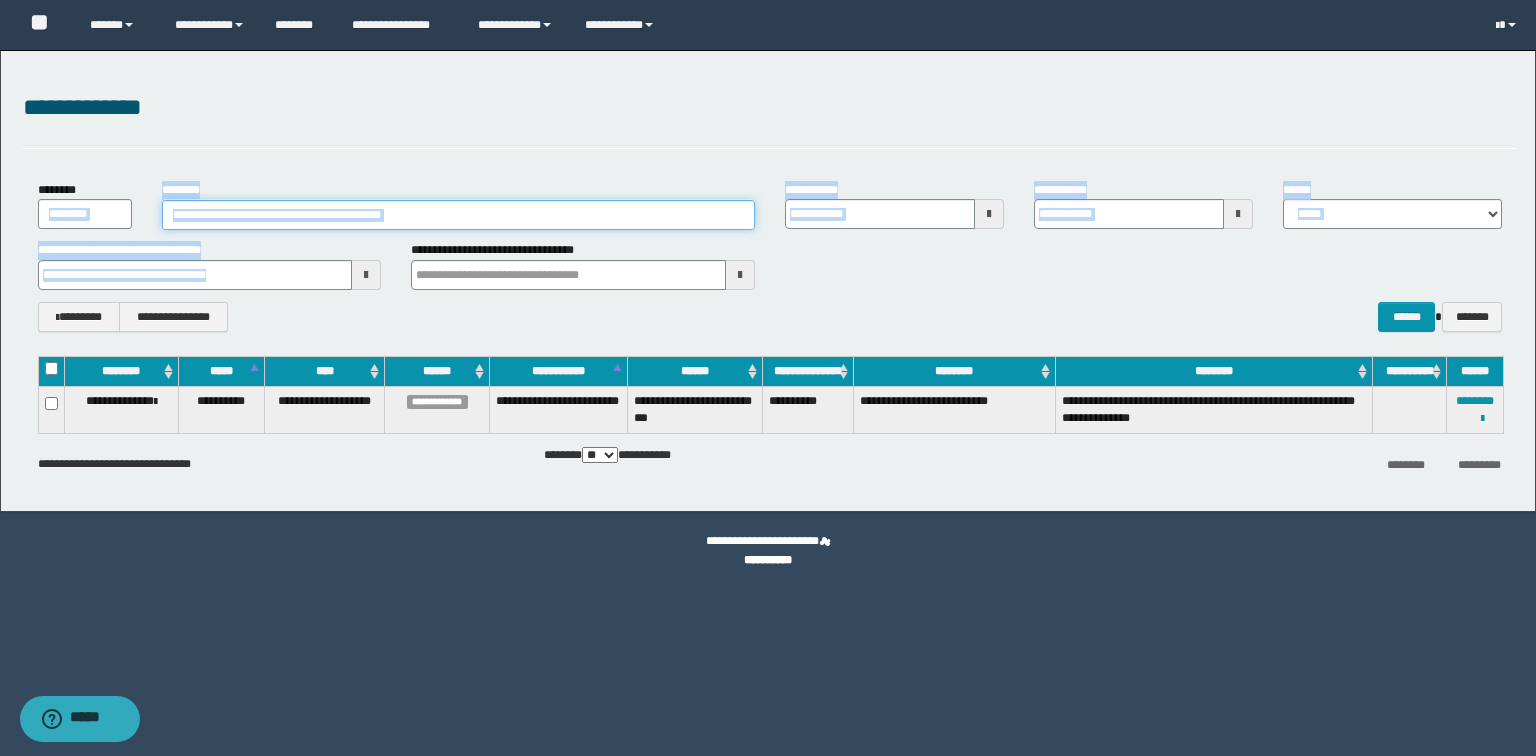 click on "**********" at bounding box center [458, 215] 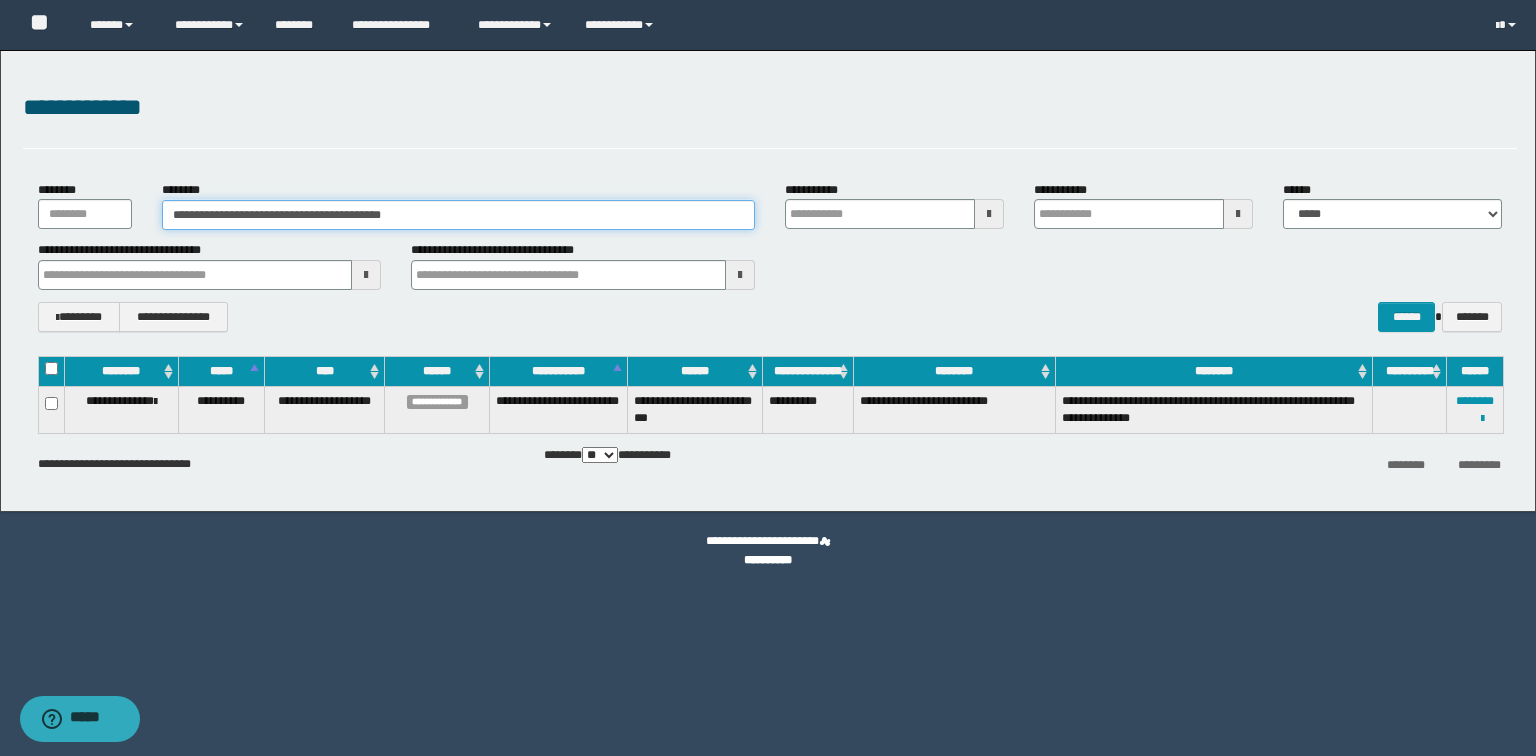 drag, startPoint x: 462, startPoint y: 215, endPoint x: 81, endPoint y: 202, distance: 381.2217 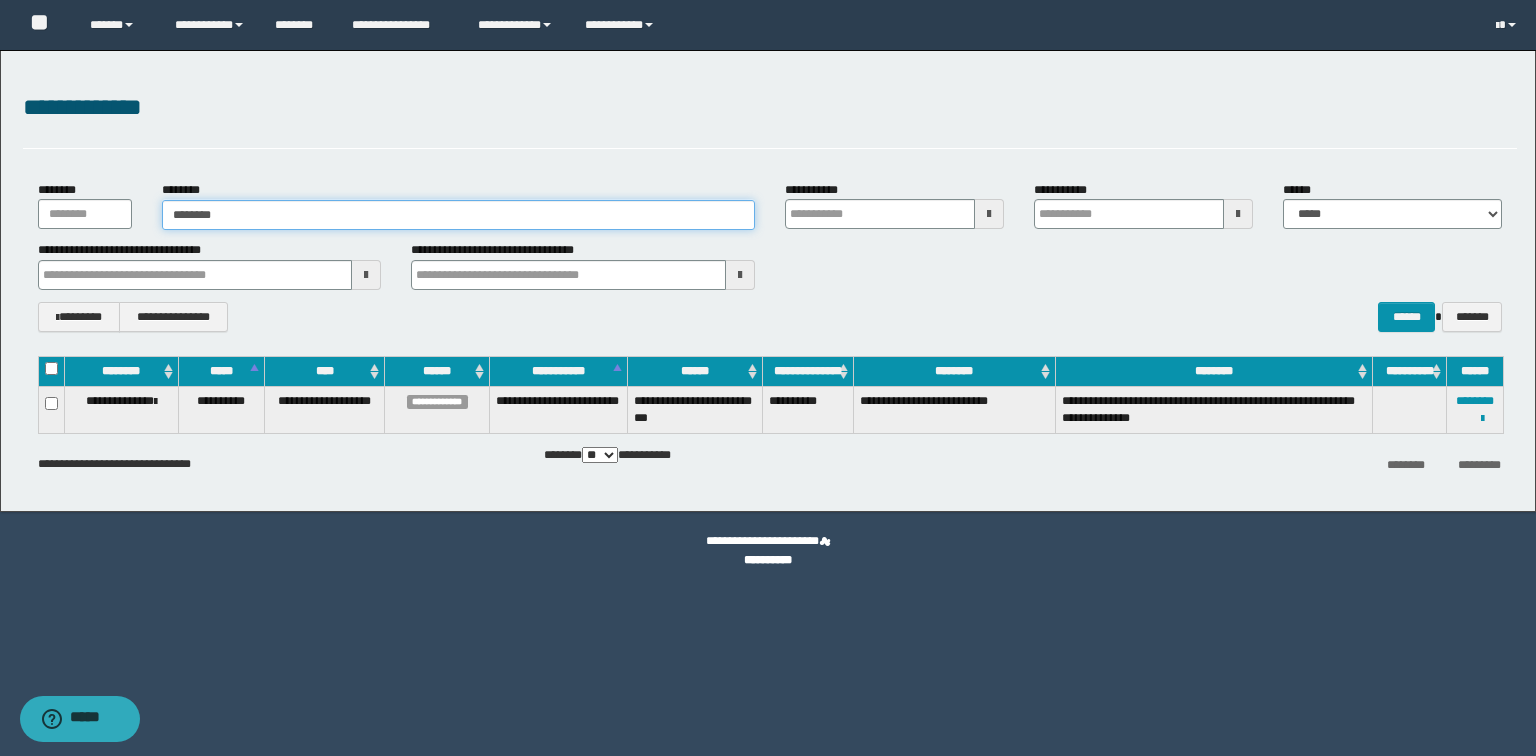 type on "********" 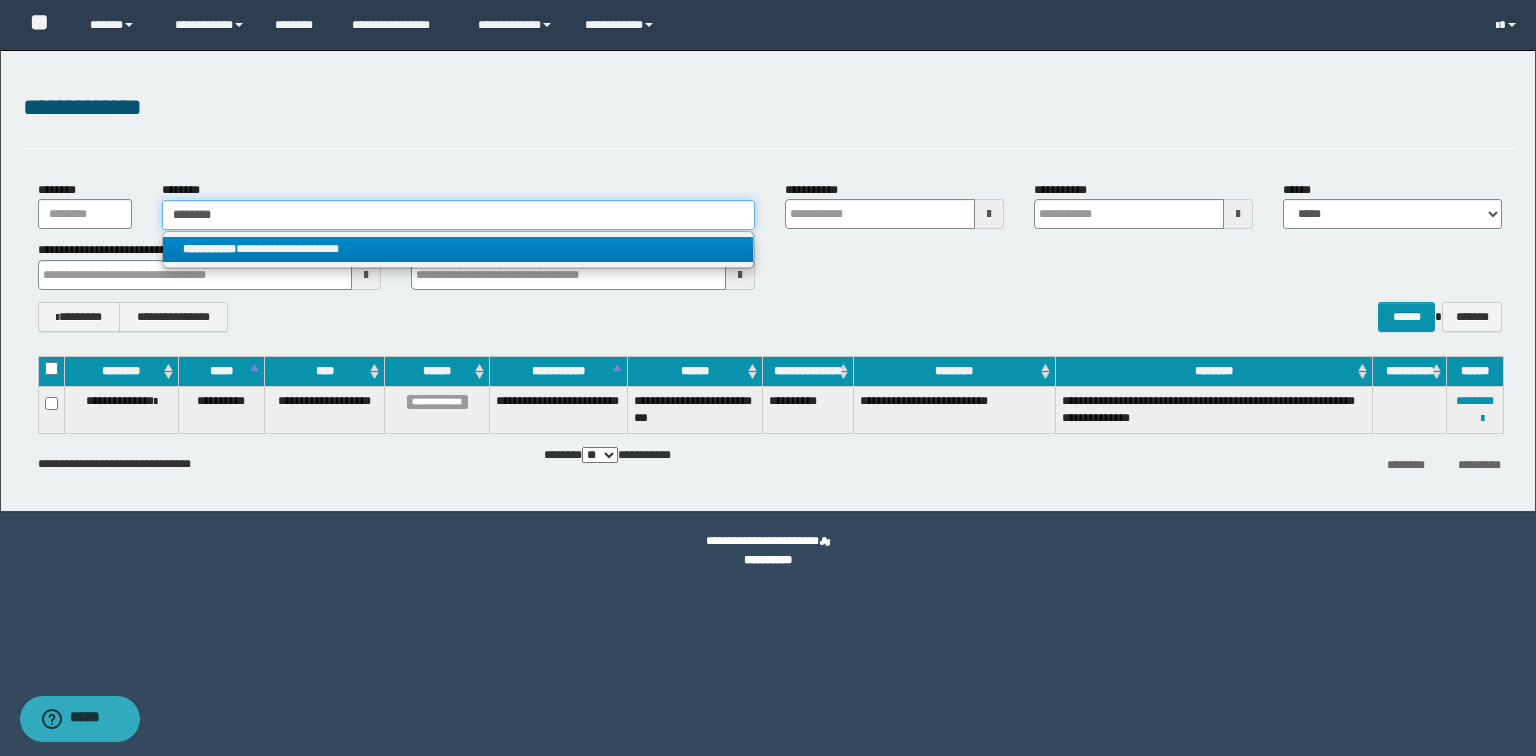 type on "********" 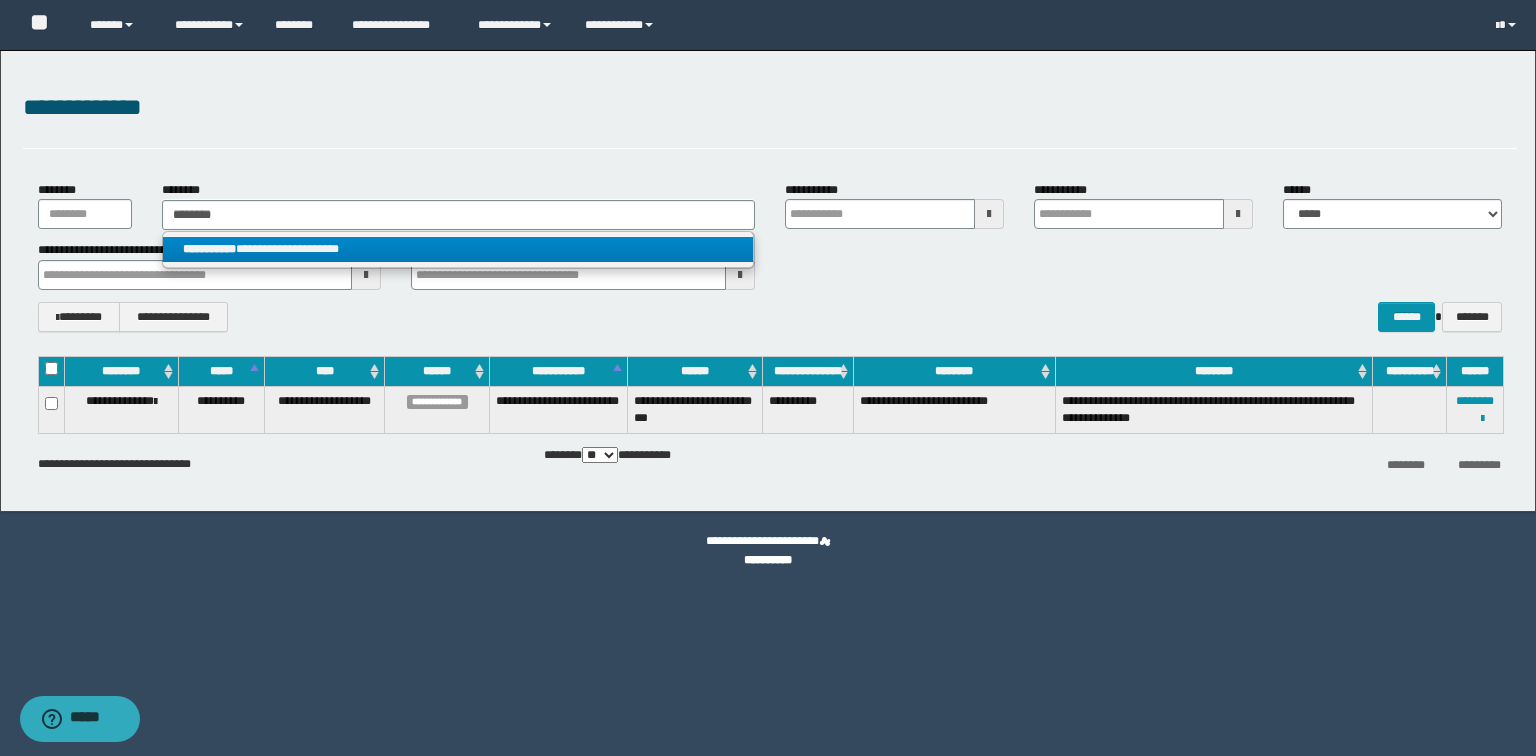 click on "**********" at bounding box center [458, 249] 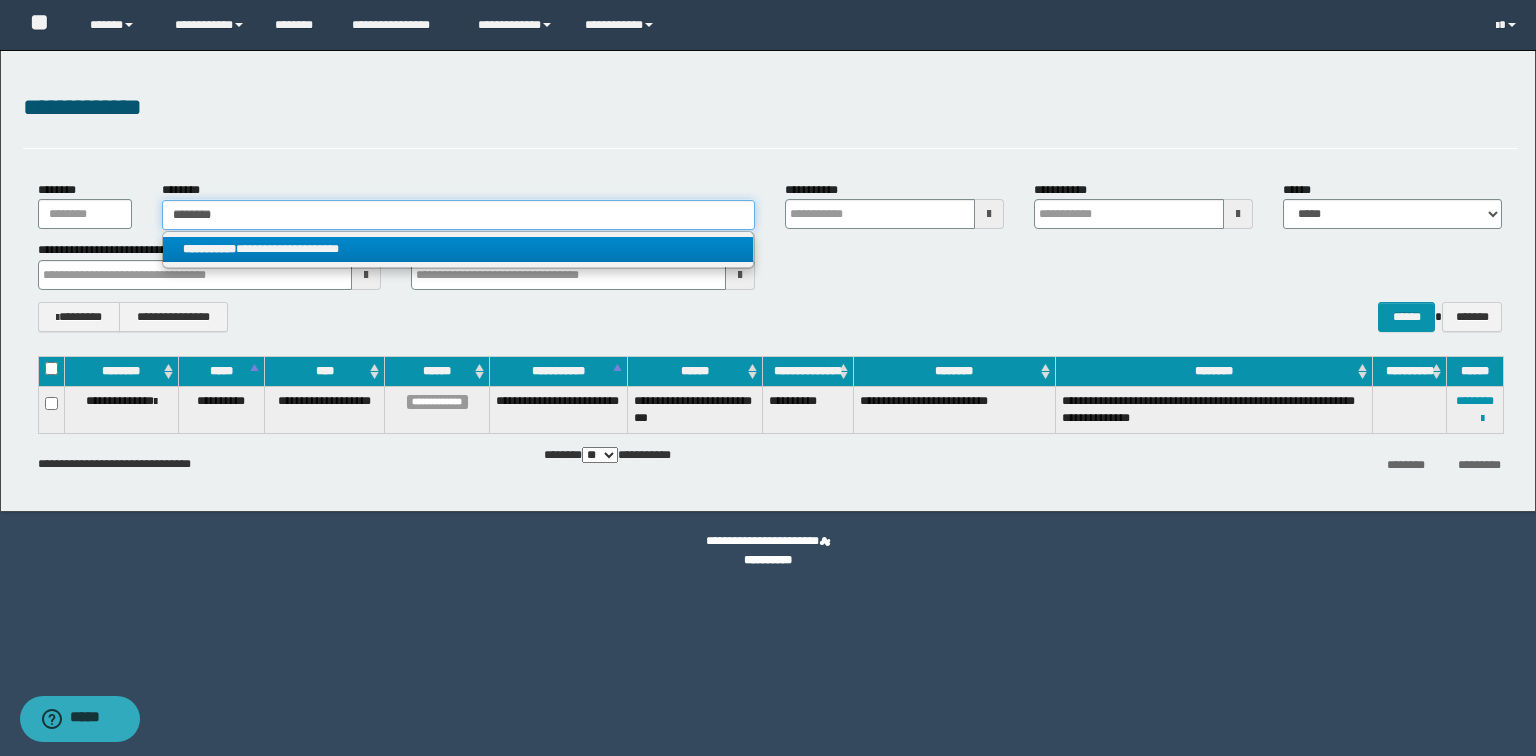 type 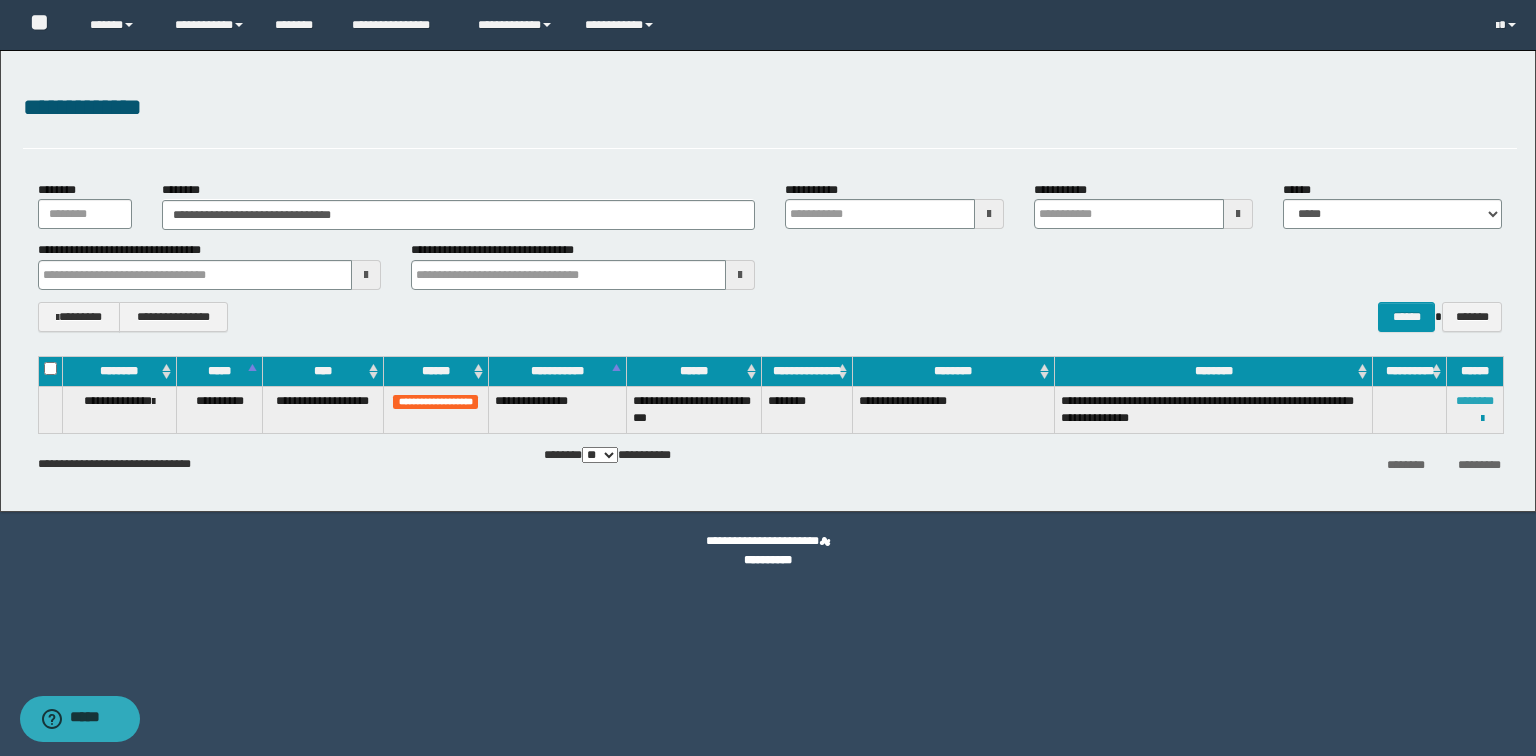 click on "********" at bounding box center (1475, 401) 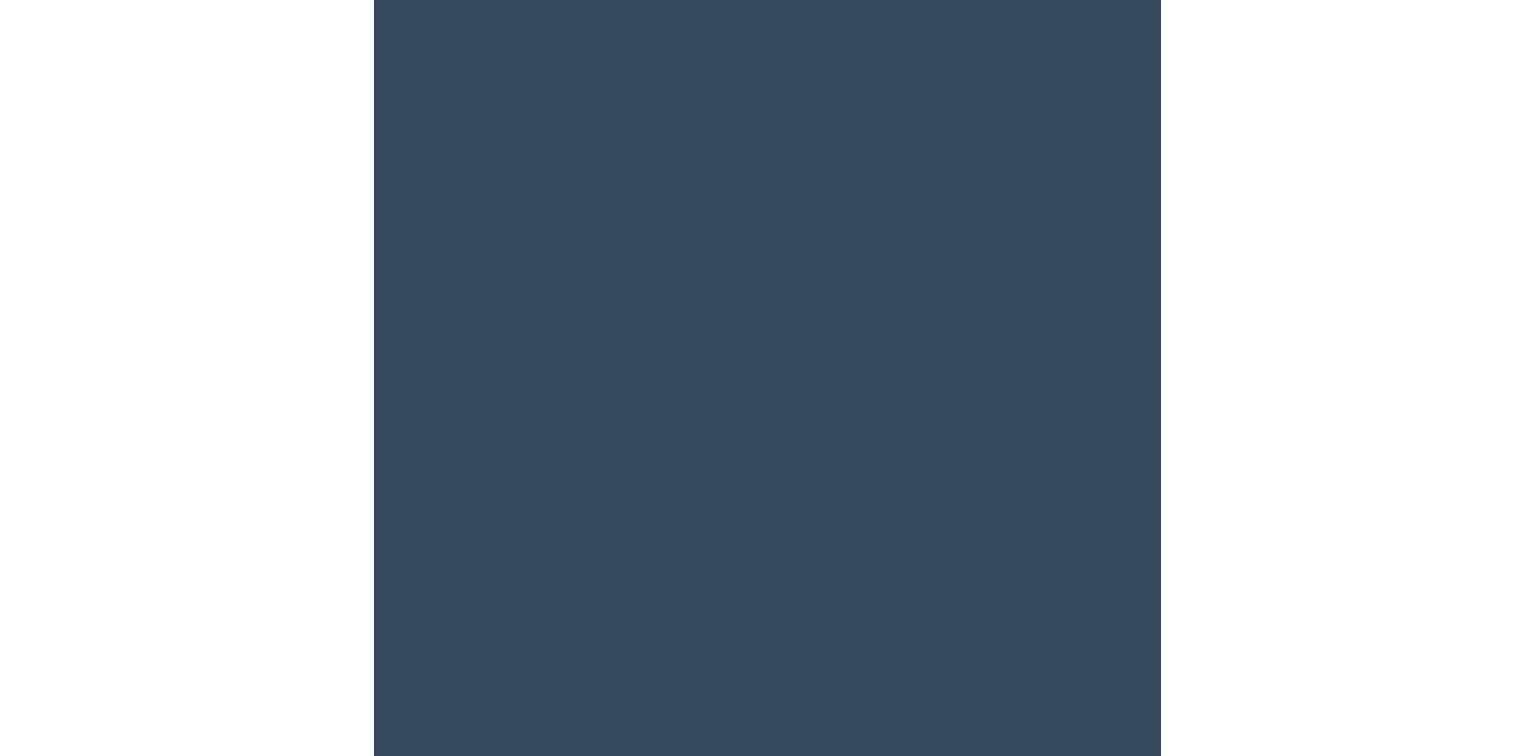 scroll, scrollTop: 0, scrollLeft: 0, axis: both 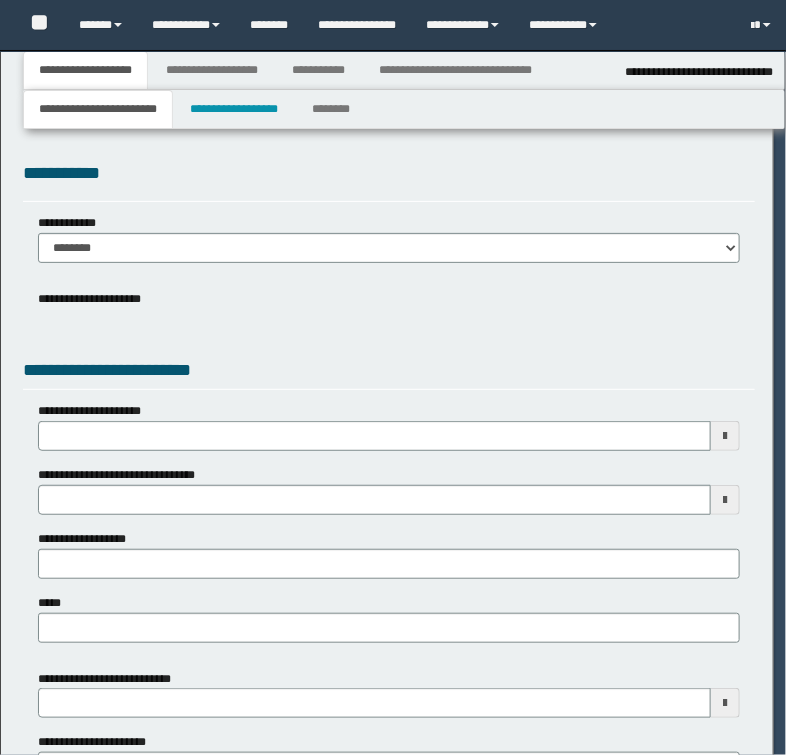 type on "**********" 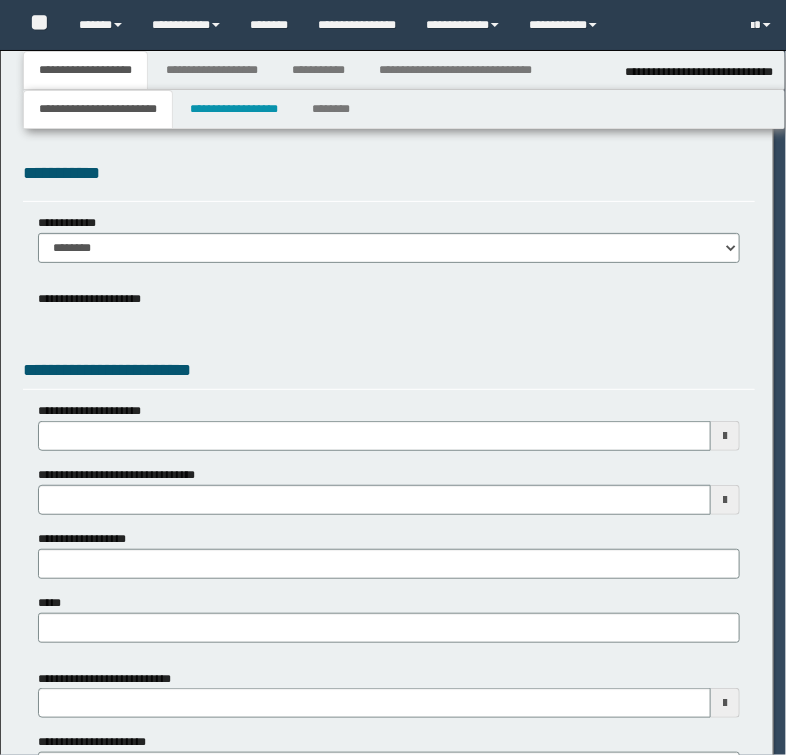 select on "*" 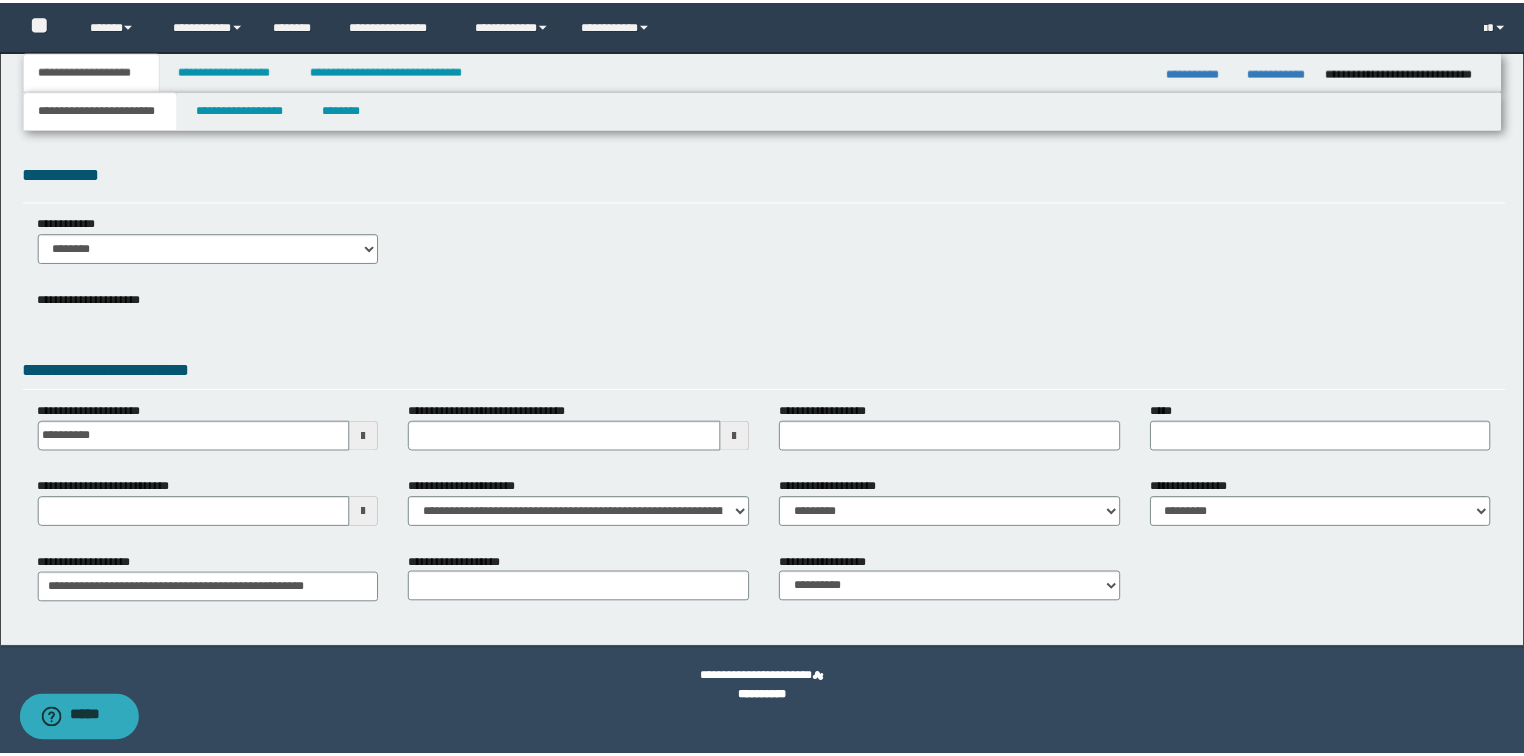 scroll, scrollTop: 0, scrollLeft: 0, axis: both 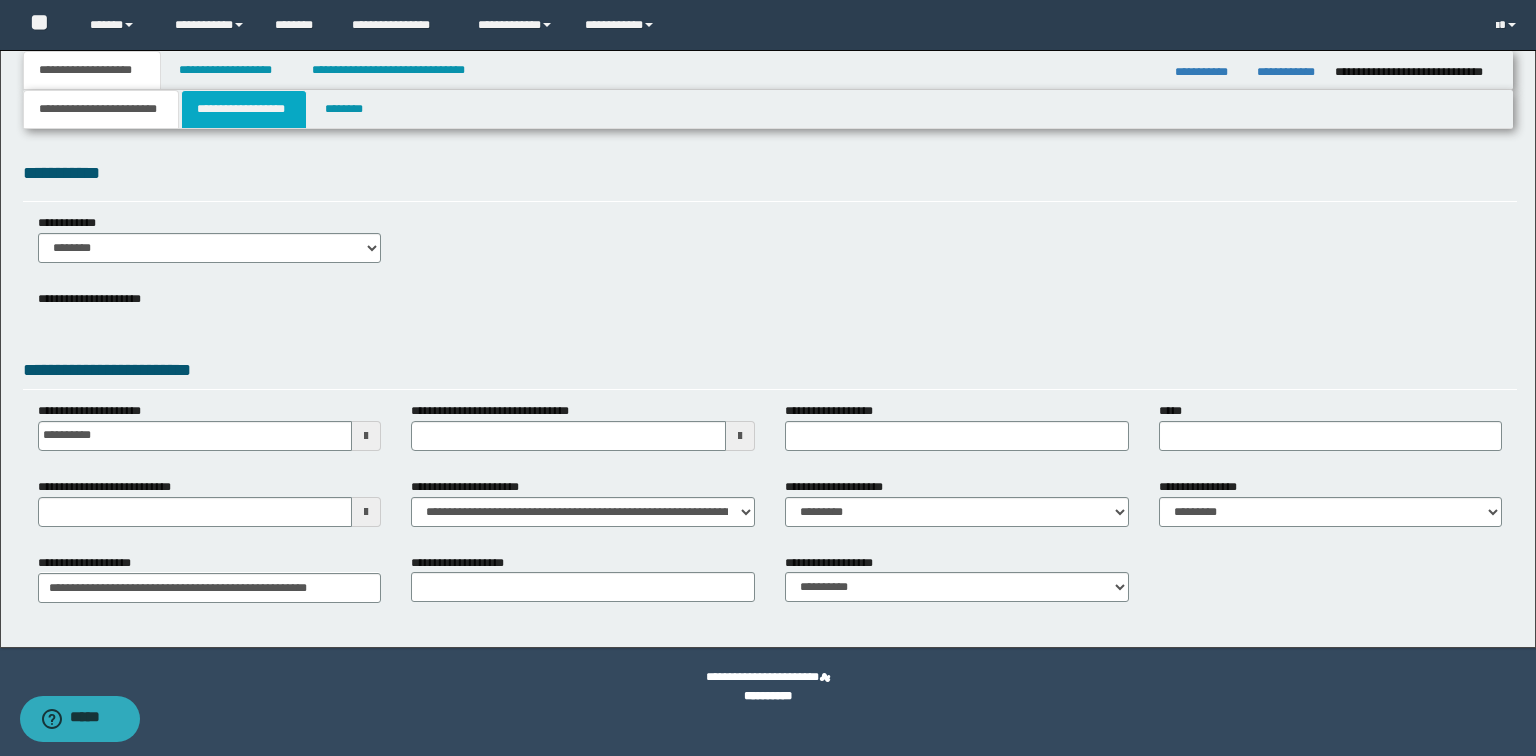 click on "**********" at bounding box center [244, 109] 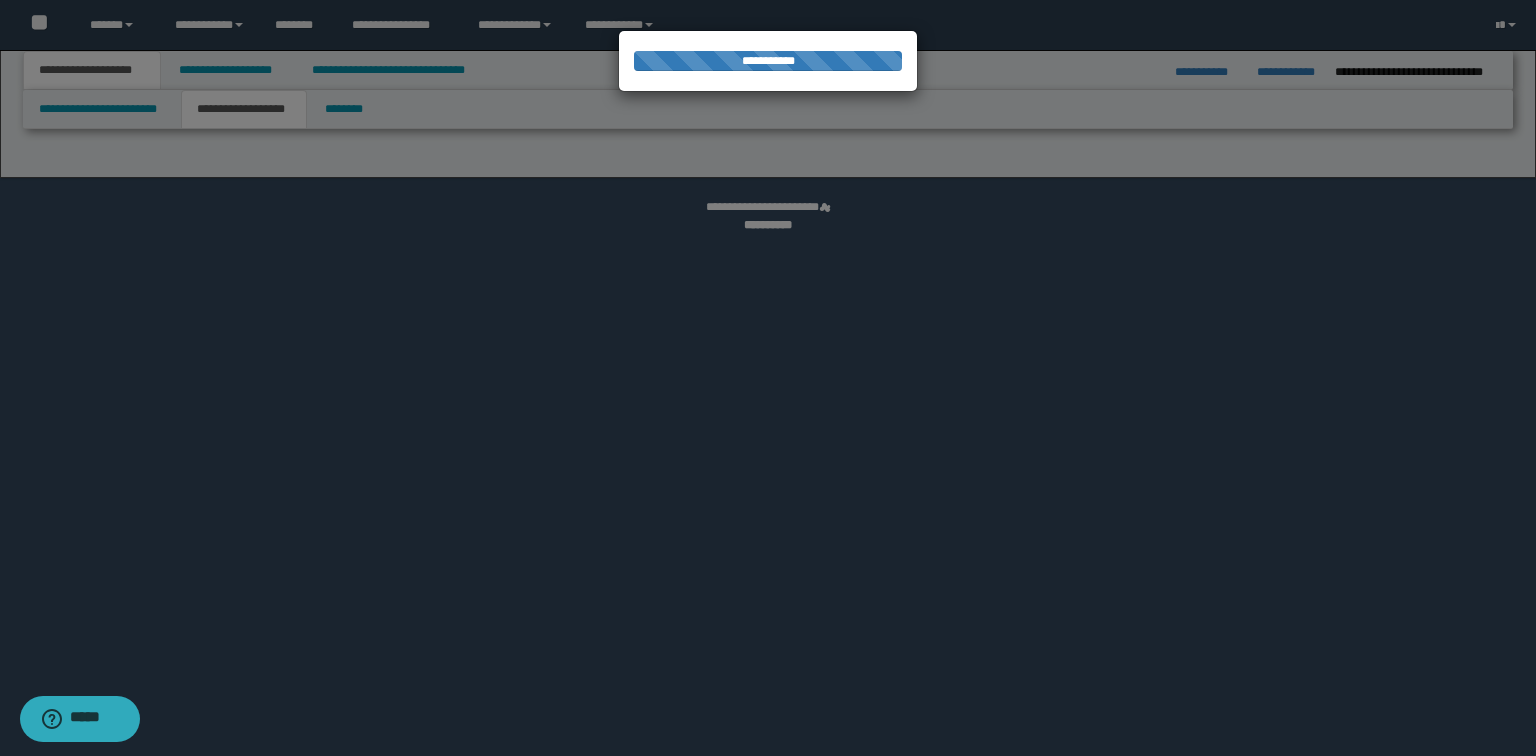 select on "*" 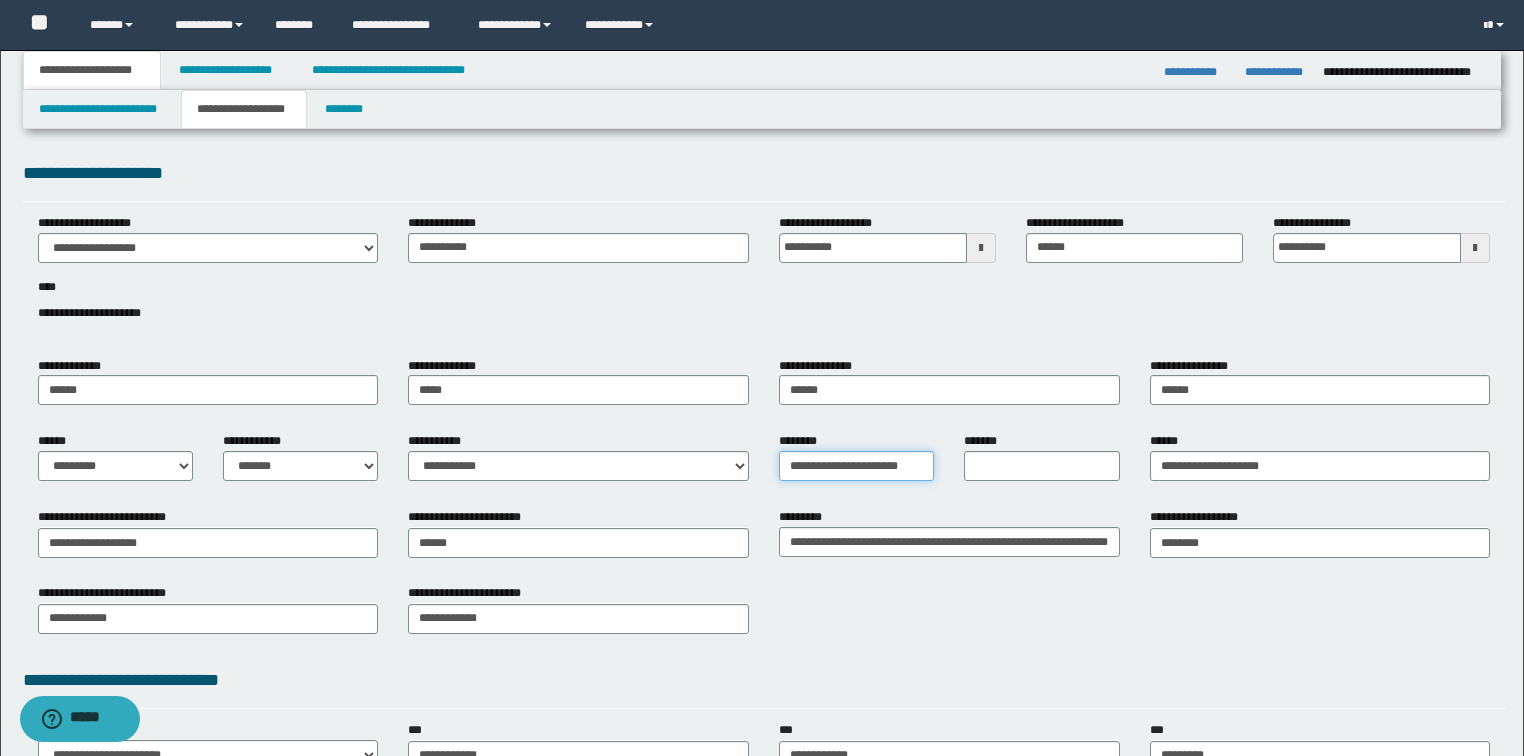 click on "**********" at bounding box center (856, 466) 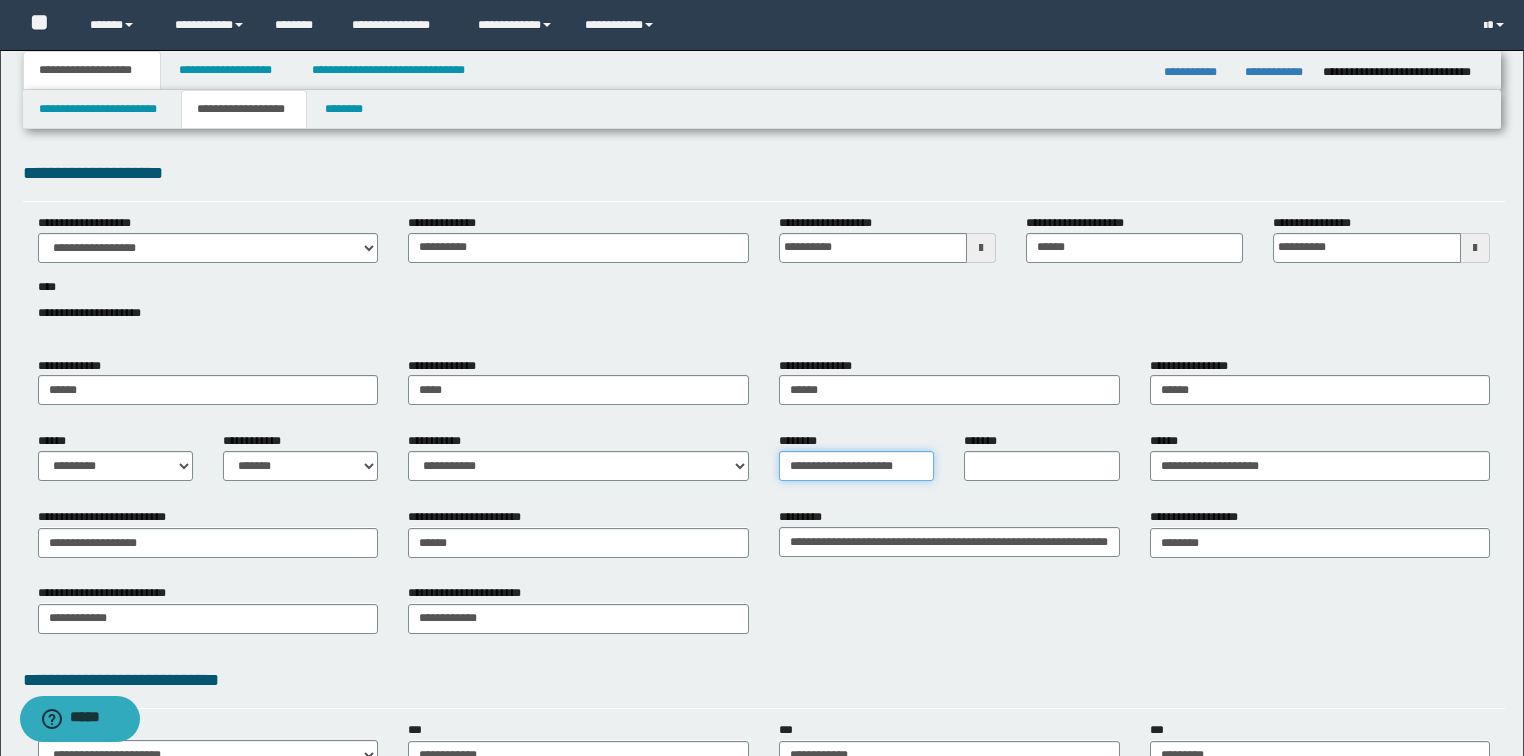 type on "**********" 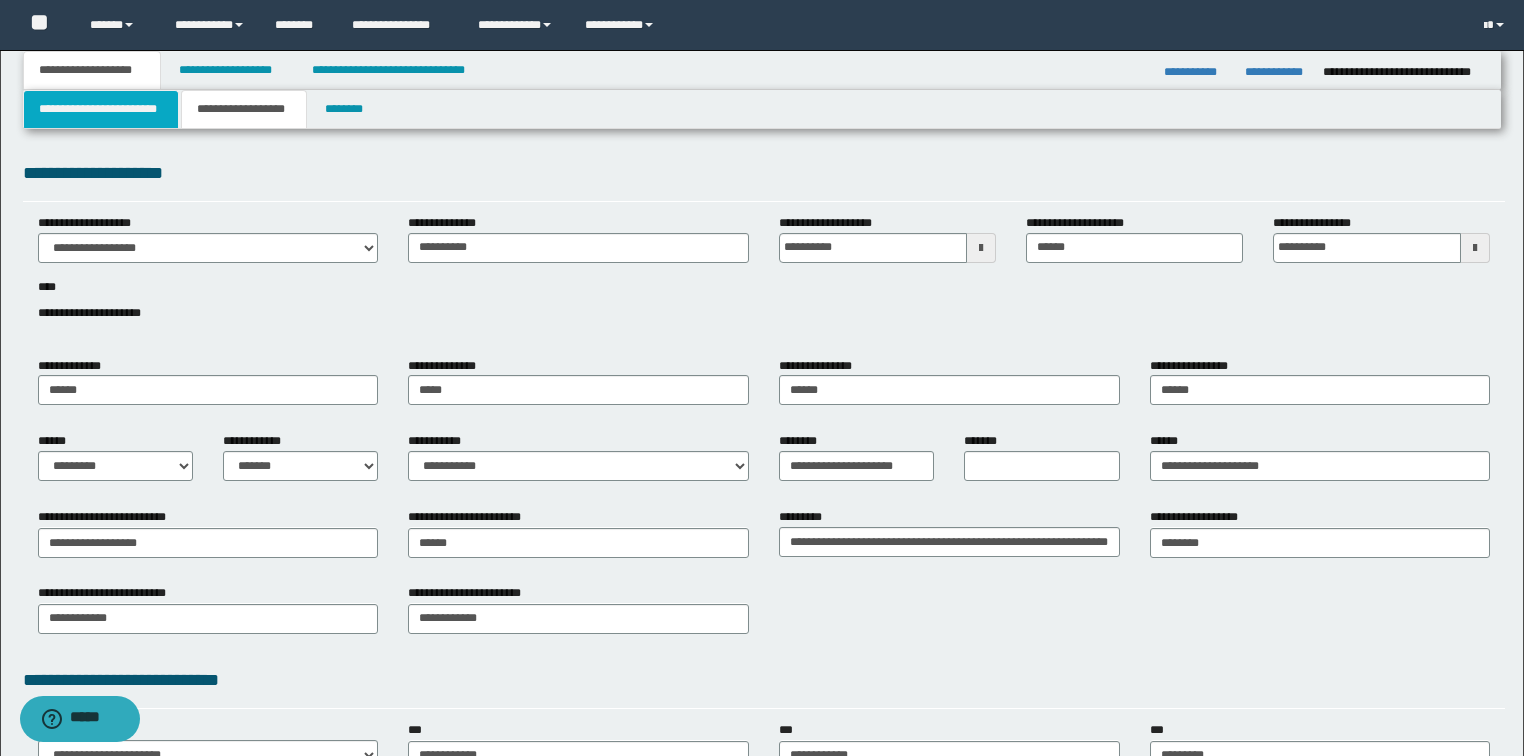 click on "**********" at bounding box center [101, 109] 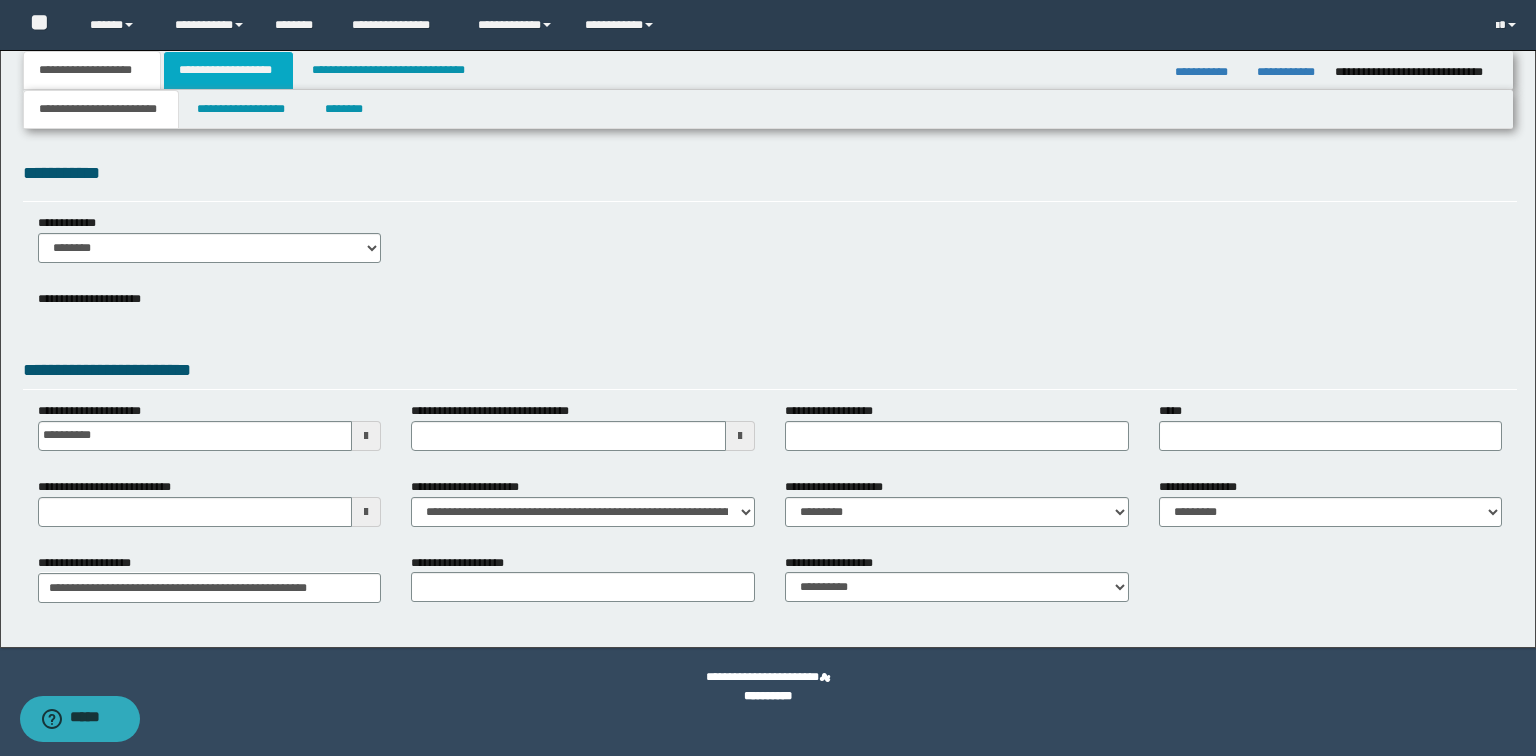 click on "**********" at bounding box center (228, 70) 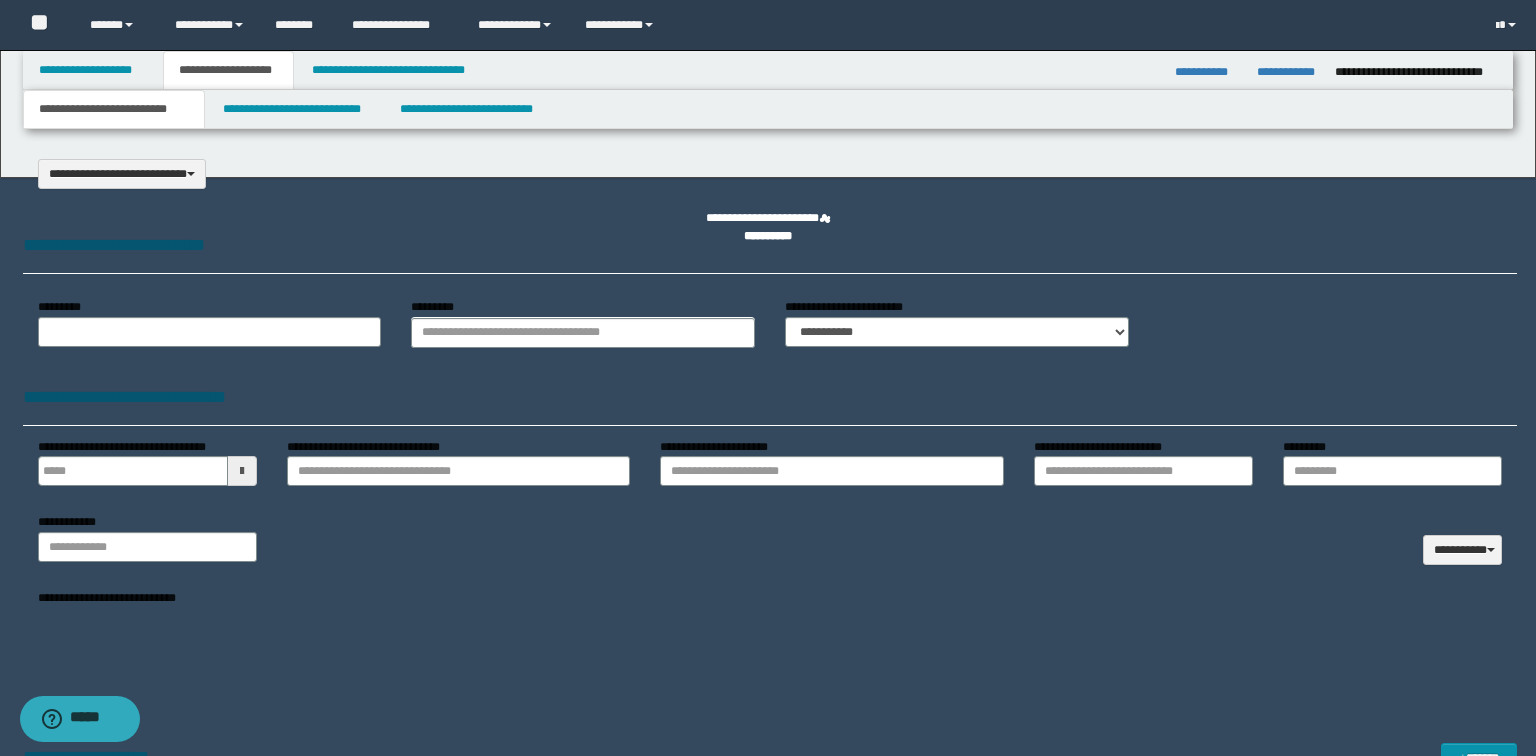 type on "**********" 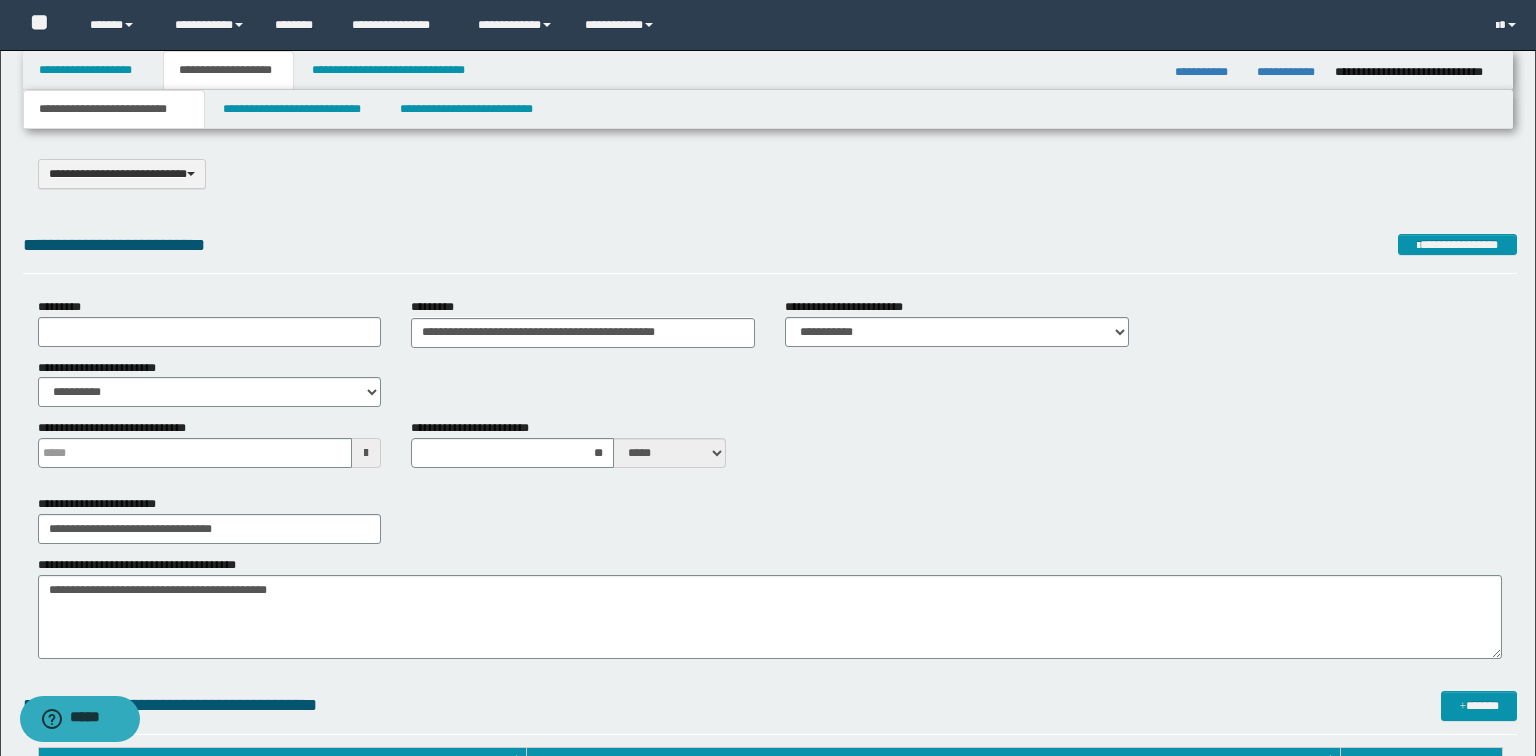 scroll, scrollTop: 0, scrollLeft: 0, axis: both 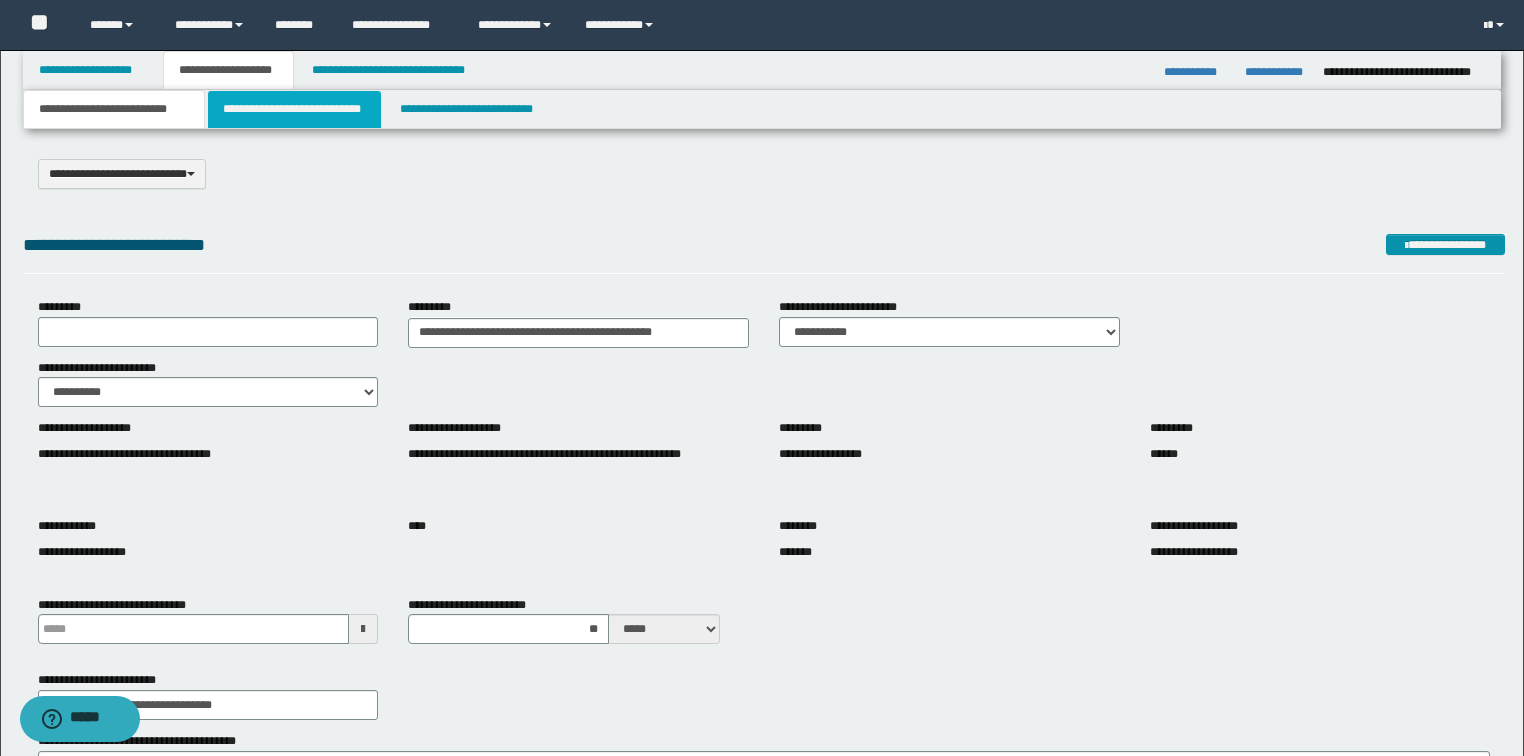 click on "**********" at bounding box center (294, 109) 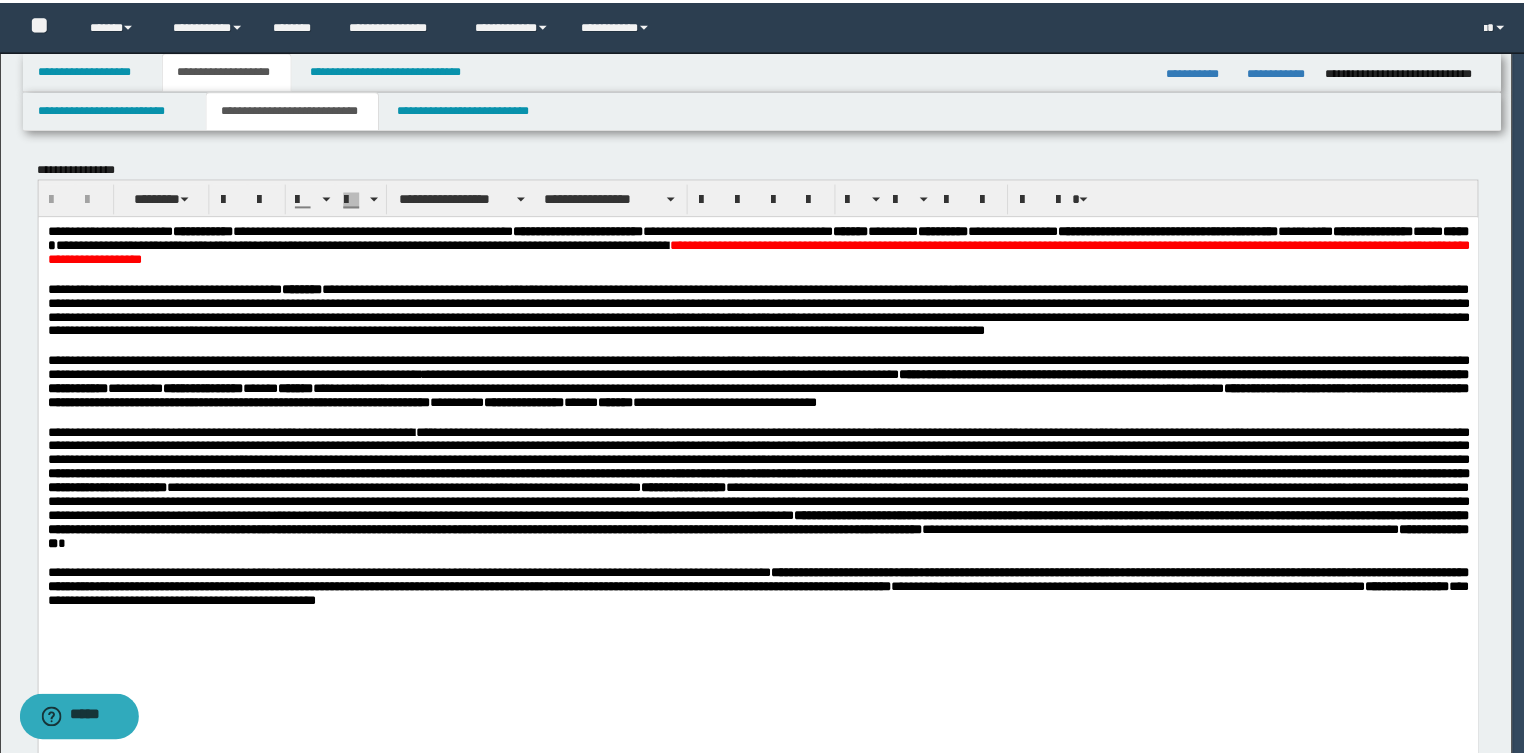 scroll, scrollTop: 0, scrollLeft: 0, axis: both 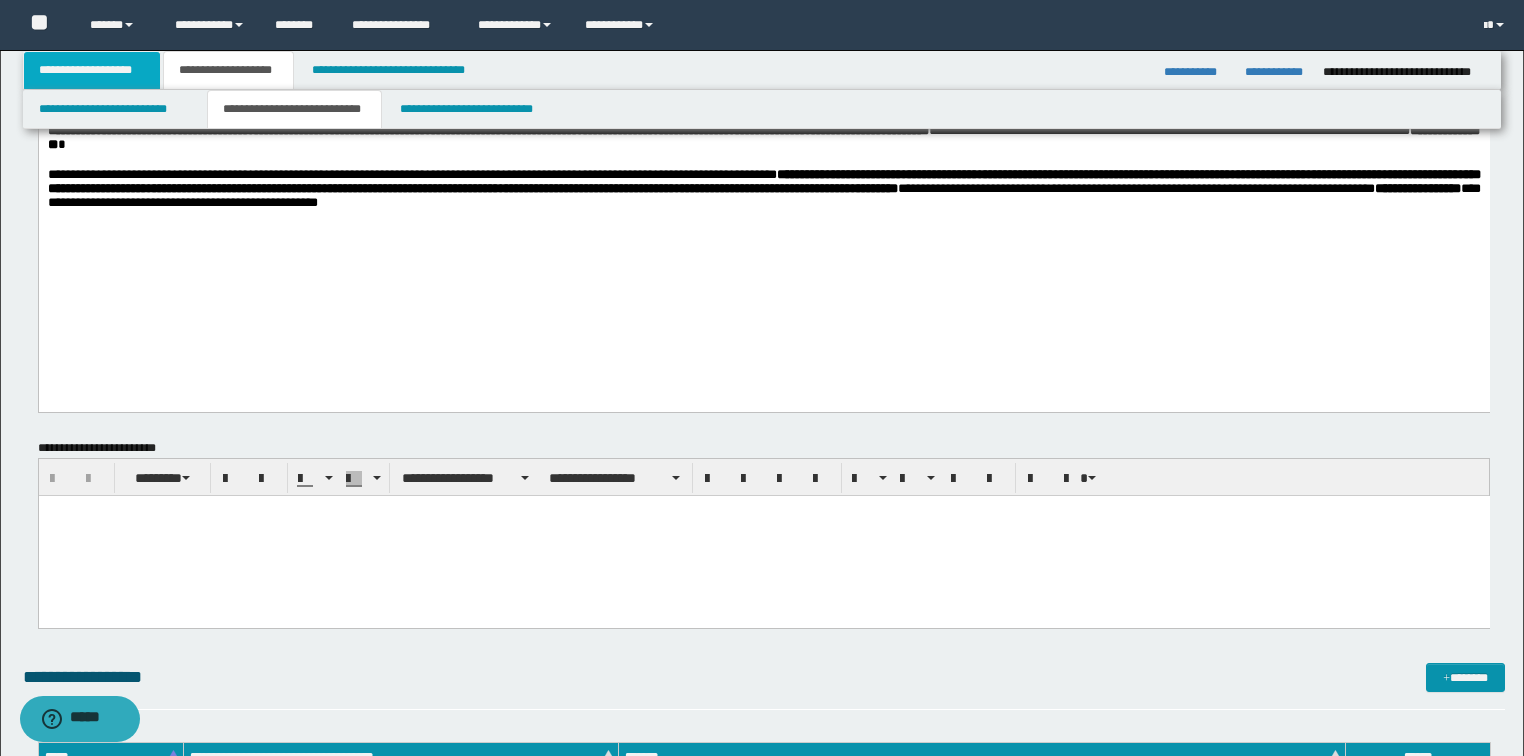 click on "**********" at bounding box center [92, 70] 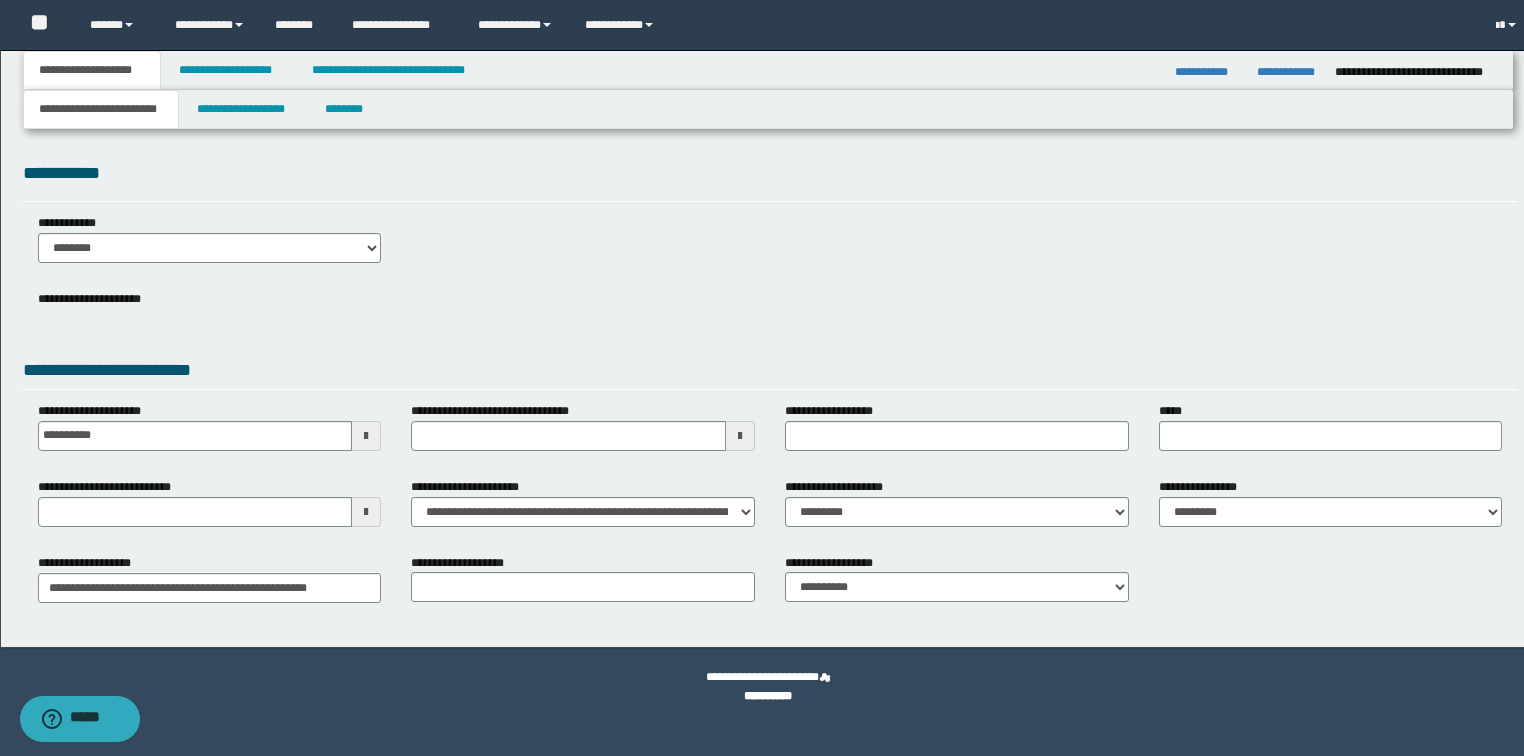 scroll, scrollTop: 0, scrollLeft: 0, axis: both 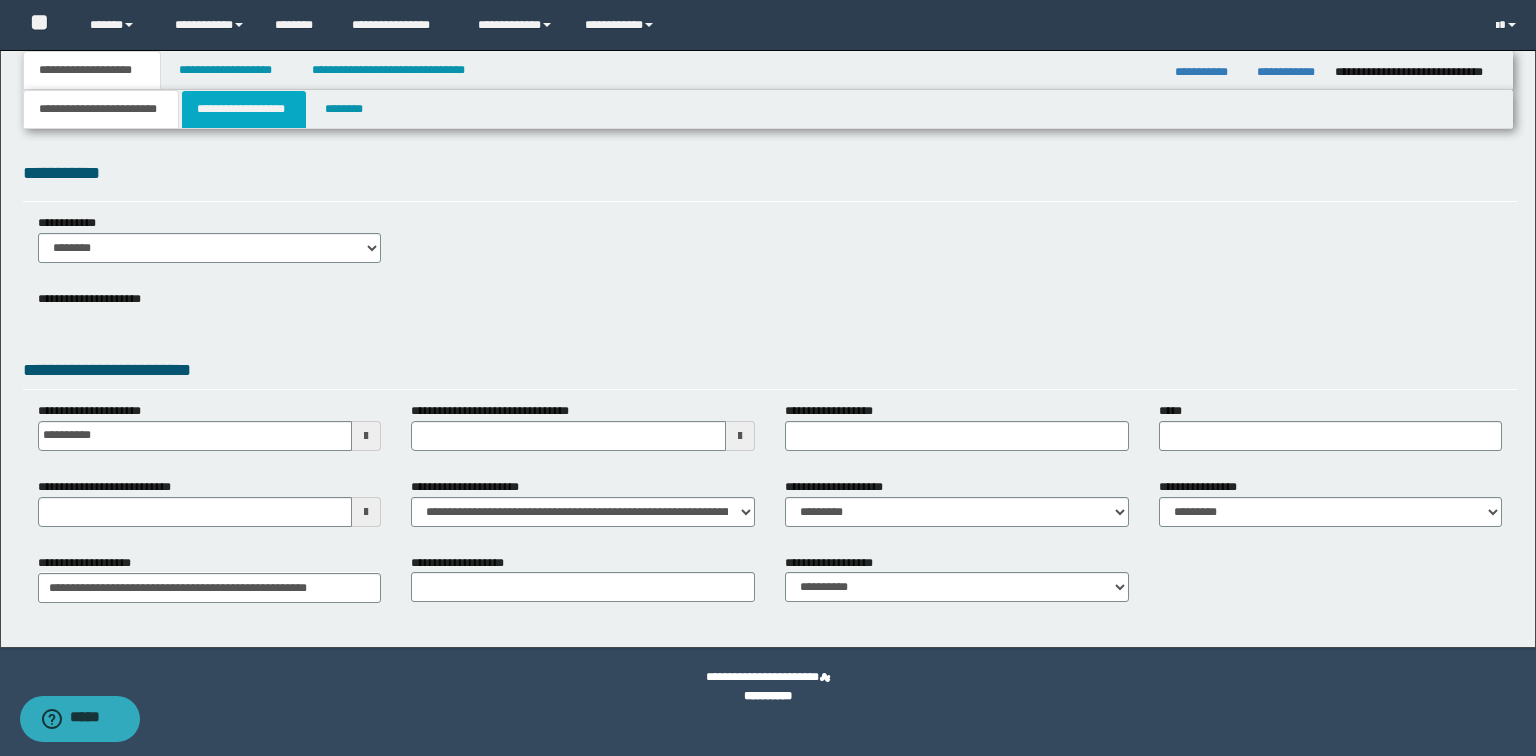 click on "**********" at bounding box center (244, 109) 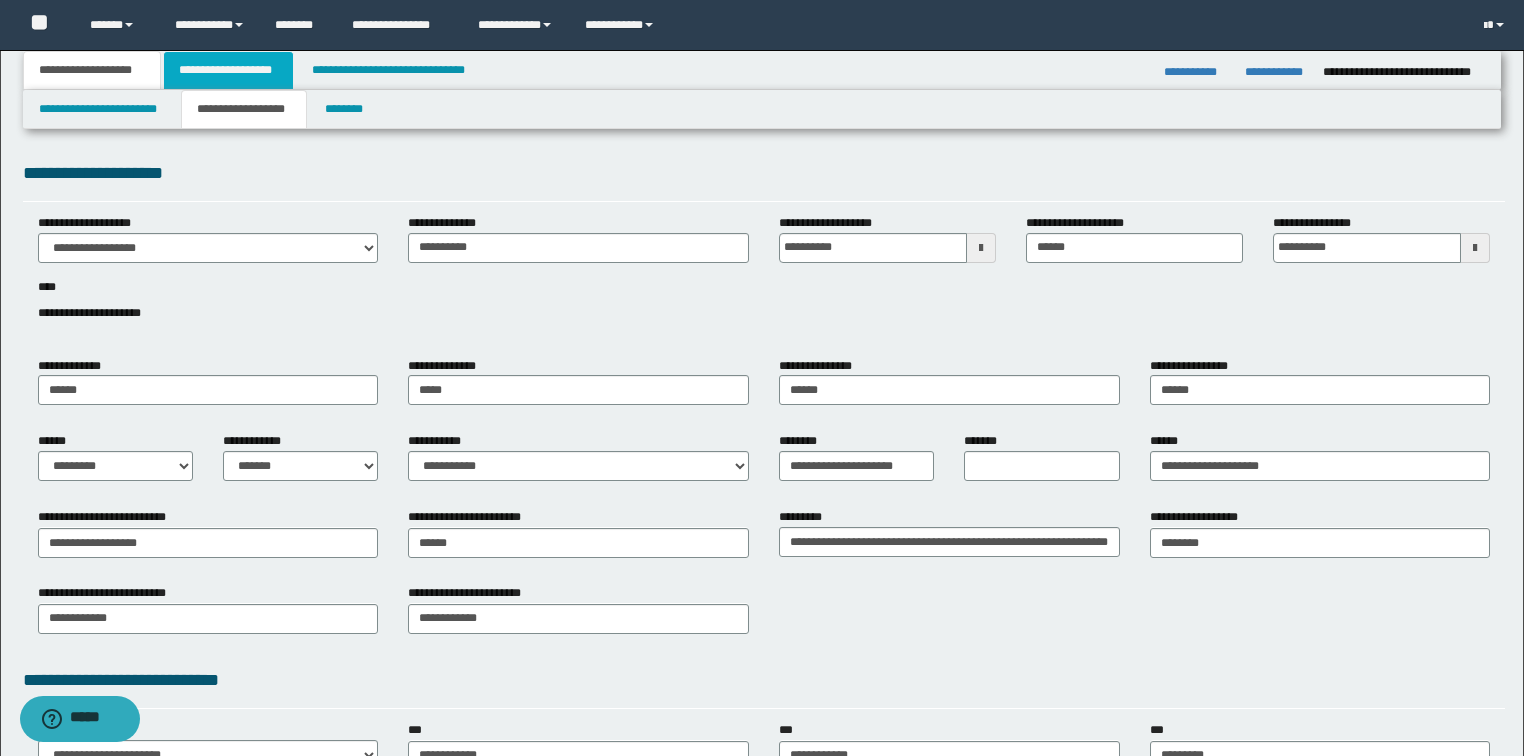 click on "**********" at bounding box center [228, 70] 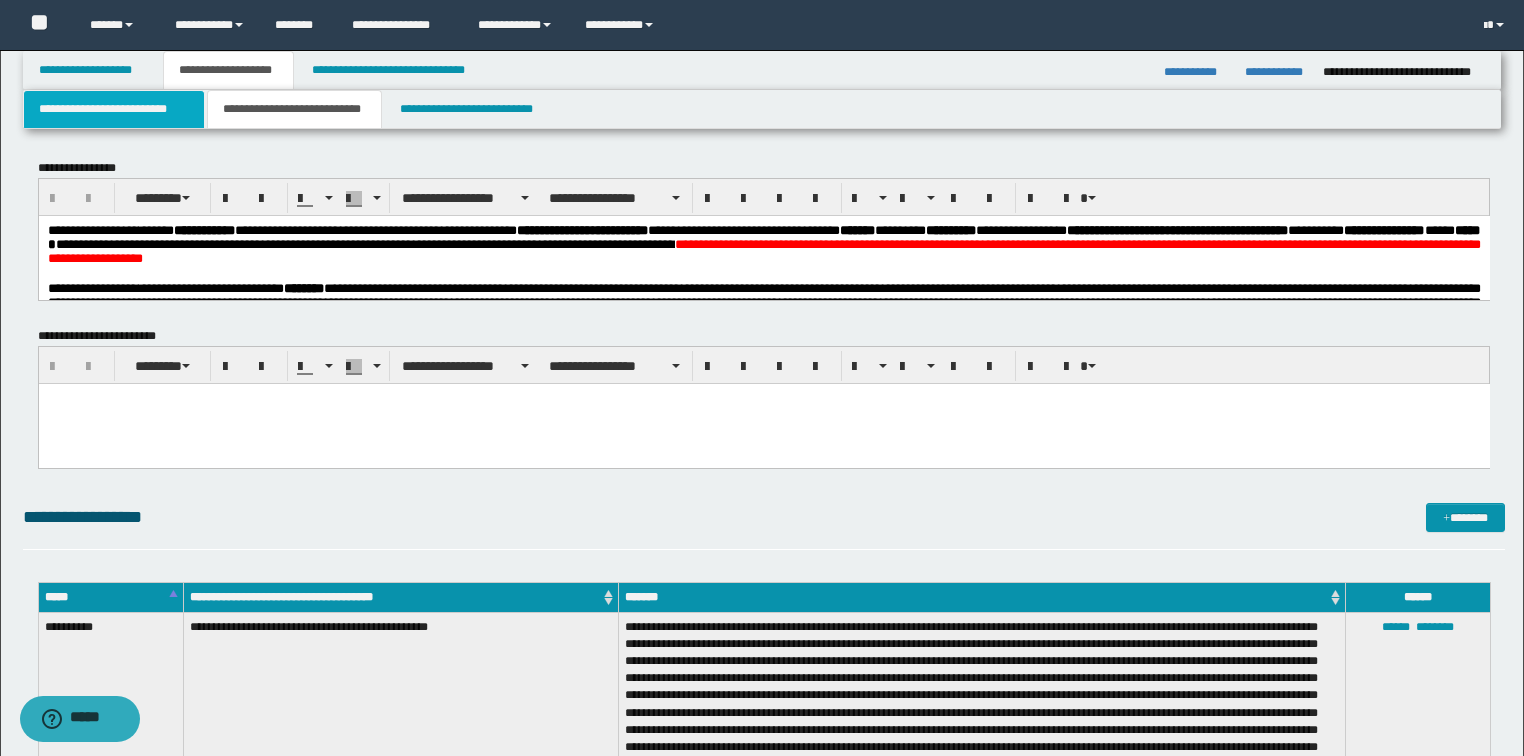 click on "**********" at bounding box center [114, 109] 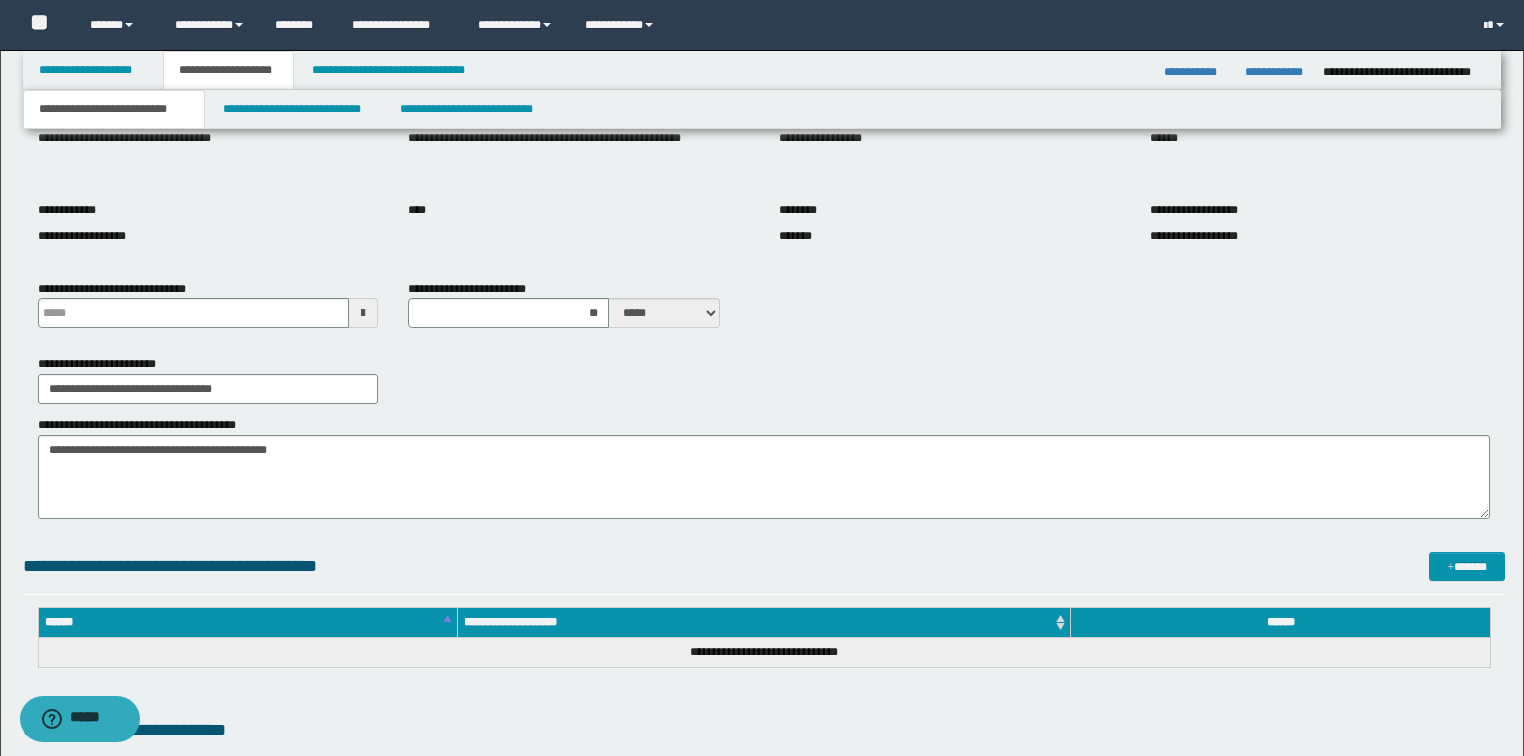 scroll, scrollTop: 320, scrollLeft: 0, axis: vertical 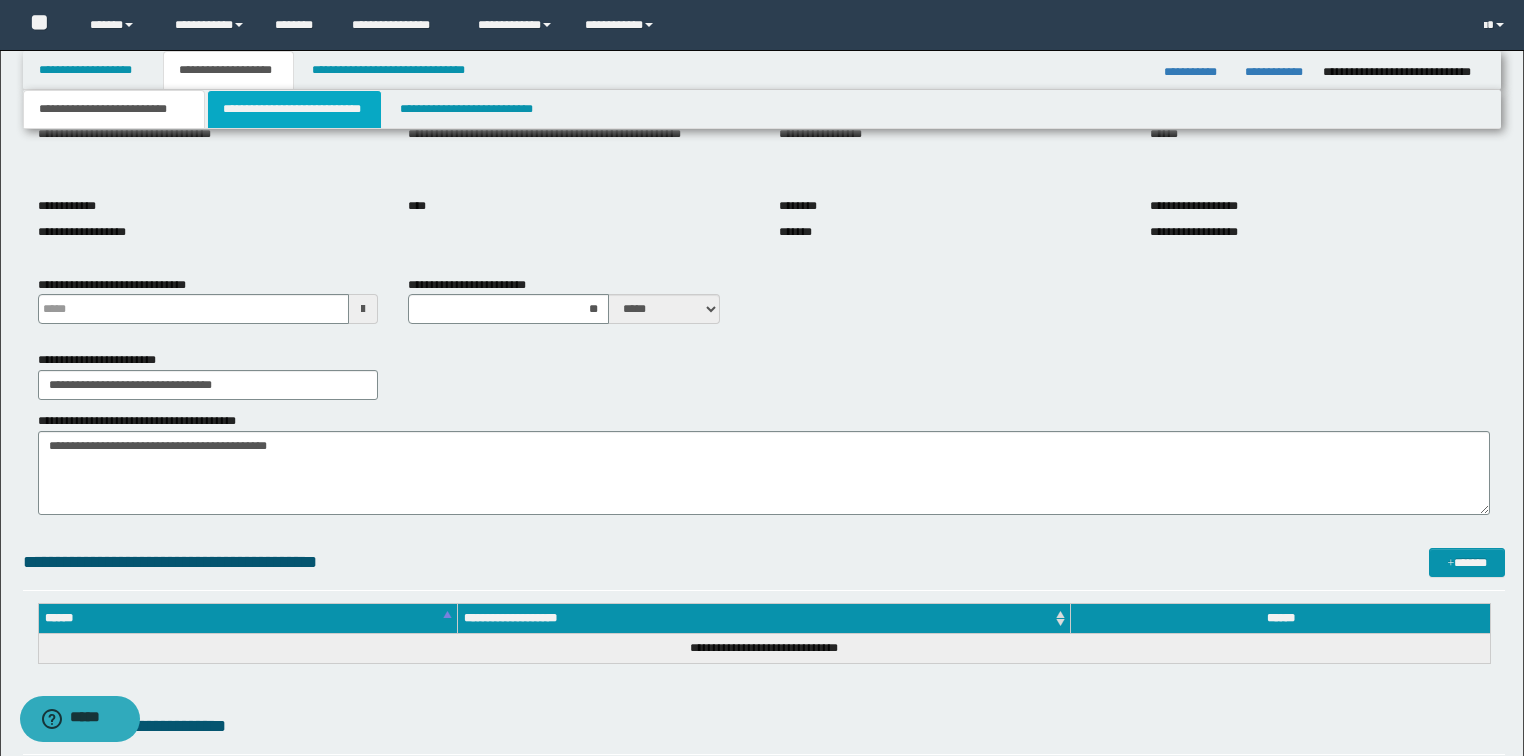 click on "**********" at bounding box center (294, 109) 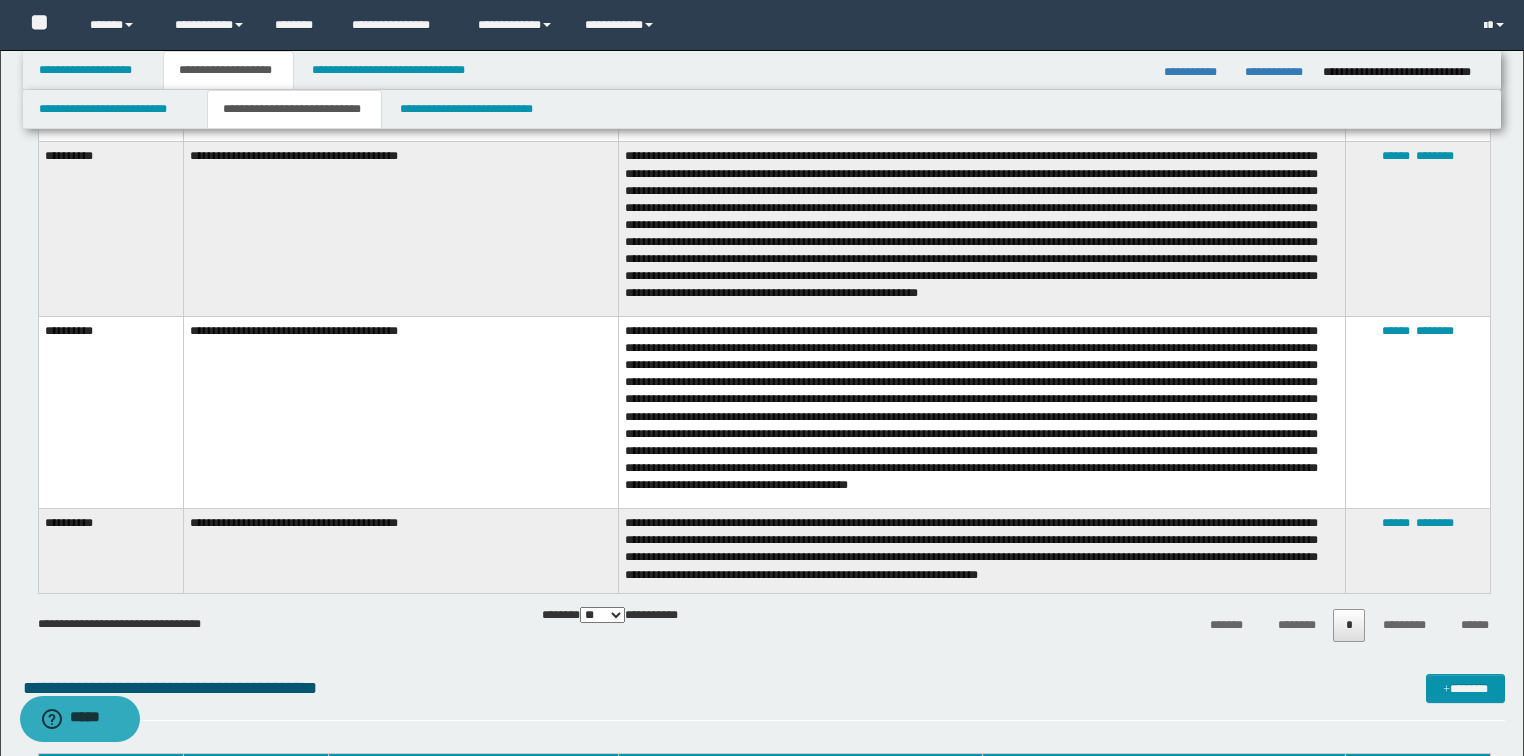 scroll, scrollTop: 2240, scrollLeft: 0, axis: vertical 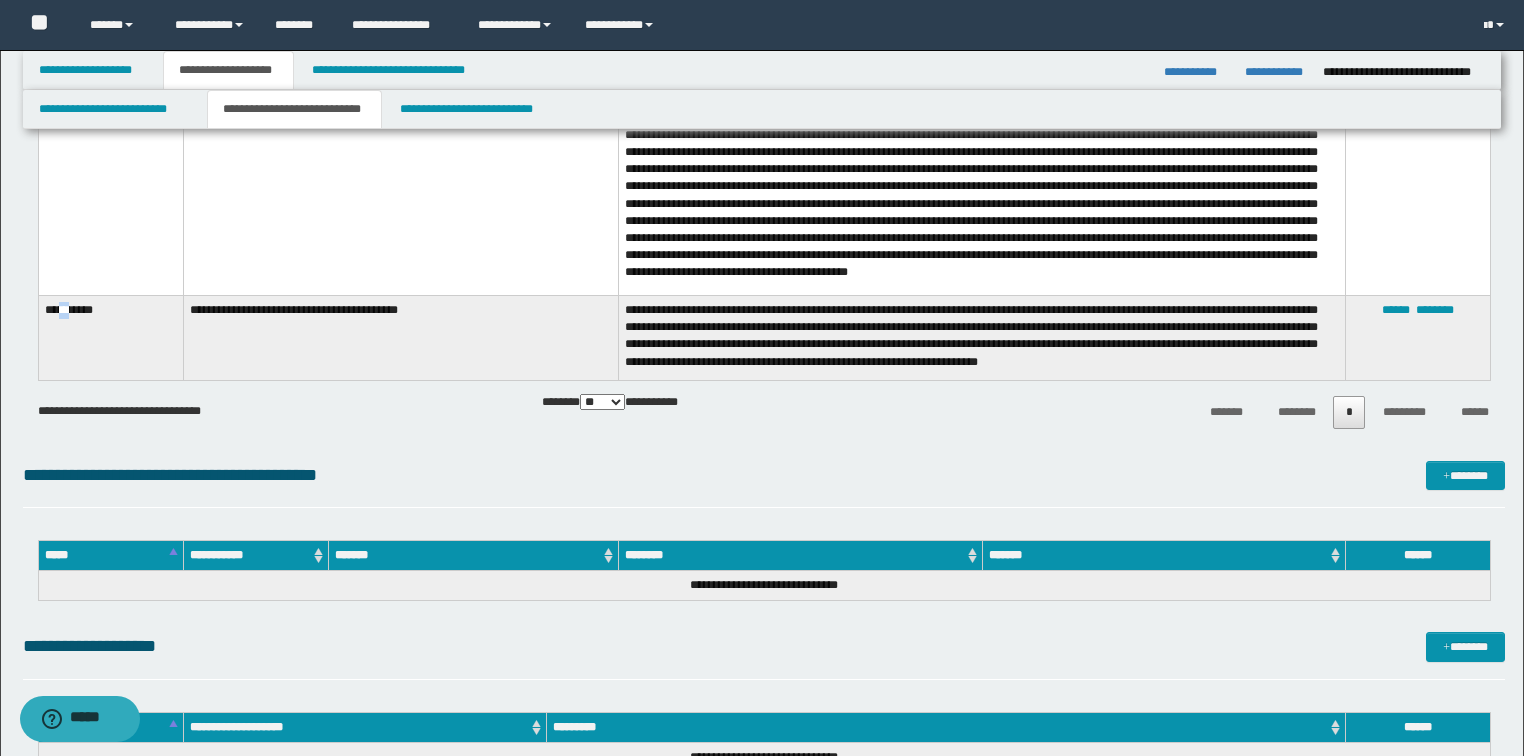 drag, startPoint x: 62, startPoint y: 313, endPoint x: 73, endPoint y: 312, distance: 11.045361 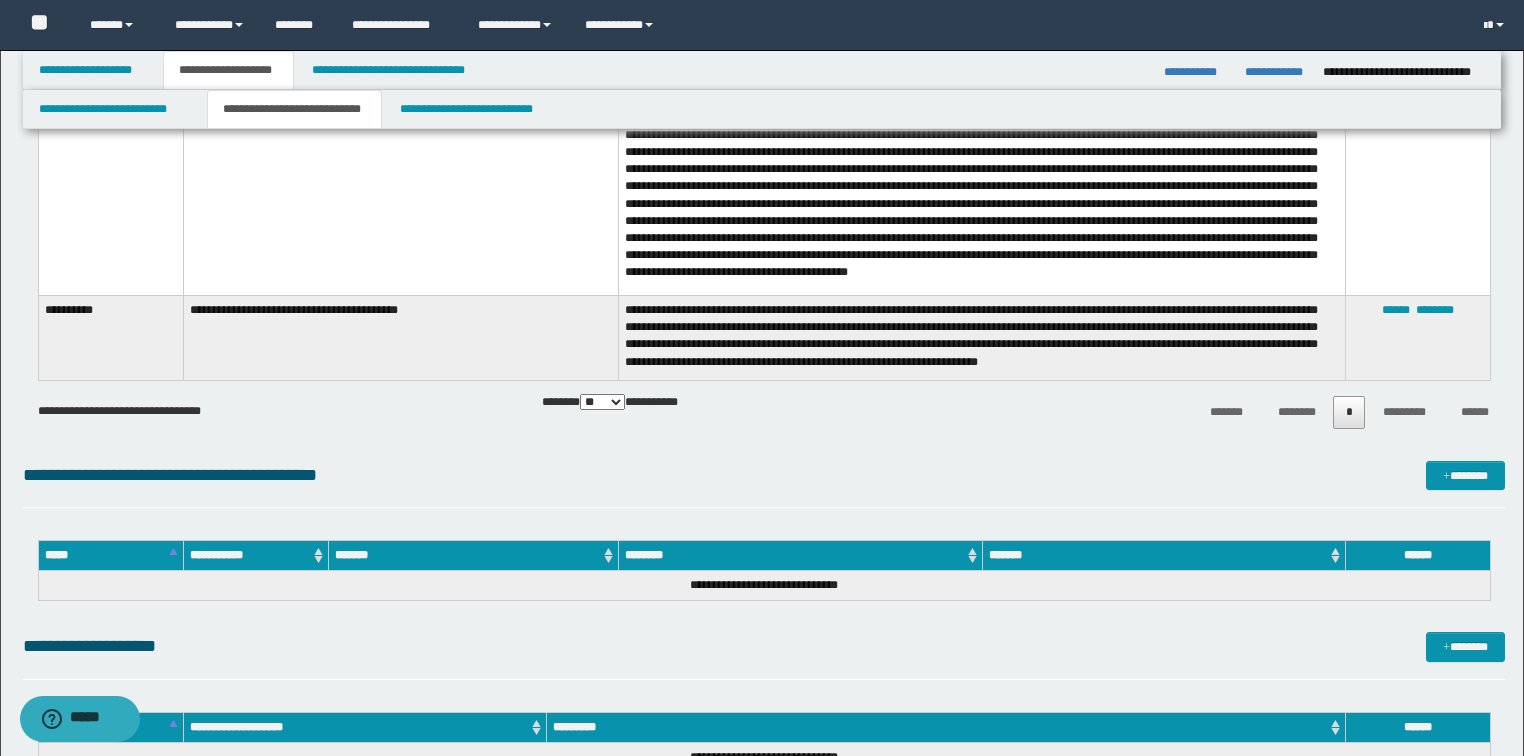 click on "**********" at bounding box center [982, 338] 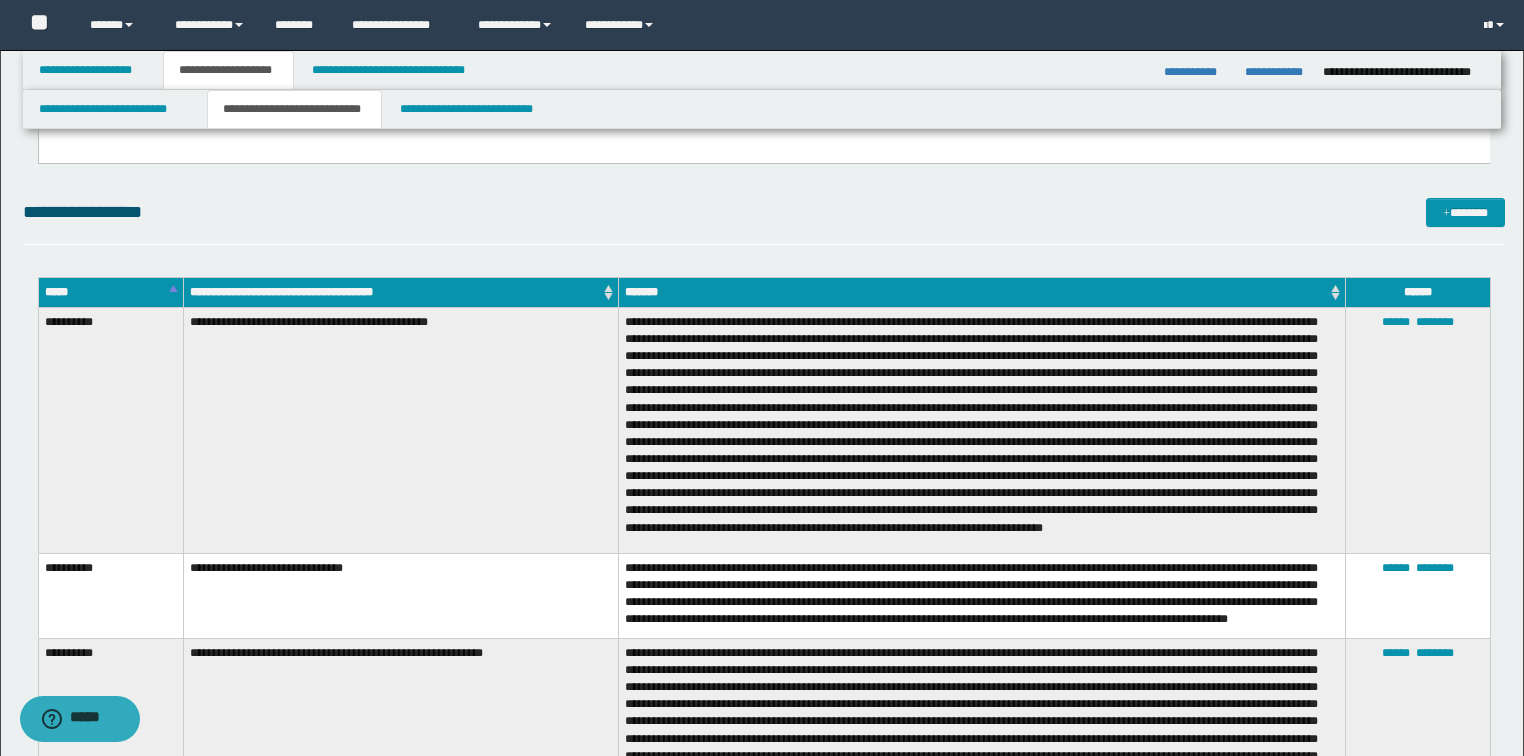 scroll, scrollTop: 320, scrollLeft: 0, axis: vertical 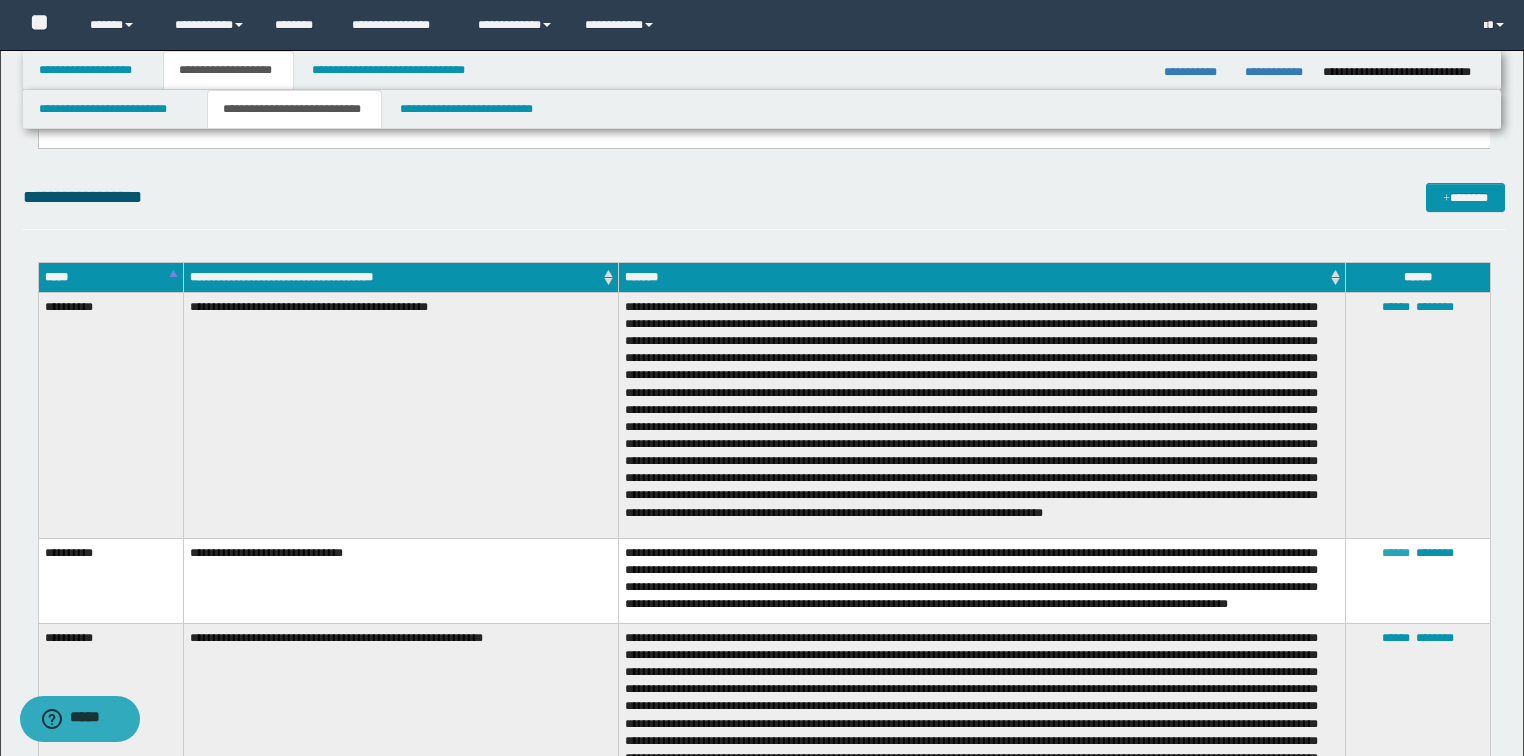 click on "******" at bounding box center (1396, 553) 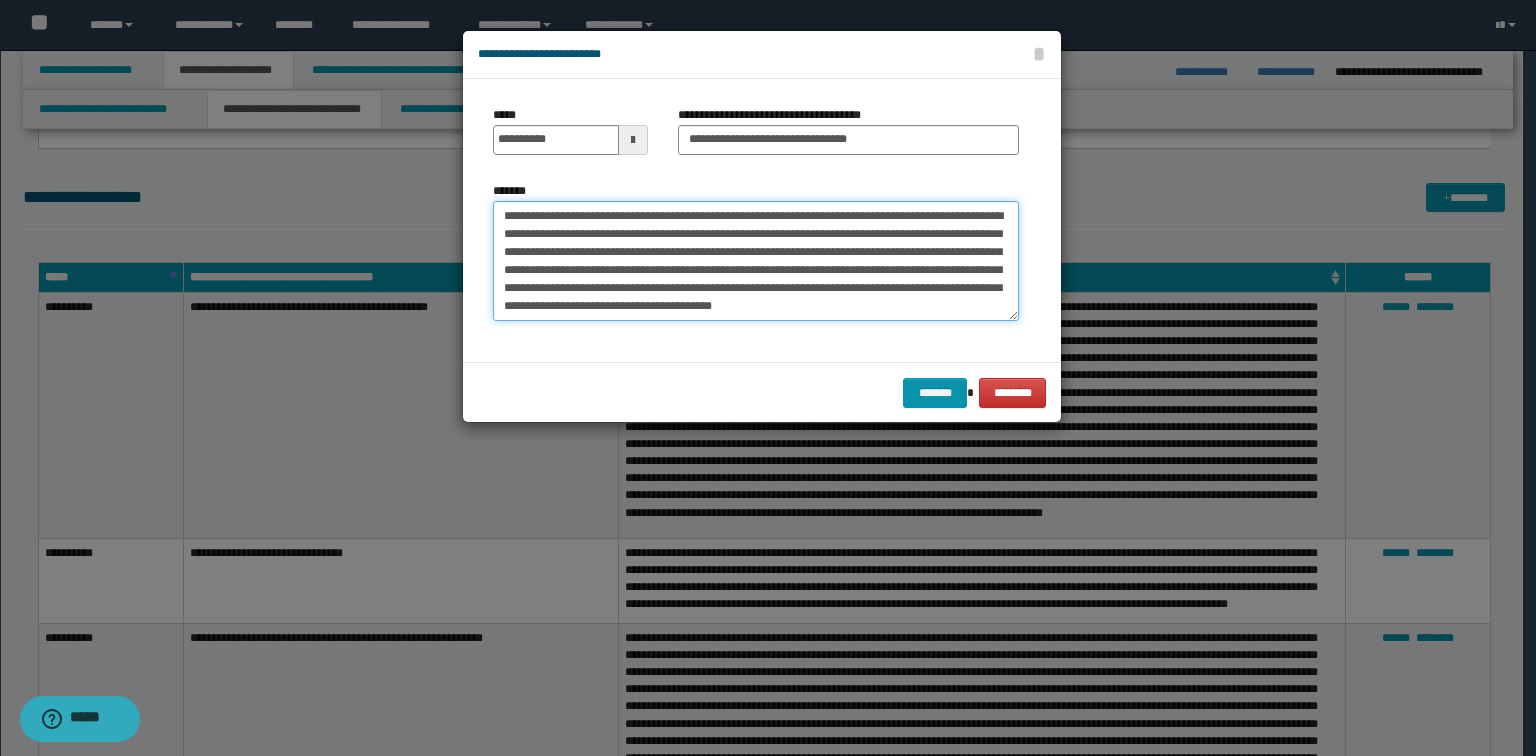 click on "**********" at bounding box center (756, 261) 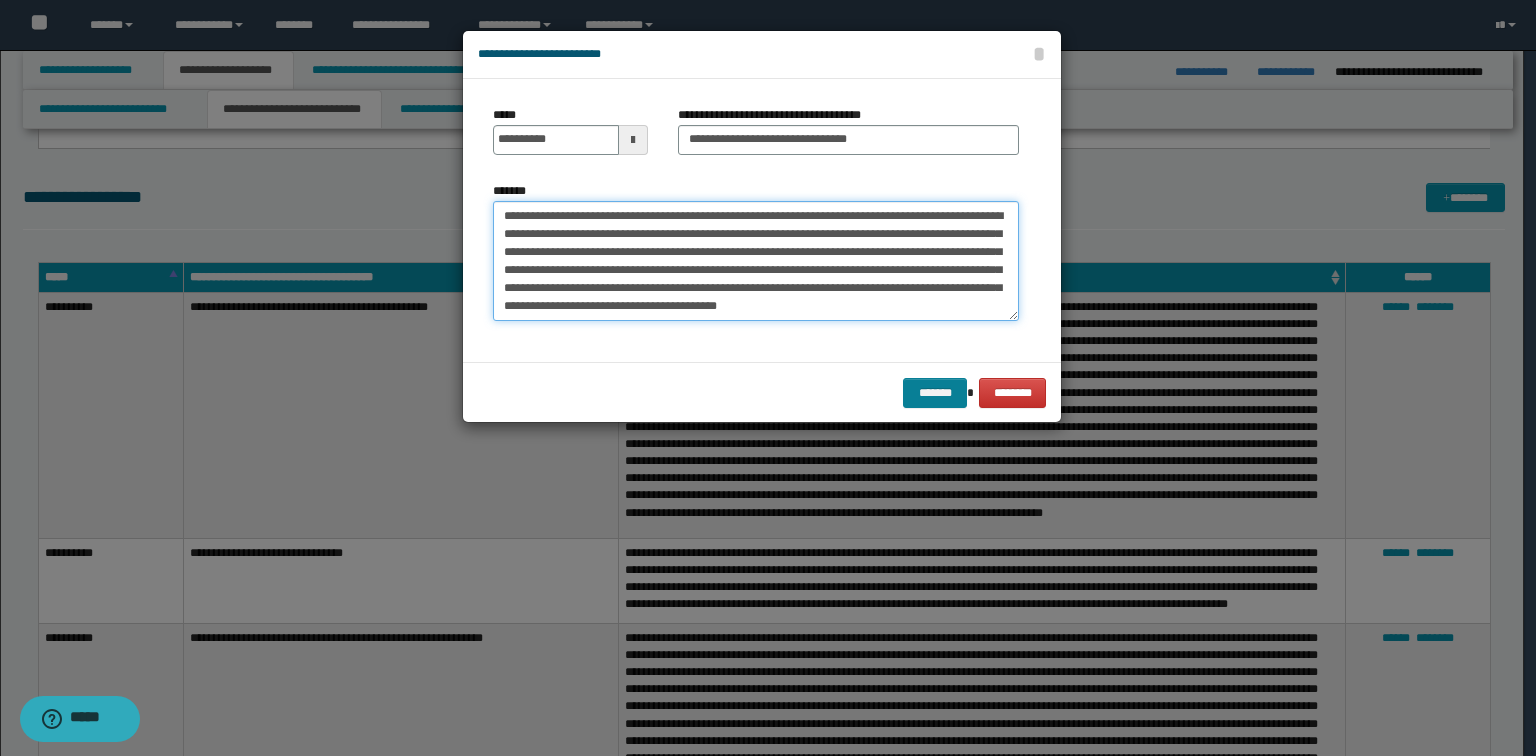 type on "**********" 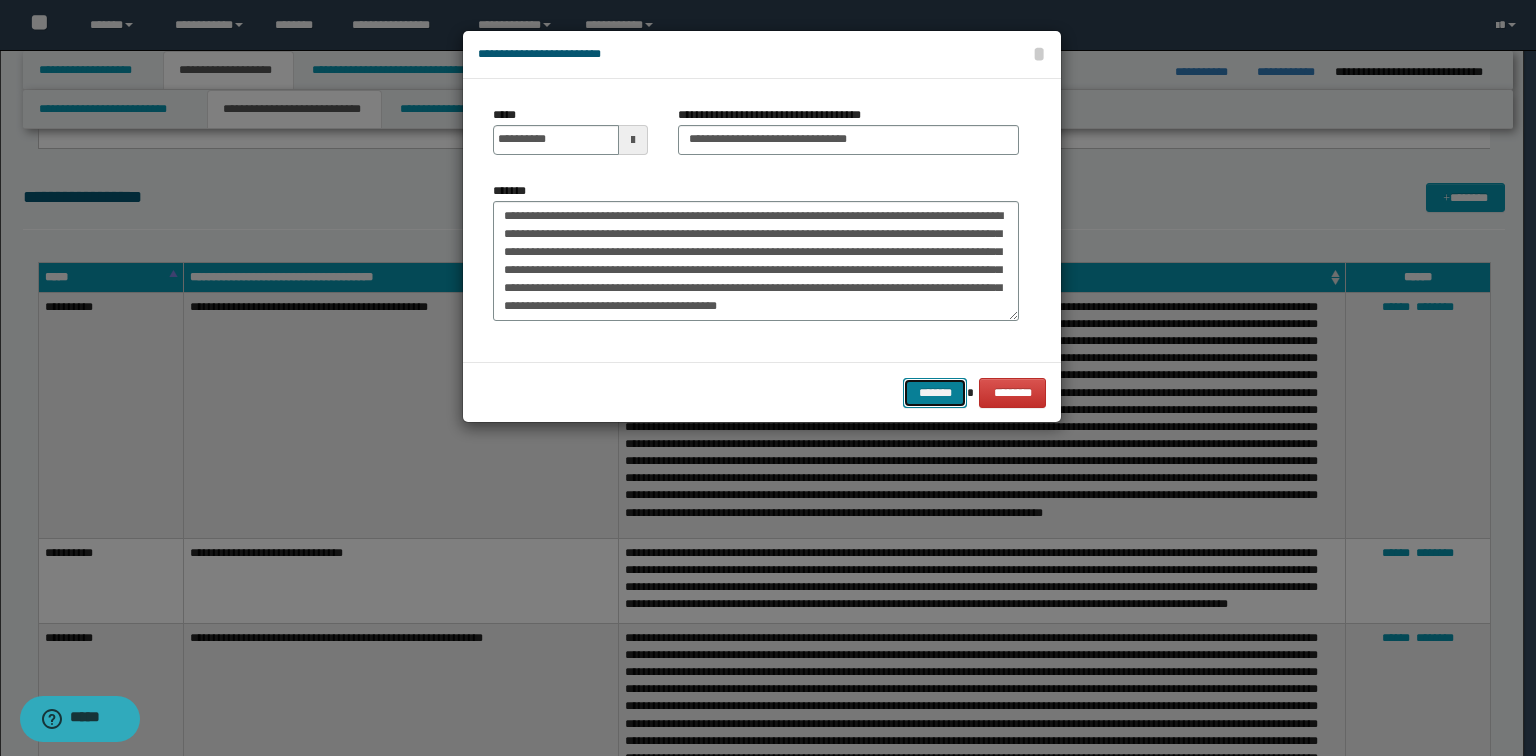 click on "*******" at bounding box center [935, 393] 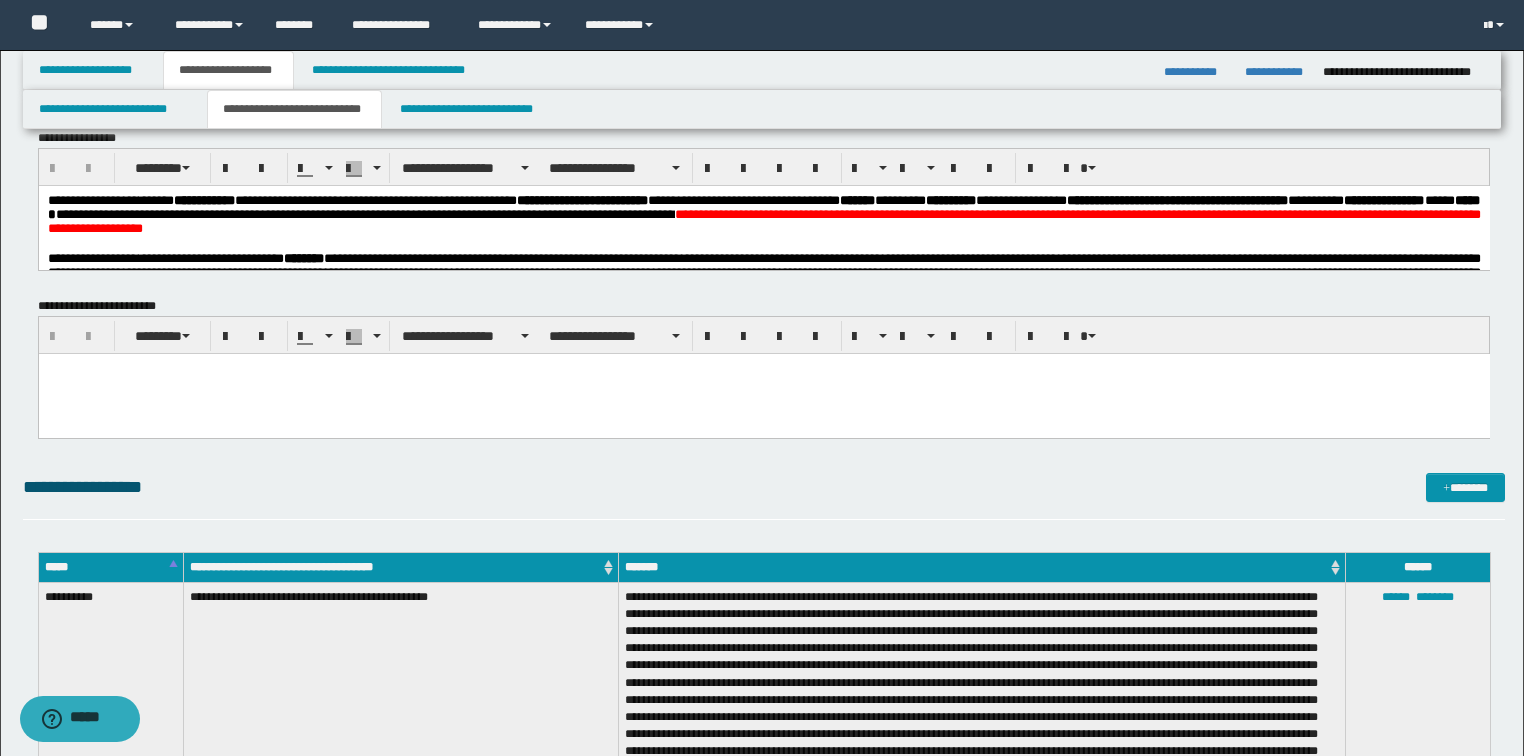 scroll, scrollTop: 0, scrollLeft: 0, axis: both 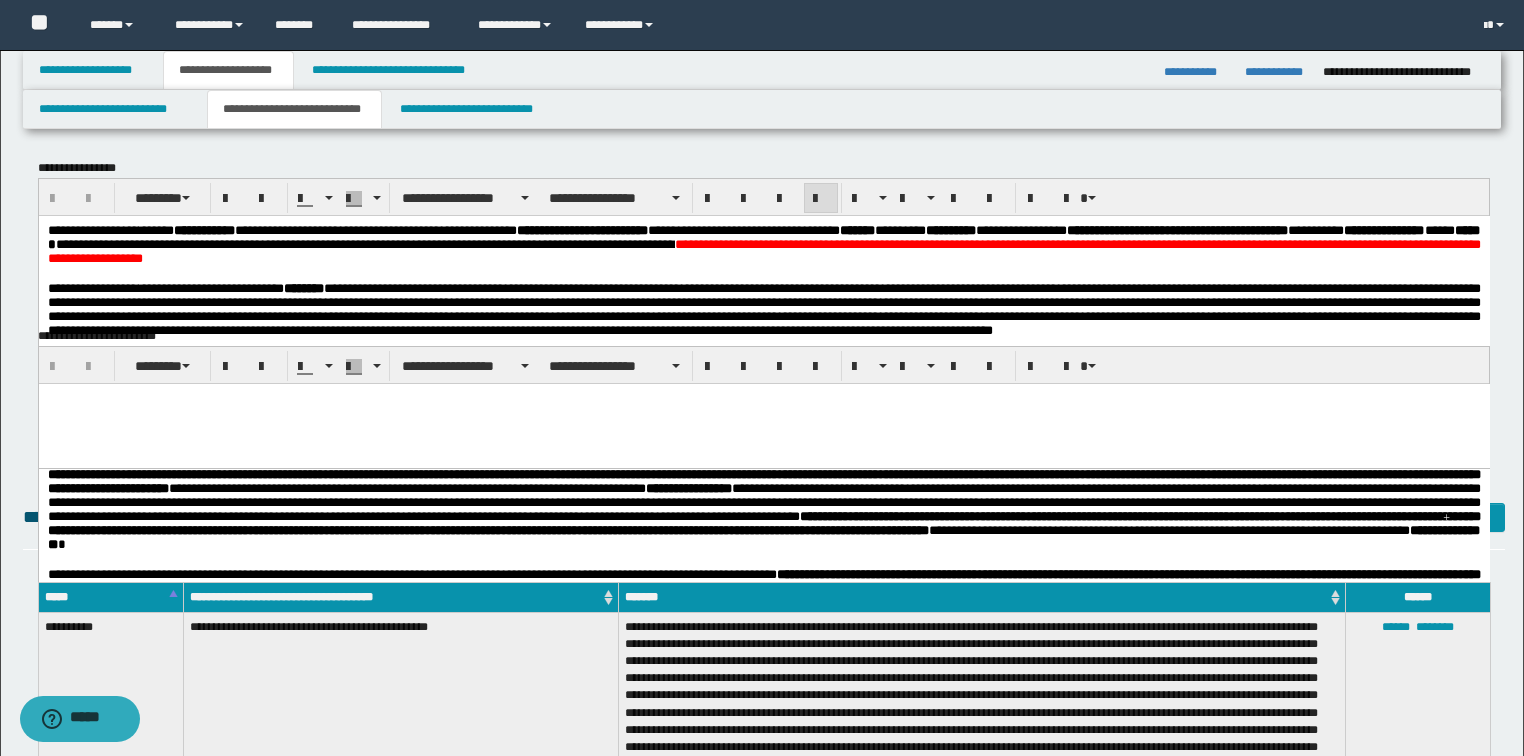 click on "**********" at bounding box center (763, 244) 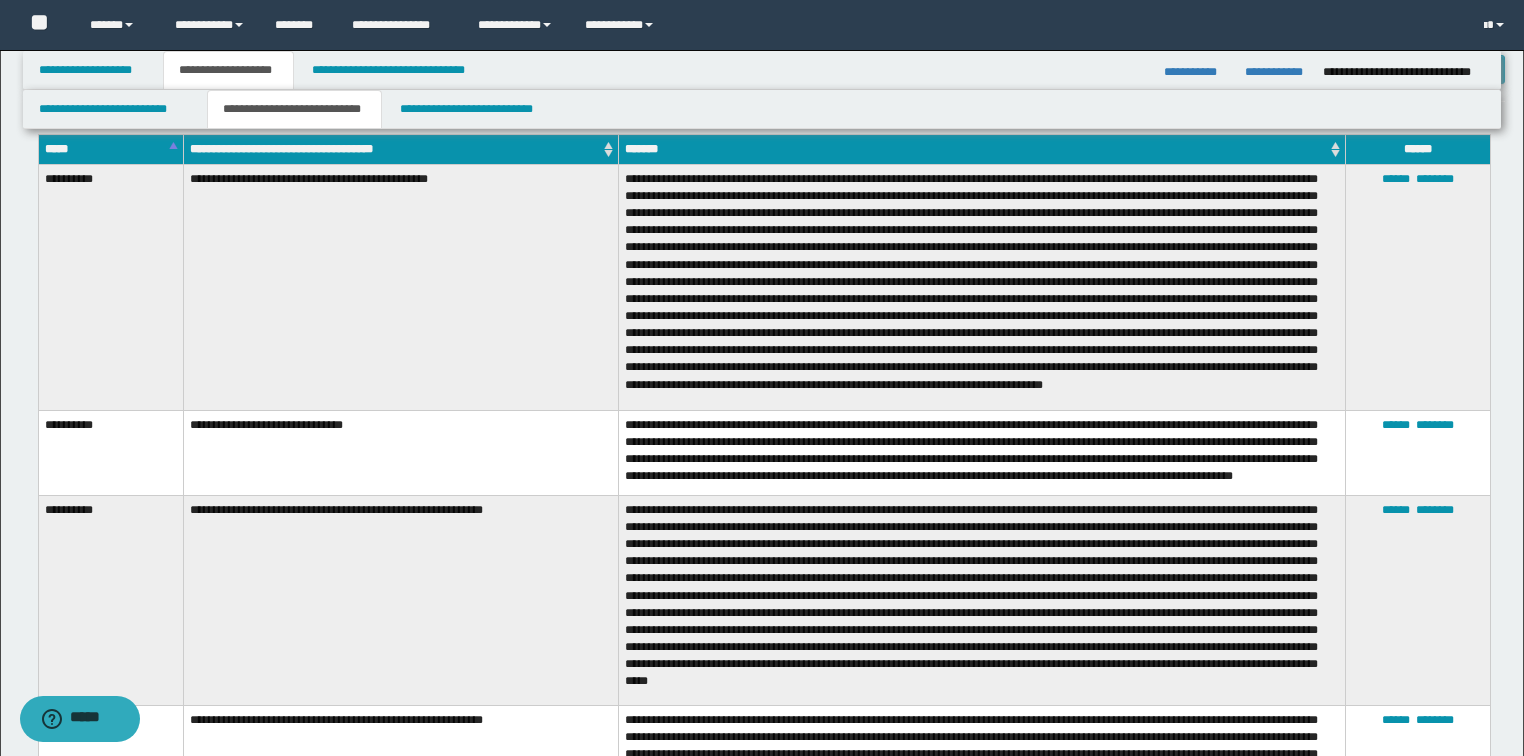scroll, scrollTop: 880, scrollLeft: 0, axis: vertical 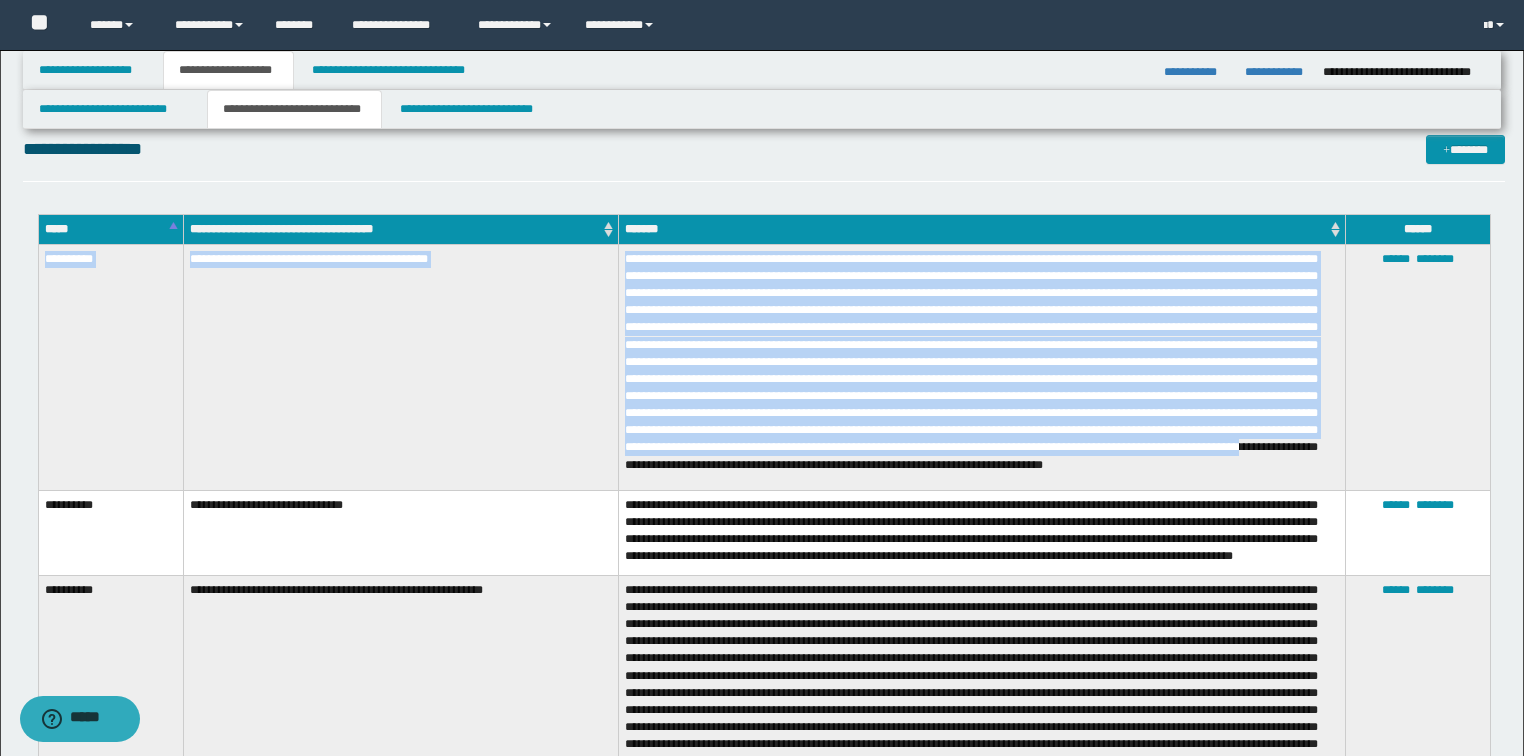 drag, startPoint x: 37, startPoint y: 262, endPoint x: 926, endPoint y: 471, distance: 913.2371 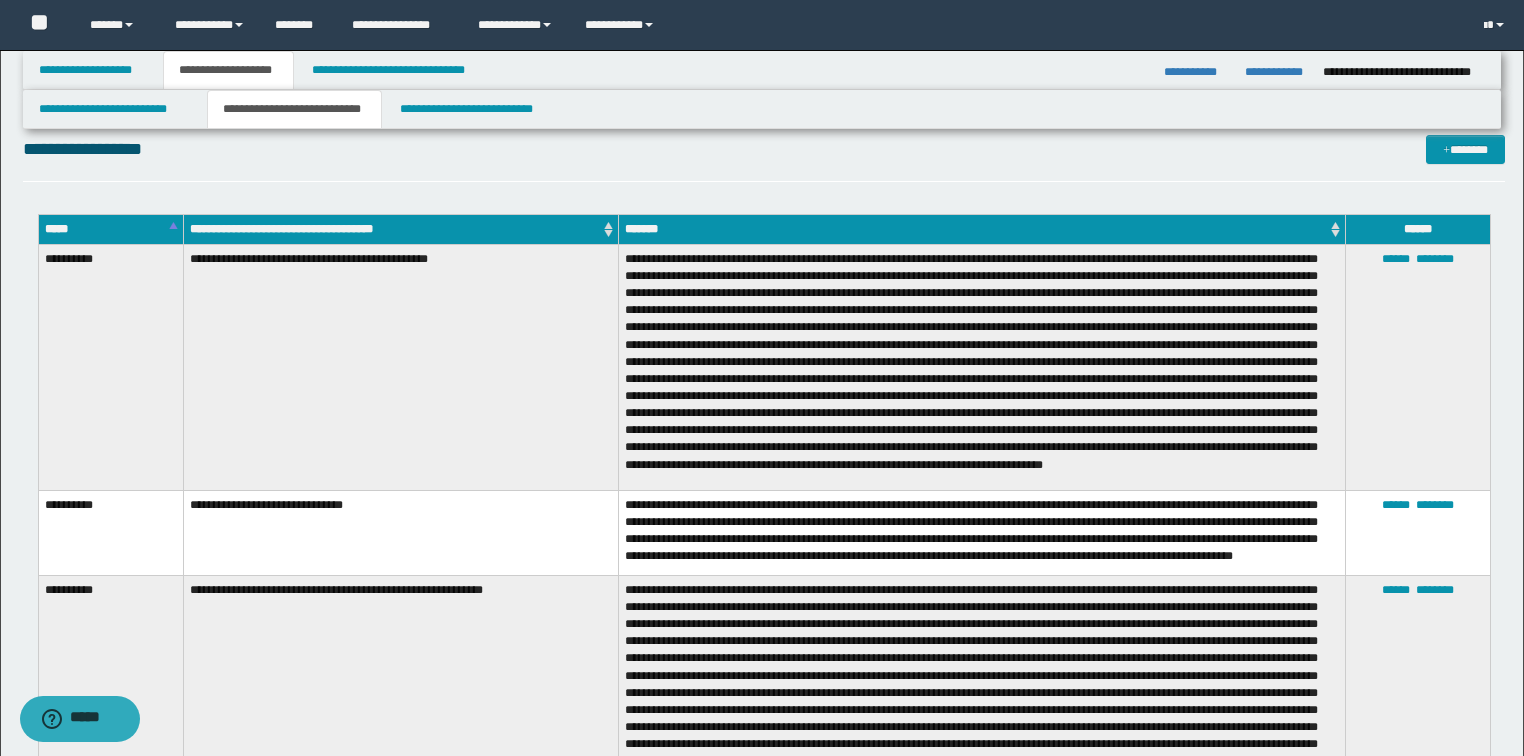 click at bounding box center [982, 367] 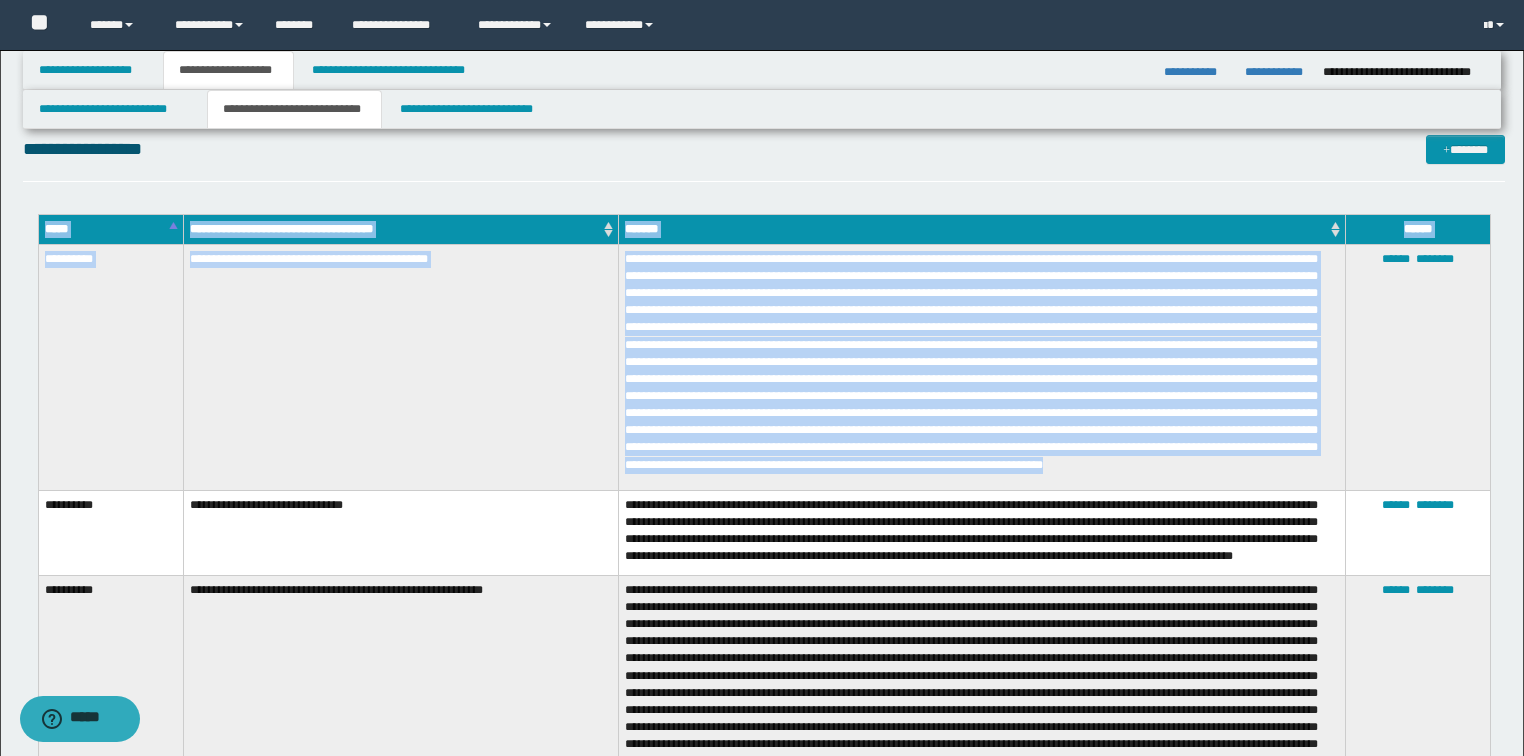 drag, startPoint x: 754, startPoint y: 484, endPoint x: 35, endPoint y: 361, distance: 729.445 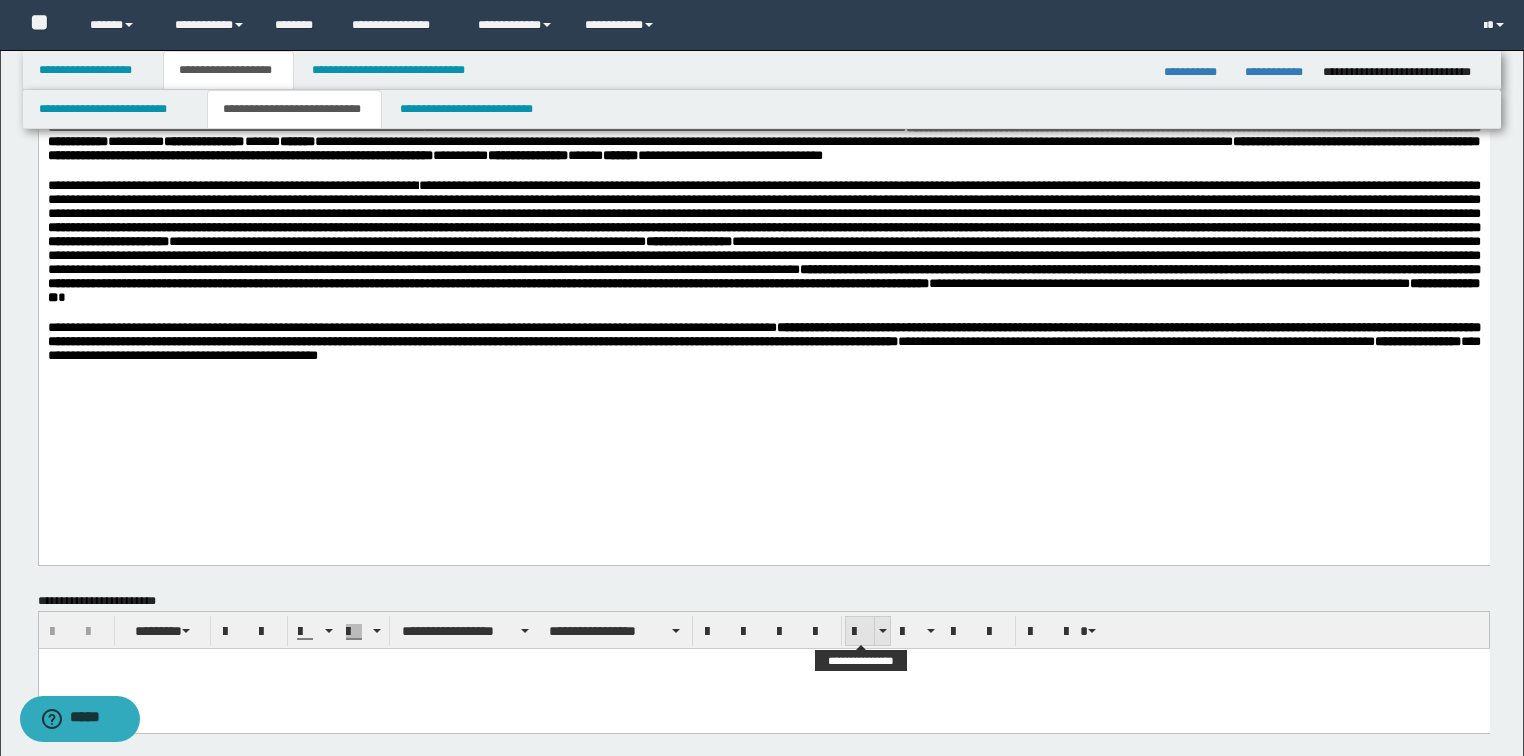 scroll, scrollTop: 240, scrollLeft: 0, axis: vertical 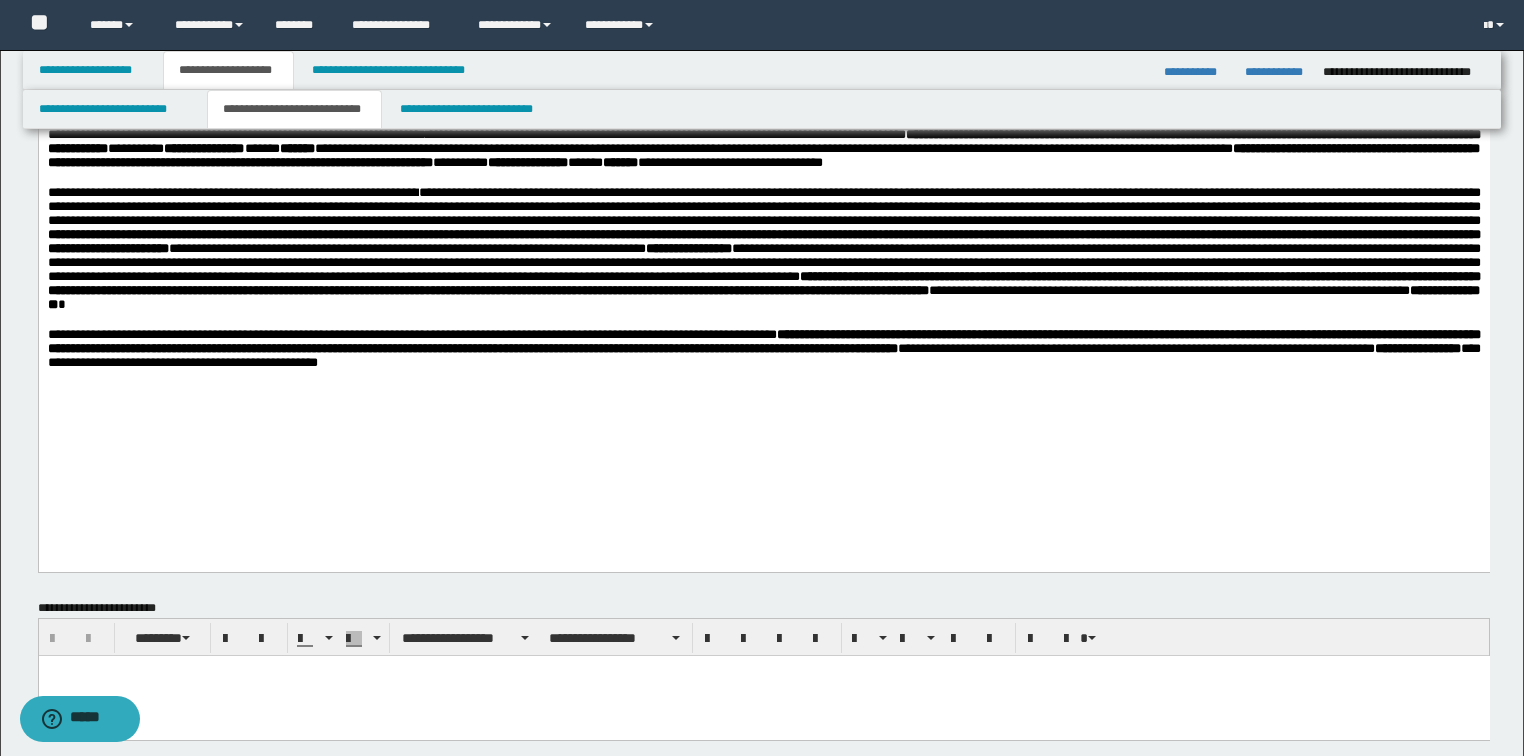 click on "**********" at bounding box center [763, 349] 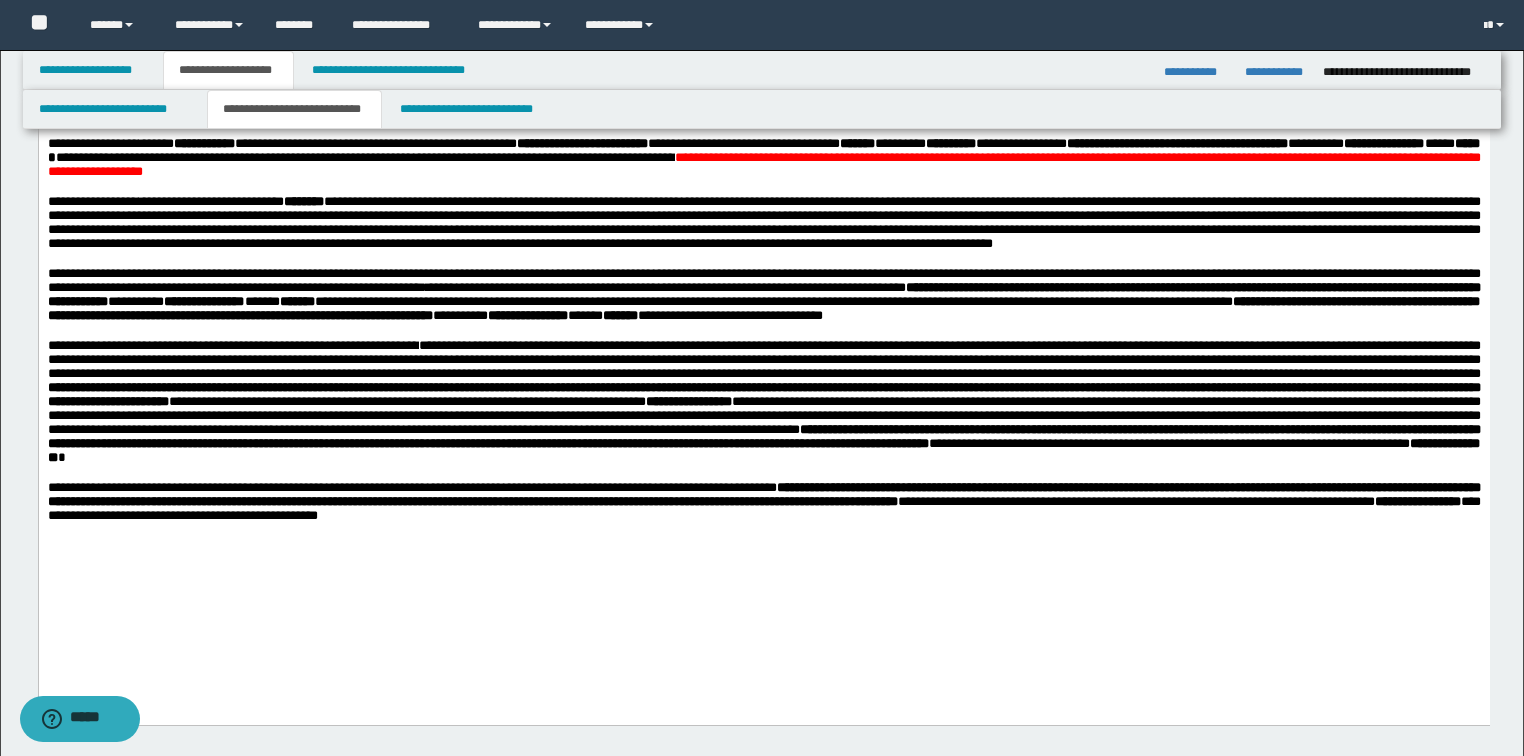 scroll, scrollTop: 80, scrollLeft: 0, axis: vertical 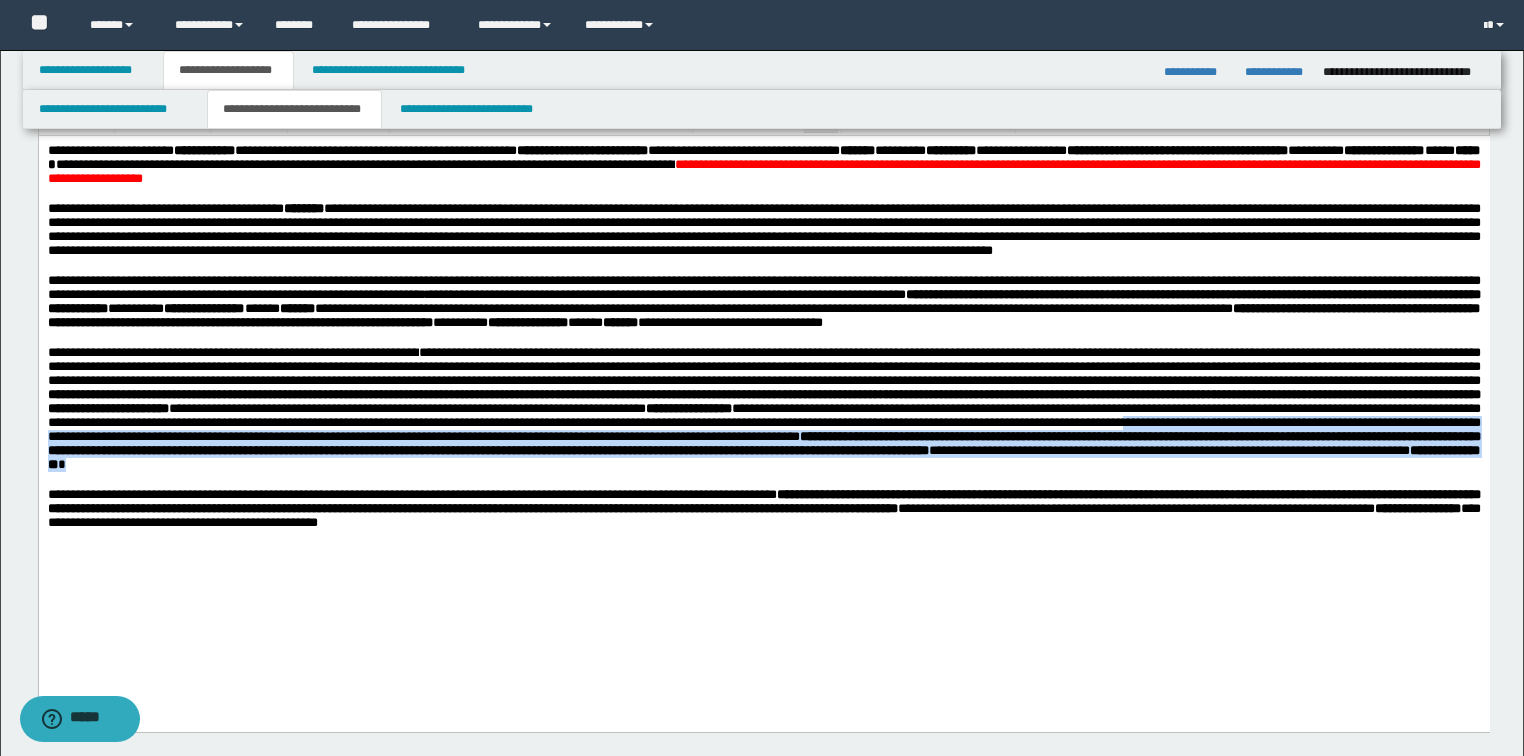 drag, startPoint x: 1238, startPoint y: 548, endPoint x: 59, endPoint y: 524, distance: 1179.2443 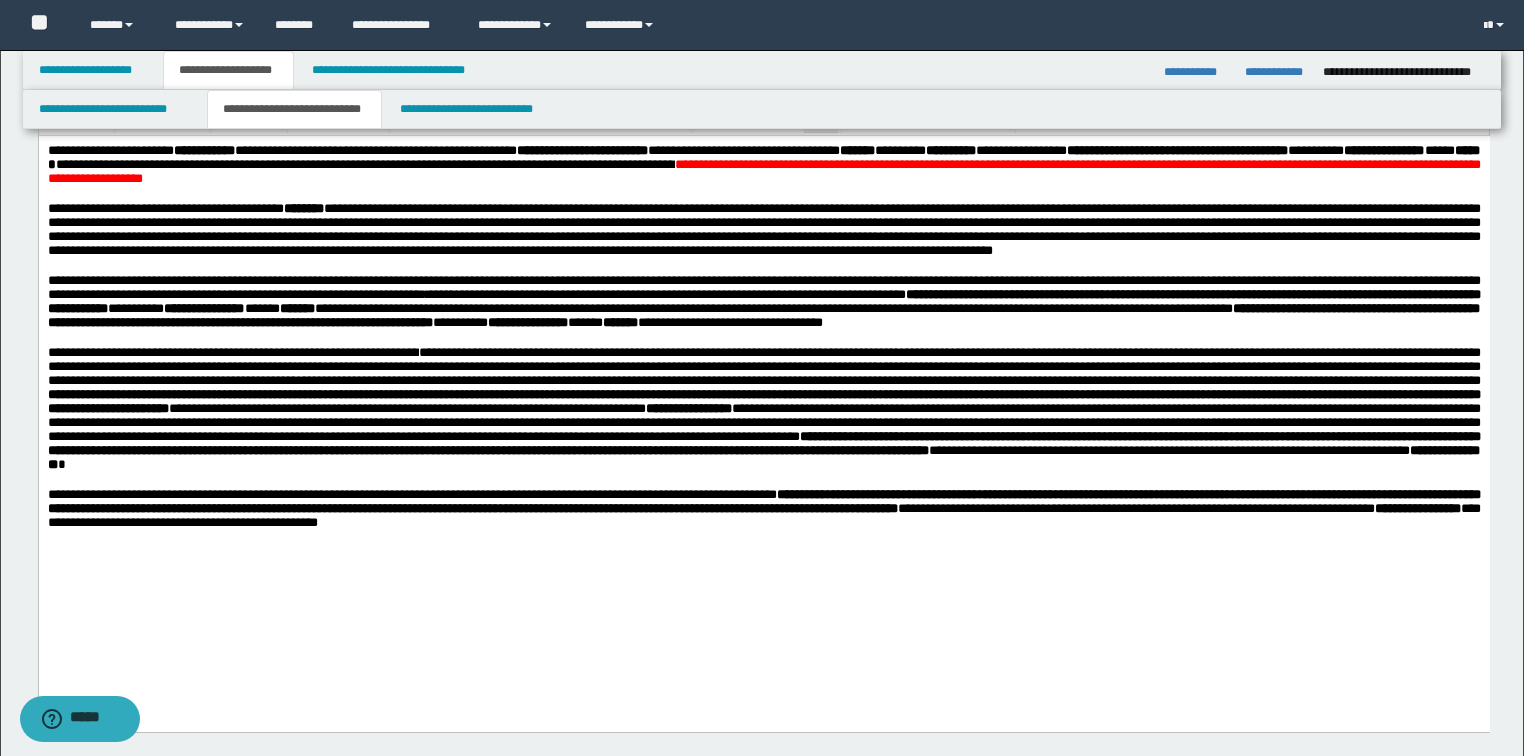 click on "**********" at bounding box center (763, 407) 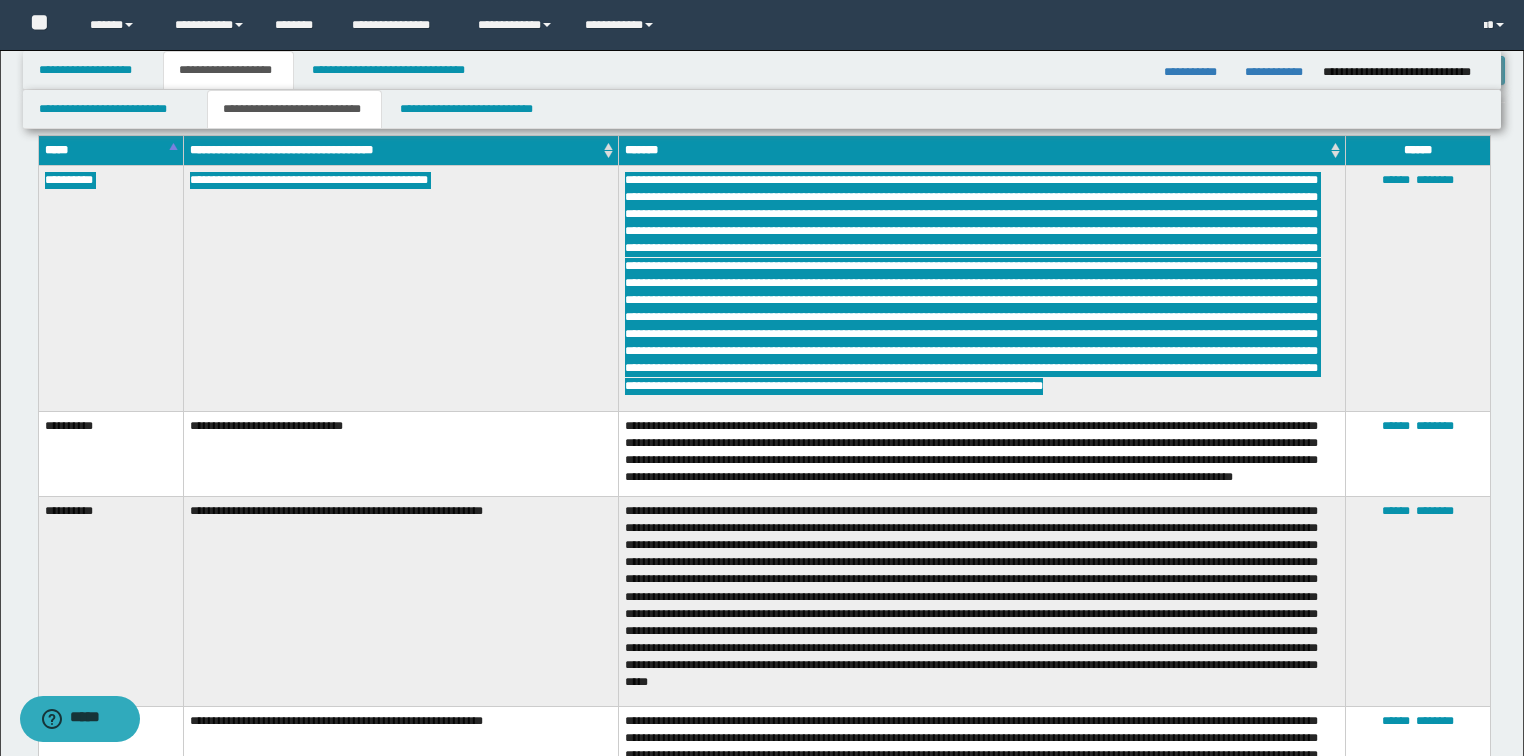 scroll, scrollTop: 960, scrollLeft: 0, axis: vertical 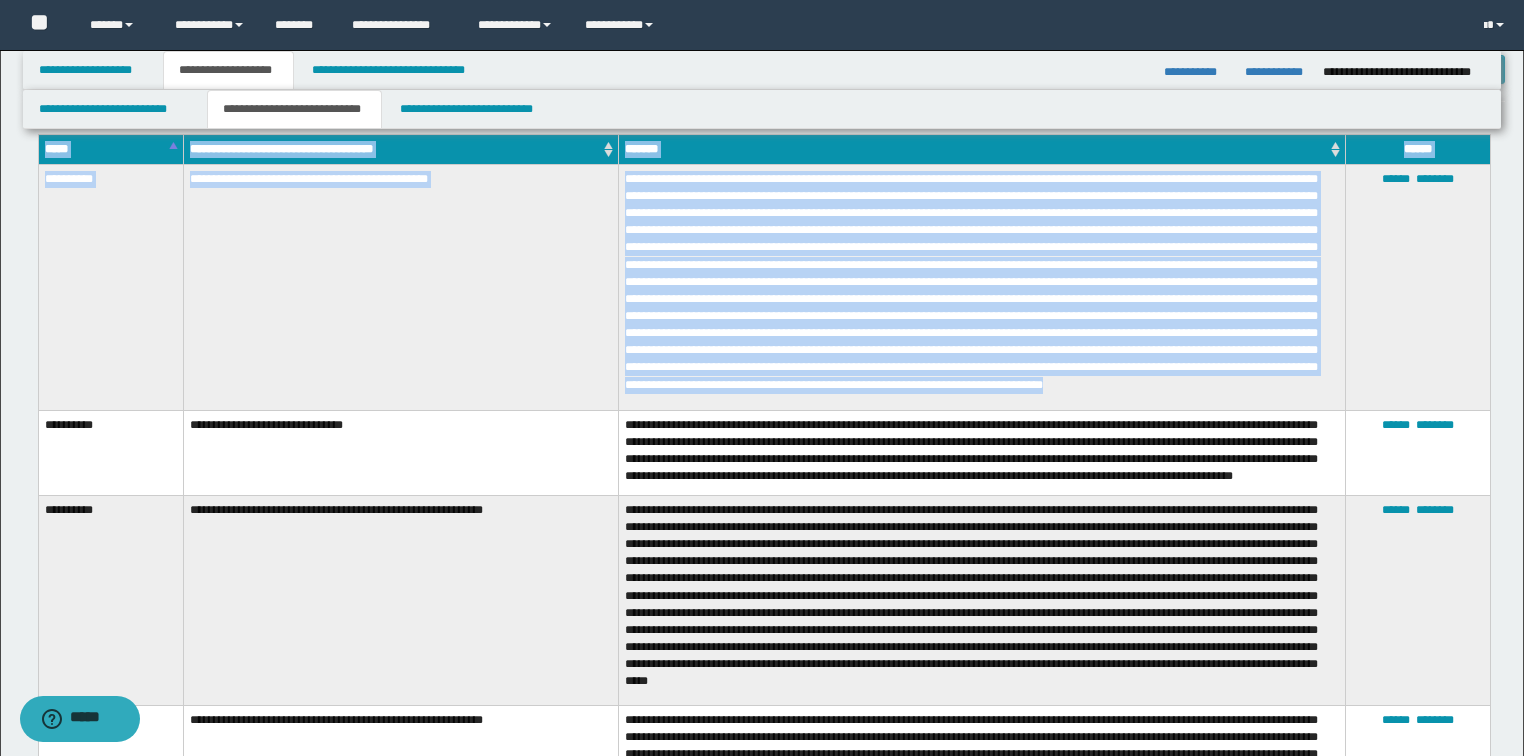 click at bounding box center [982, 287] 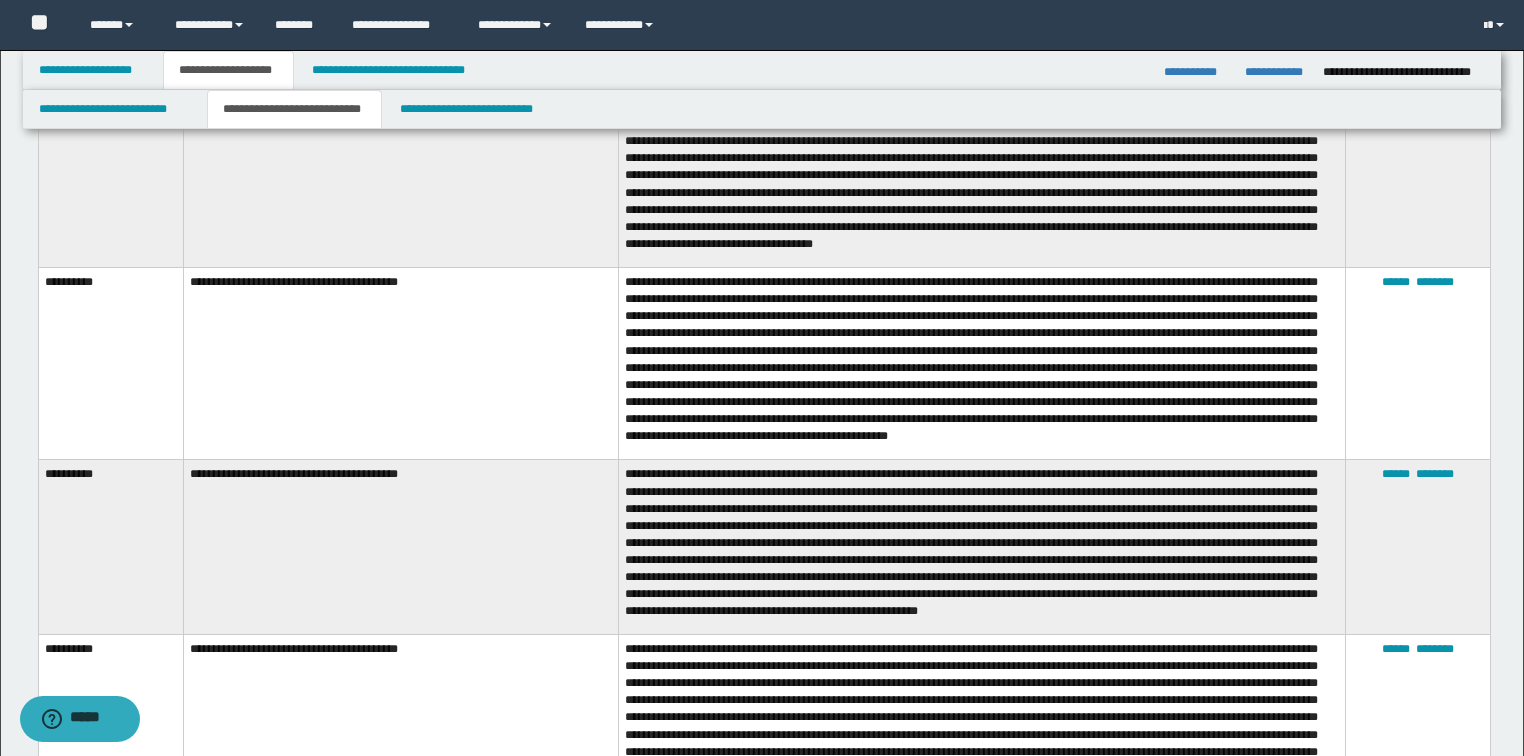 scroll, scrollTop: 2240, scrollLeft: 0, axis: vertical 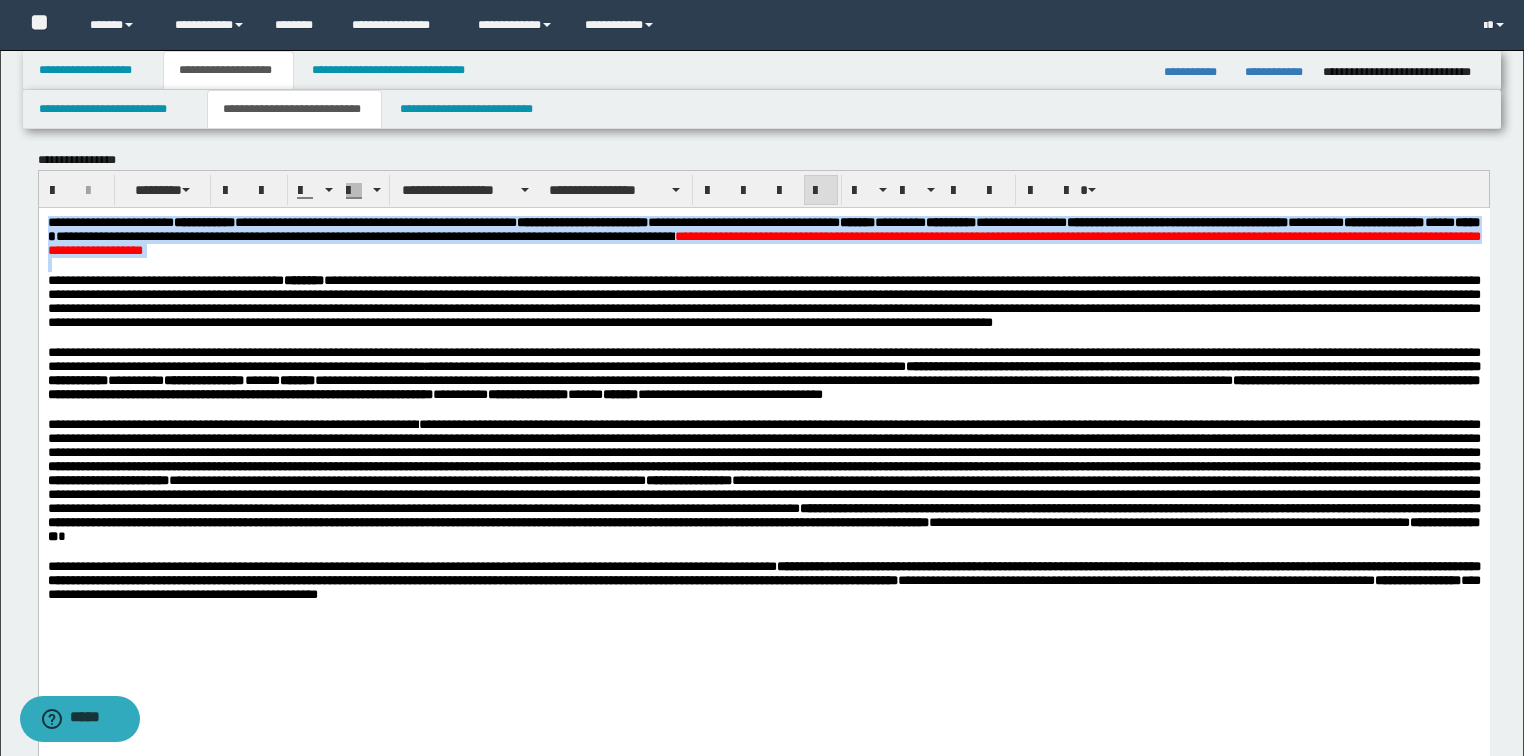 drag, startPoint x: 845, startPoint y: 263, endPoint x: 70, endPoint y: 437, distance: 794.2928 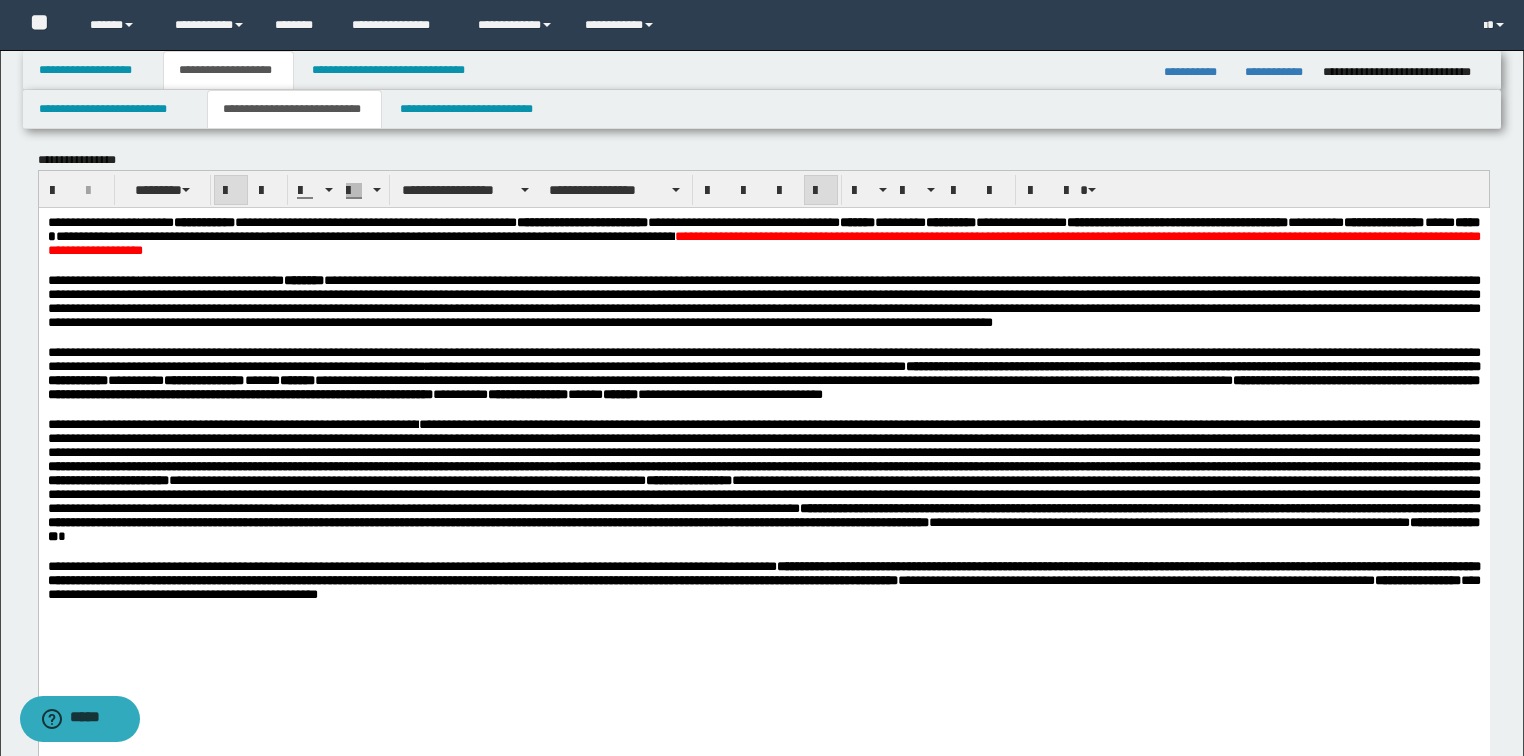 click on "**********" at bounding box center (1416, 579) 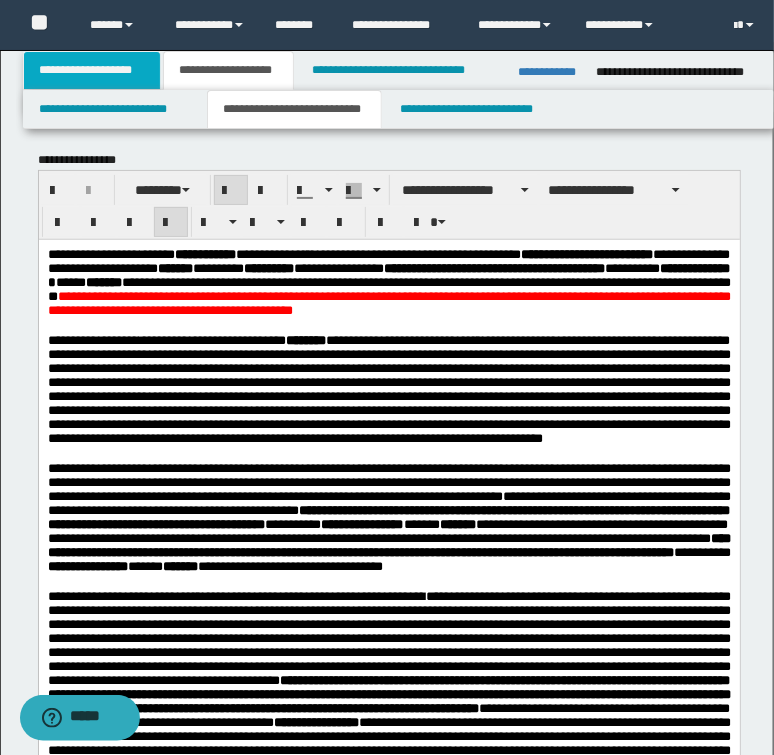 click on "**********" at bounding box center (92, 70) 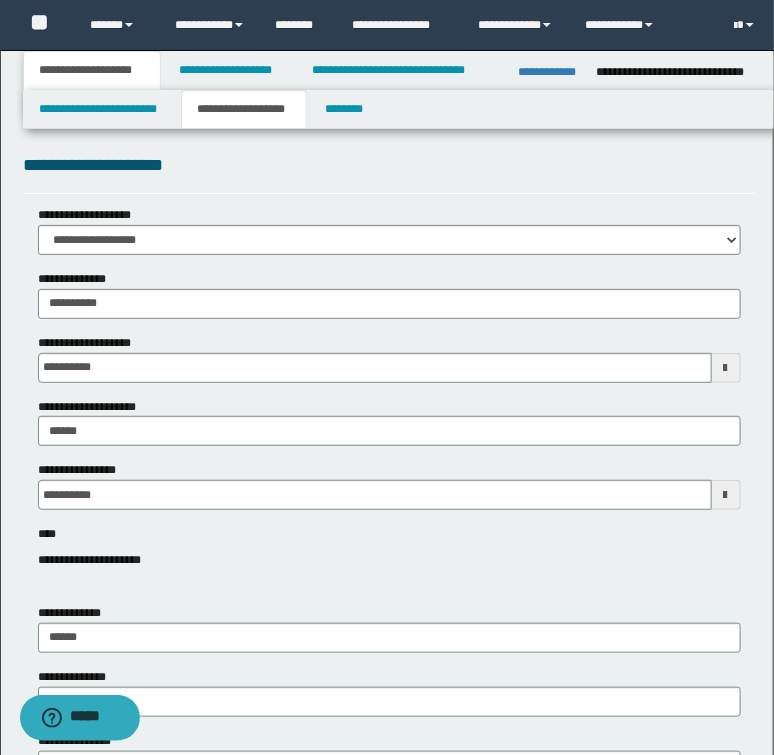 click on "**********" at bounding box center [244, 109] 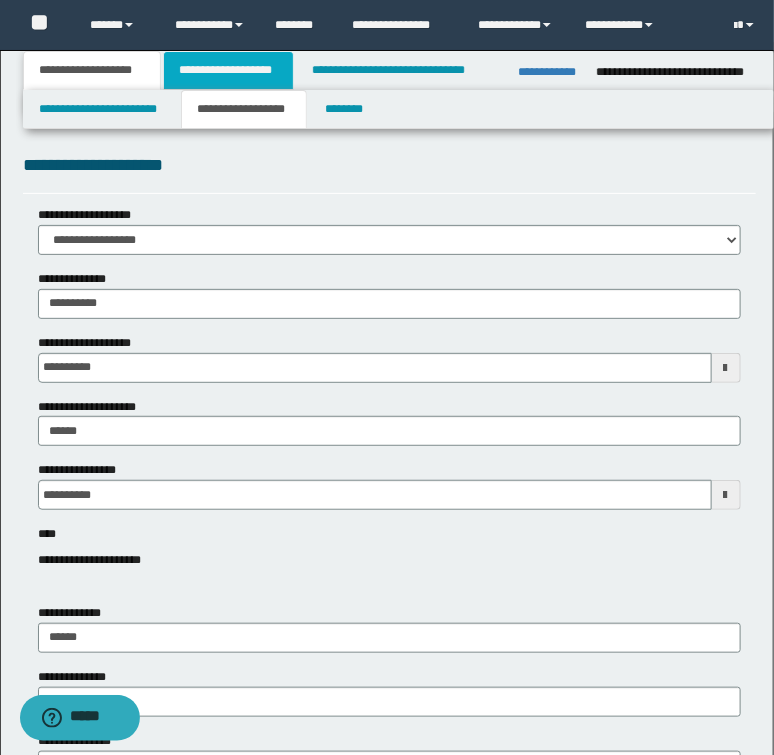 click on "**********" at bounding box center [228, 70] 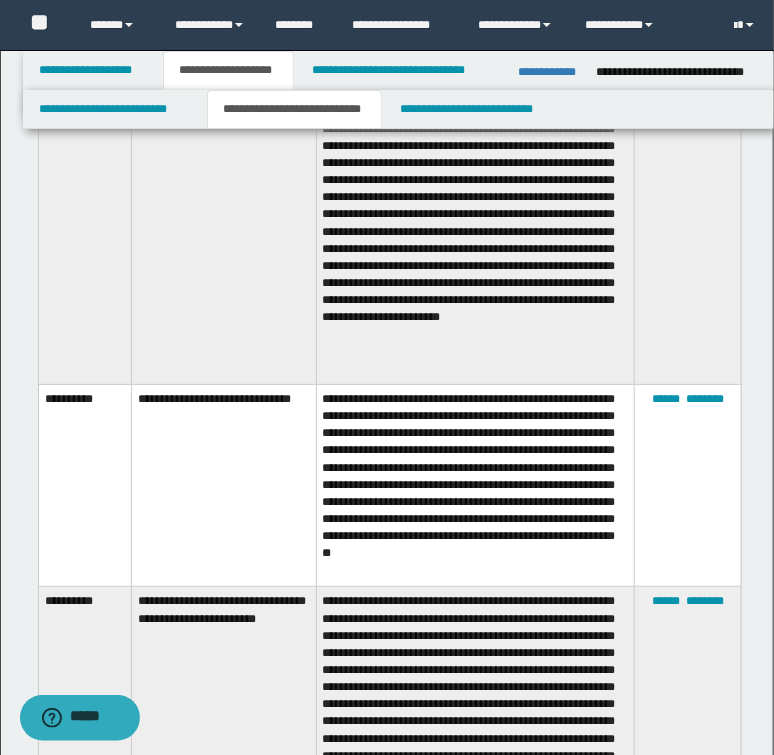 scroll, scrollTop: 1848, scrollLeft: 0, axis: vertical 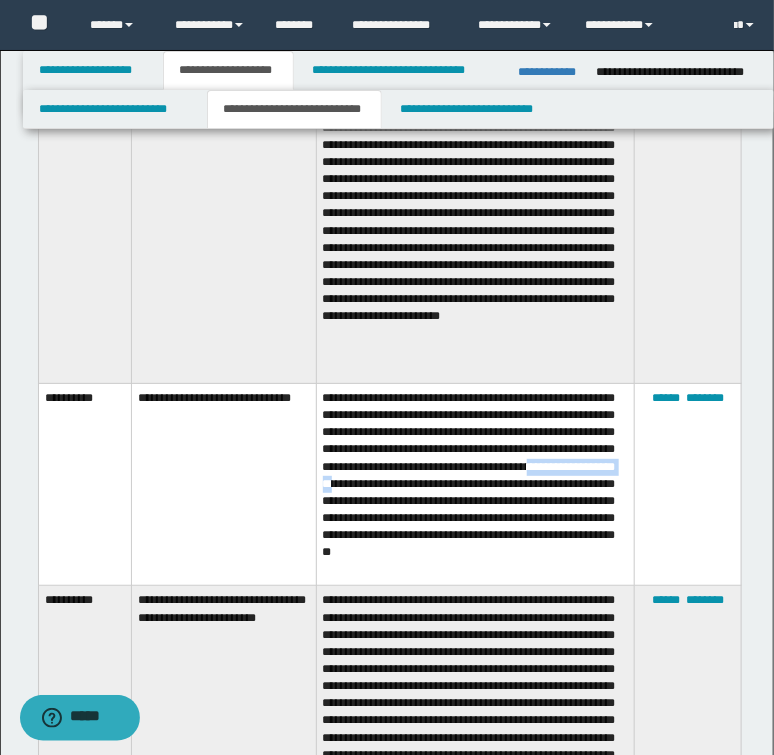 drag, startPoint x: 320, startPoint y: 484, endPoint x: 429, endPoint y: 484, distance: 109 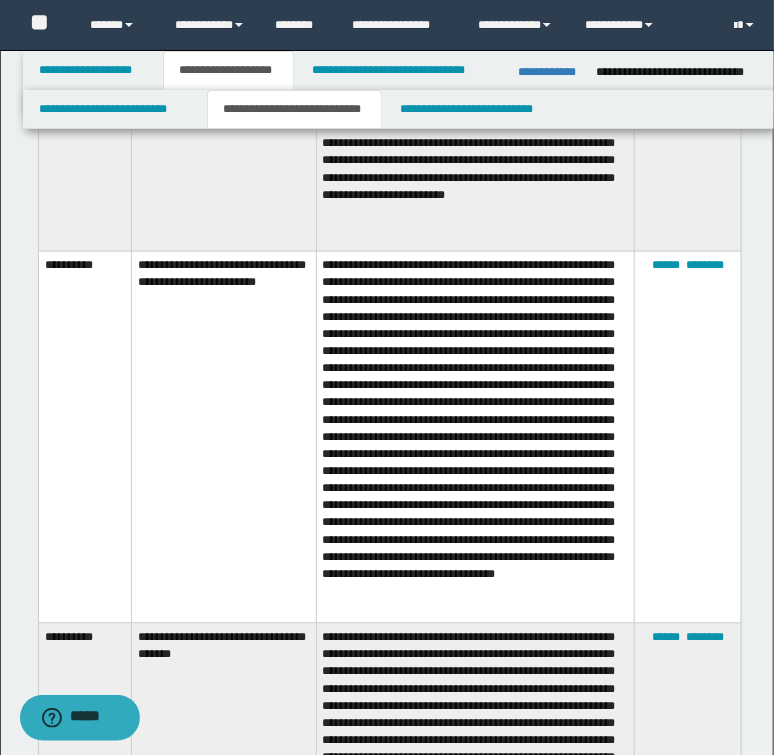 scroll, scrollTop: 2648, scrollLeft: 0, axis: vertical 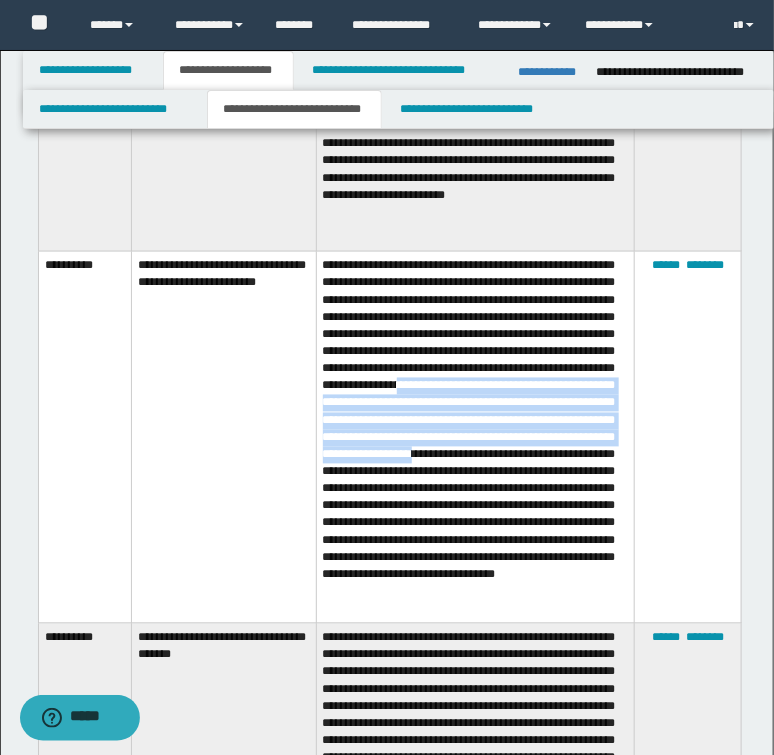 drag, startPoint x: 391, startPoint y: 380, endPoint x: 532, endPoint y: 443, distance: 154.43445 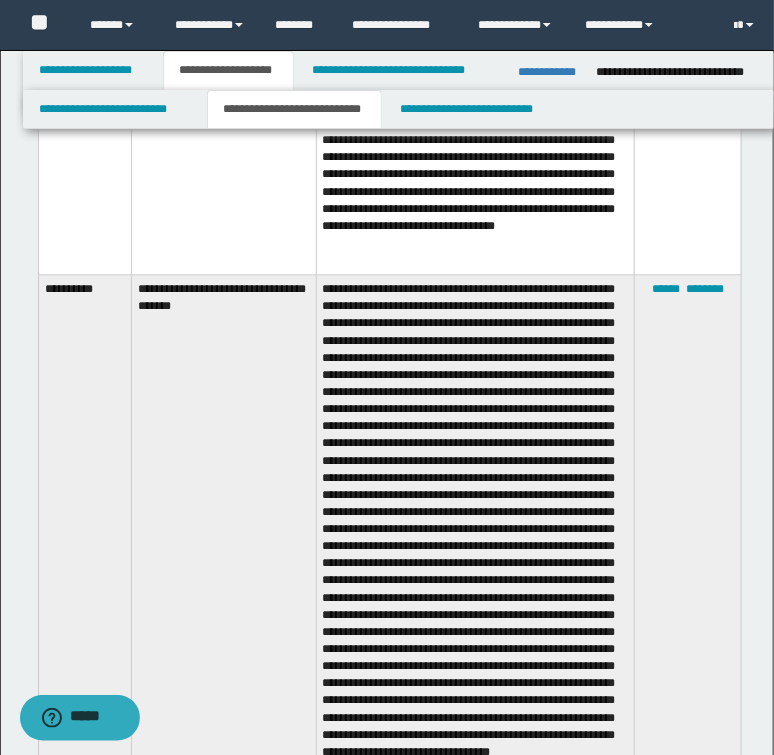 scroll, scrollTop: 3128, scrollLeft: 0, axis: vertical 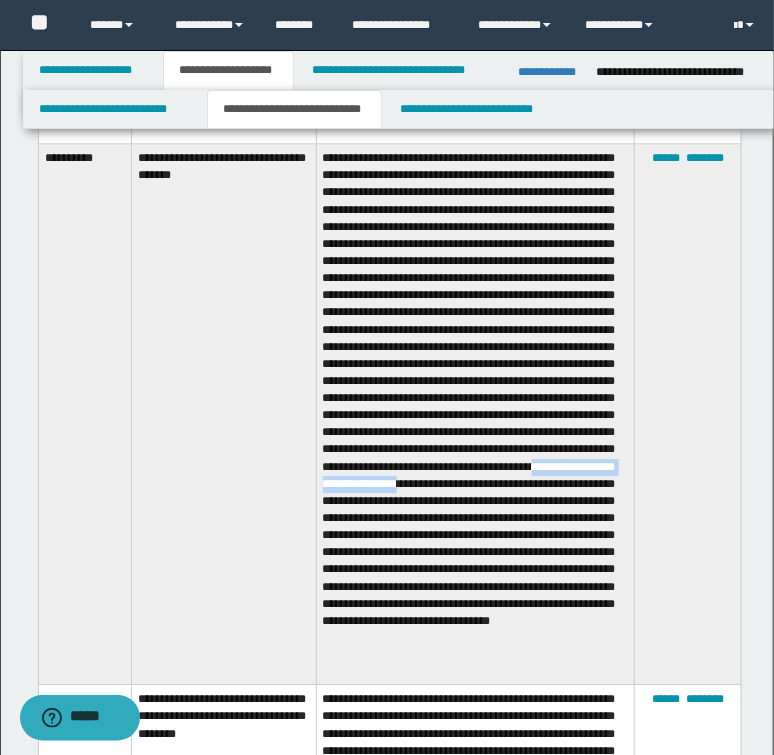 drag, startPoint x: 485, startPoint y: 474, endPoint x: 400, endPoint y: 492, distance: 86.88498 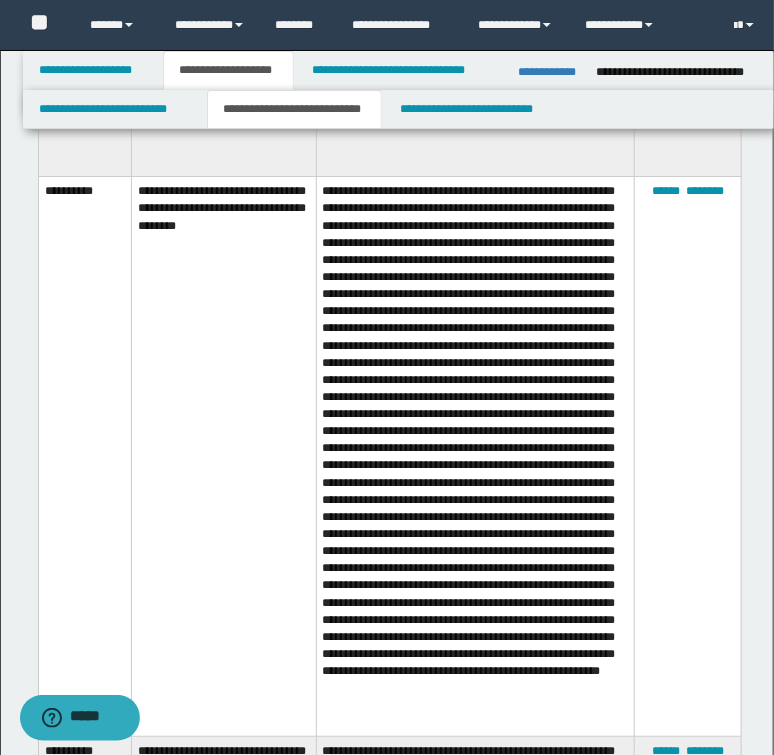 scroll, scrollTop: 3688, scrollLeft: 0, axis: vertical 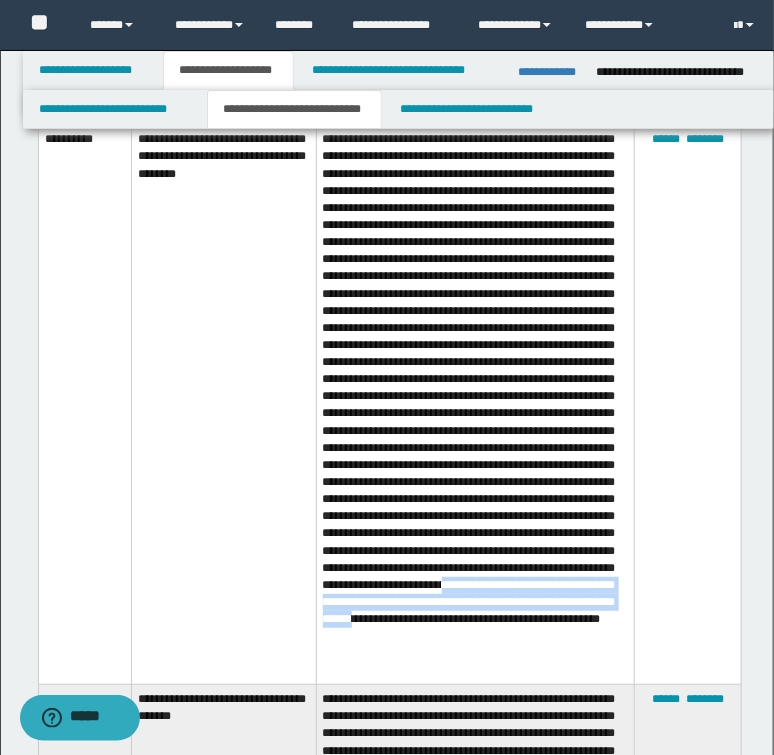 drag, startPoint x: 525, startPoint y: 617, endPoint x: 564, endPoint y: 648, distance: 49.819675 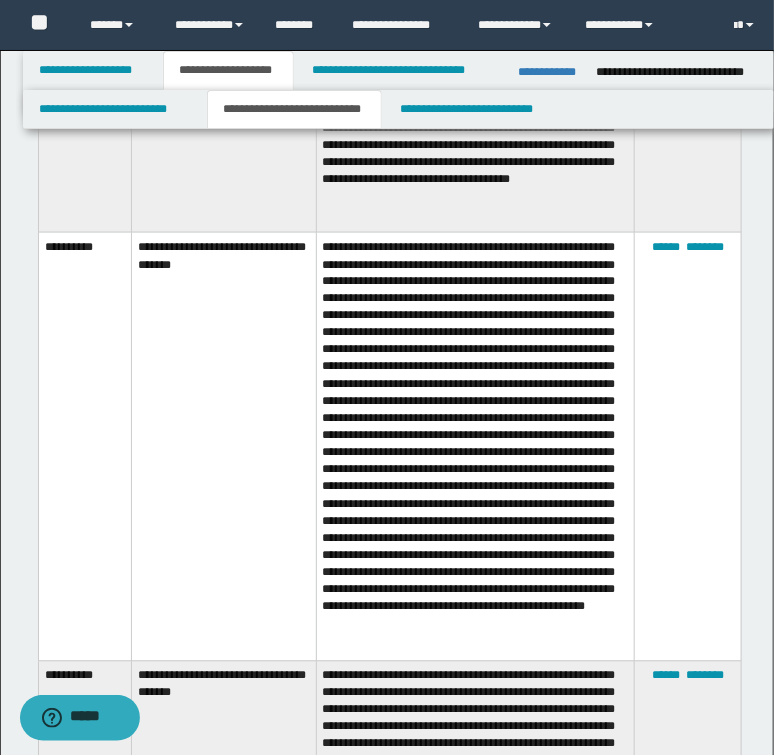 scroll, scrollTop: 3759, scrollLeft: 0, axis: vertical 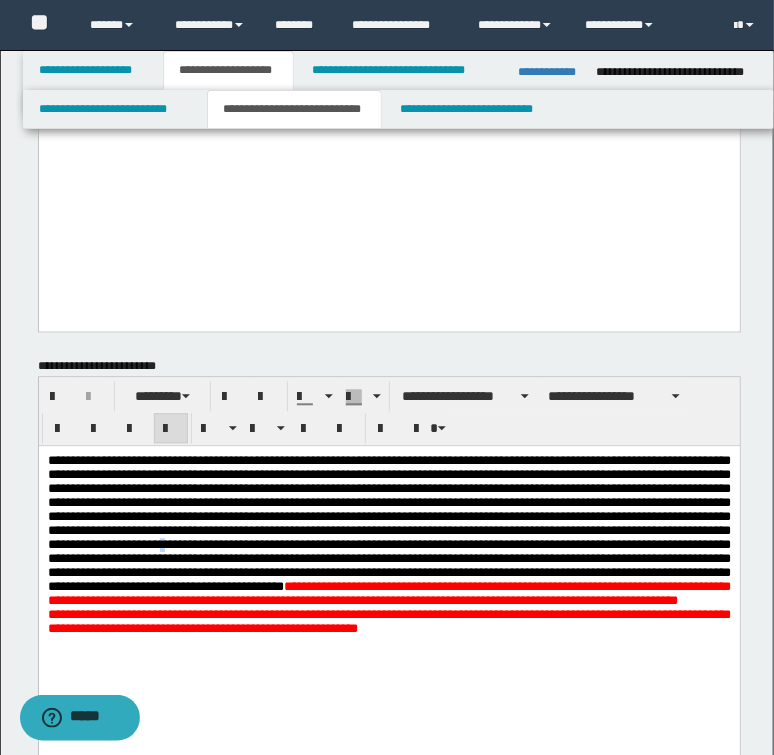click at bounding box center [388, 524] 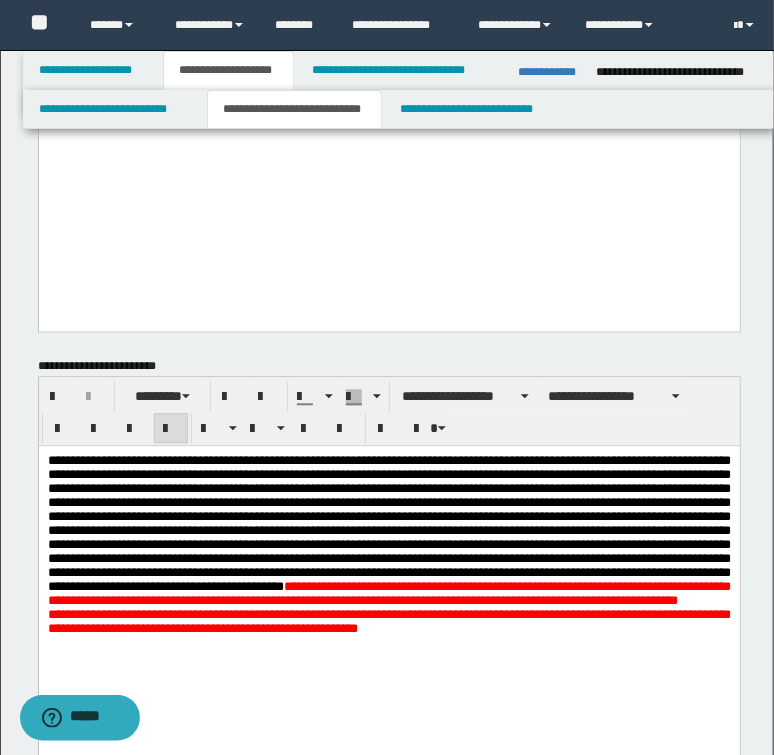 click on "**********" at bounding box center [388, 532] 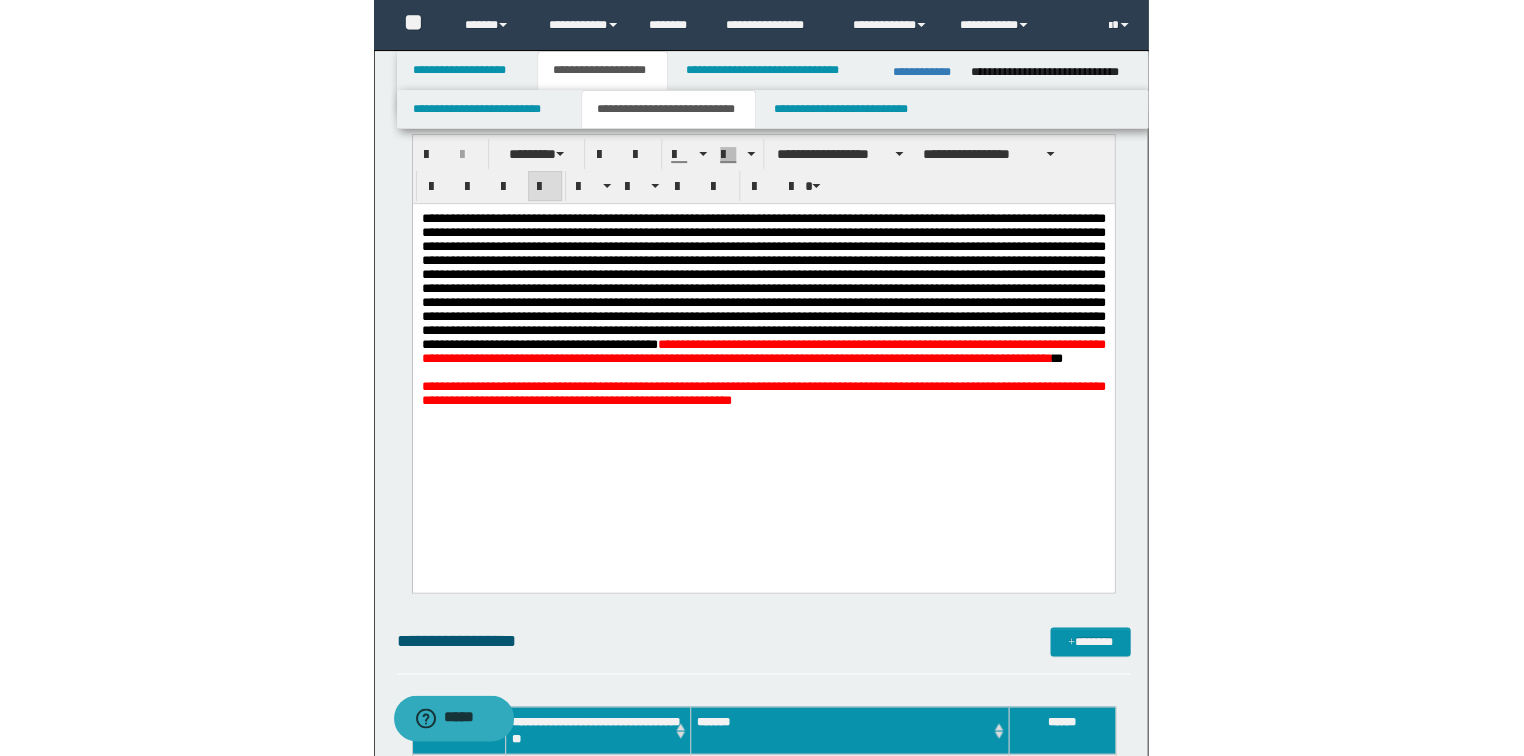 scroll, scrollTop: 1200, scrollLeft: 0, axis: vertical 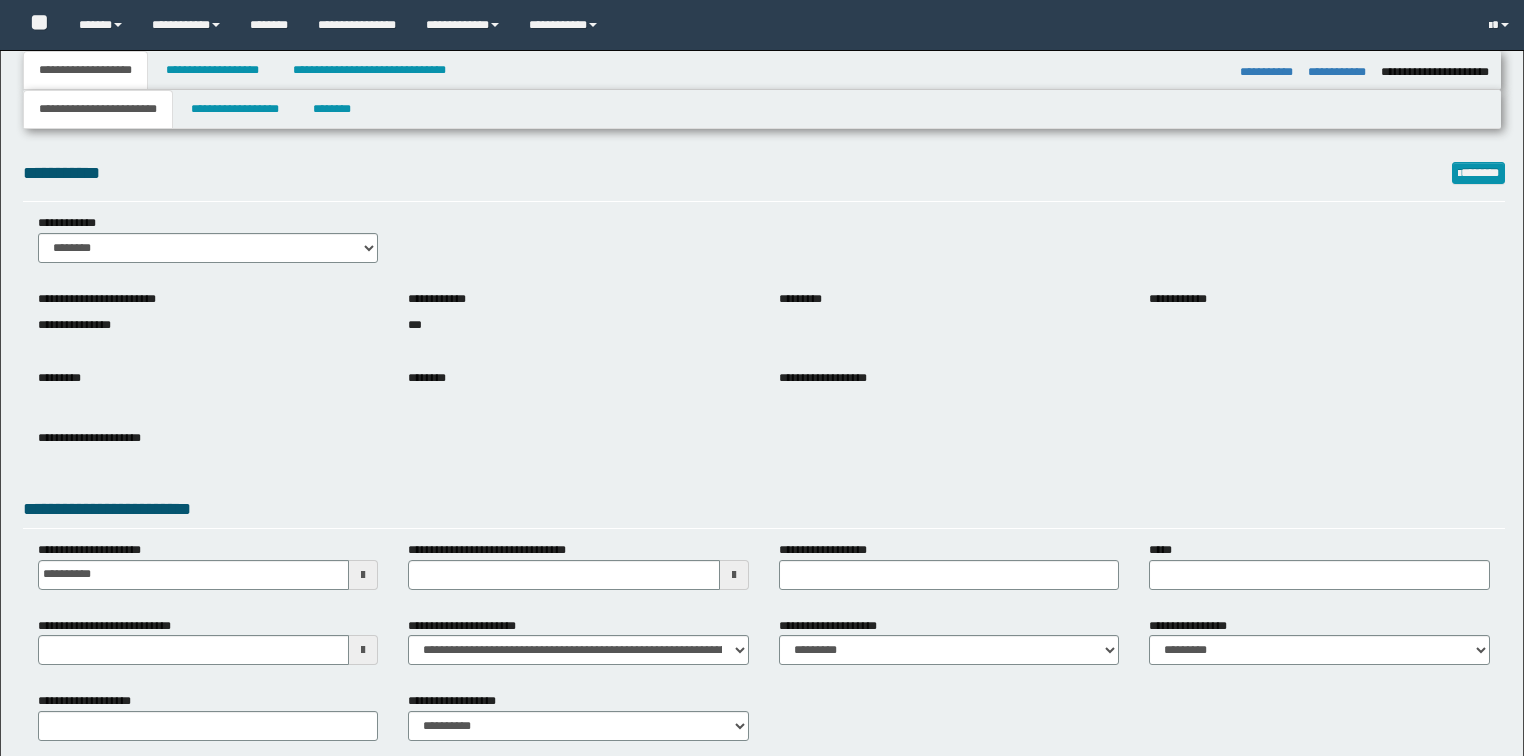 select on "*" 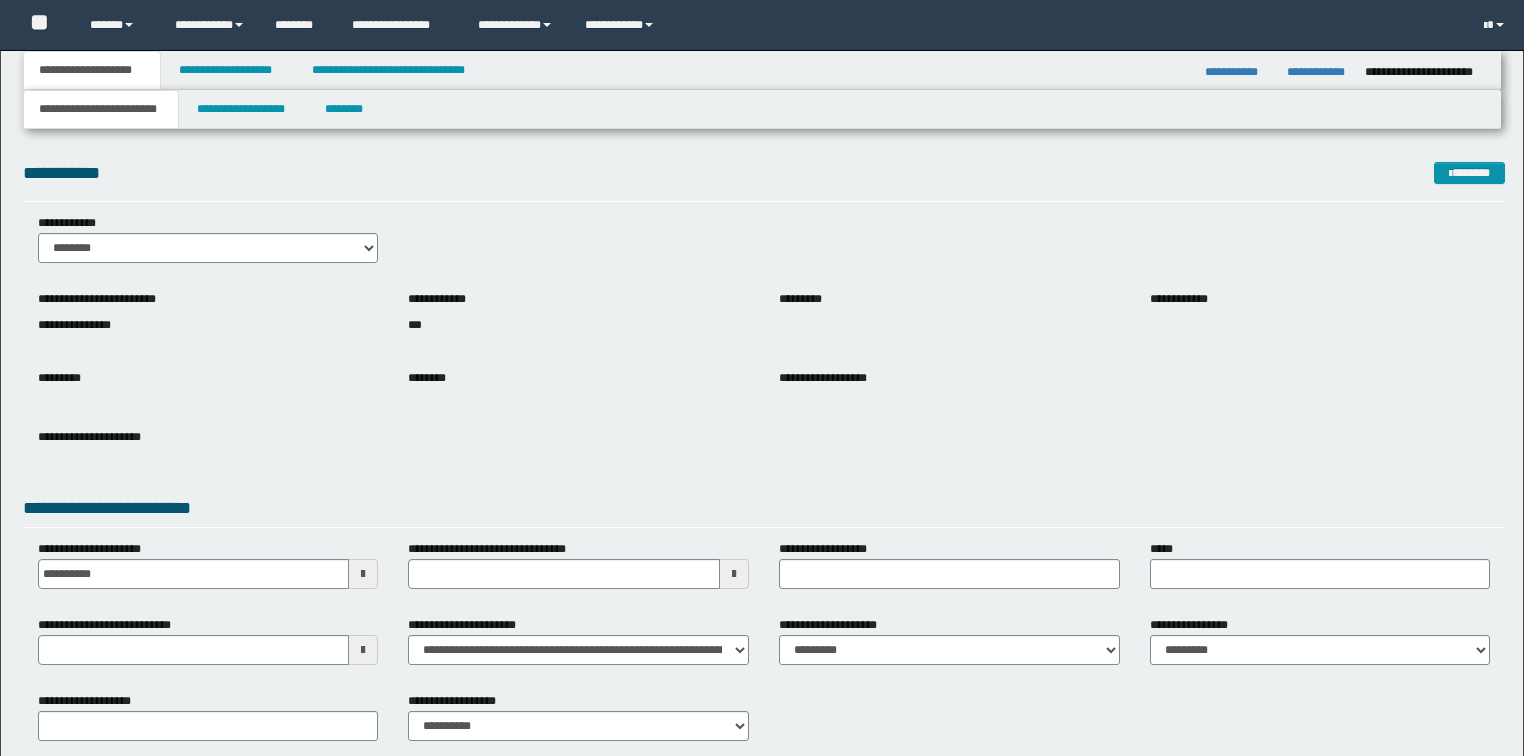 scroll, scrollTop: 0, scrollLeft: 0, axis: both 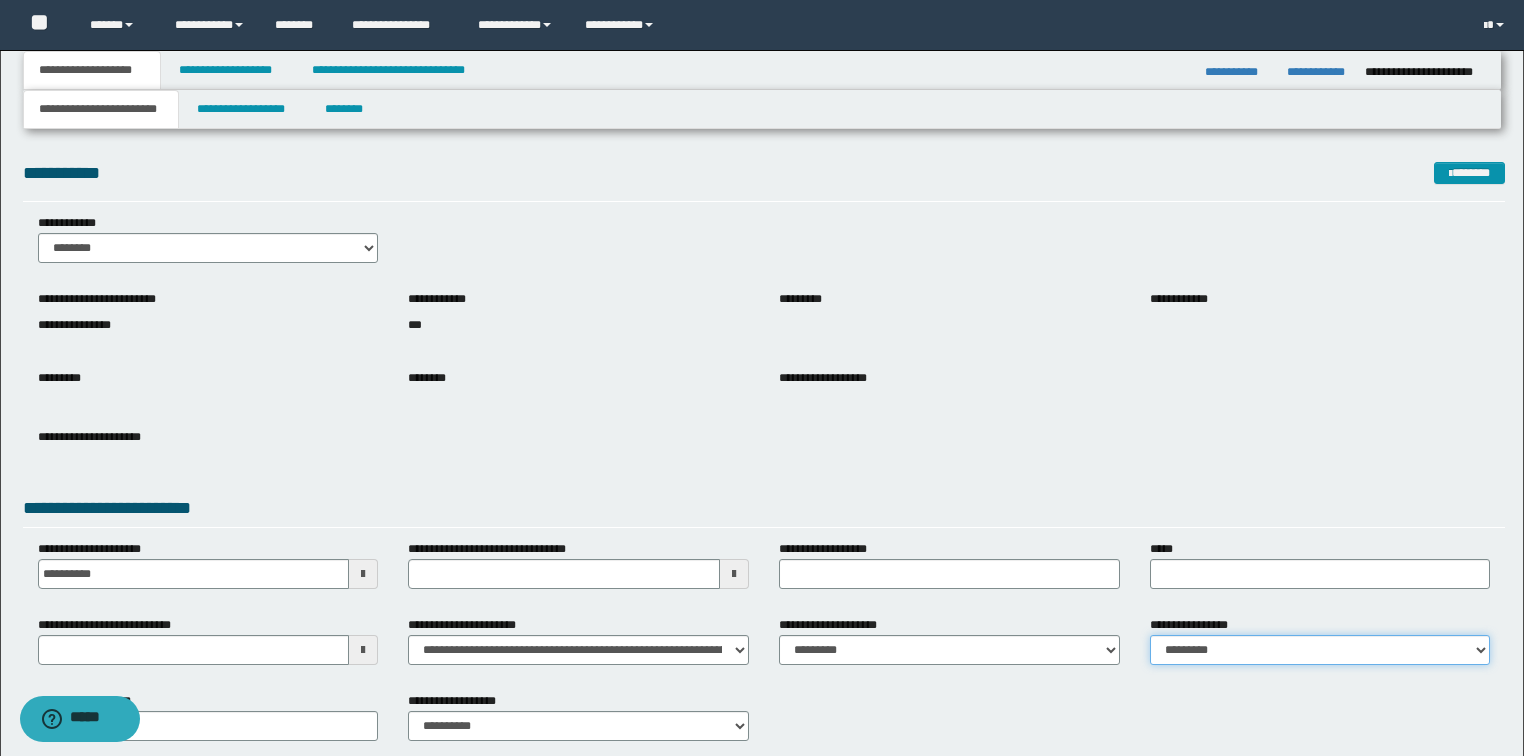 click on "**********" at bounding box center [1320, 650] 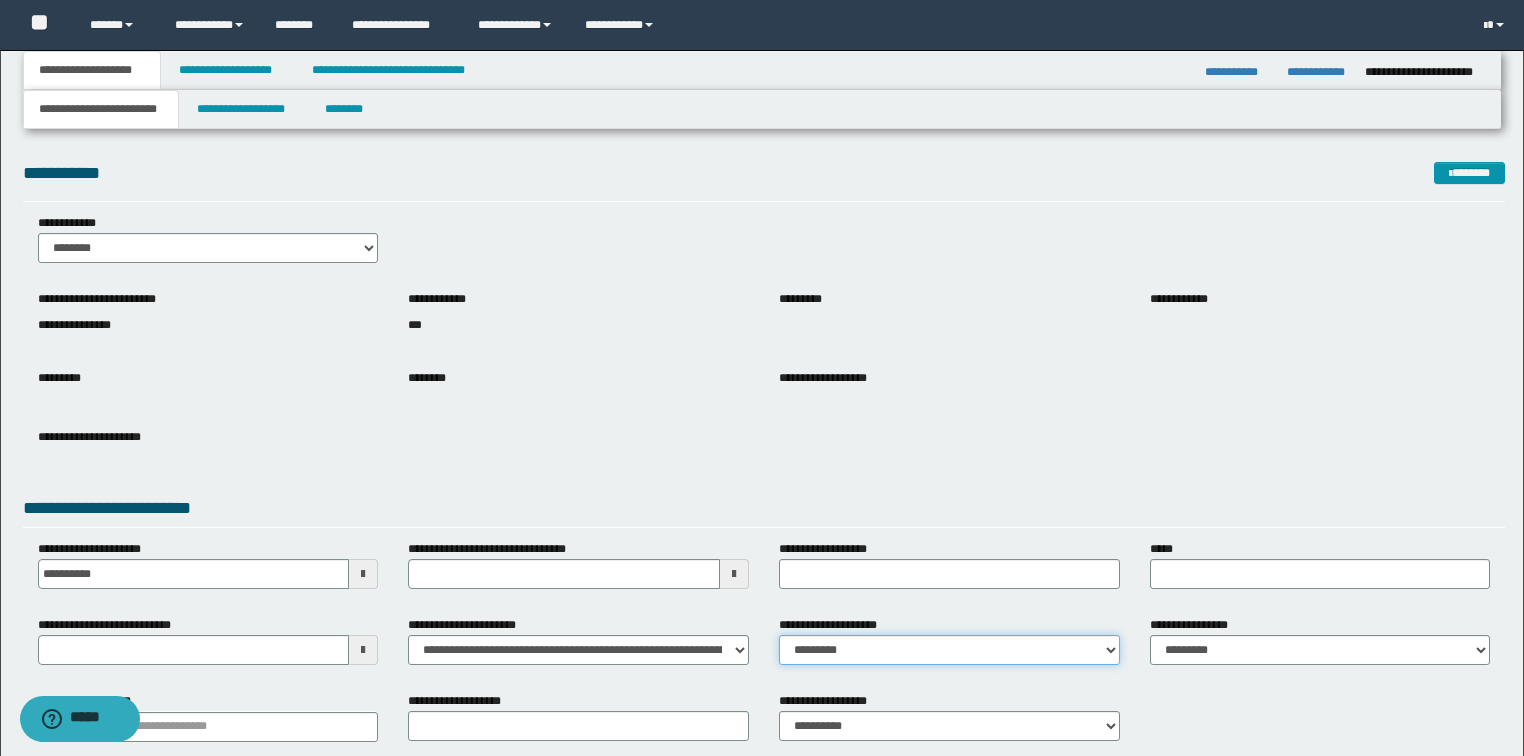 drag, startPoint x: 800, startPoint y: 664, endPoint x: 821, endPoint y: 664, distance: 21 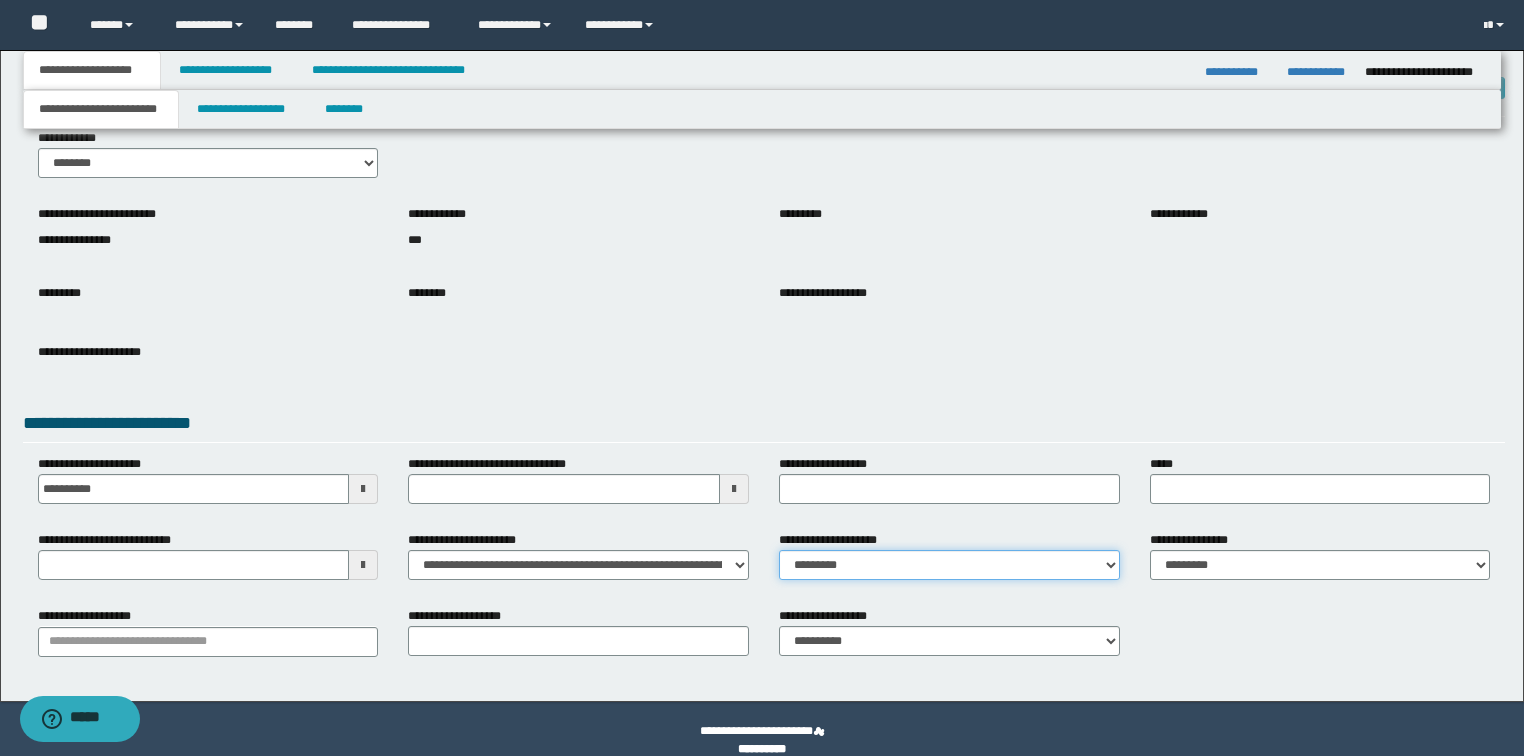 scroll, scrollTop: 108, scrollLeft: 0, axis: vertical 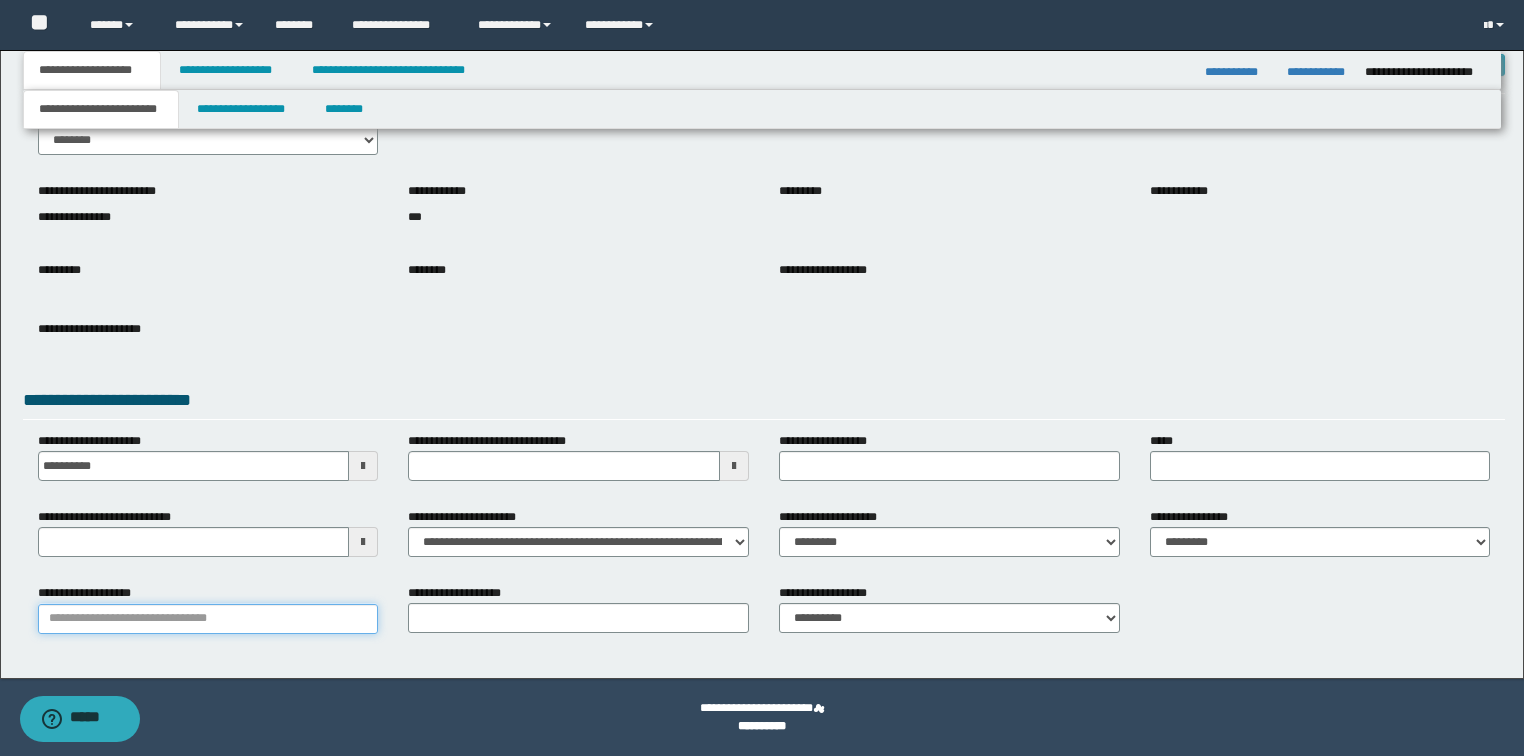 click on "**********" at bounding box center [208, 619] 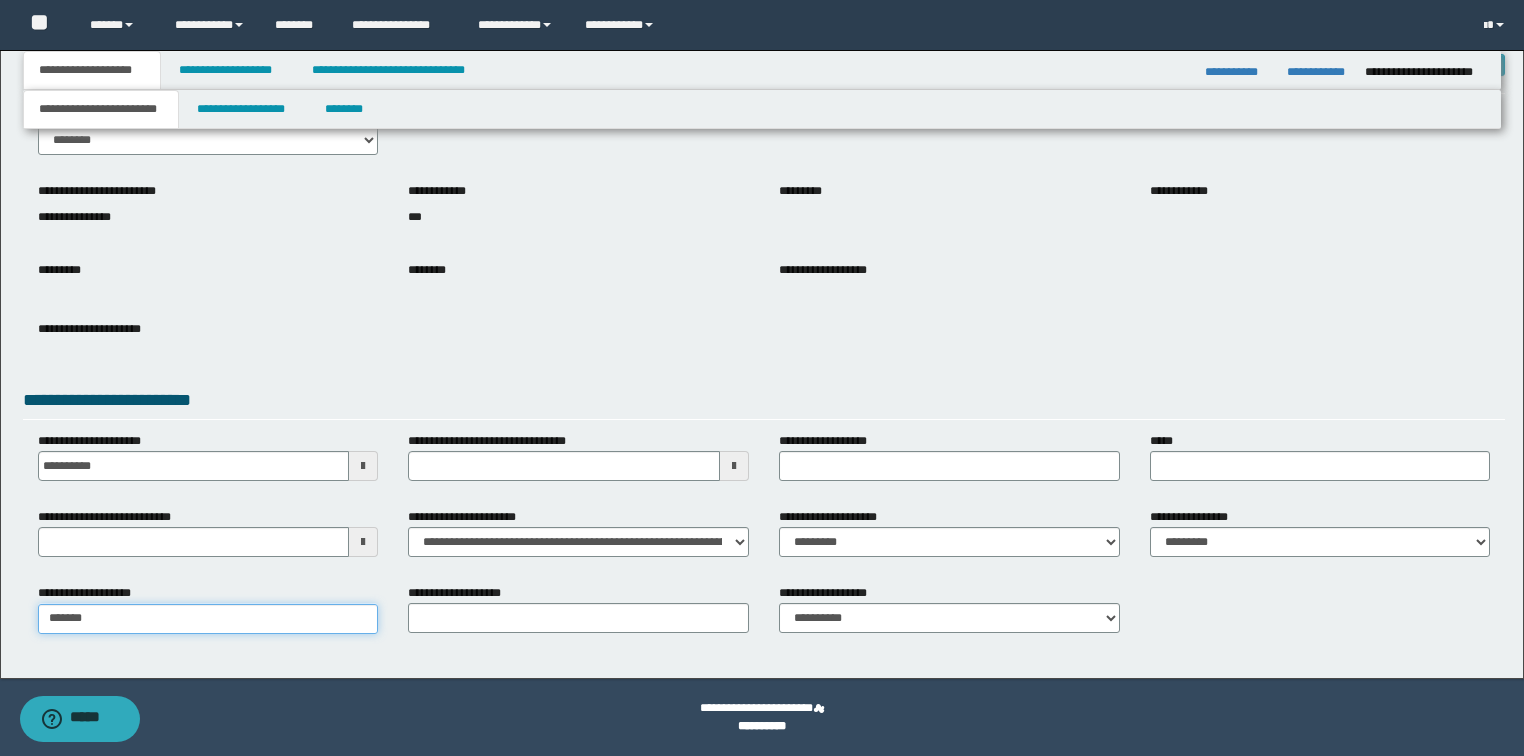 type on "*******" 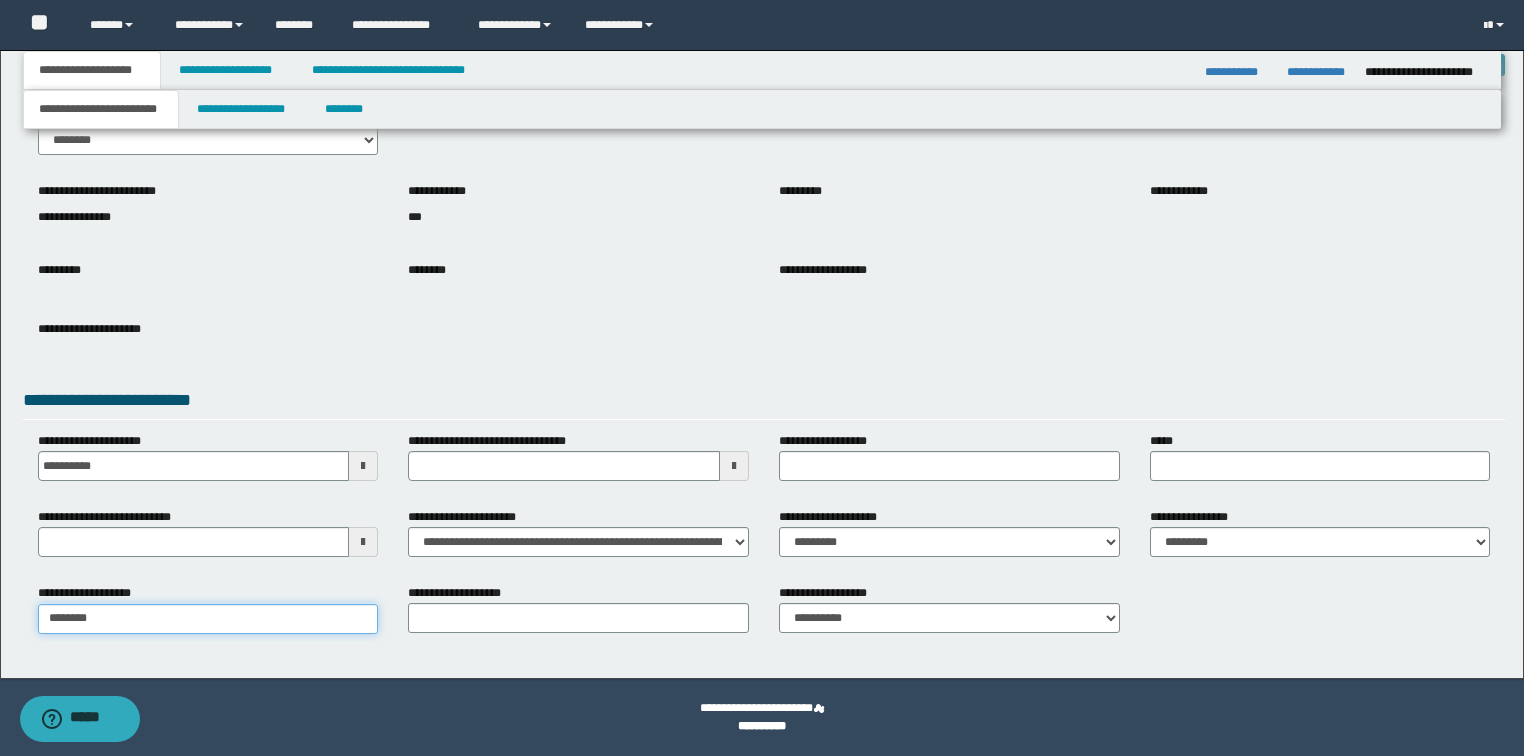 type on "**********" 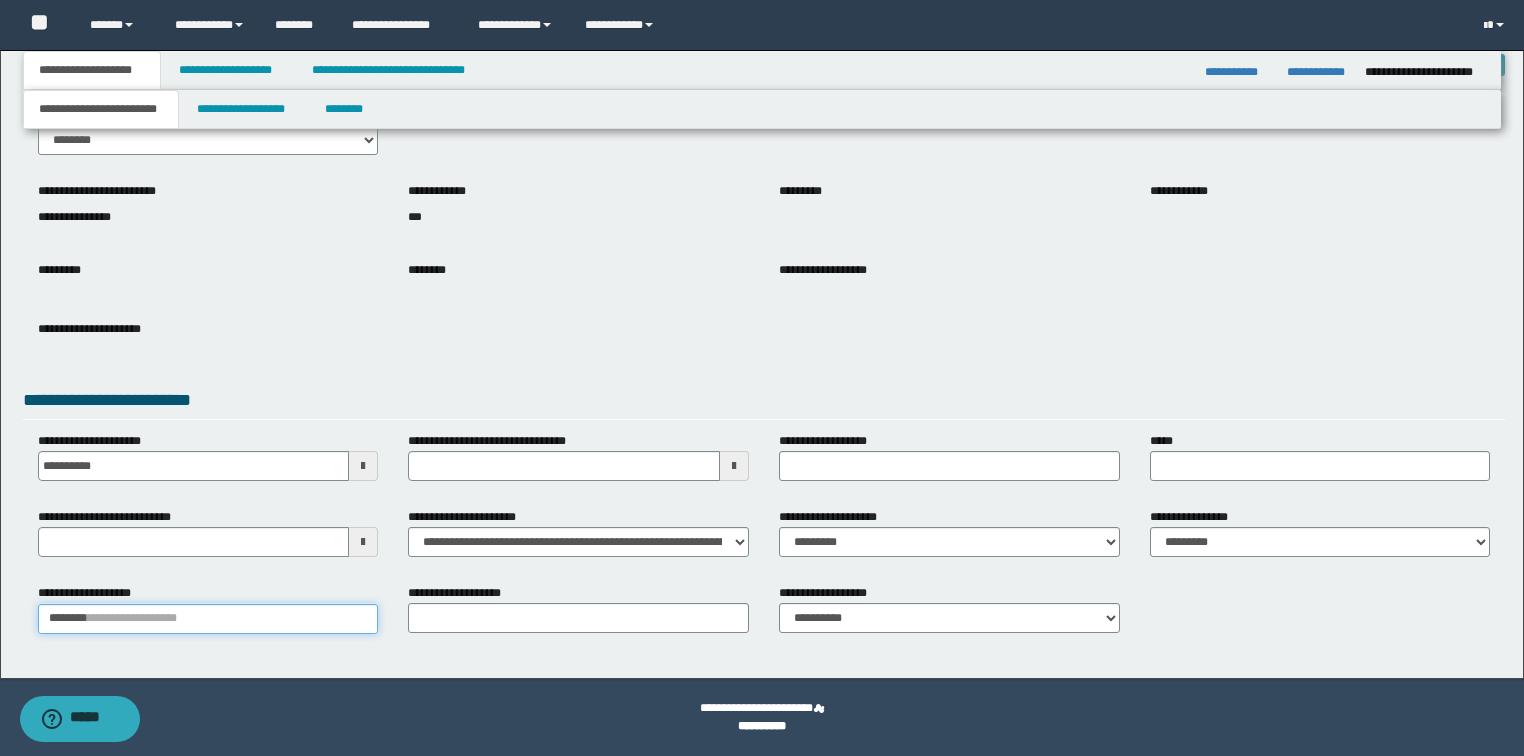 type 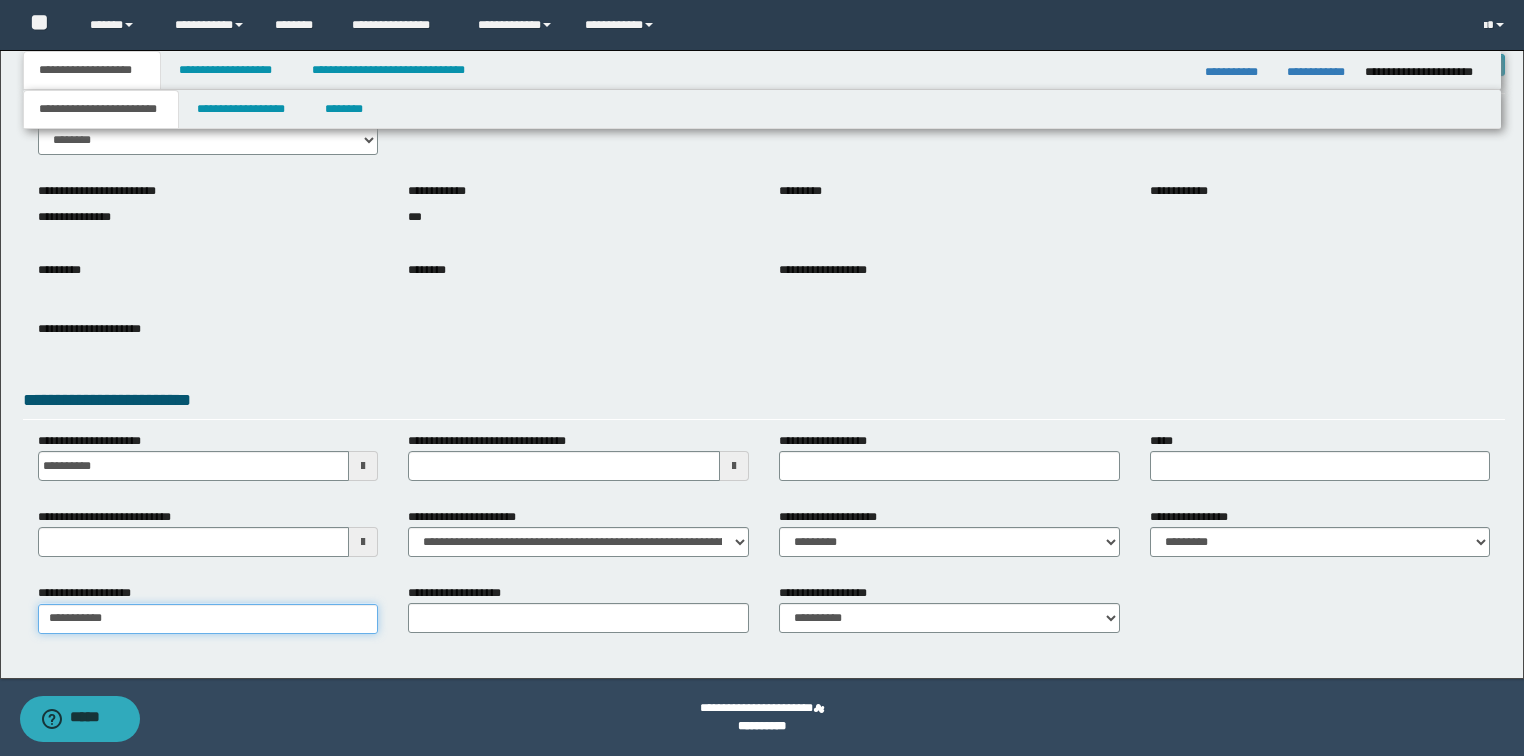 type on "**********" 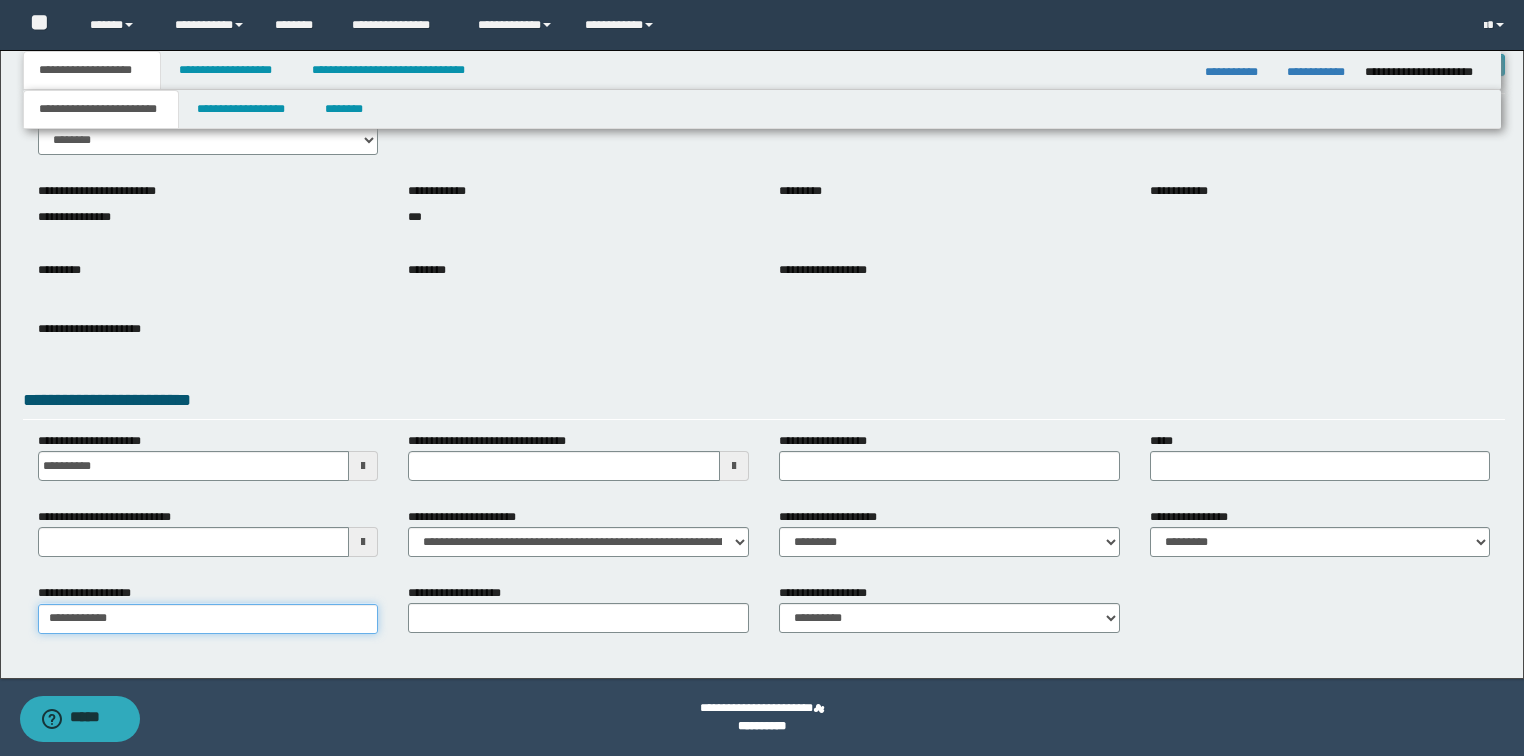 type on "**********" 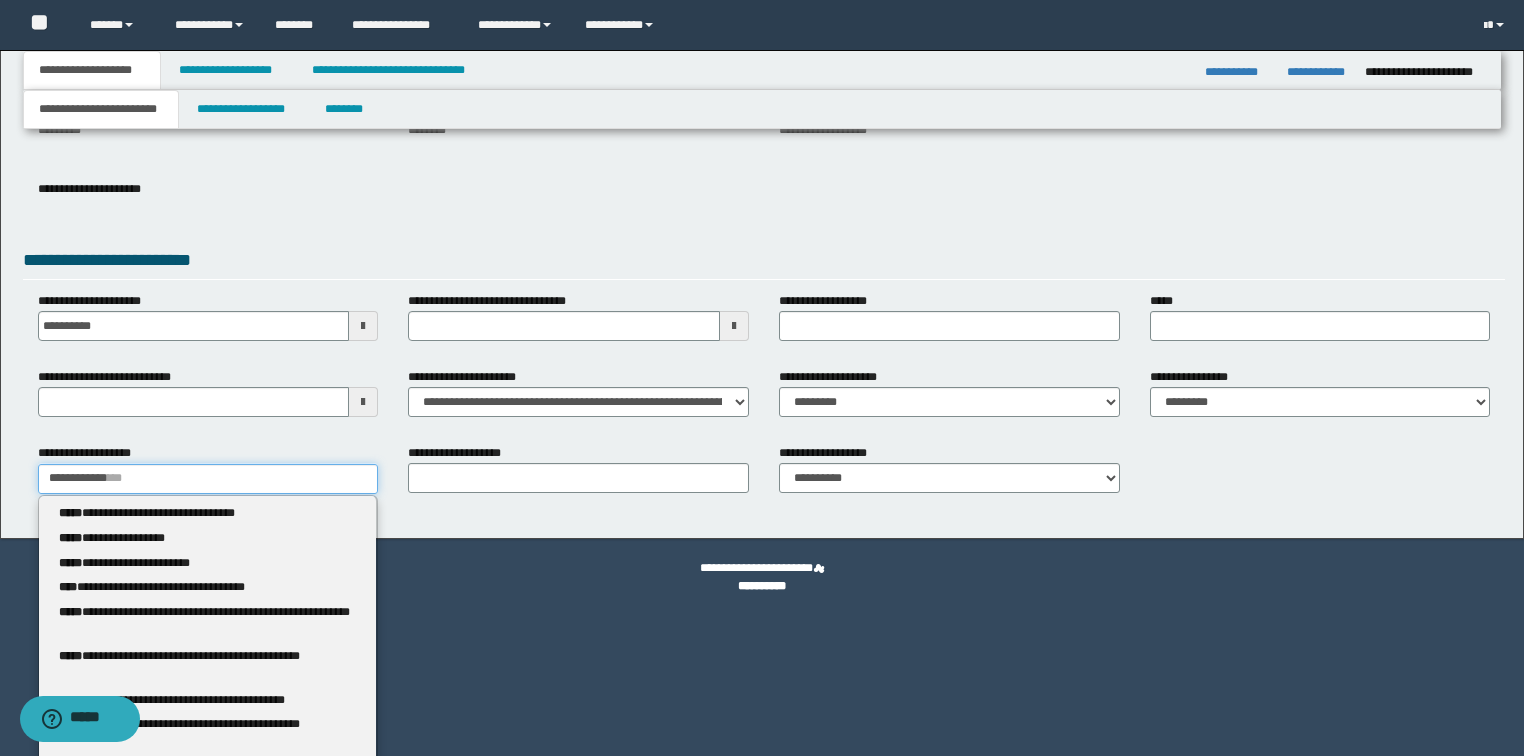 scroll, scrollTop: 279, scrollLeft: 0, axis: vertical 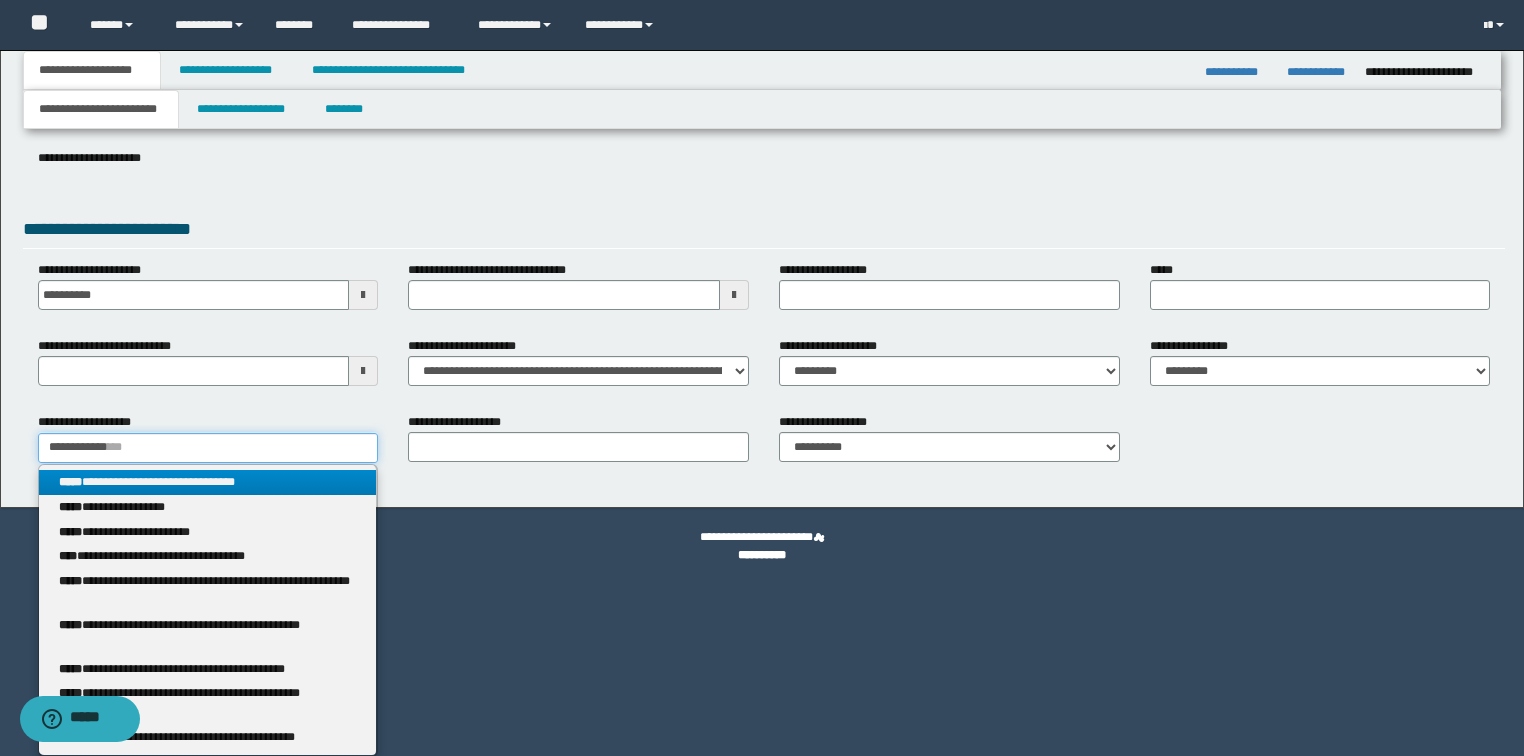 type on "**********" 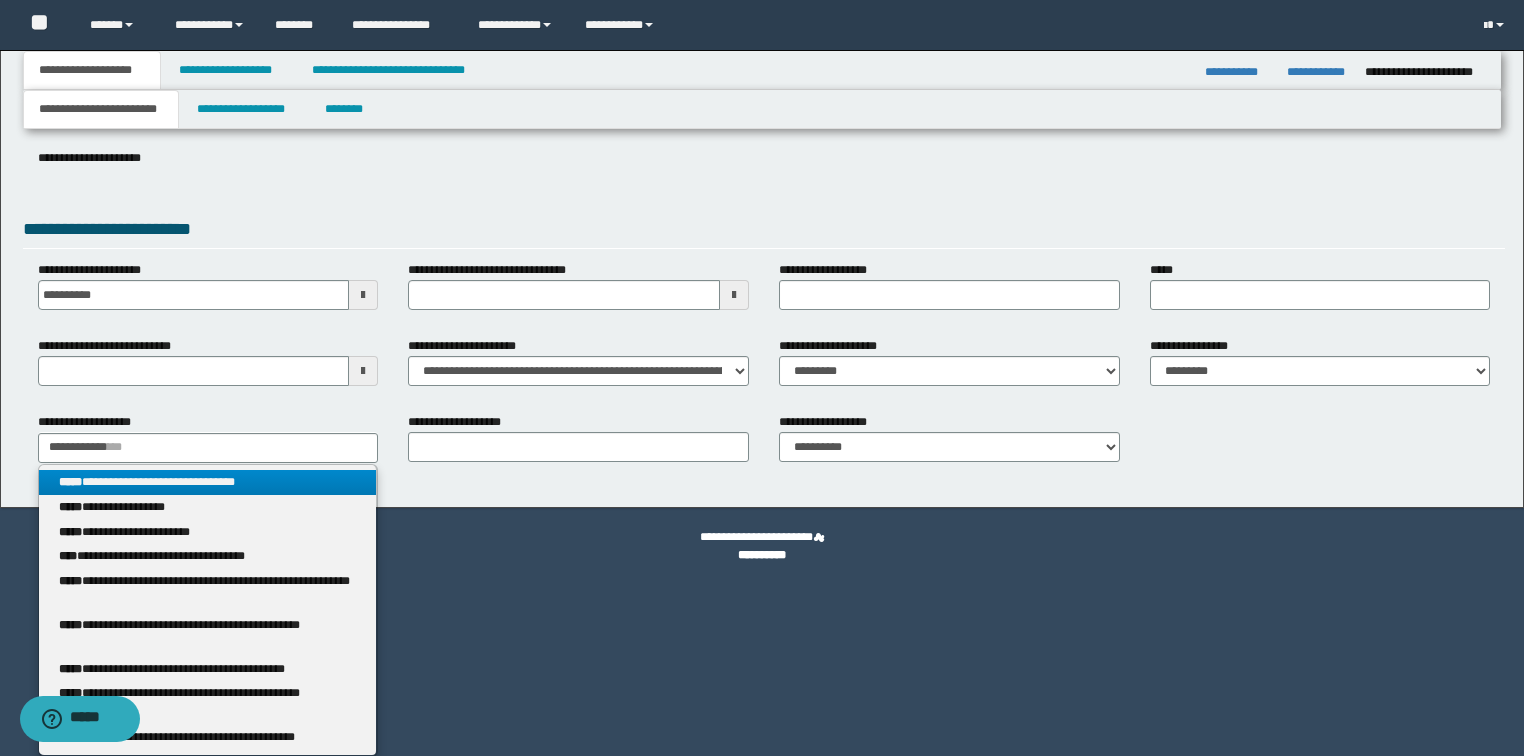 click on "**********" at bounding box center (208, 482) 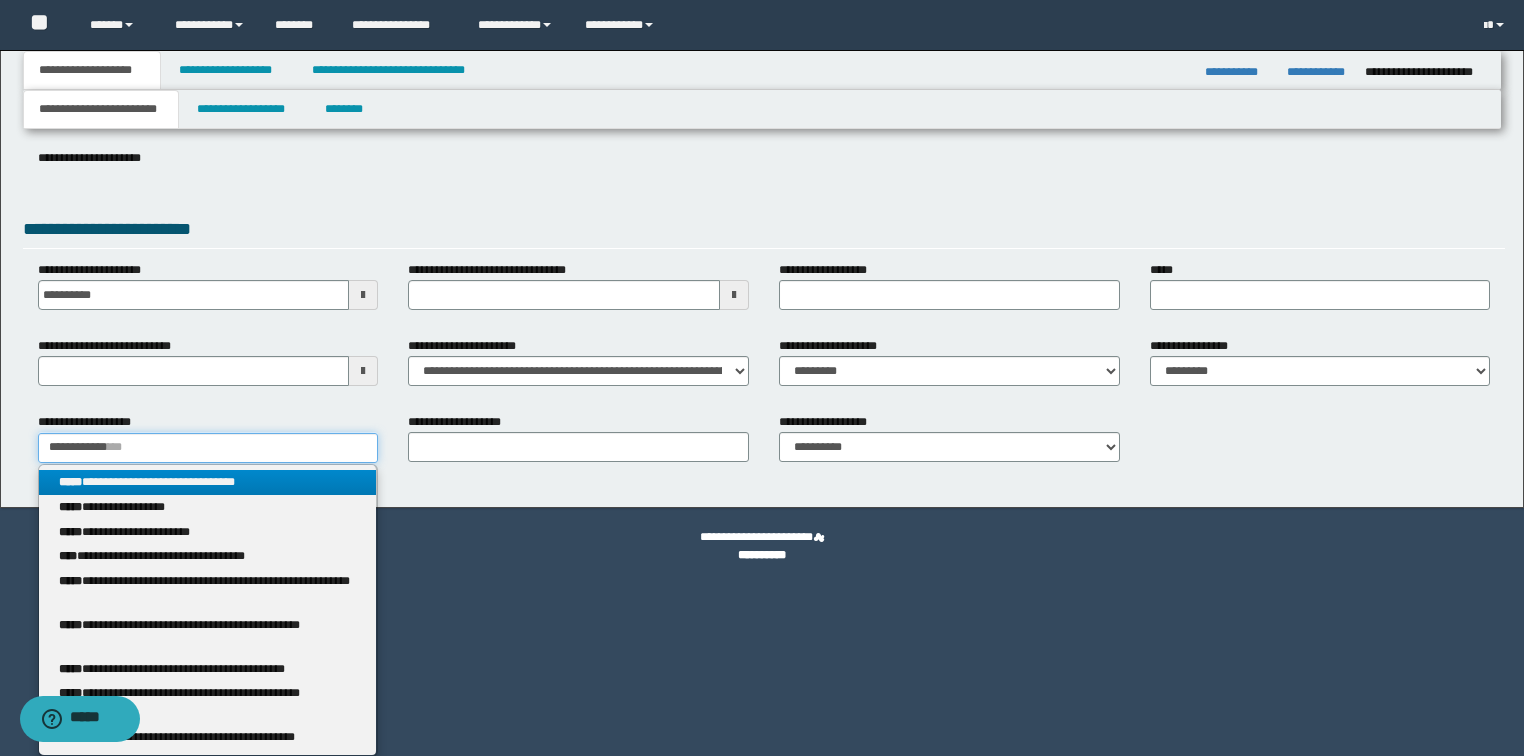 type 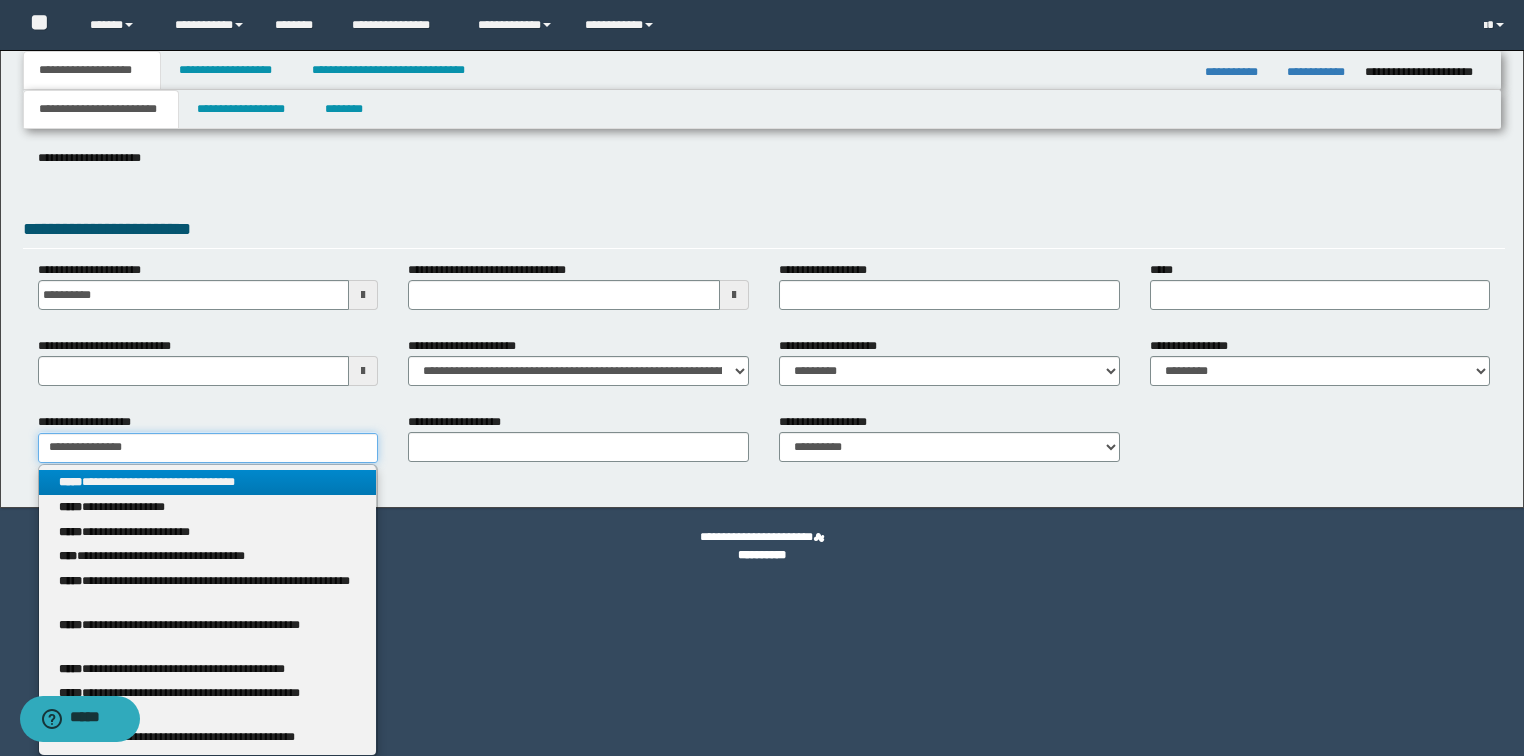 scroll, scrollTop: 108, scrollLeft: 0, axis: vertical 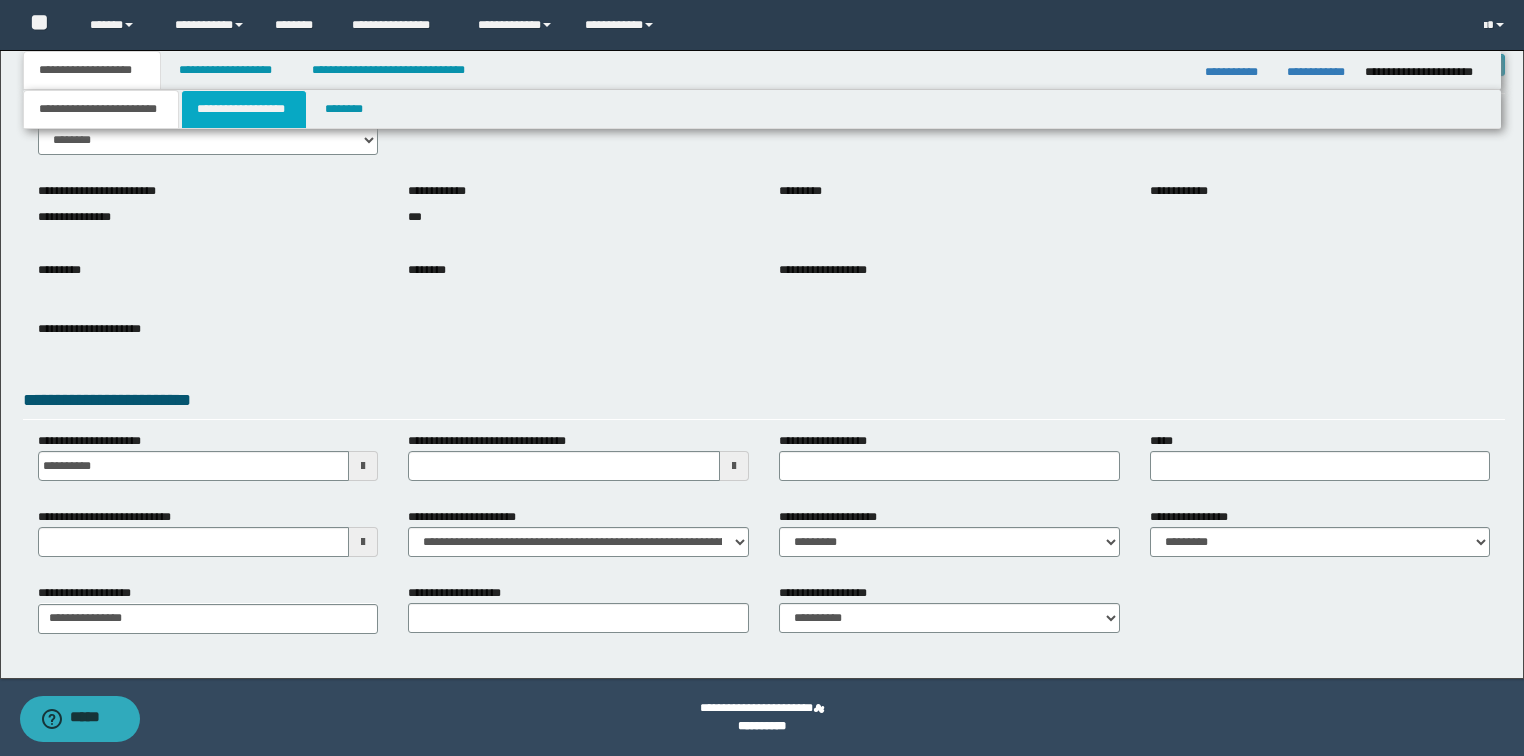 click on "**********" at bounding box center (244, 109) 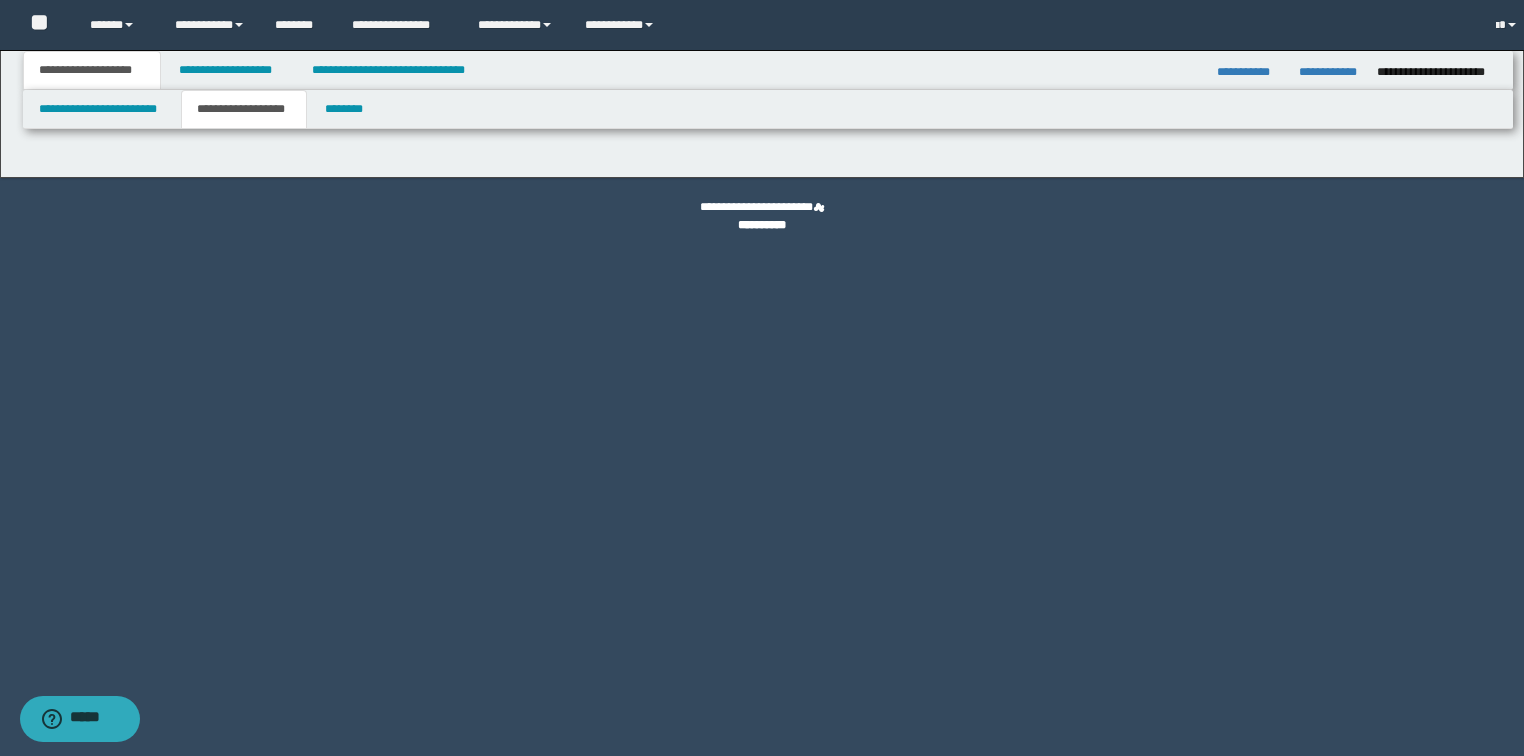 scroll, scrollTop: 0, scrollLeft: 0, axis: both 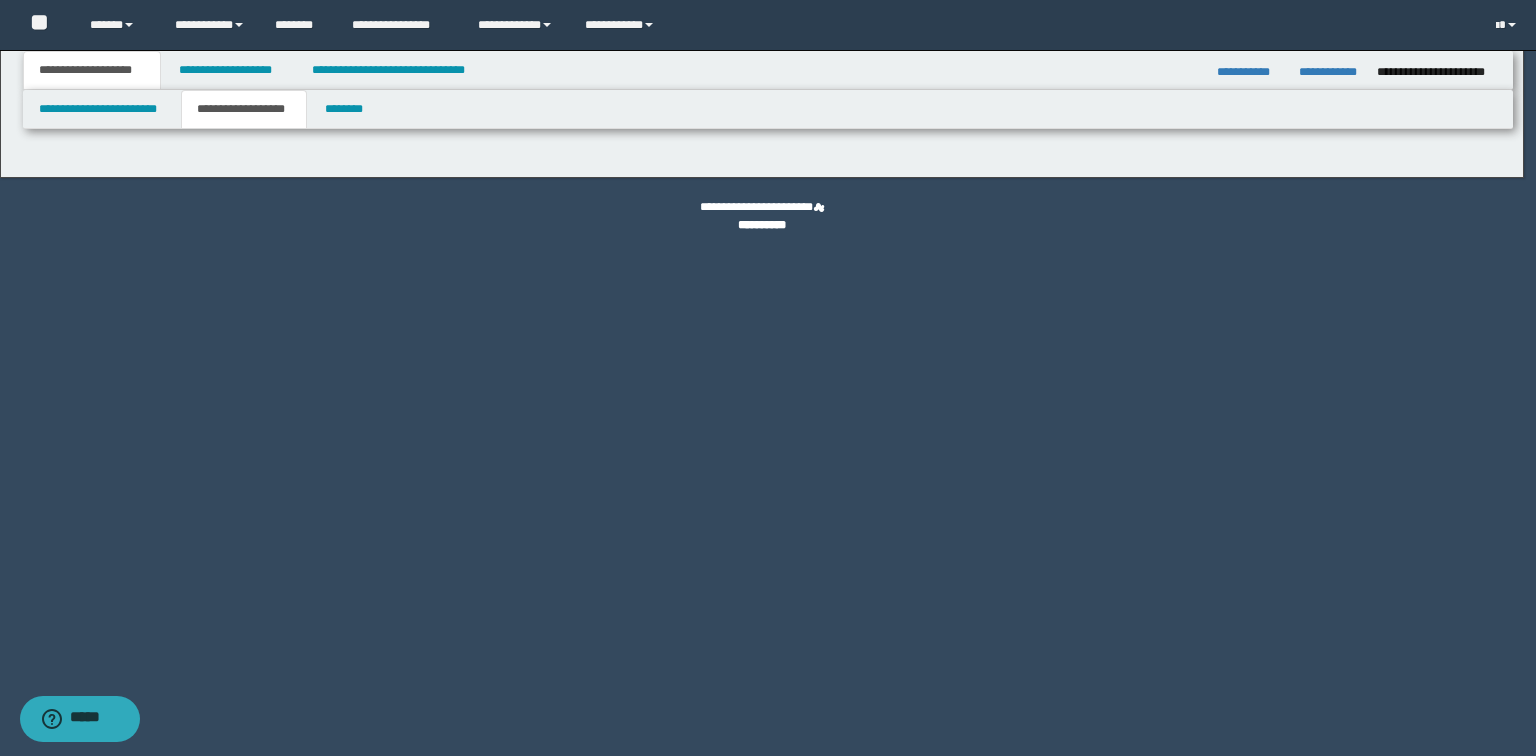 type on "********" 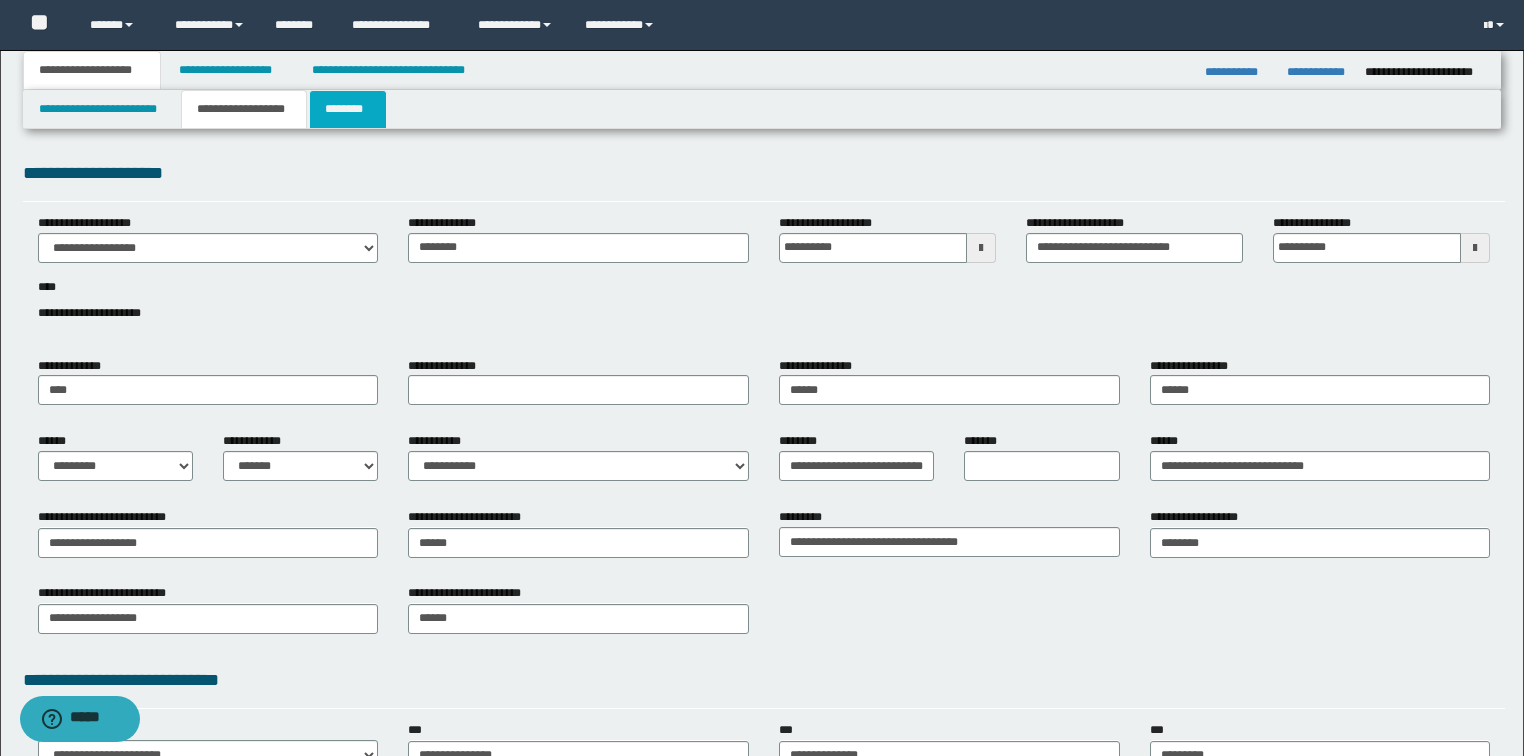 click on "********" at bounding box center (348, 109) 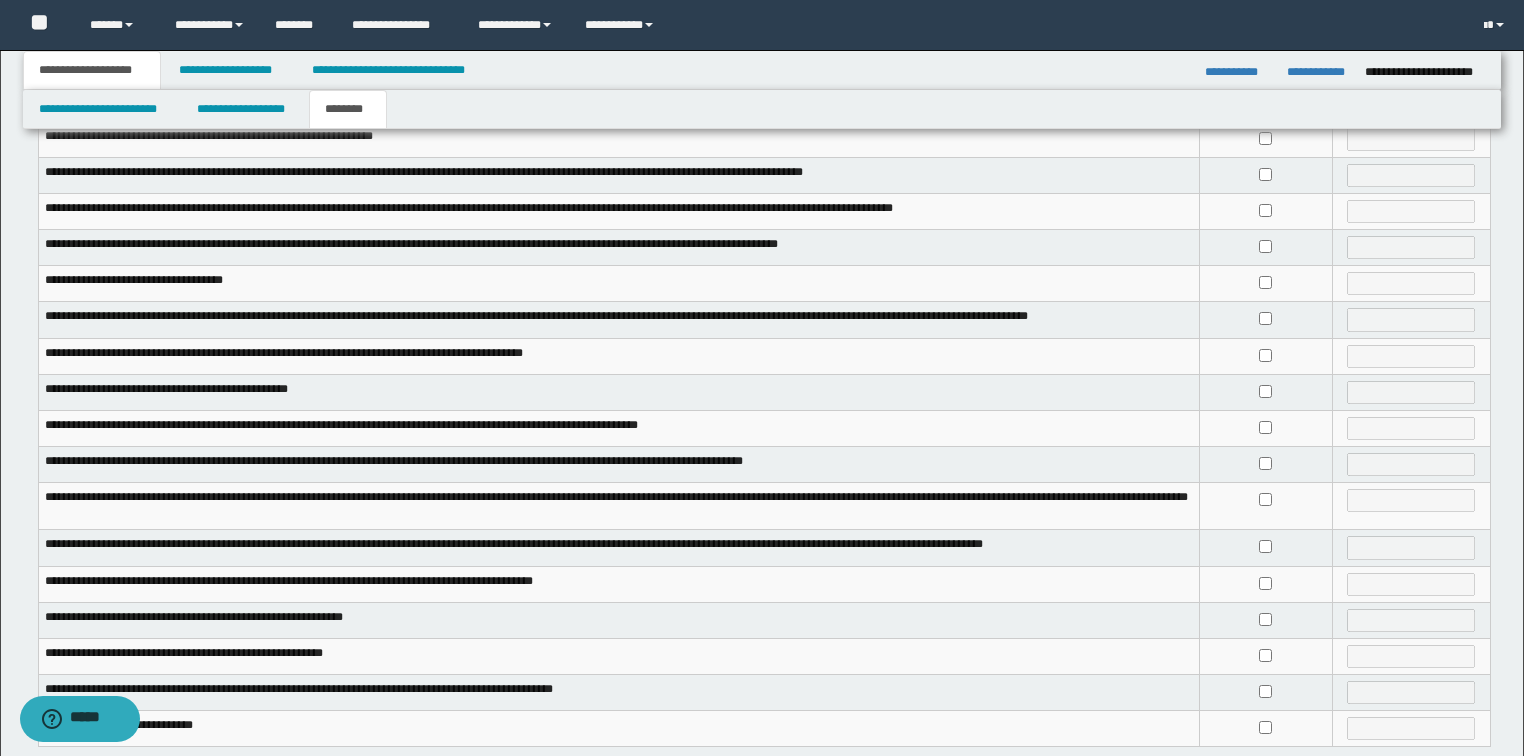 scroll, scrollTop: 353, scrollLeft: 0, axis: vertical 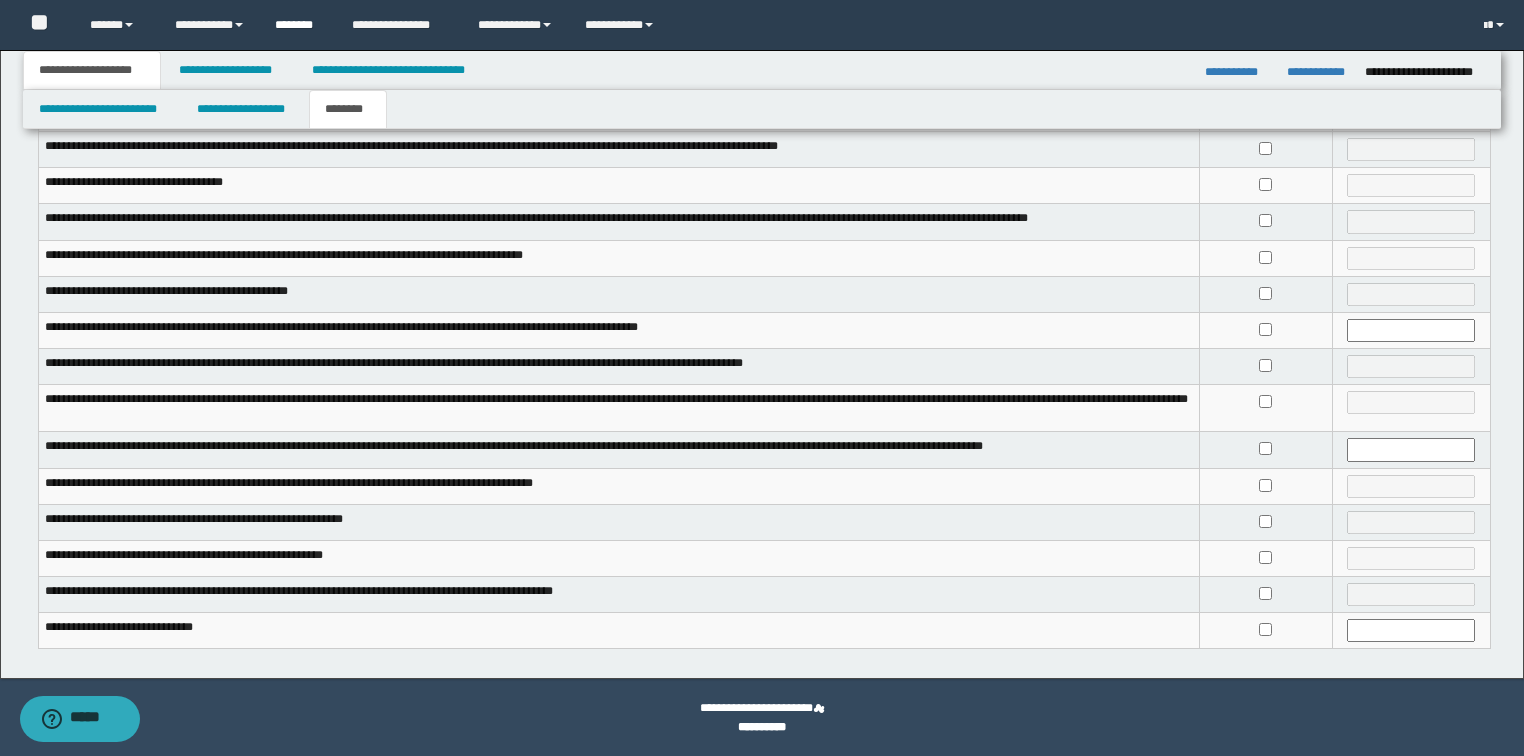 click on "********" at bounding box center [298, 25] 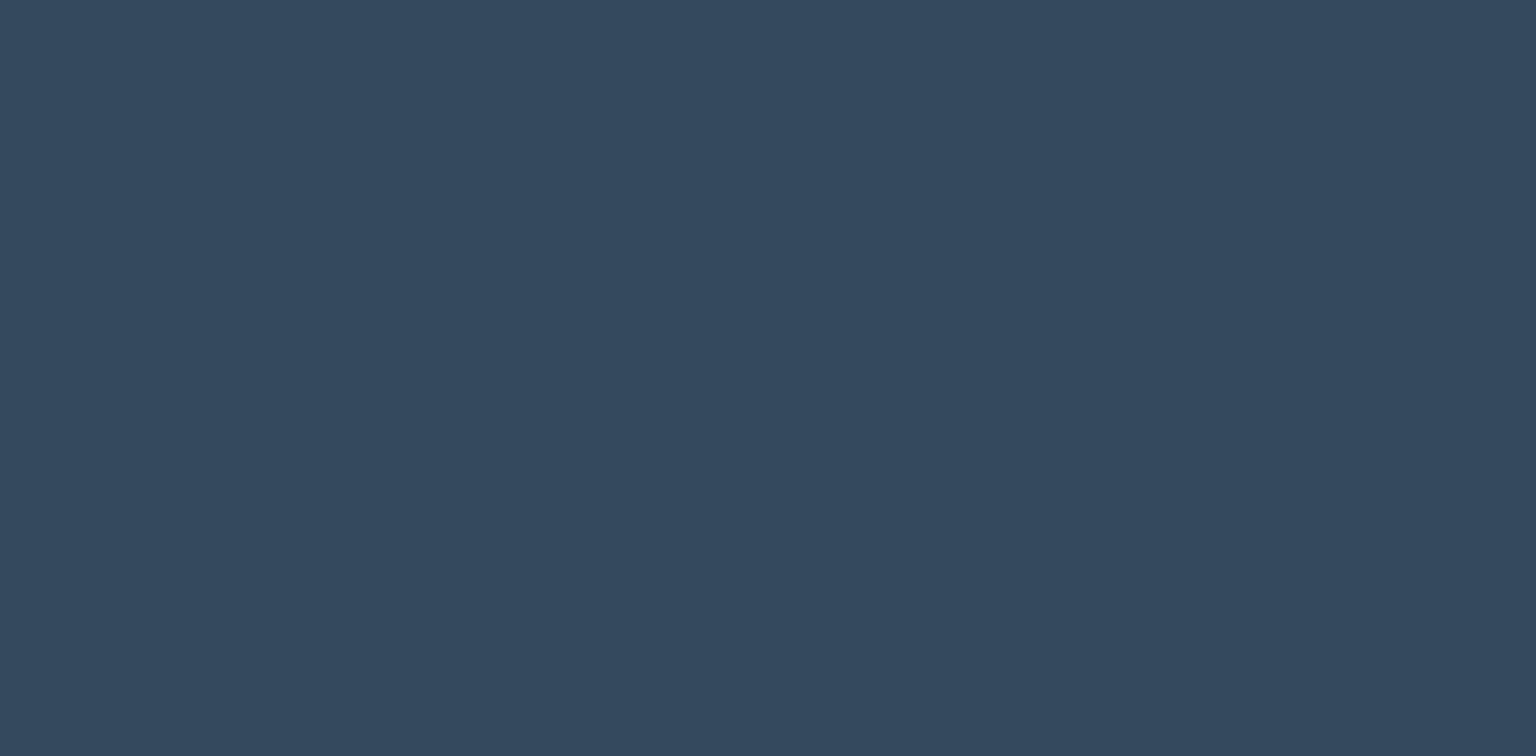 scroll, scrollTop: 0, scrollLeft: 0, axis: both 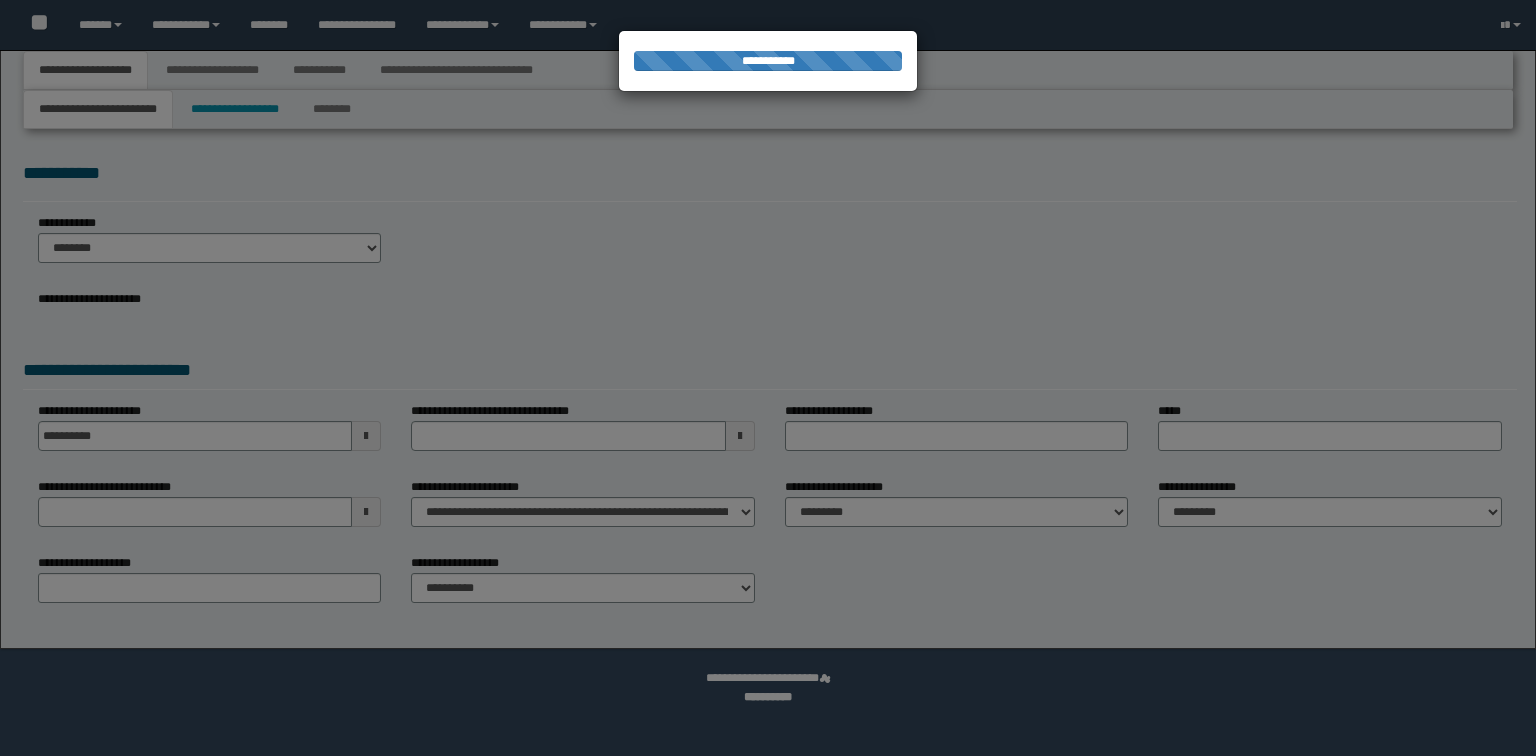 select on "*" 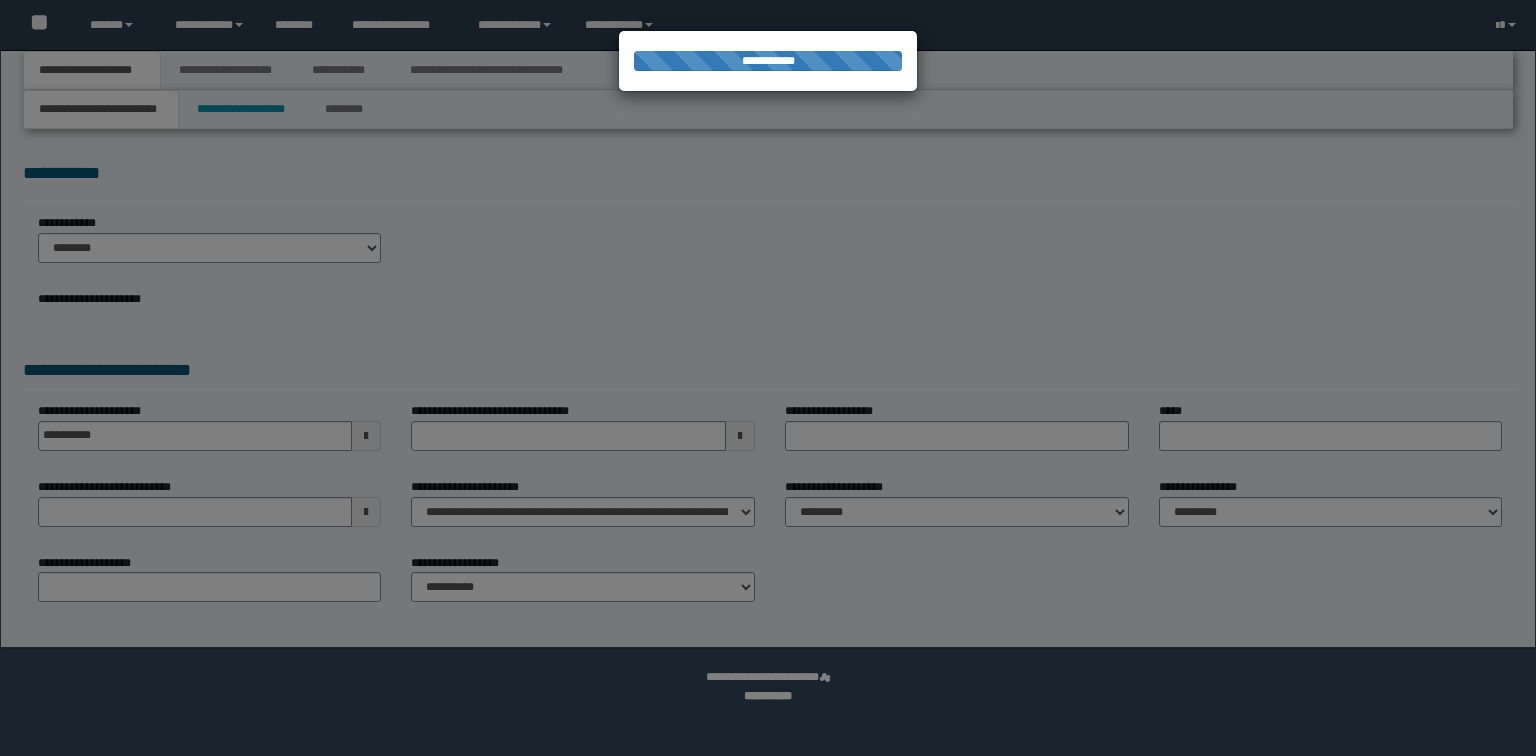 scroll, scrollTop: 0, scrollLeft: 0, axis: both 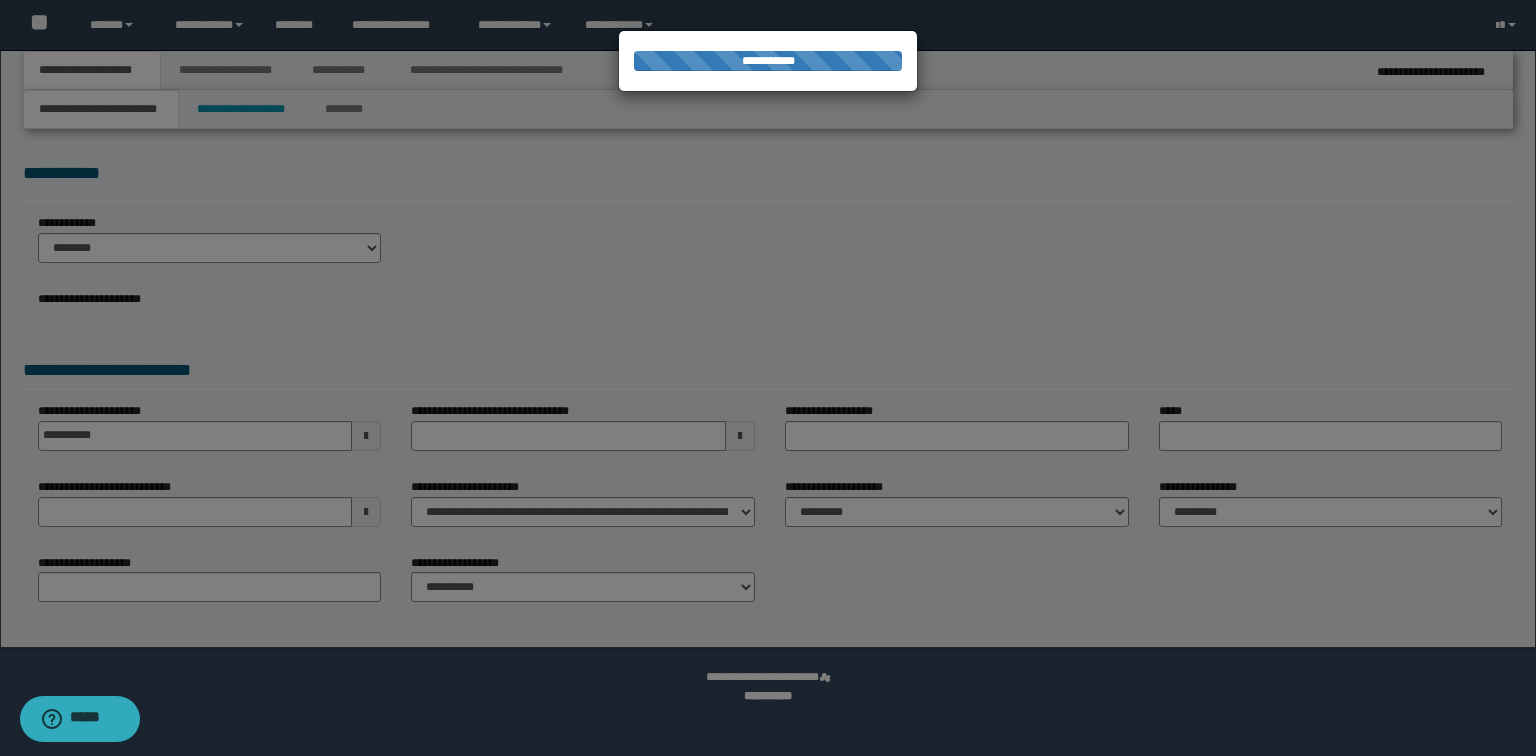 type on "**********" 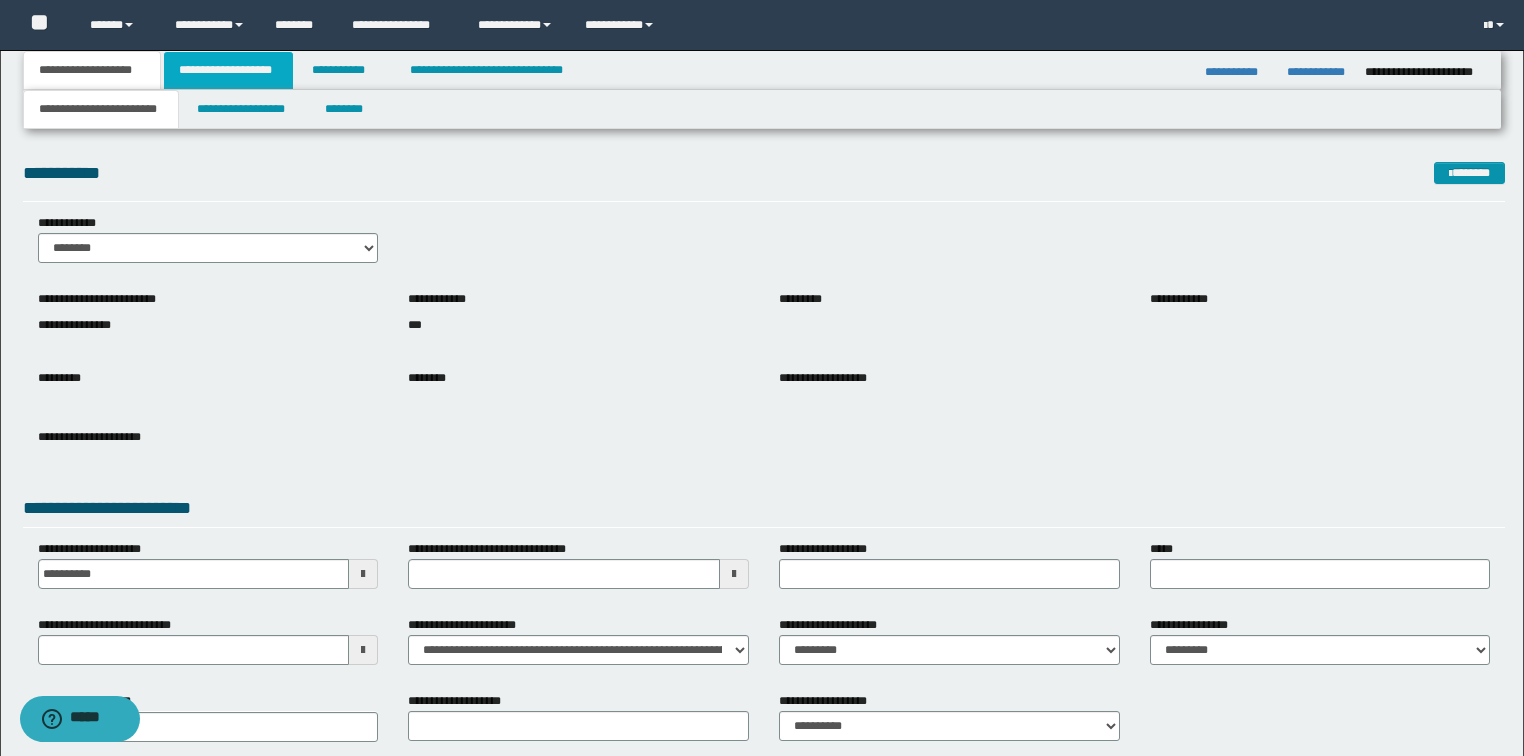 click on "**********" at bounding box center (228, 70) 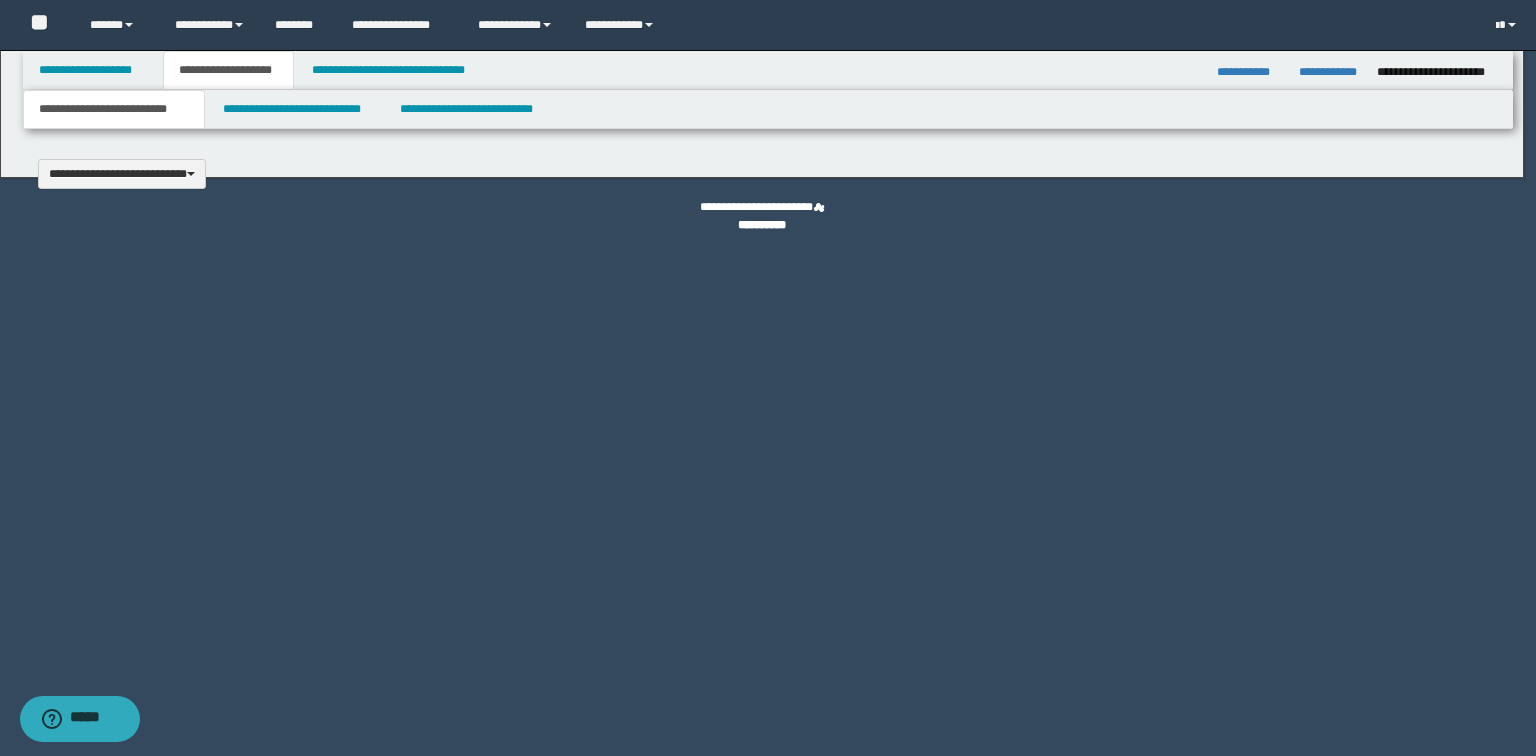 scroll, scrollTop: 0, scrollLeft: 0, axis: both 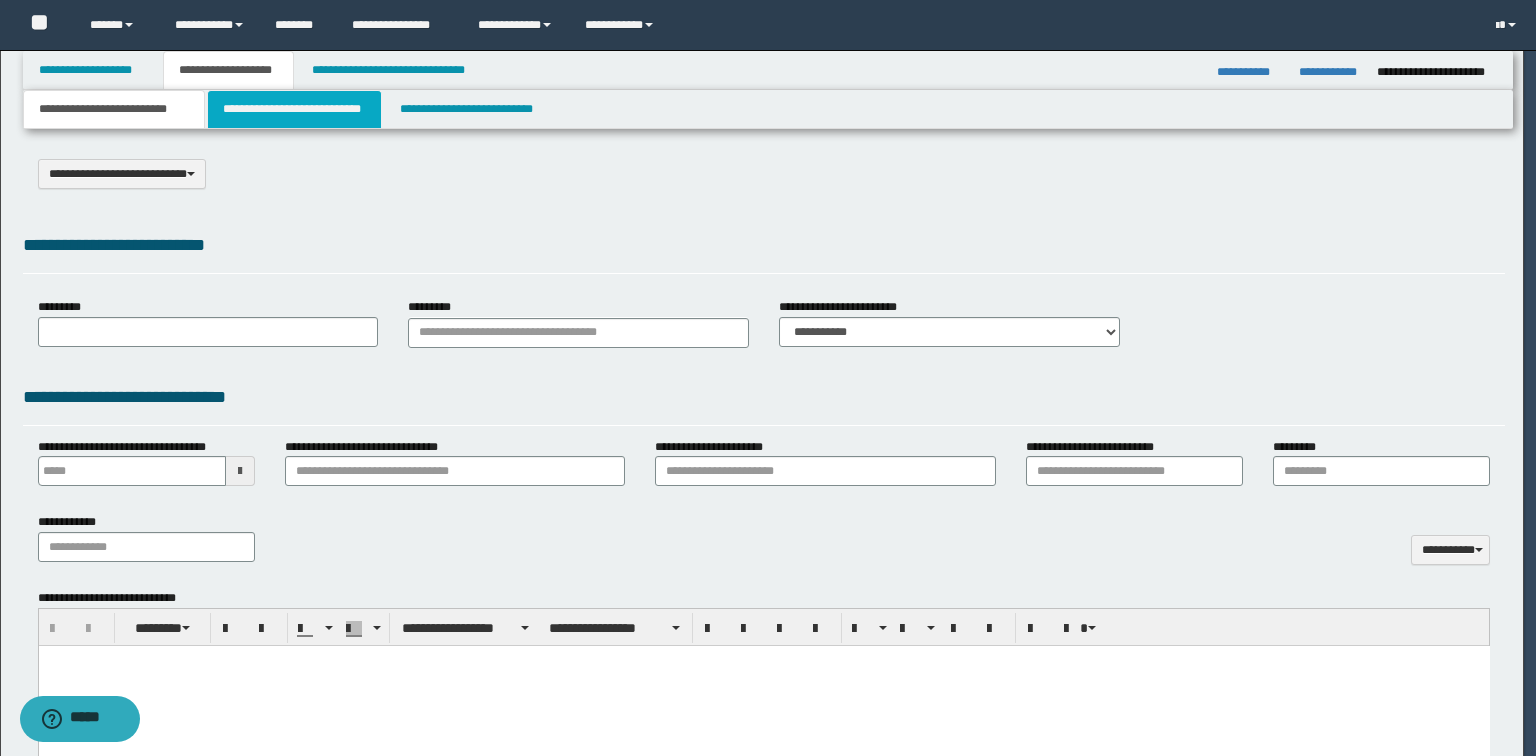 type on "**********" 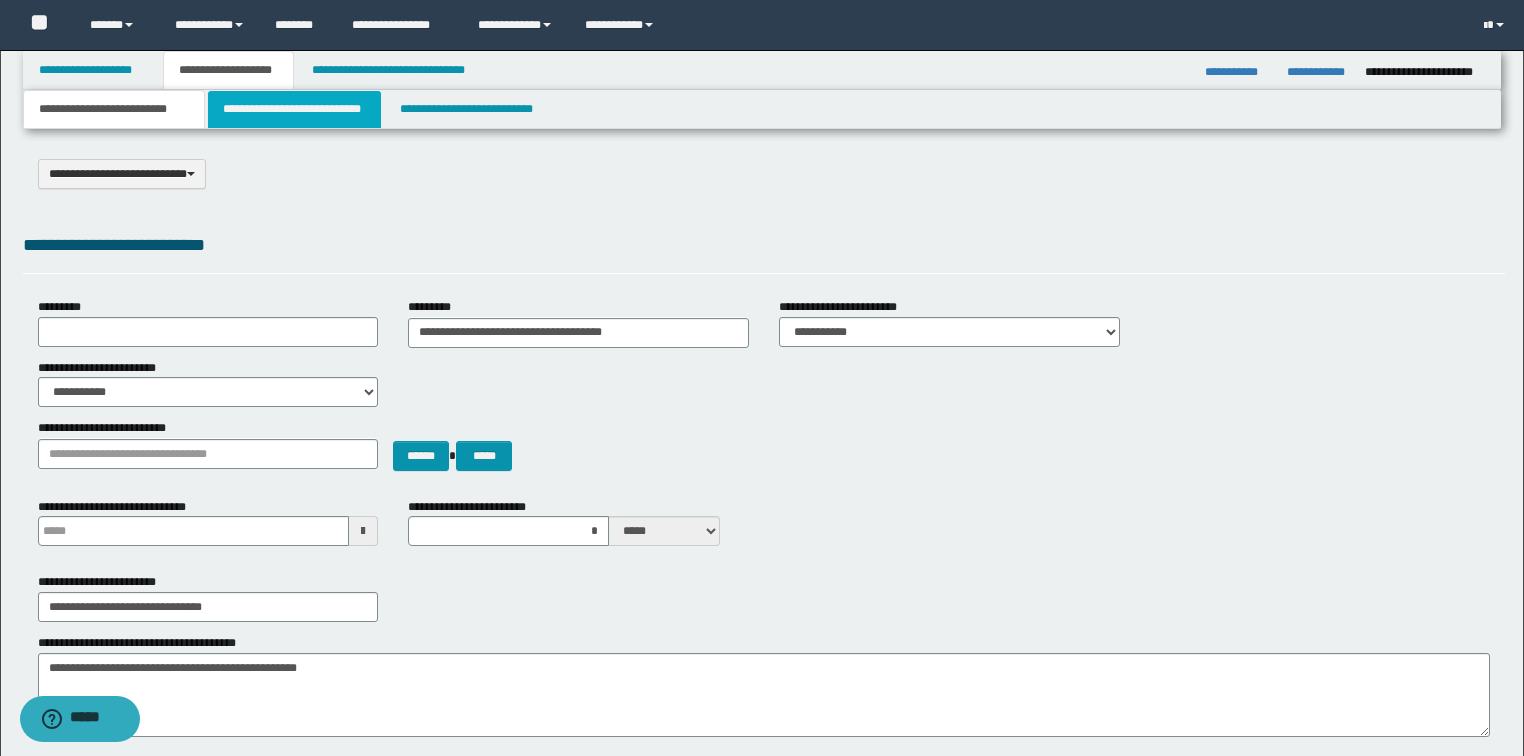 click on "**********" at bounding box center [294, 109] 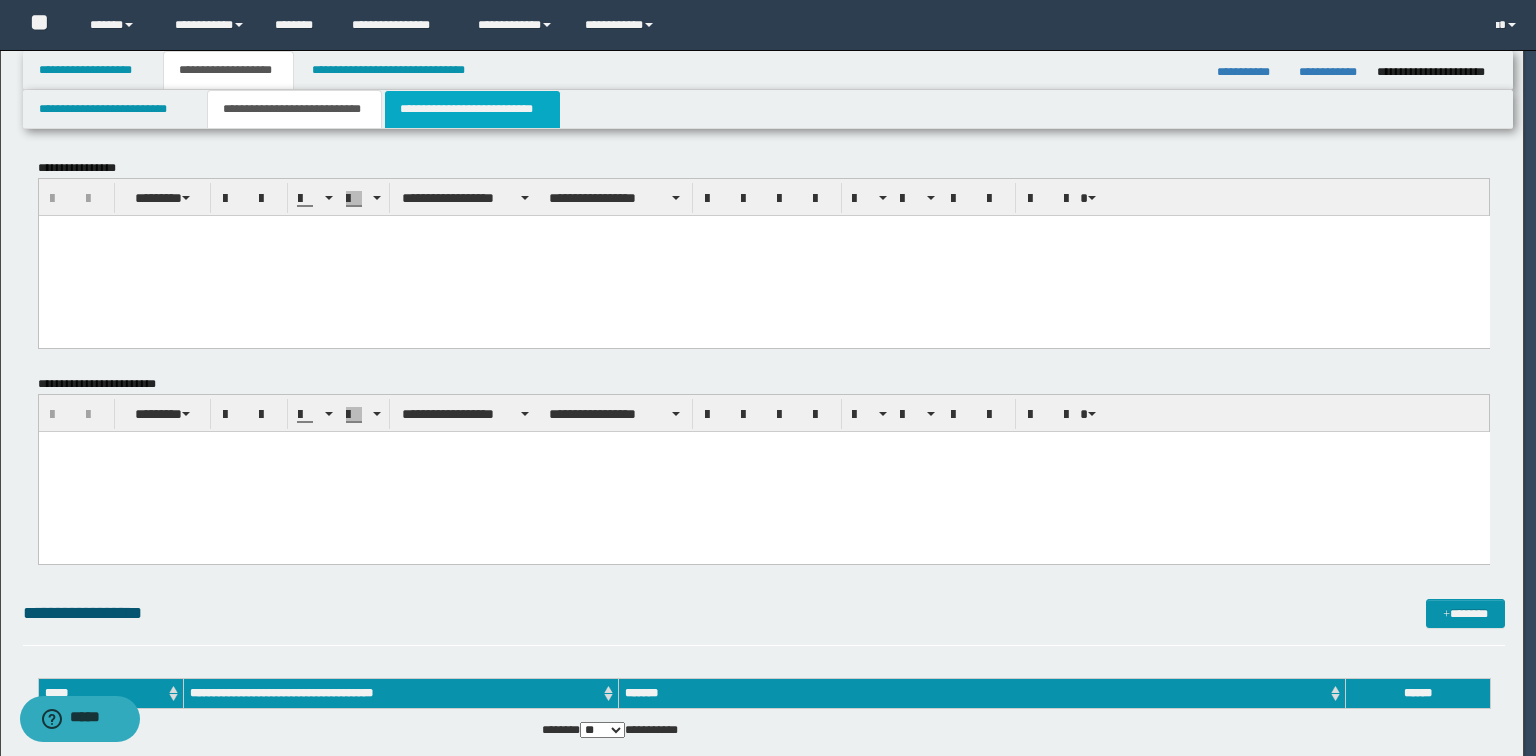 scroll, scrollTop: 0, scrollLeft: 0, axis: both 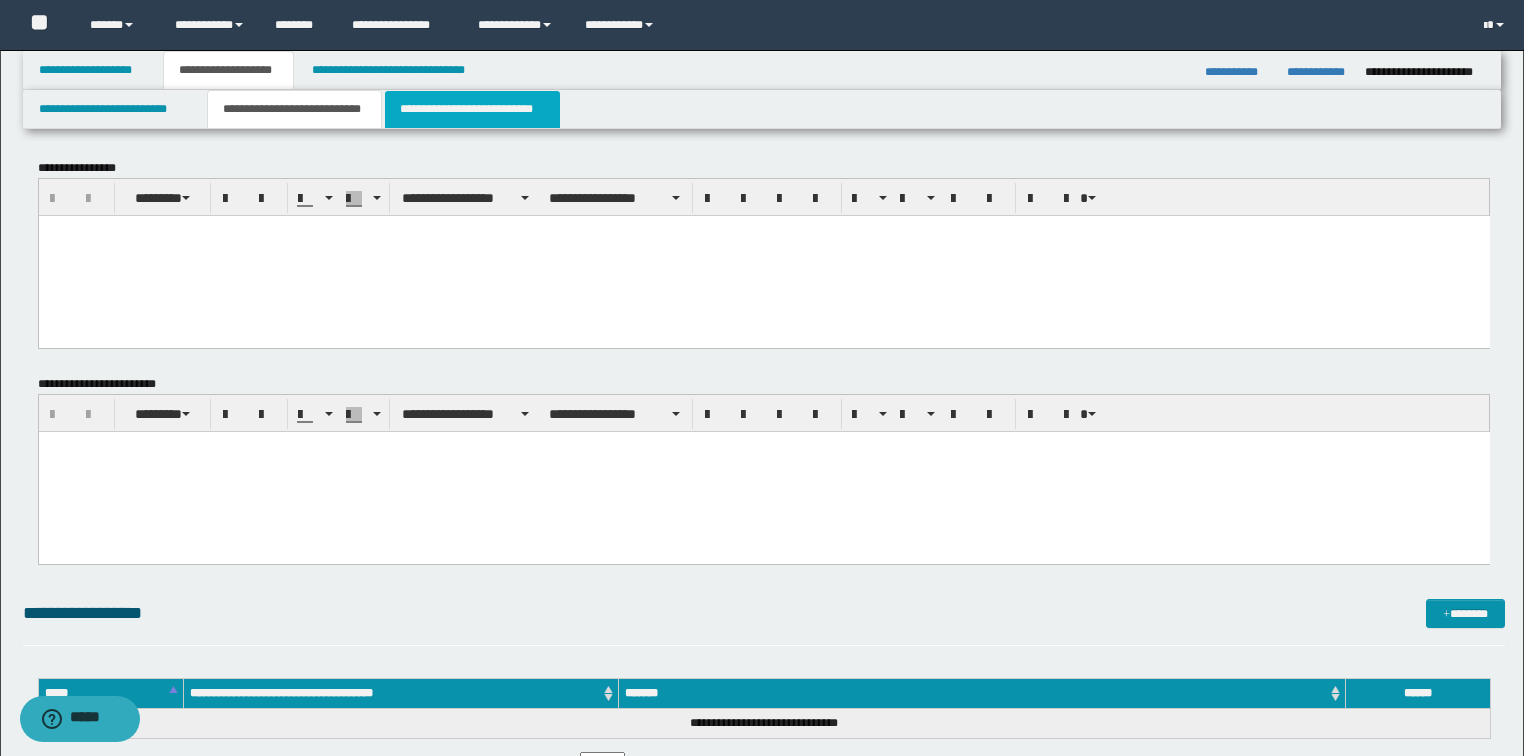 click on "**********" at bounding box center [472, 109] 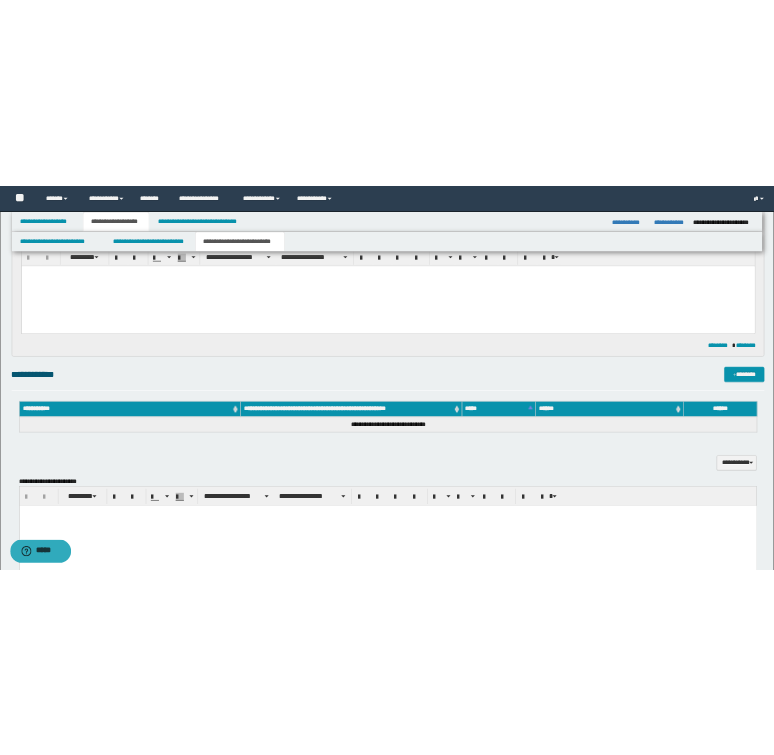 scroll, scrollTop: 0, scrollLeft: 0, axis: both 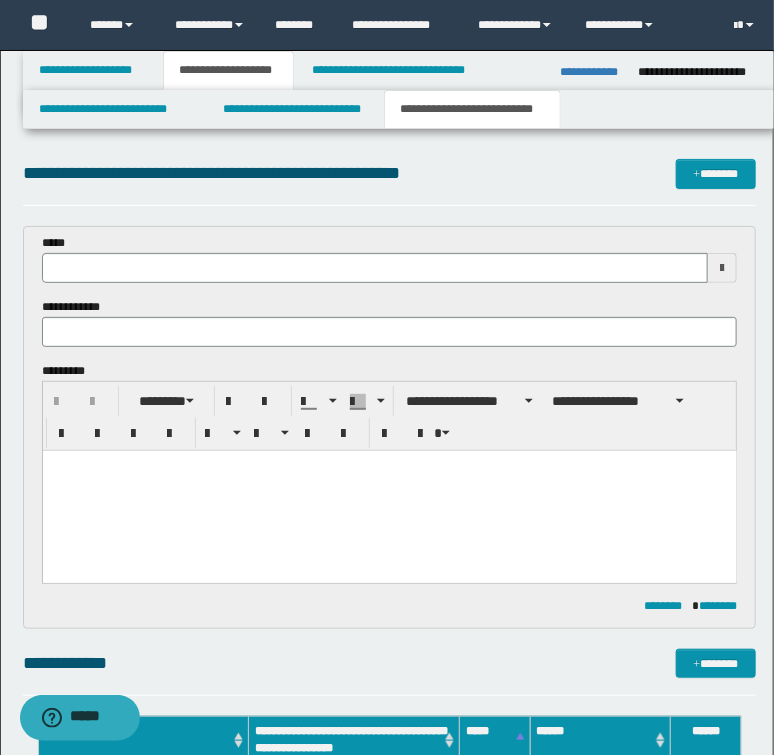 type 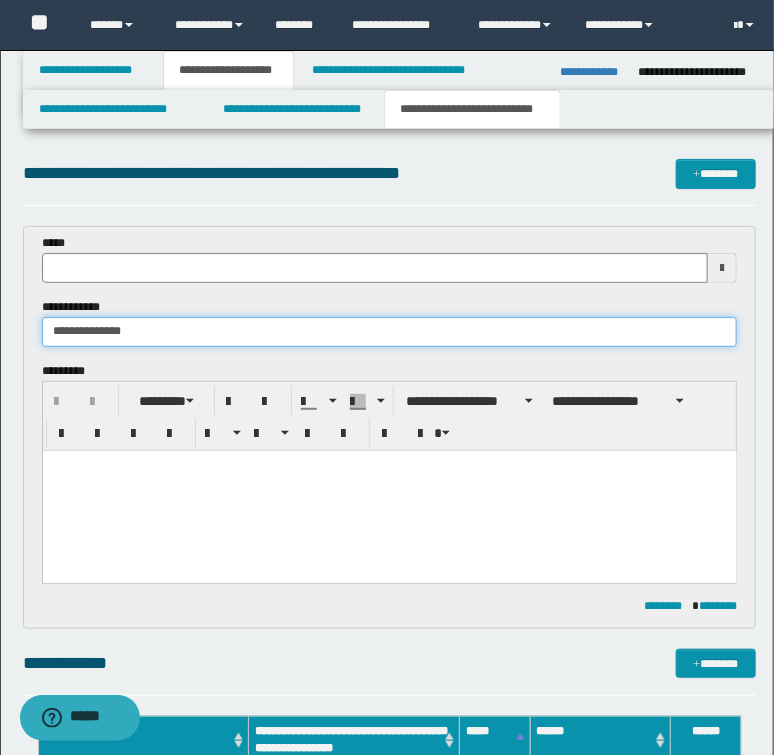 type on "**********" 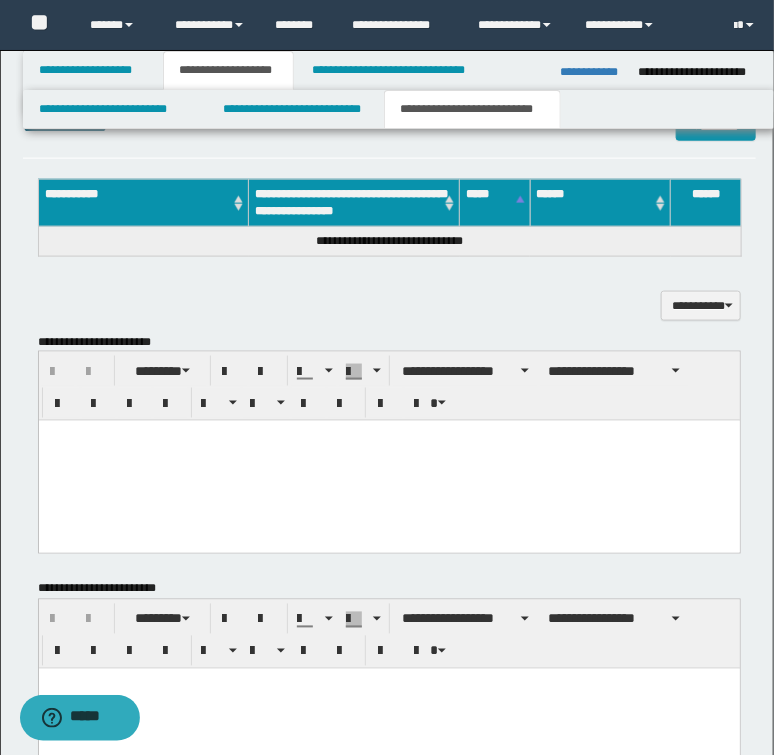 scroll, scrollTop: 560, scrollLeft: 0, axis: vertical 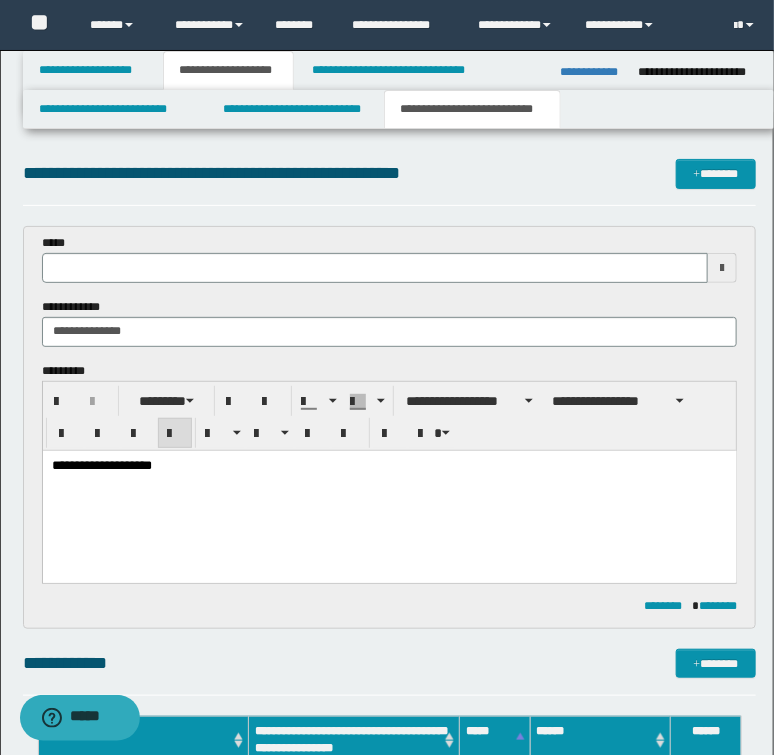 type 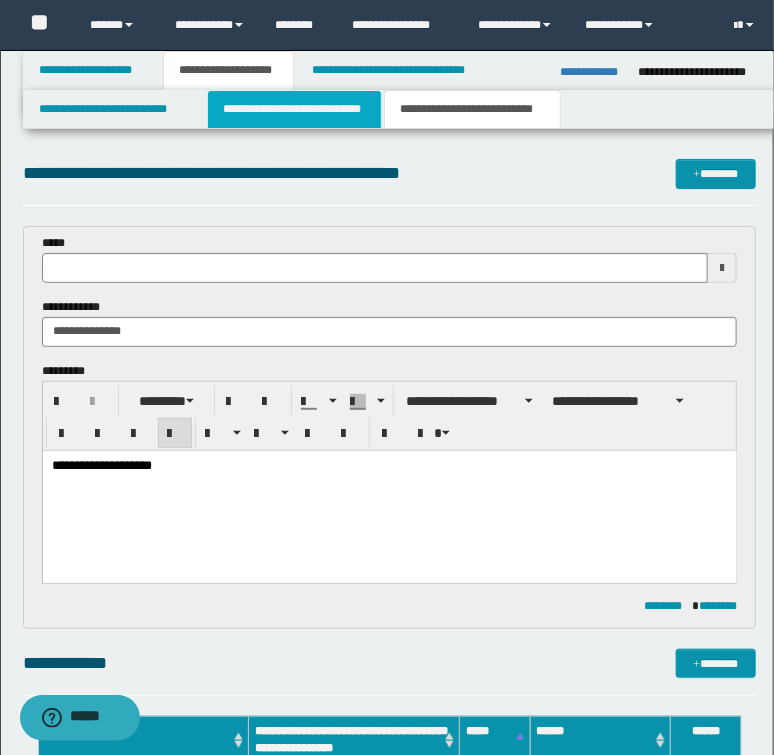 click on "**********" at bounding box center [294, 109] 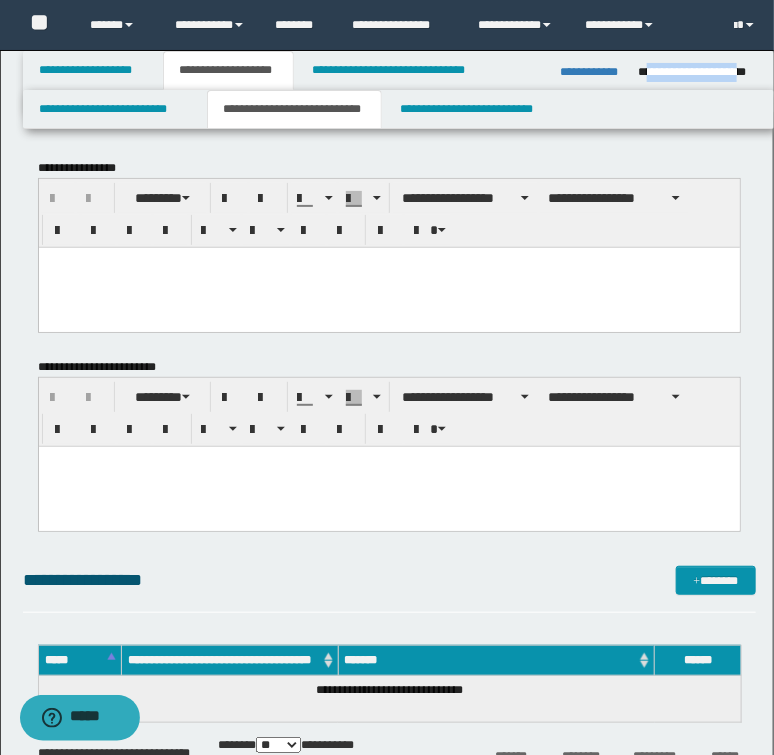 drag, startPoint x: 646, startPoint y: 69, endPoint x: 755, endPoint y: 80, distance: 109.55364 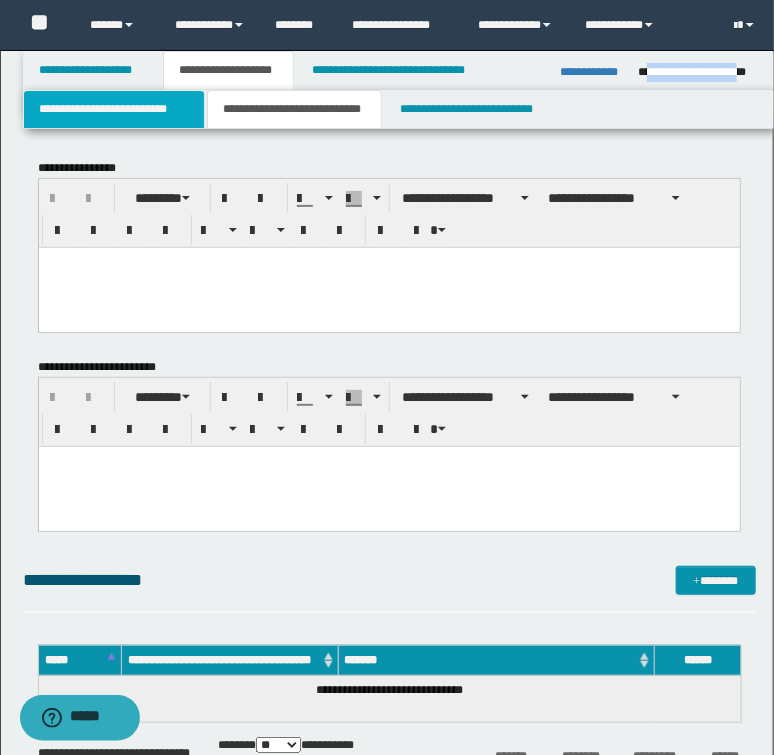 copy on "**********" 